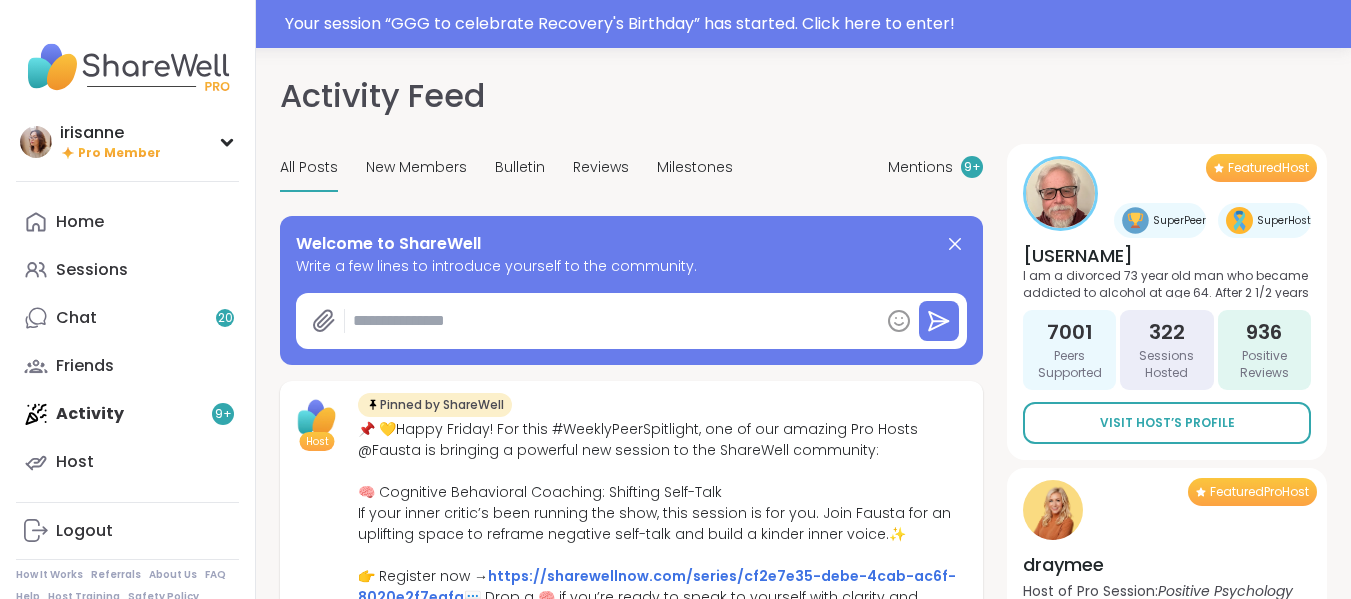 scroll, scrollTop: 0, scrollLeft: 0, axis: both 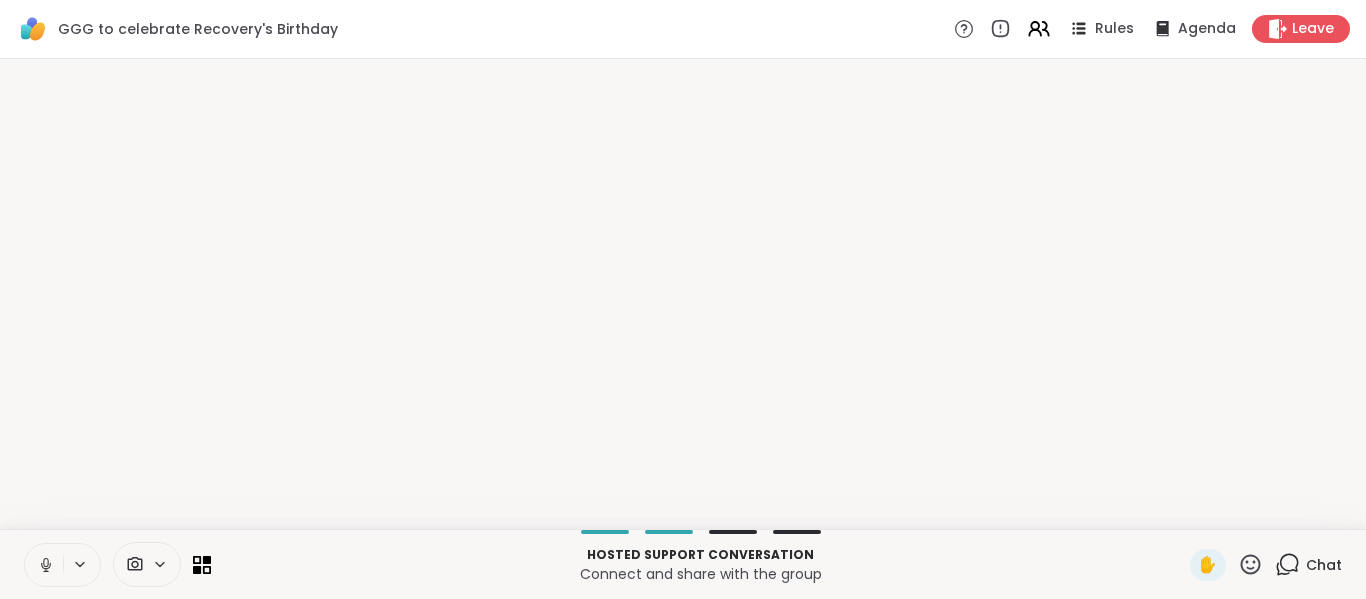 click at bounding box center [44, 565] 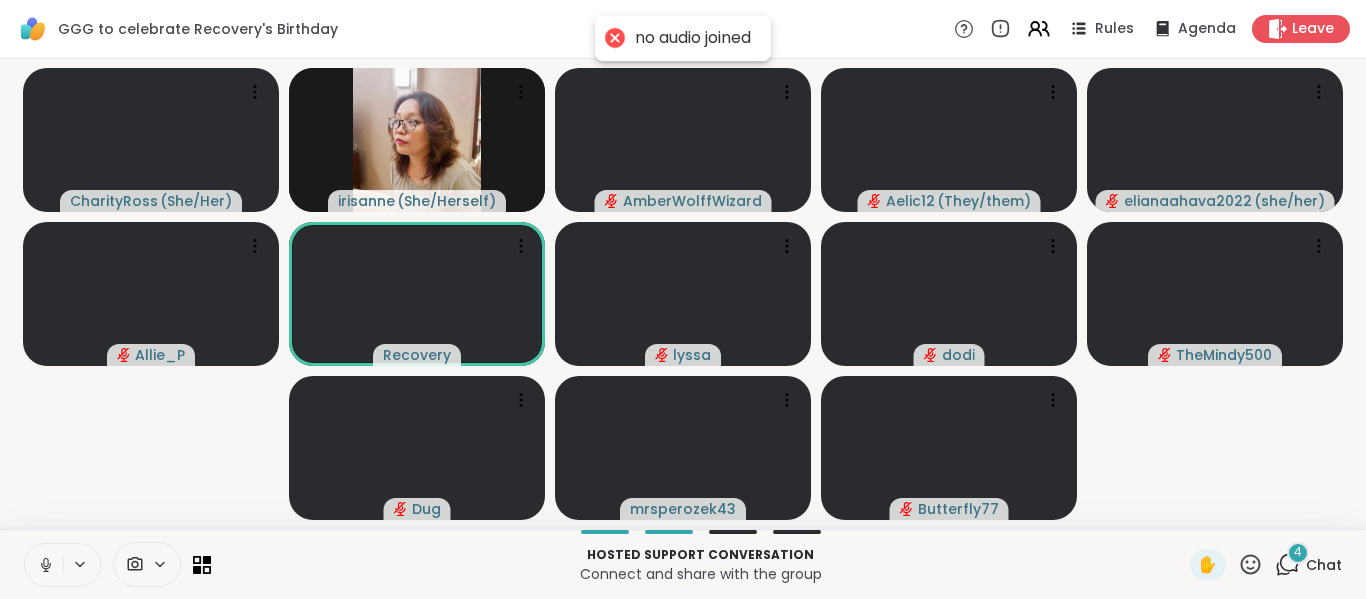 click 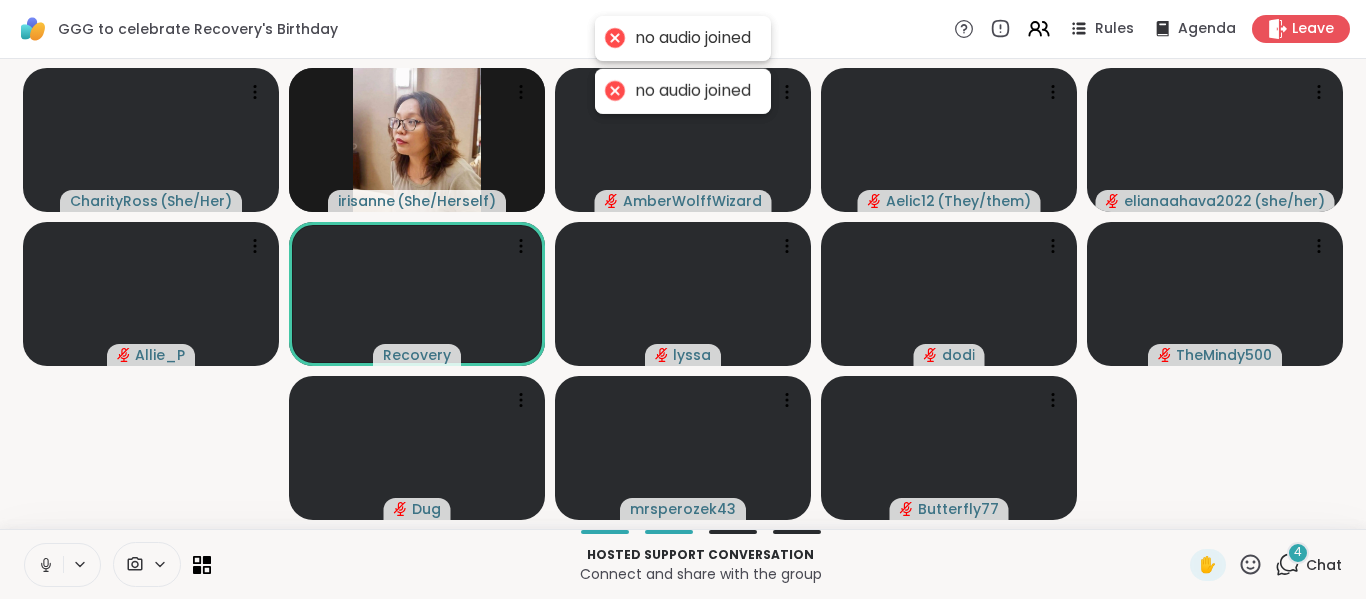 click 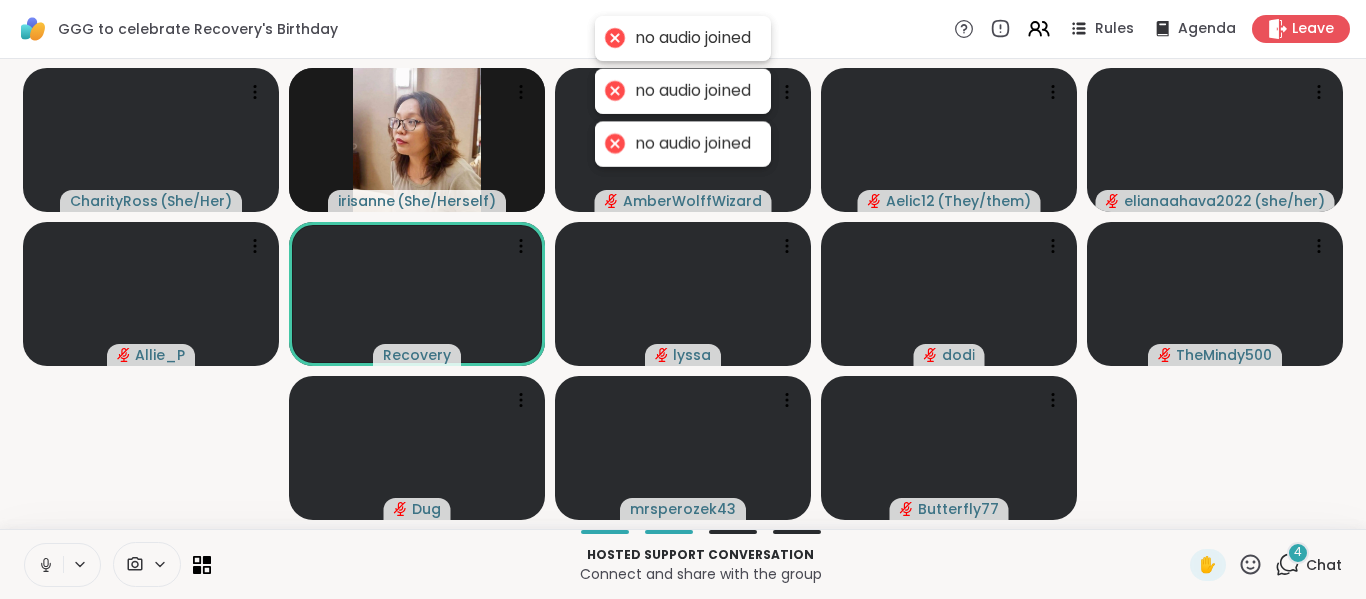 click 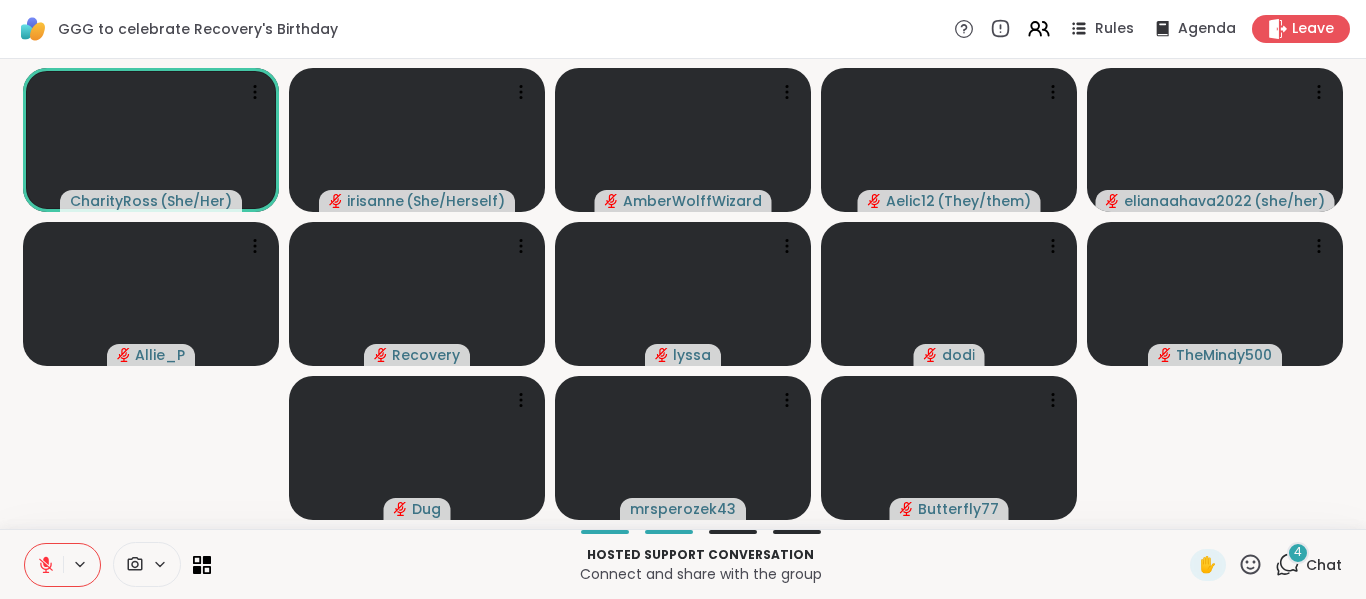 click 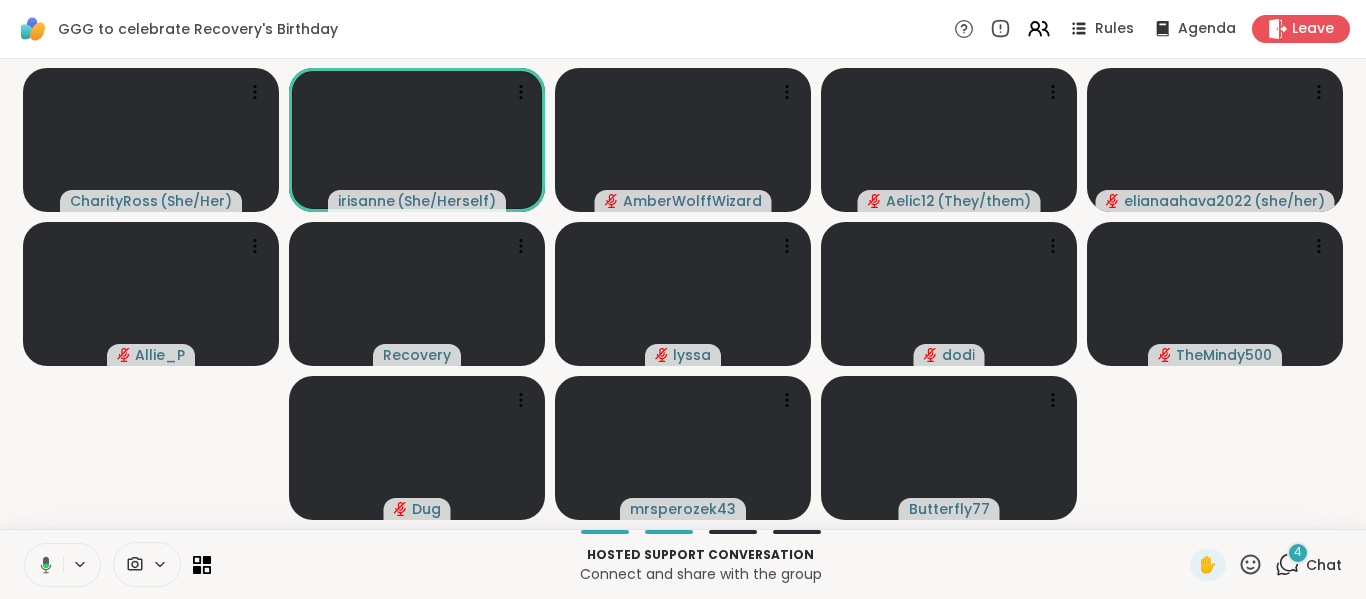 click on "CharityRoss ( She/Her ) irisanne ( She/Herself ) AmberWolffWizard Aelic12 ( They/them ) elianaahava2022 ( she/her ) Allie_P Recovery lyssa dodi TheMindy500 Dug mrsperozek43 Butterfly77" at bounding box center [683, 294] 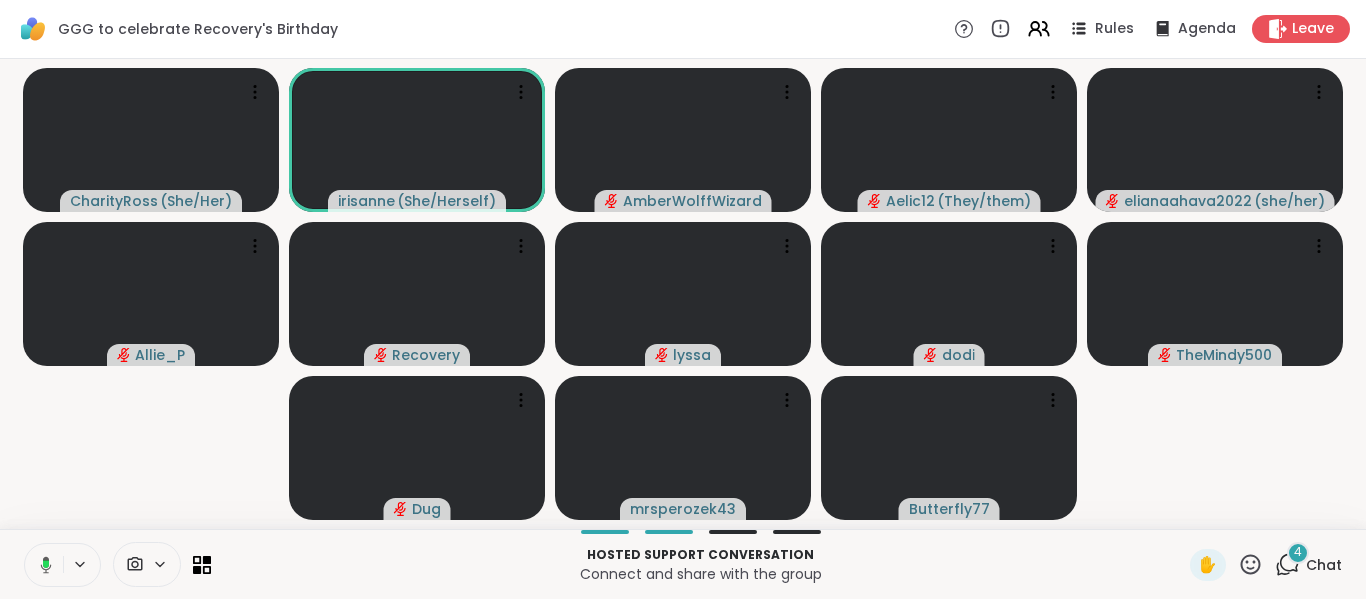 click 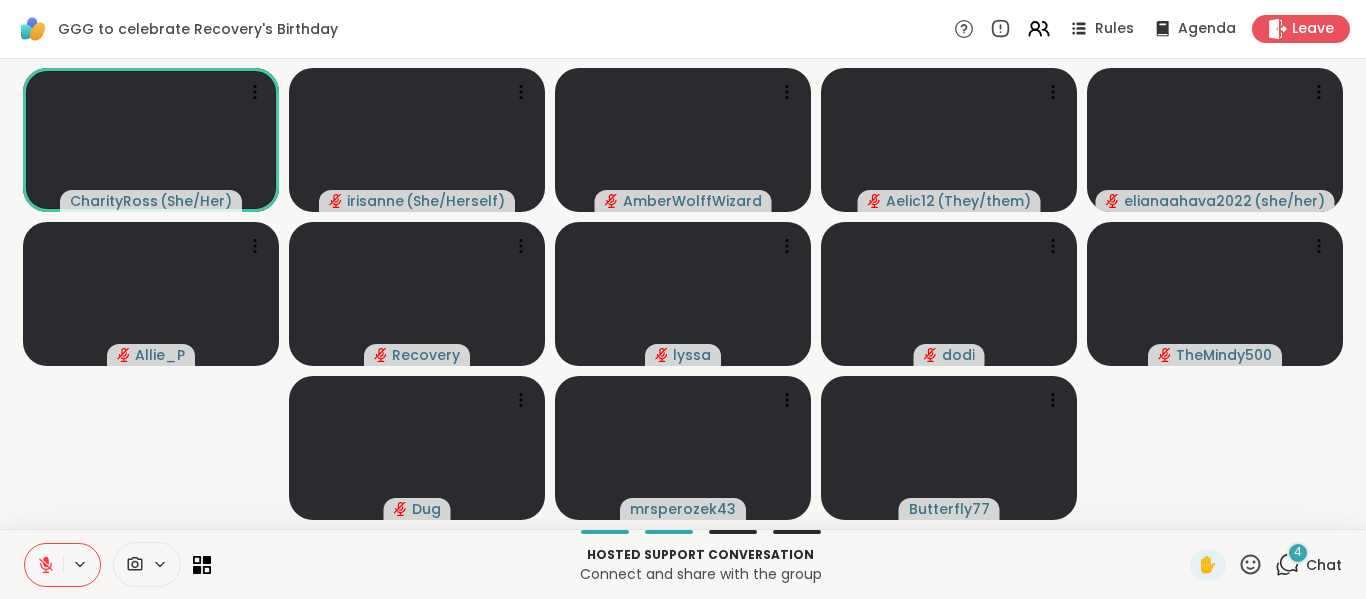 click 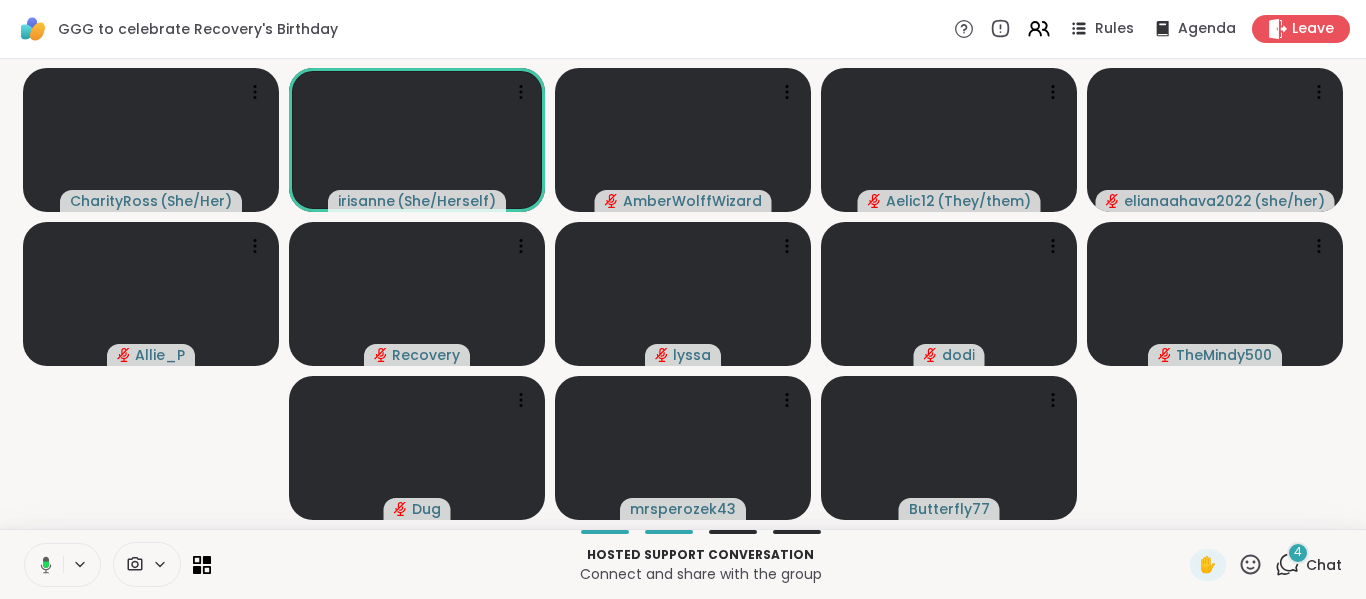 click 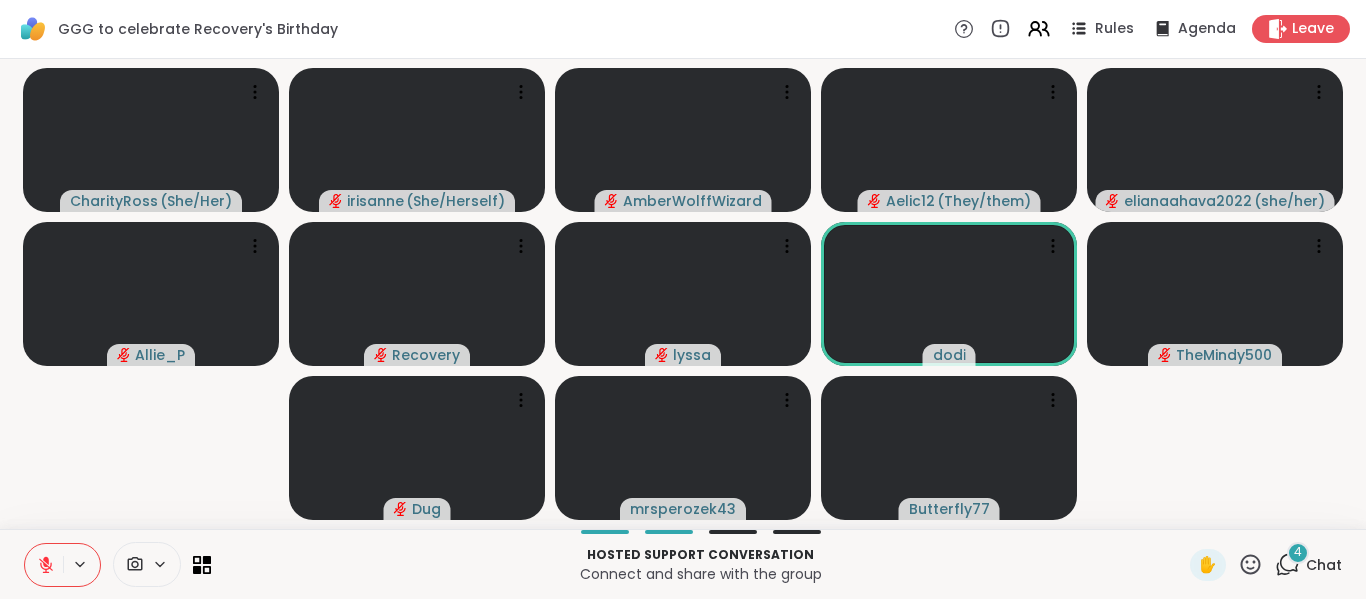 click on "4" at bounding box center (1298, 552) 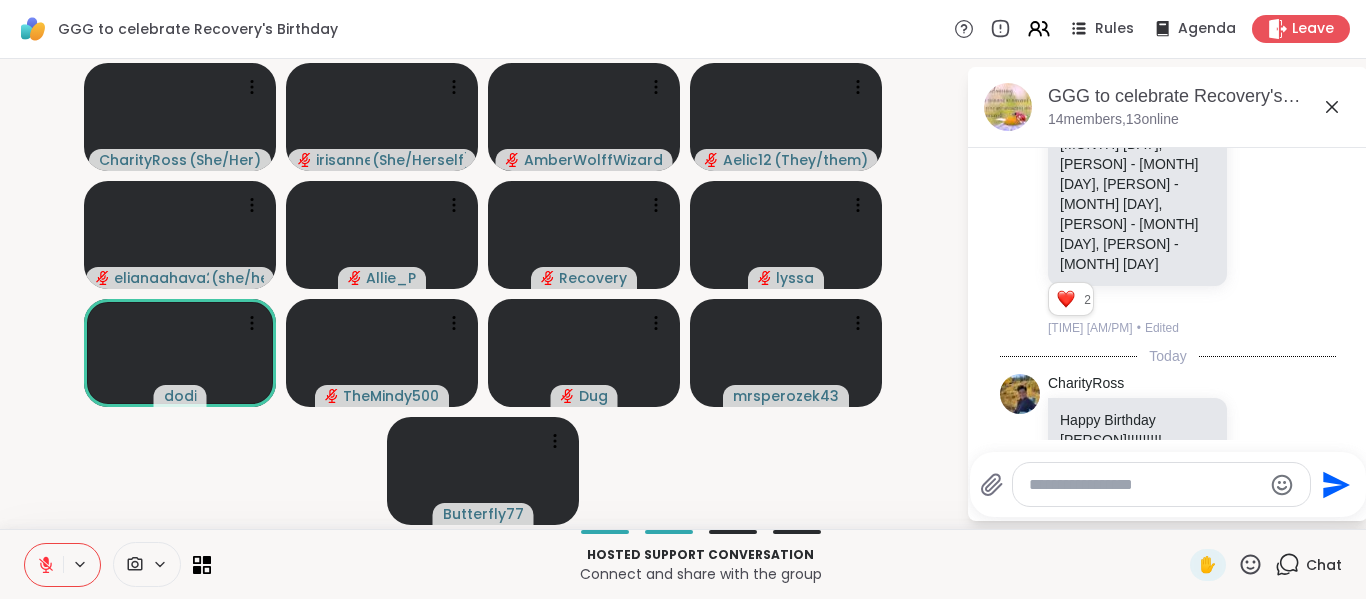 scroll, scrollTop: 0, scrollLeft: 0, axis: both 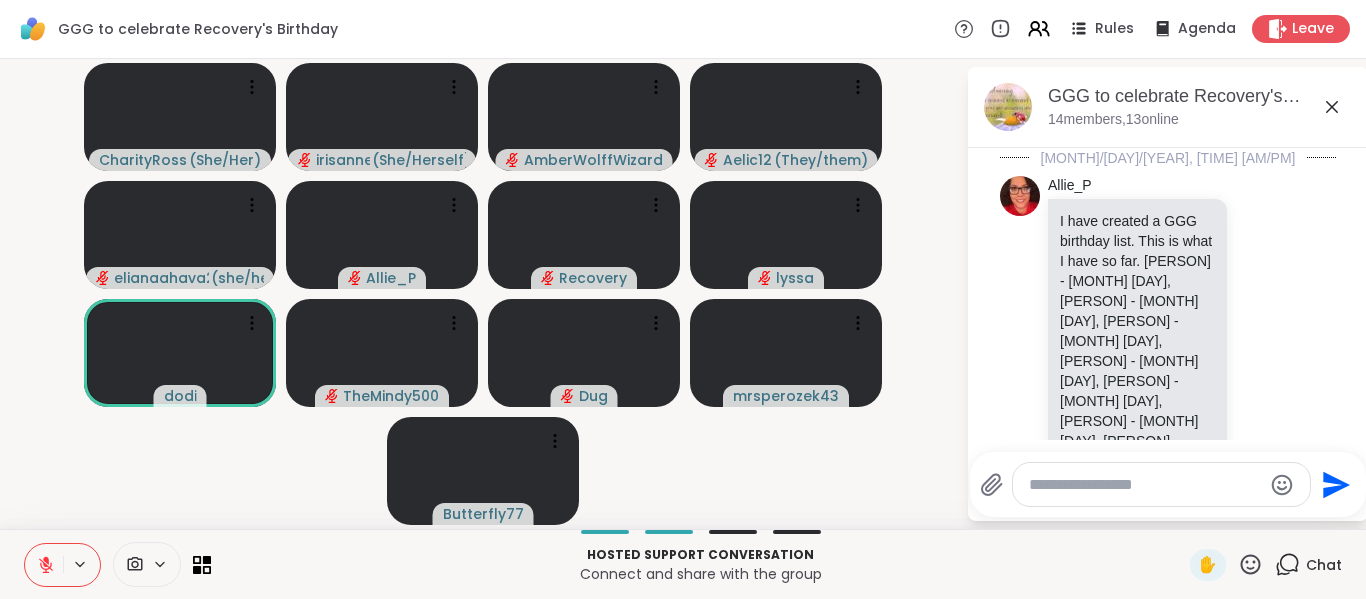 click 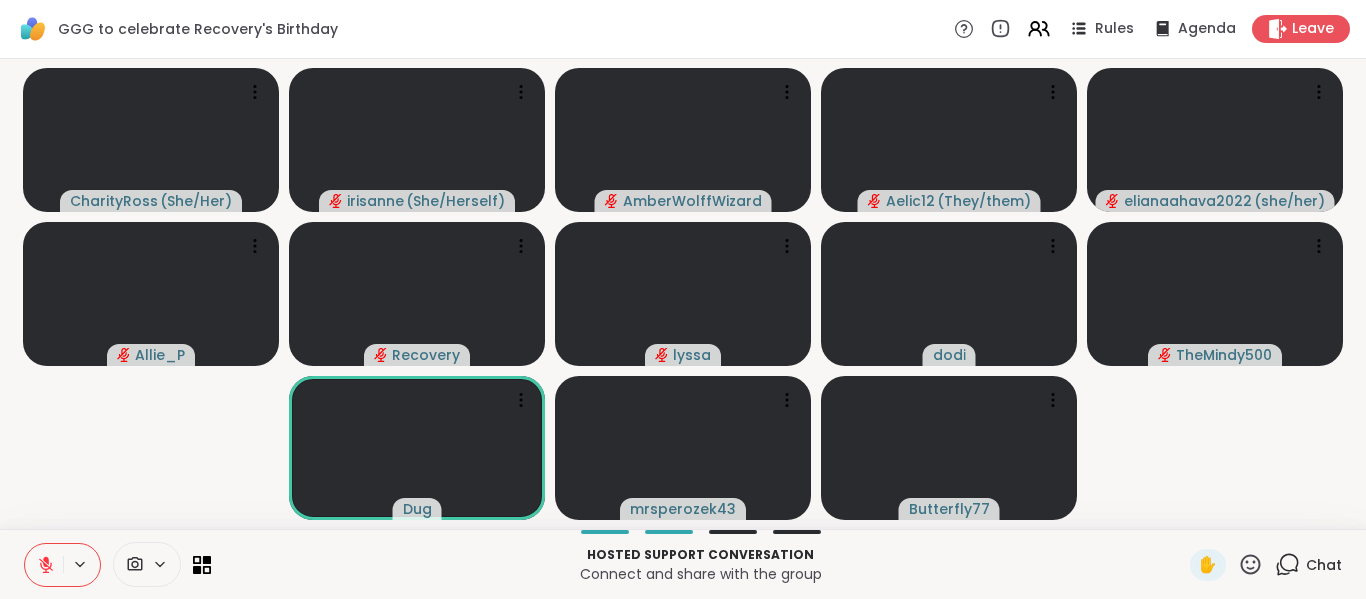 click on "CharityRoss ( She/Her ) irisanne ( She/Herself ) AmberWolffWizard Aelic12 ( They/them ) elianaahava2022 ( she/her ) Allie_P Recovery lyssa dodi TheMindy500 Dug mrsperozek43 Butterfly77" at bounding box center (683, 294) 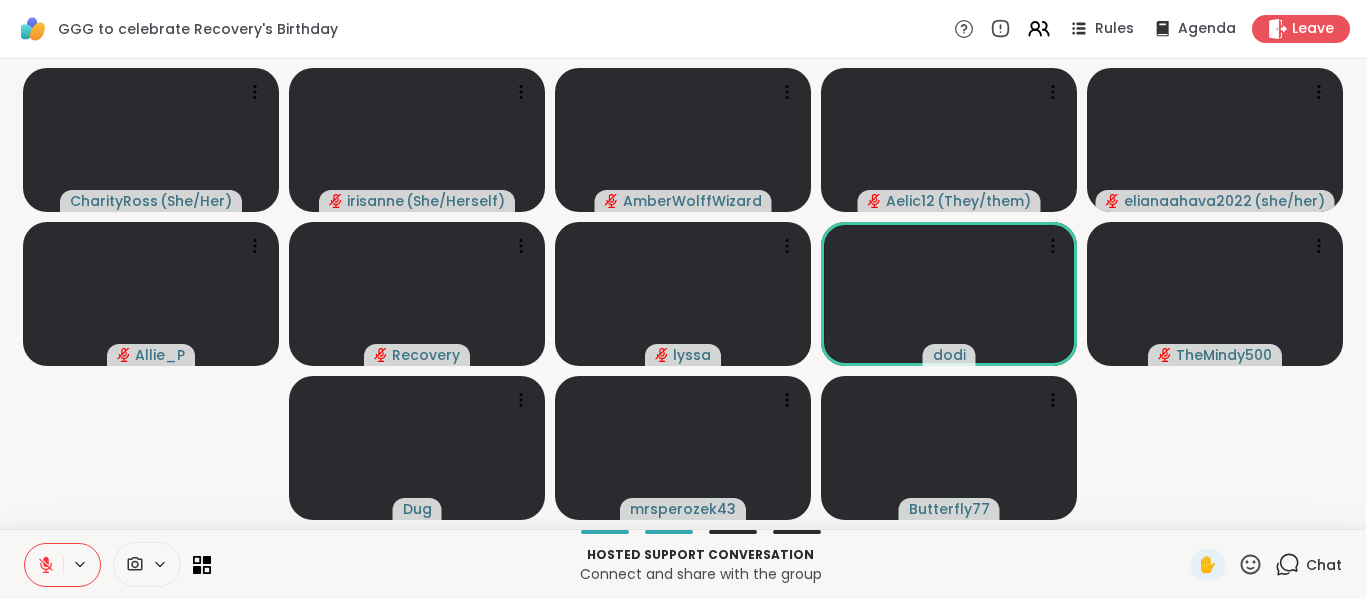 click on "CharityRoss ( She/Her ) irisanne ( She/Herself ) AmberWolffWizard Aelic12 ( They/them ) elianaahava2022 ( she/her ) Allie_P Recovery lyssa dodi TheMindy500 Dug mrsperozek43 Butterfly77" at bounding box center [683, 294] 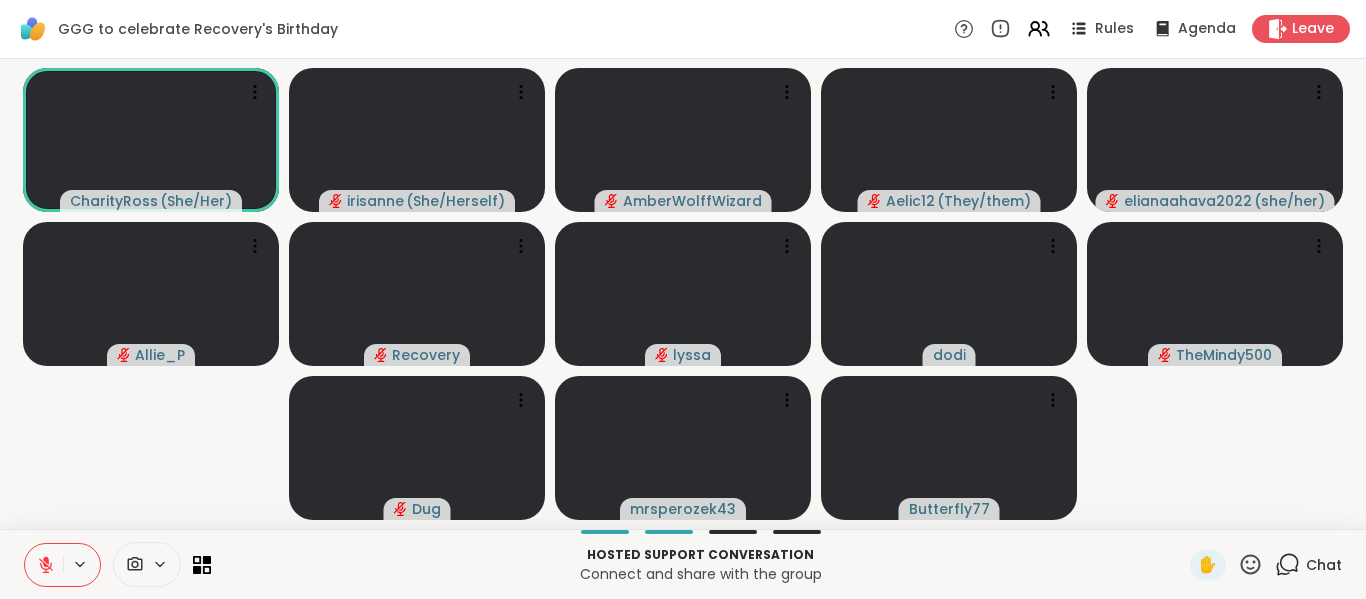 click 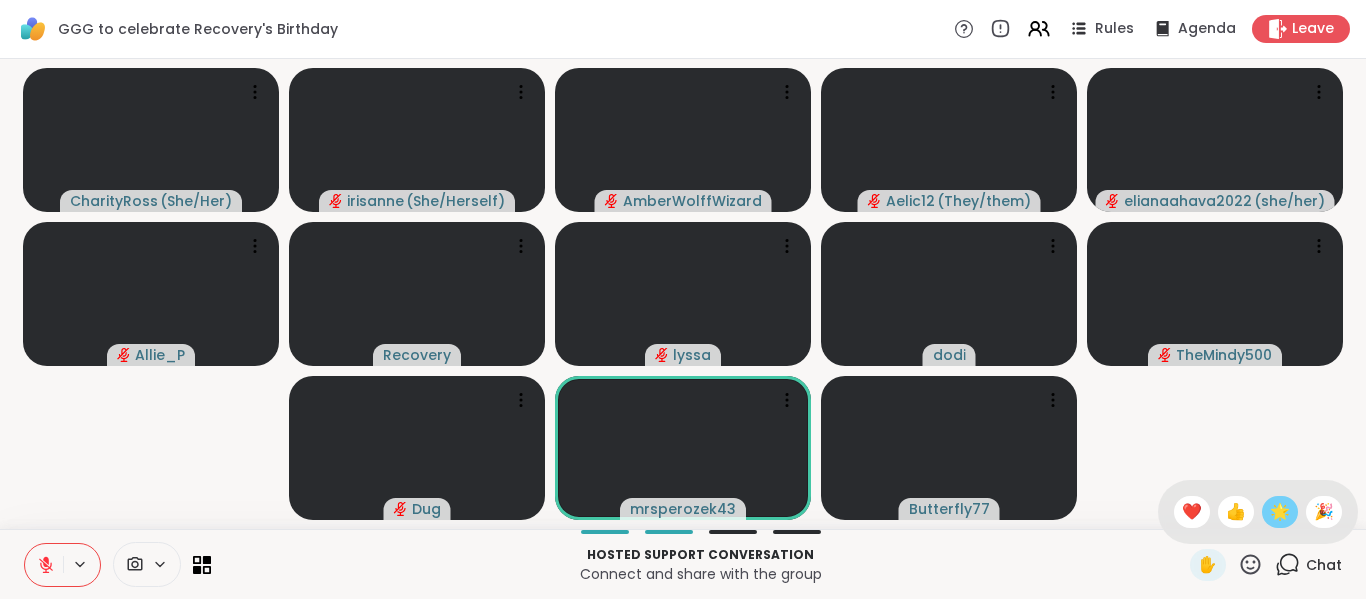 click on "🌟" at bounding box center (1280, 512) 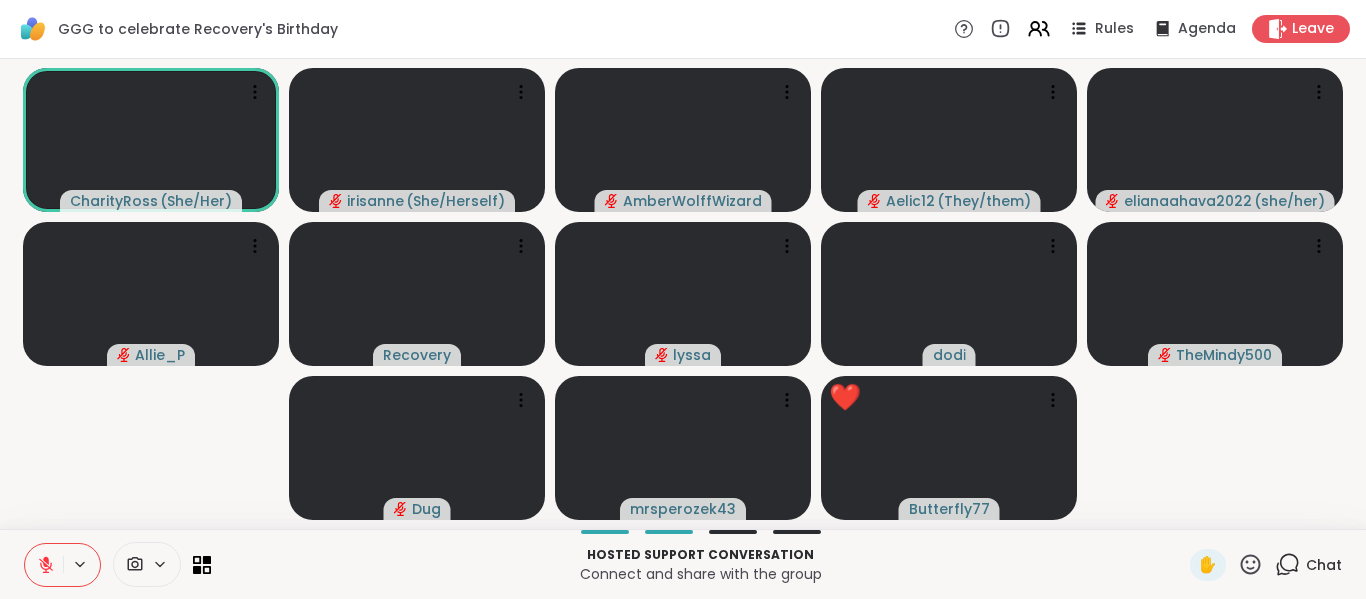 click 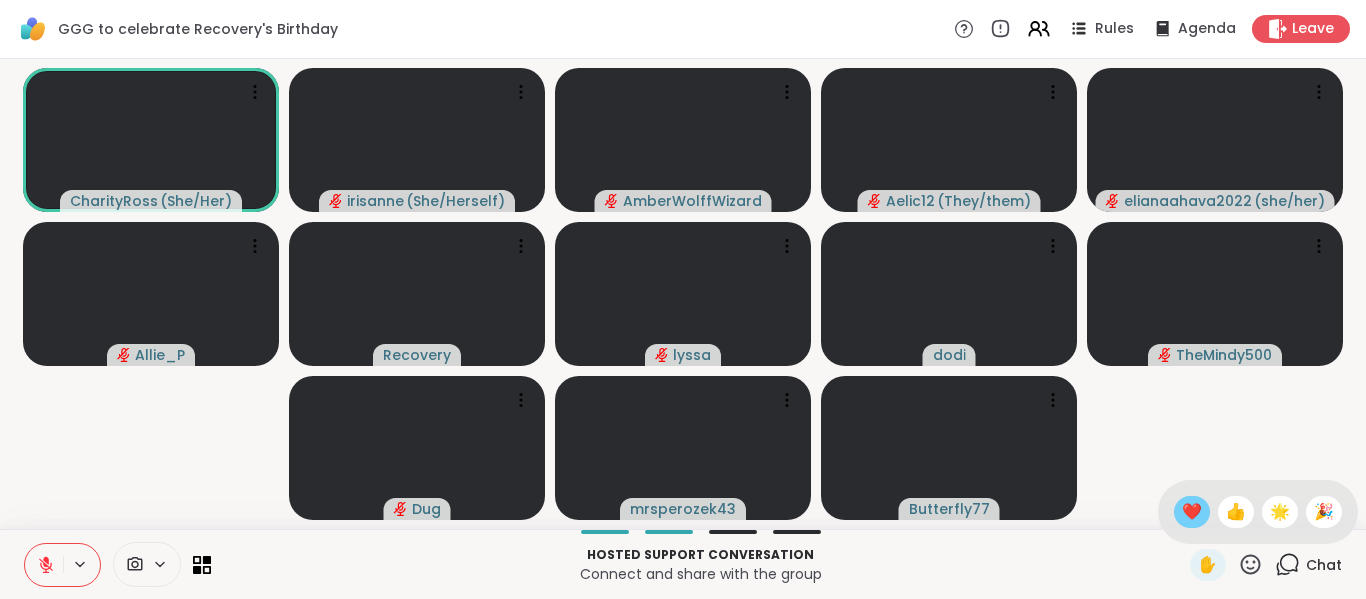 click on "❤️" at bounding box center (1192, 512) 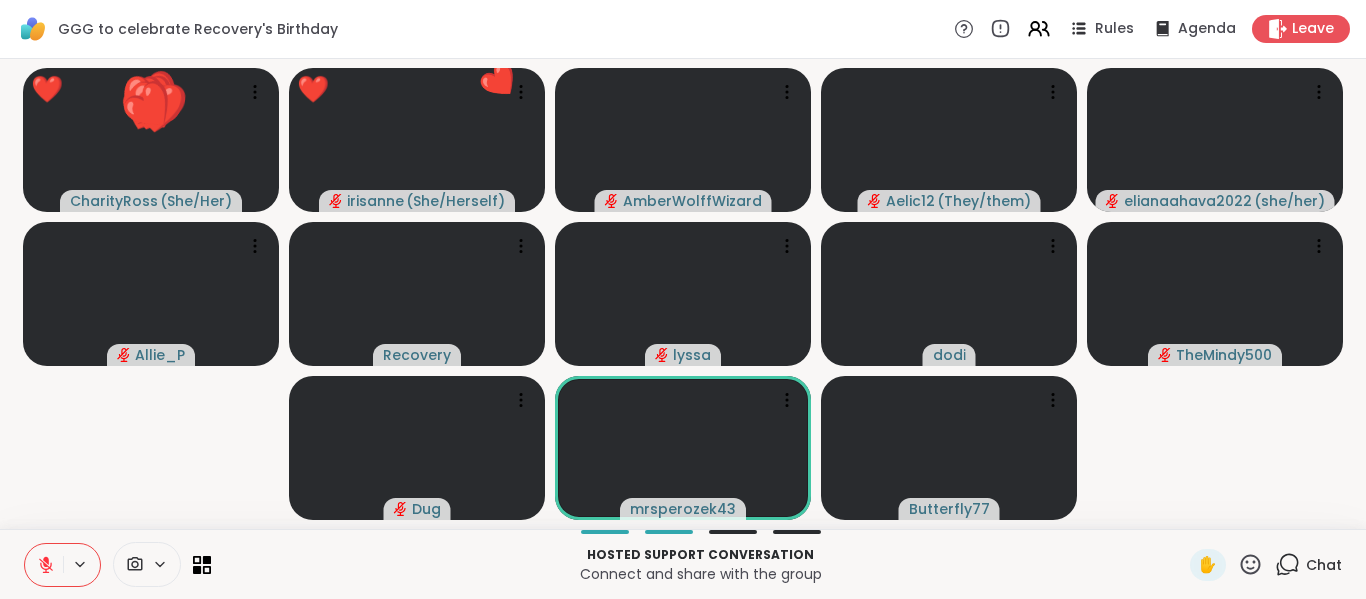 click at bounding box center [44, 565] 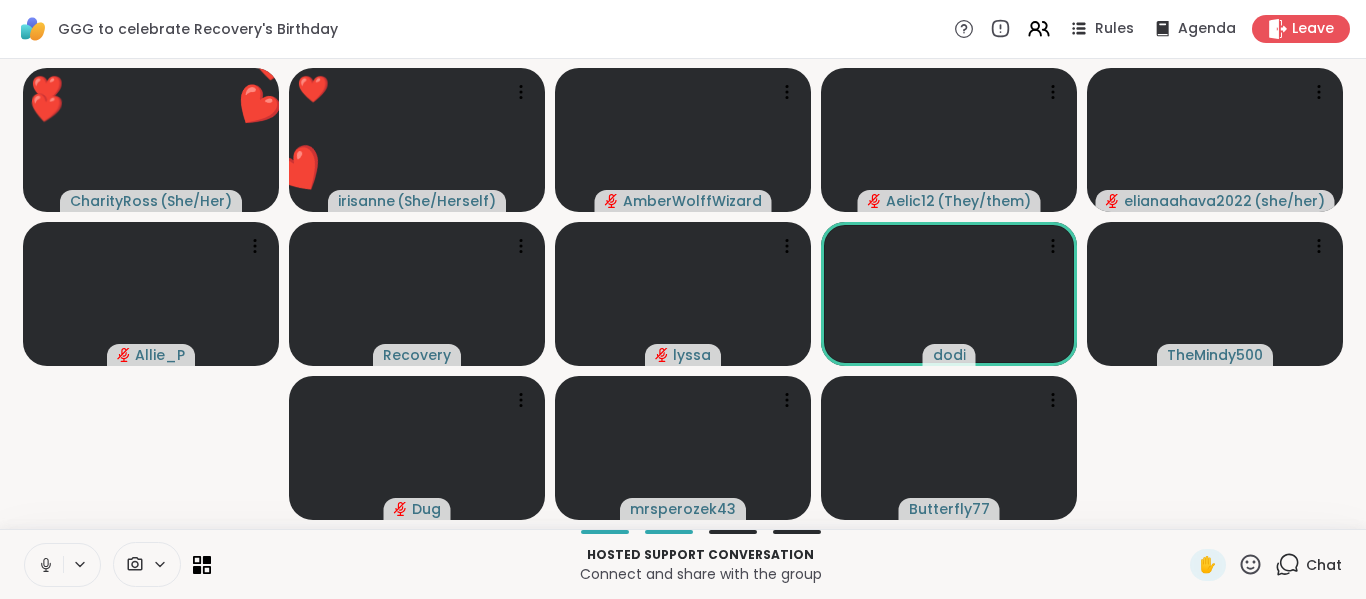 click at bounding box center (44, 565) 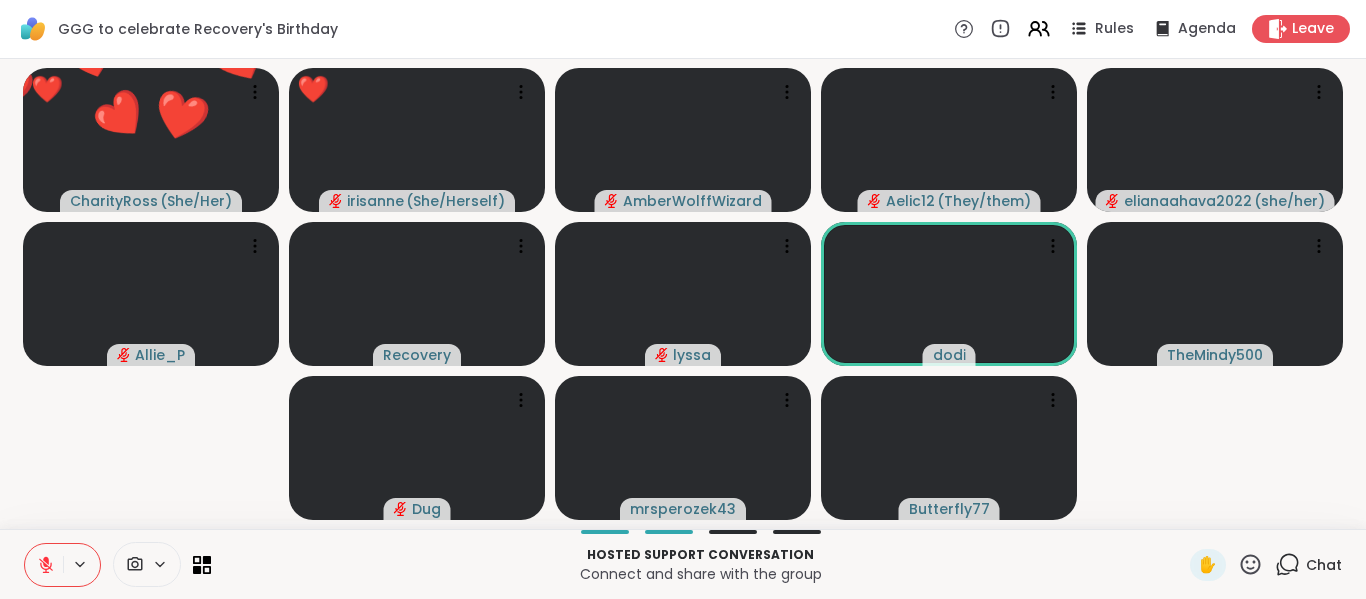 click at bounding box center [44, 565] 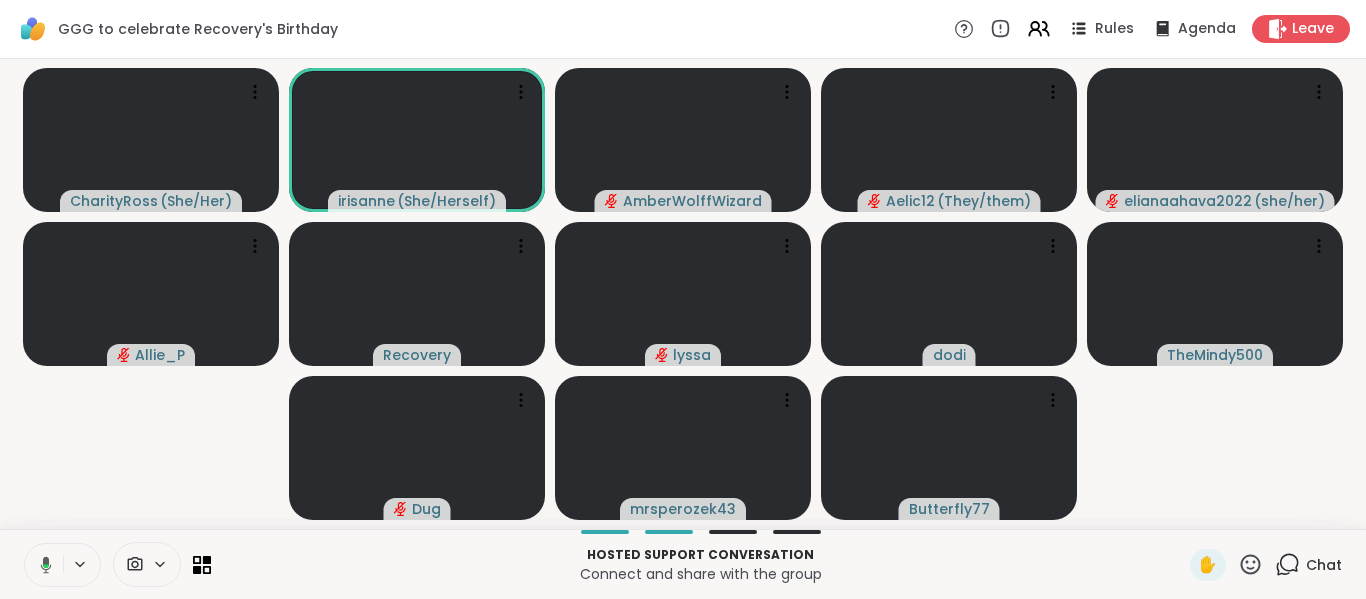 click at bounding box center [42, 565] 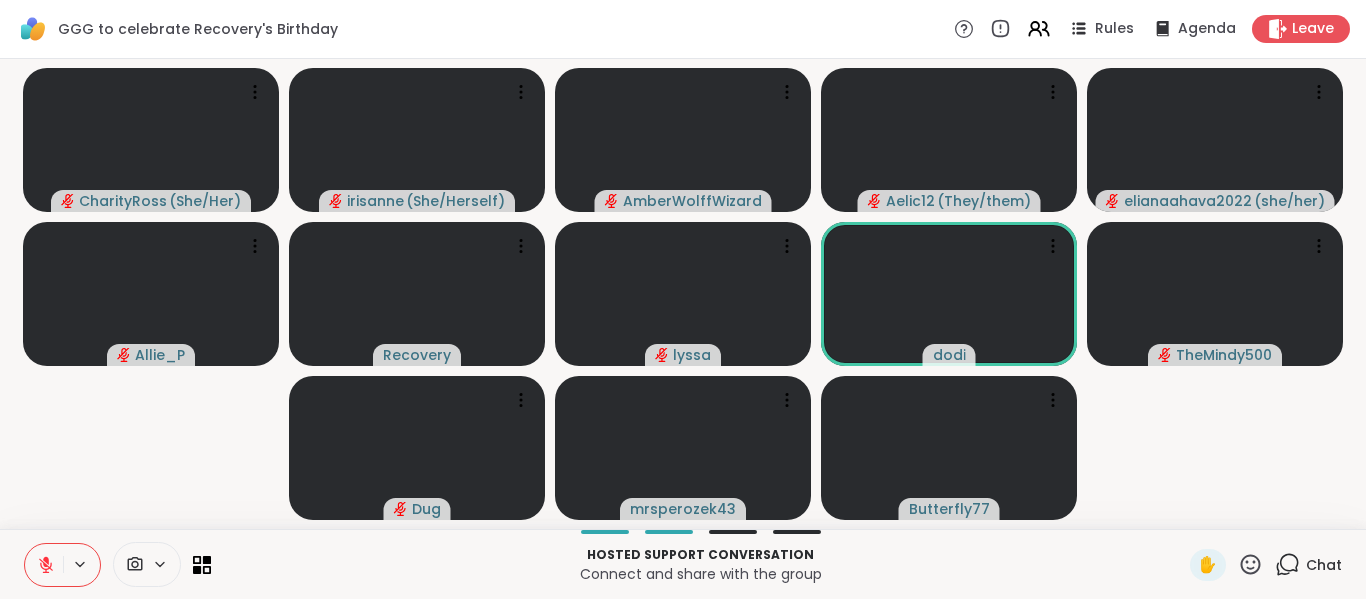 click on "CharityRoss ( She/Her ) irisanne ( She/Herself ) AmberWolffWizard Aelic12 ( They/them ) elianaahava2022 ( she/her ) Allie_P Recovery lyssa dodi TheMindy500 Dug mrsperozek43 Butterfly77" at bounding box center [683, 294] 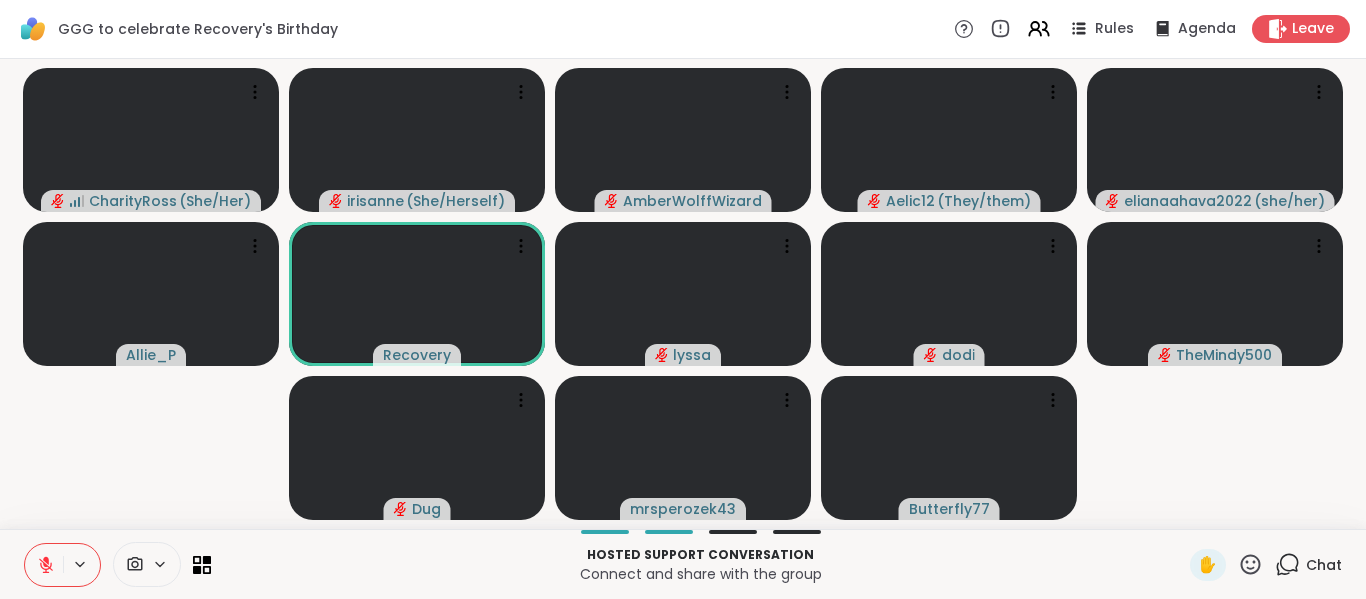 click at bounding box center [117, 564] 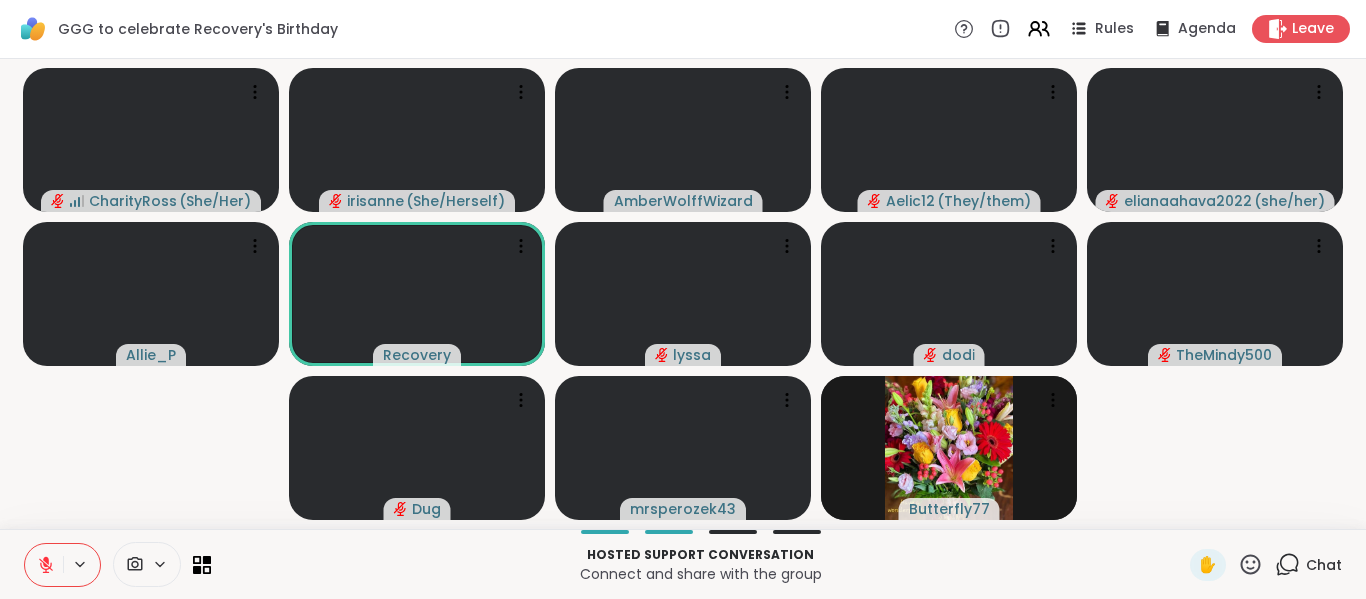 click on "CharityRoss ( She/Her ) irisanne ( She/Herself ) AmberWolffWizard Aelic12 ( They/them ) elianaahava2022 ( she/her ) Allie_P Recovery lyssa dodi TheMindy500 Dug mrsperozek43 Butterfly77" at bounding box center (683, 294) 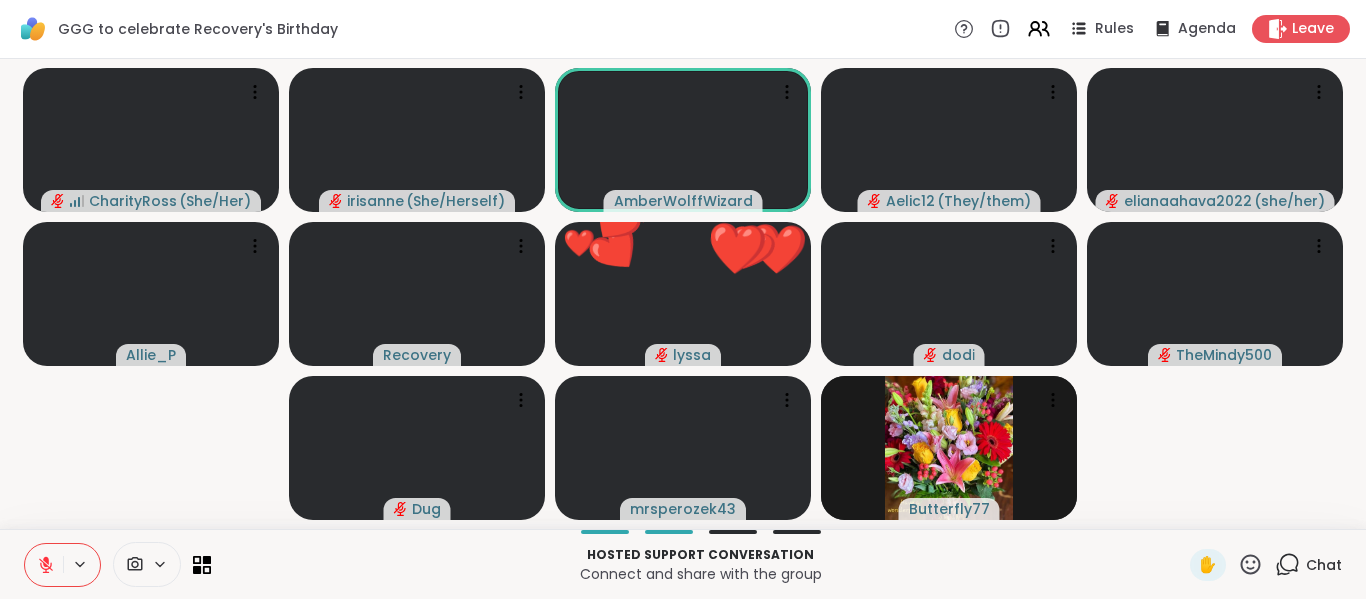 click at bounding box center [44, 565] 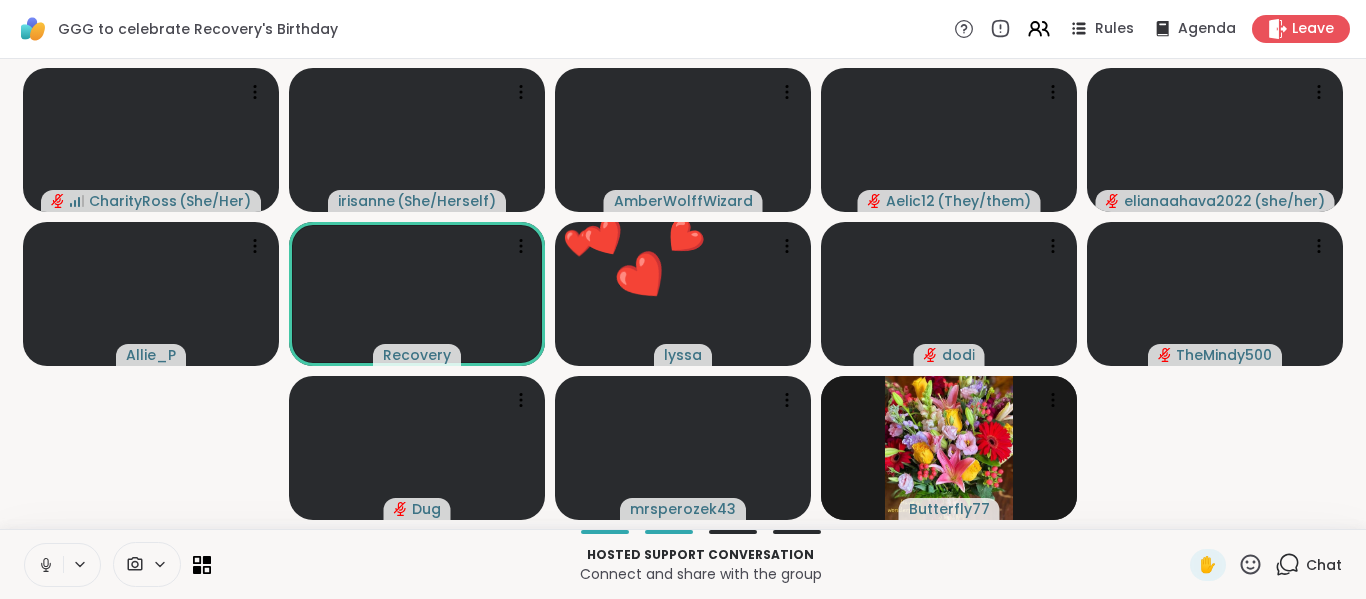 click at bounding box center (44, 565) 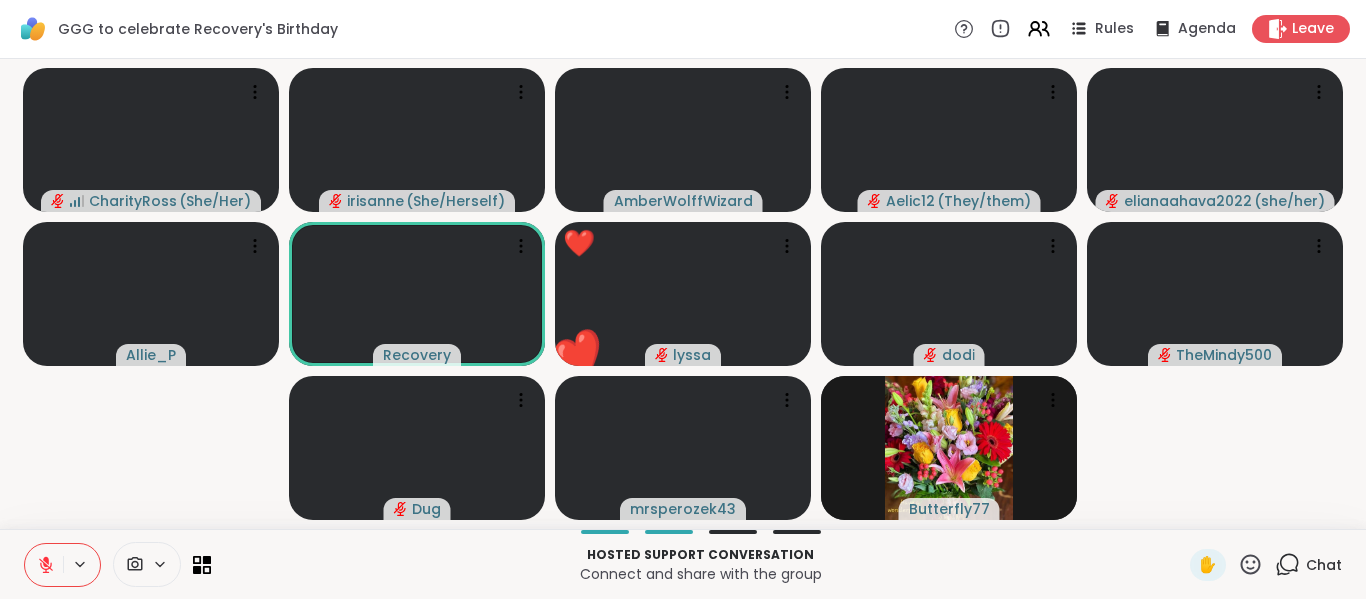 click at bounding box center (44, 565) 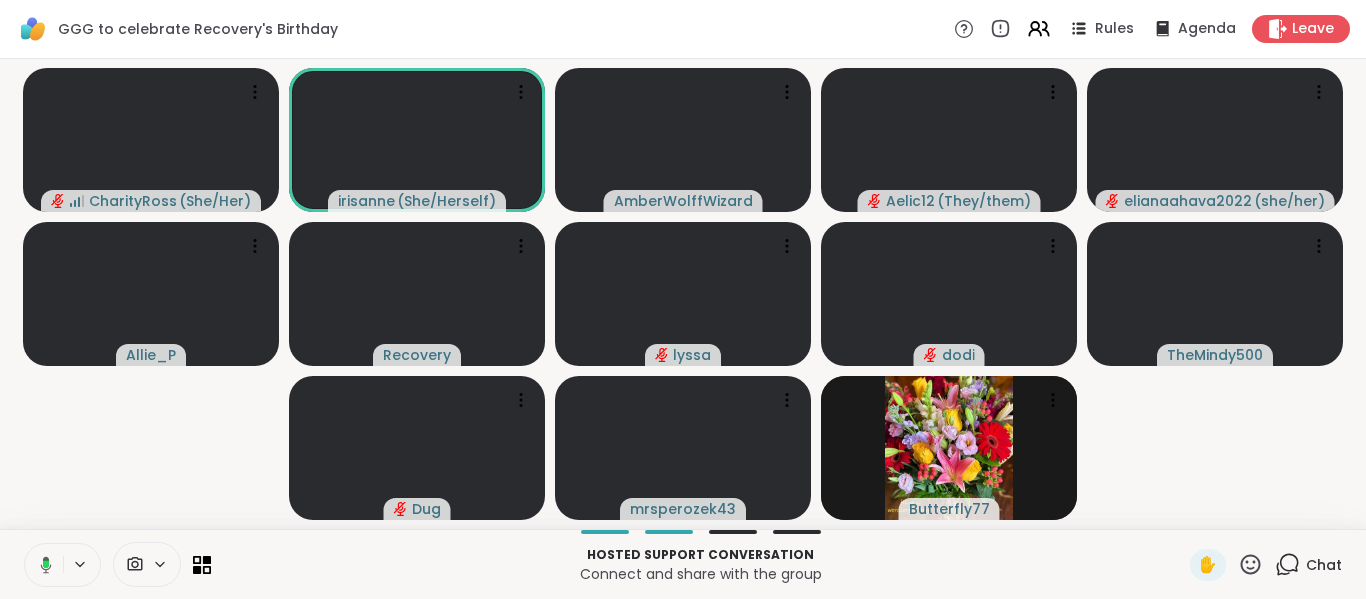 click at bounding box center [42, 565] 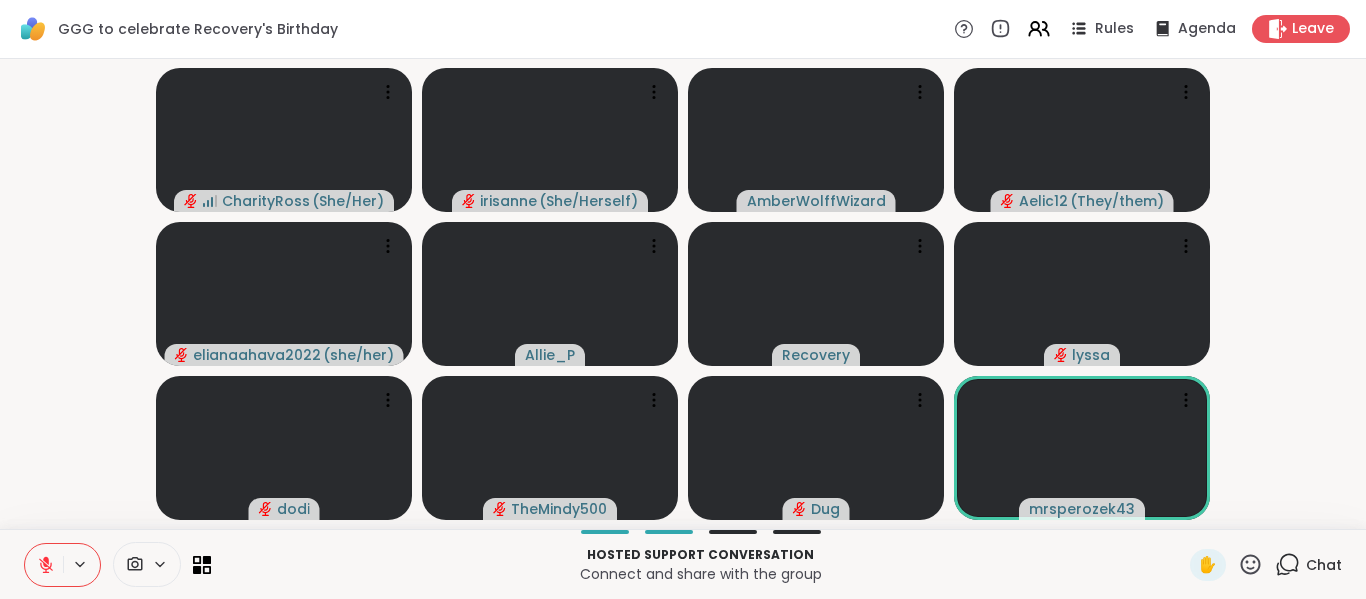 click 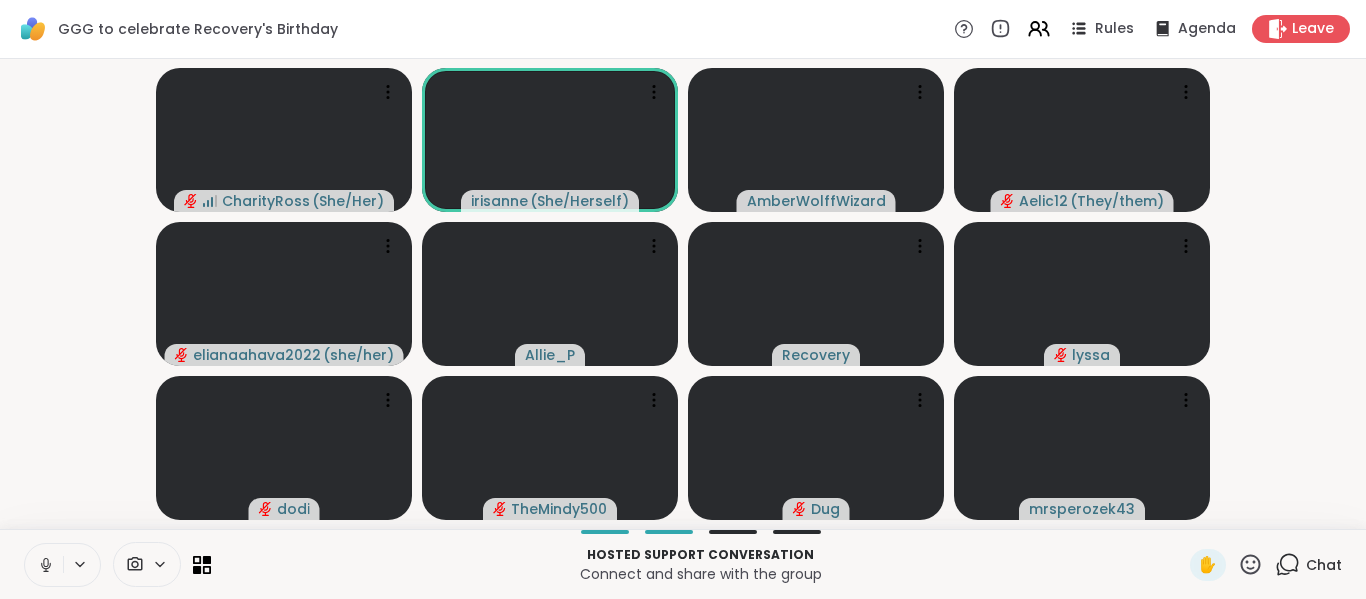 click 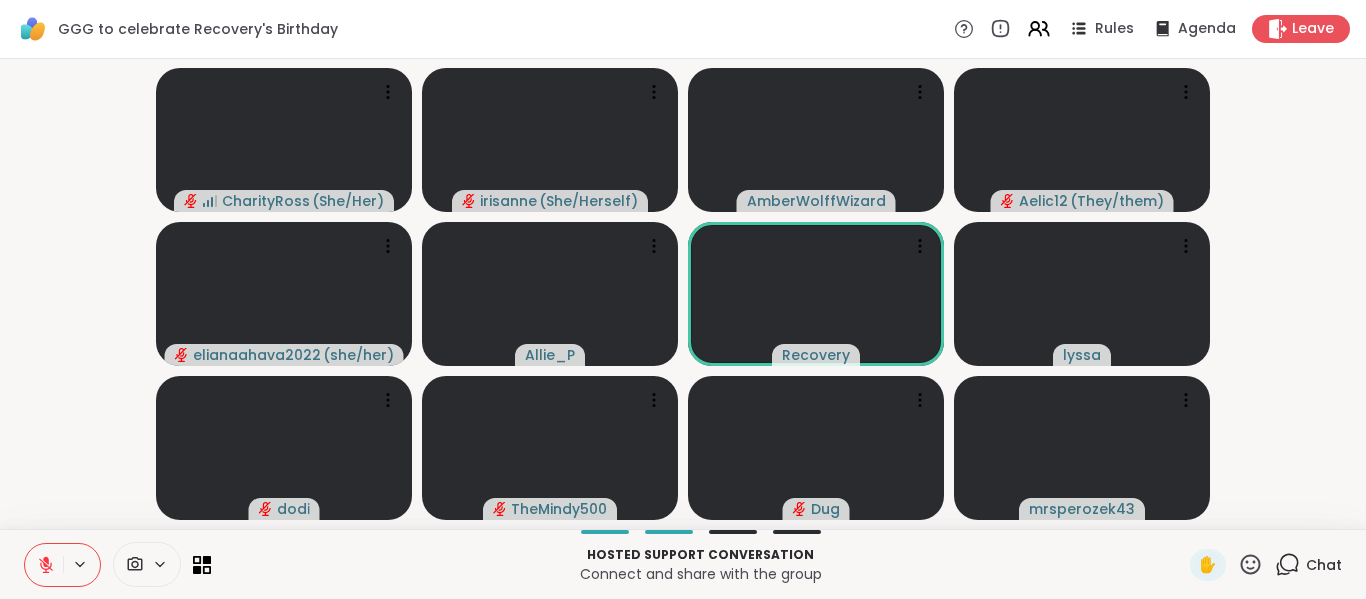 click 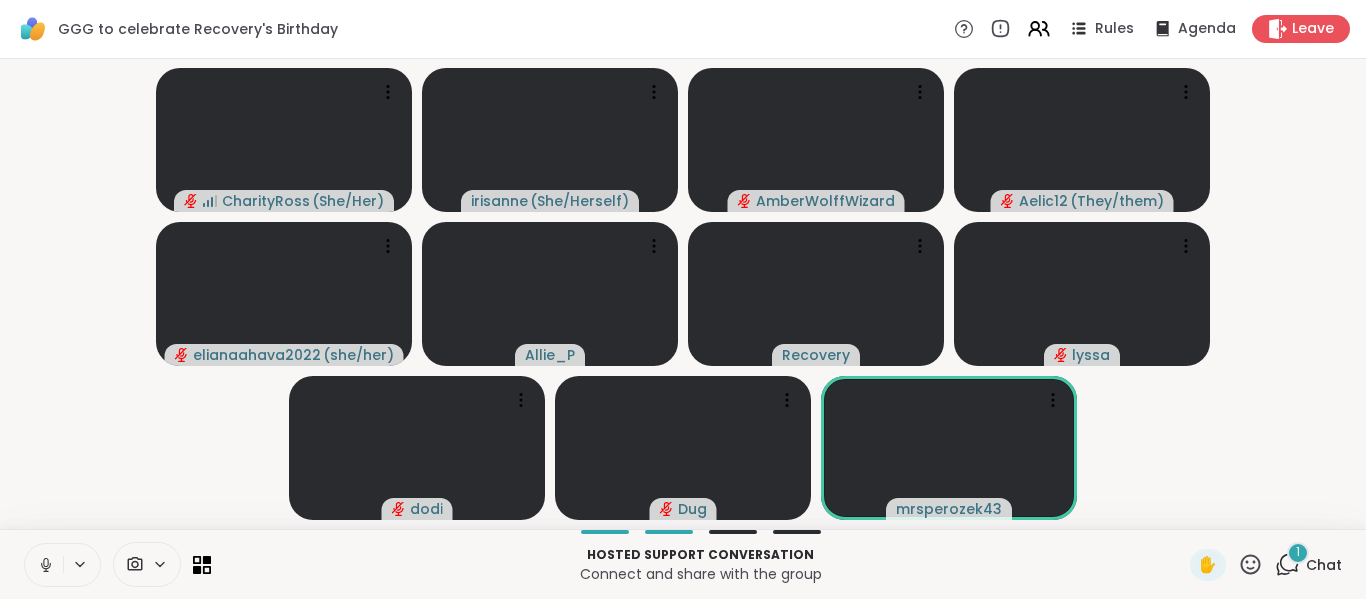 click on "CharityRoss ( She/Her ) irisanne ( She/Herself ) AmberWolffWizard Aelic12 ( They/them ) elianaahava2022 ( she/her ) Allie_P Recovery lyssa dodi Dug mrsperozek43" at bounding box center (683, 294) 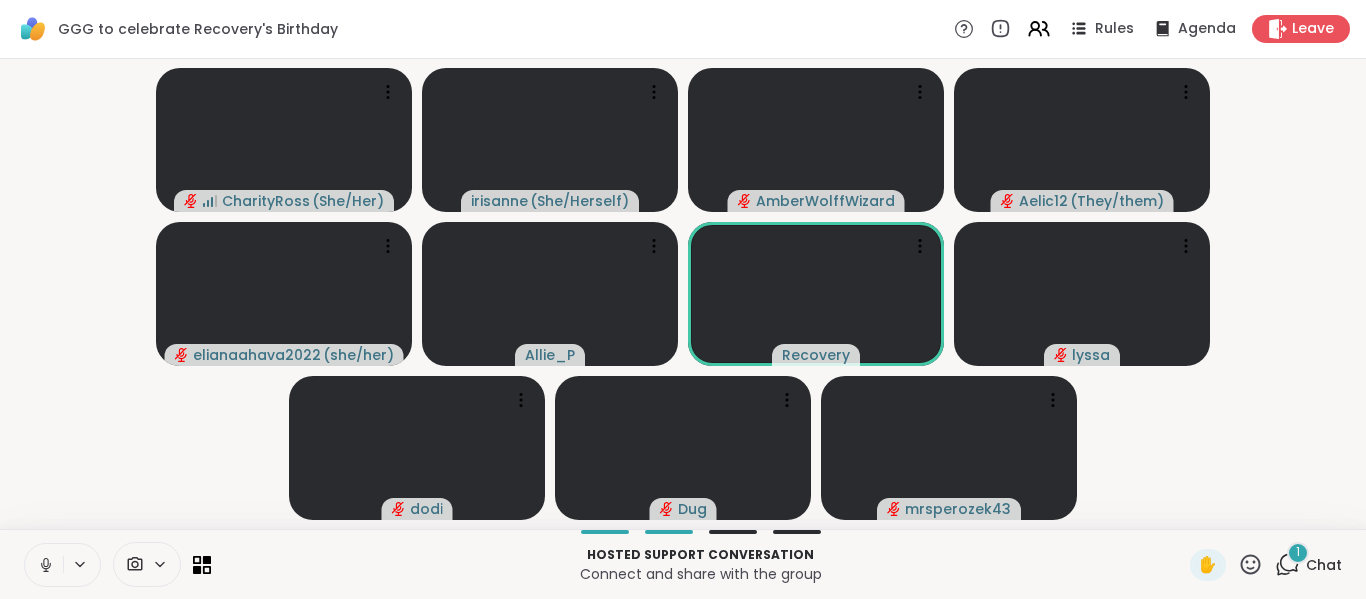 click 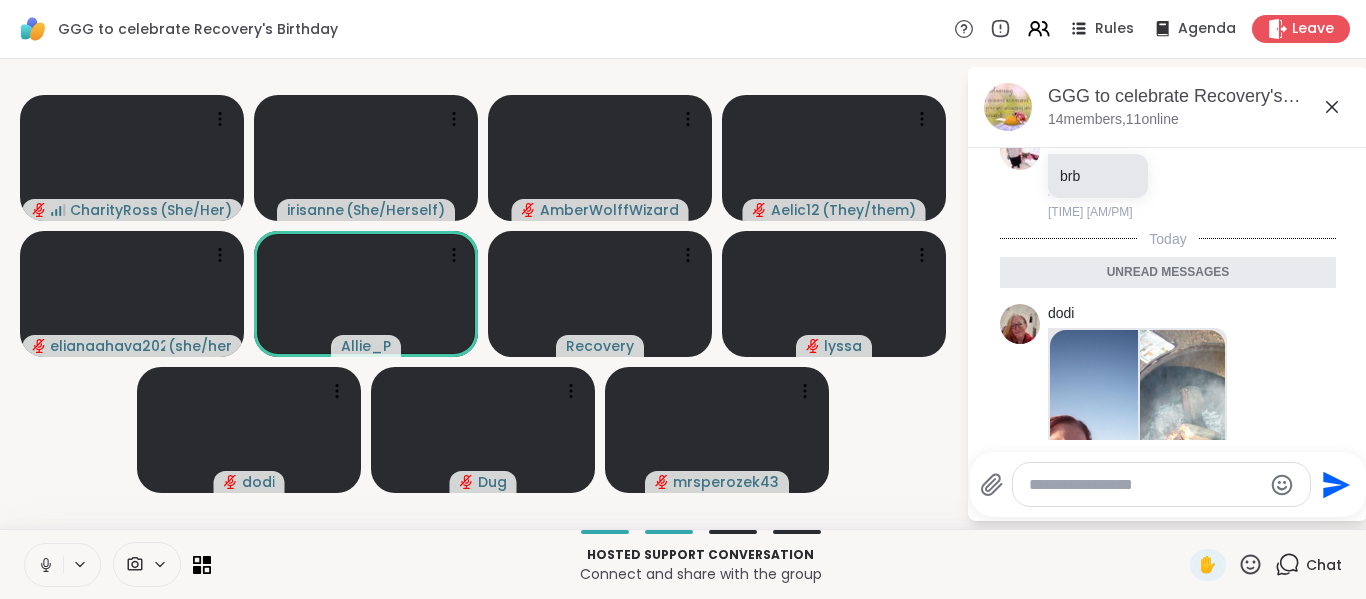 scroll, scrollTop: 3340, scrollLeft: 0, axis: vertical 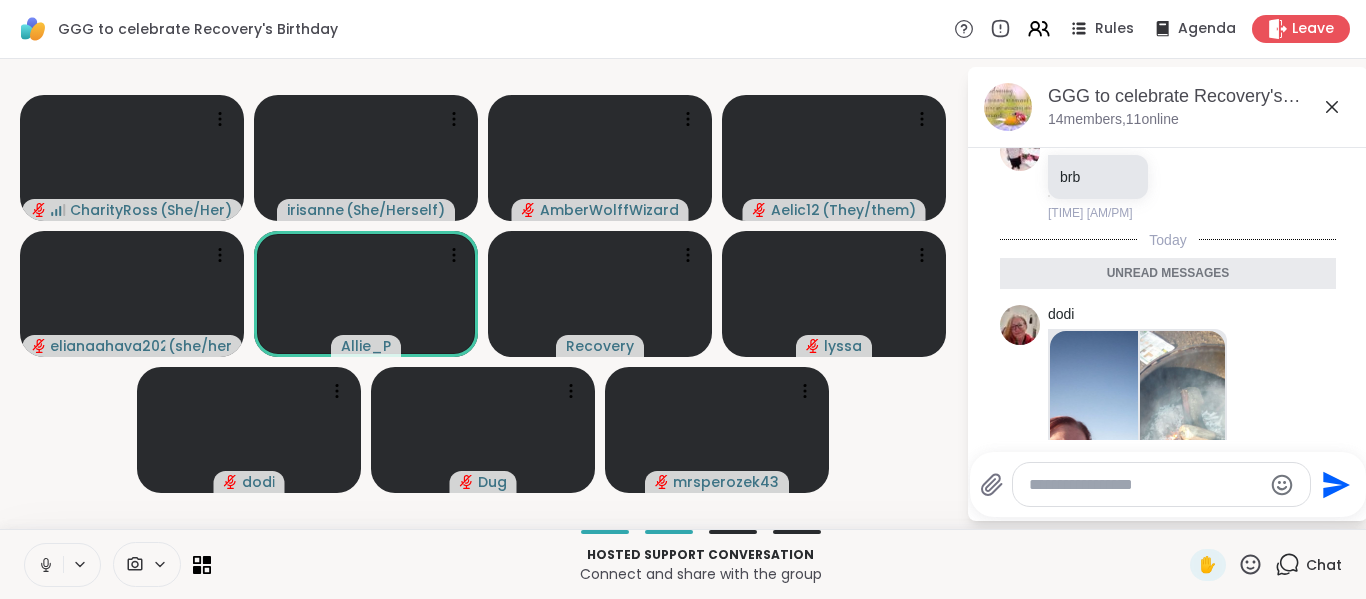 click at bounding box center (1094, 450) 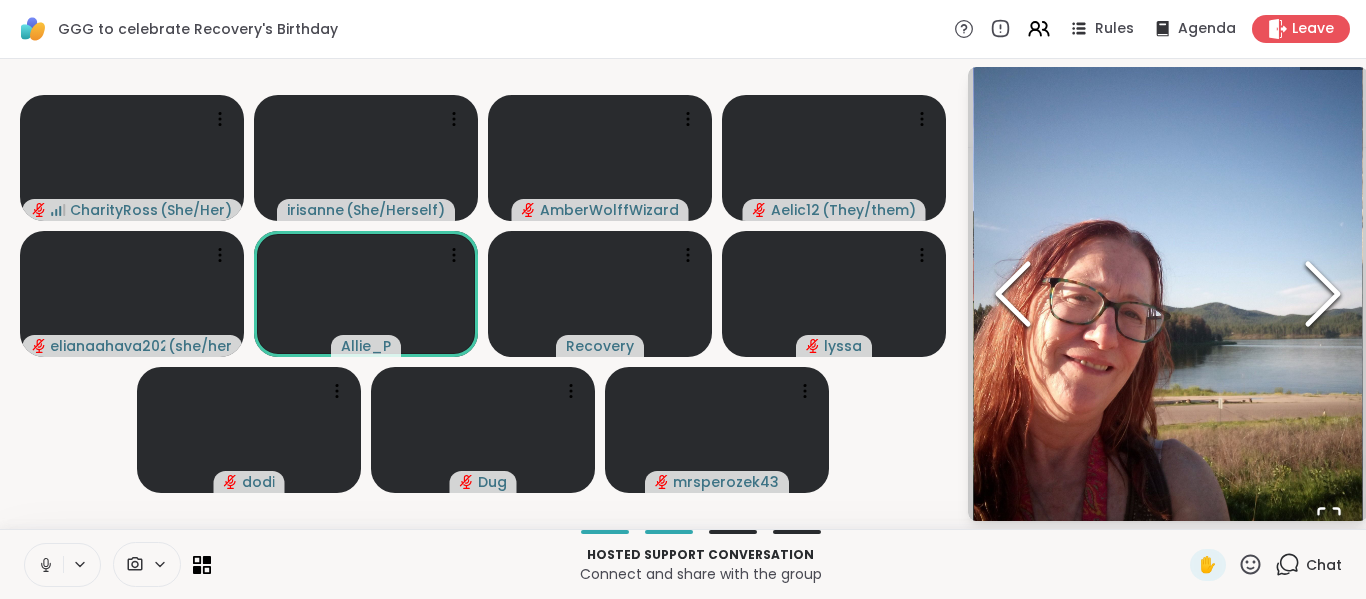 click 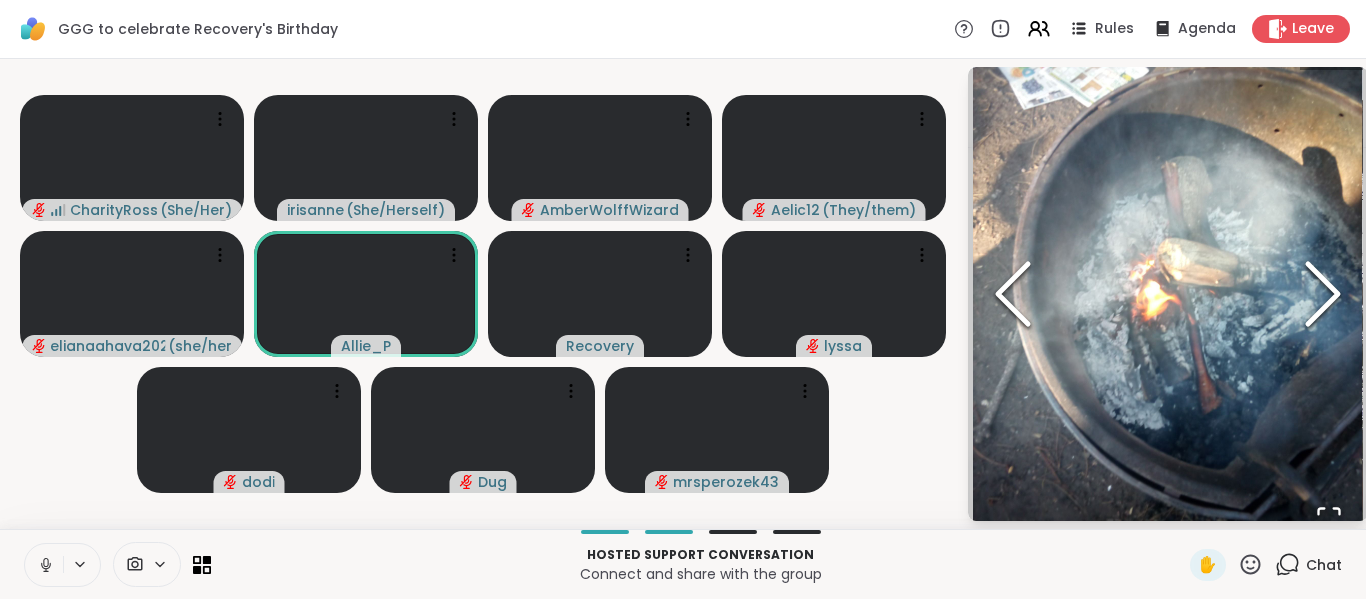 click 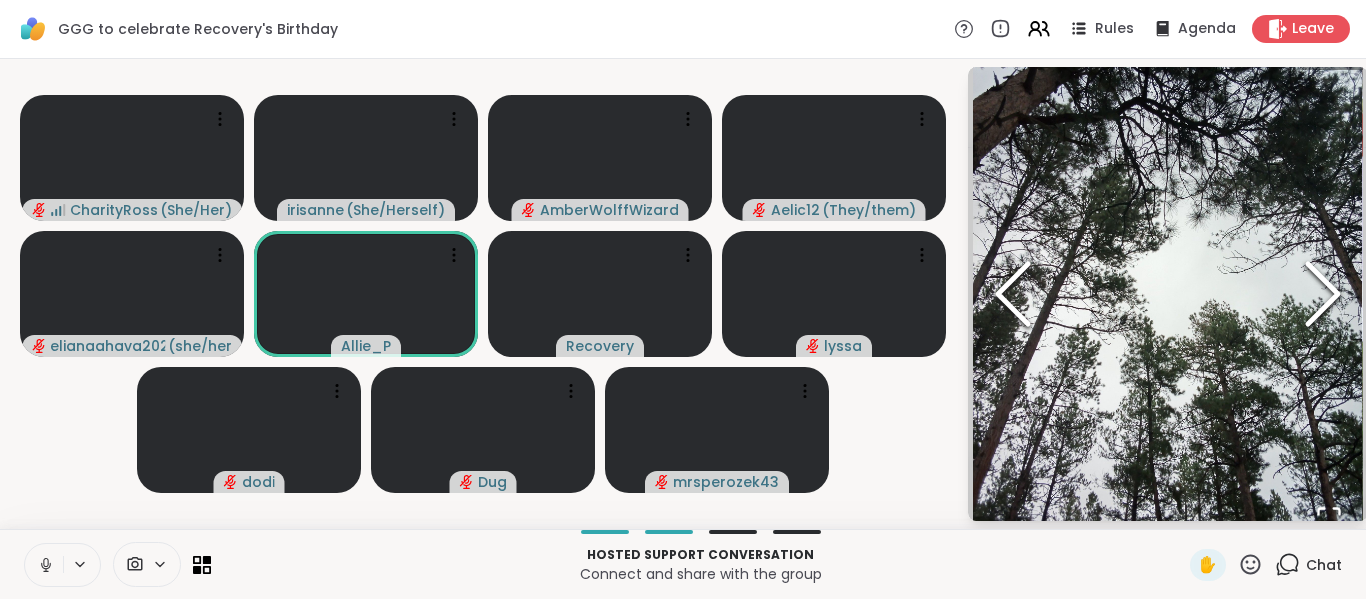 click 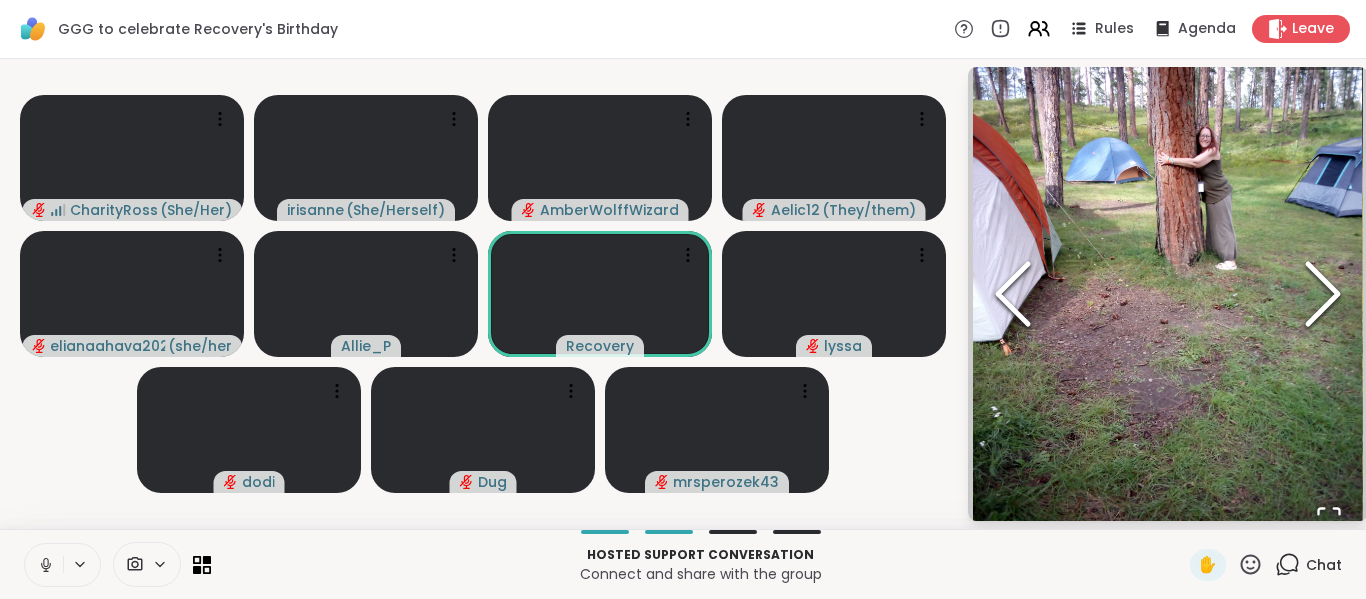 click 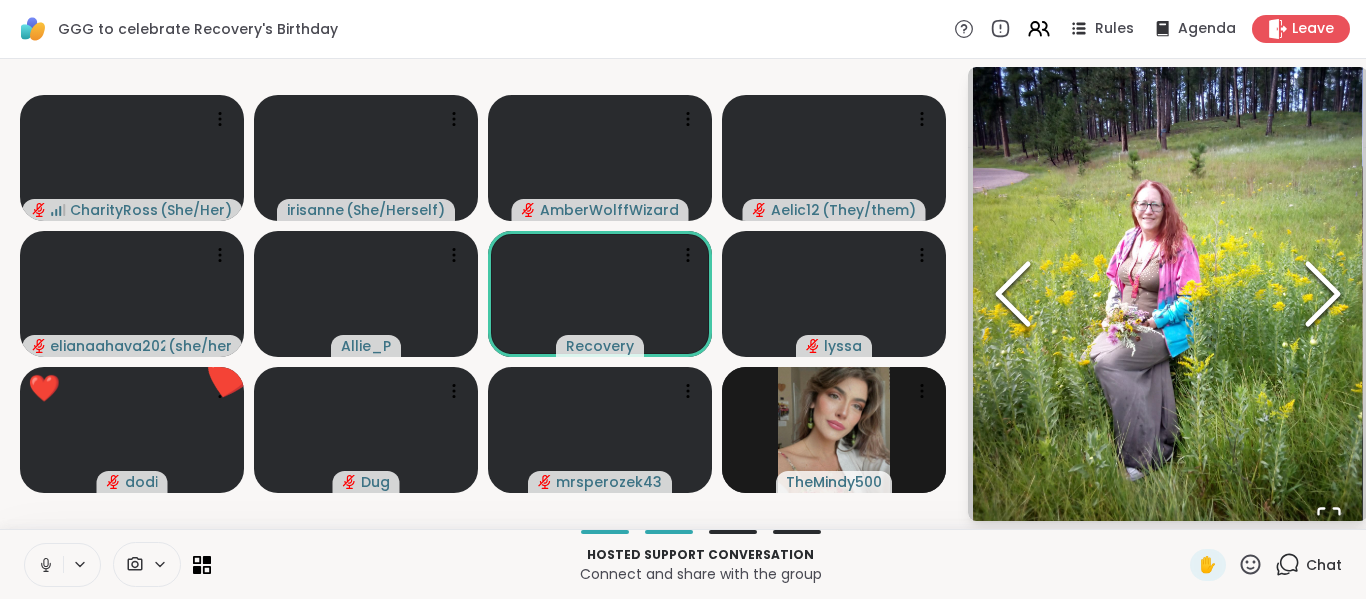 click 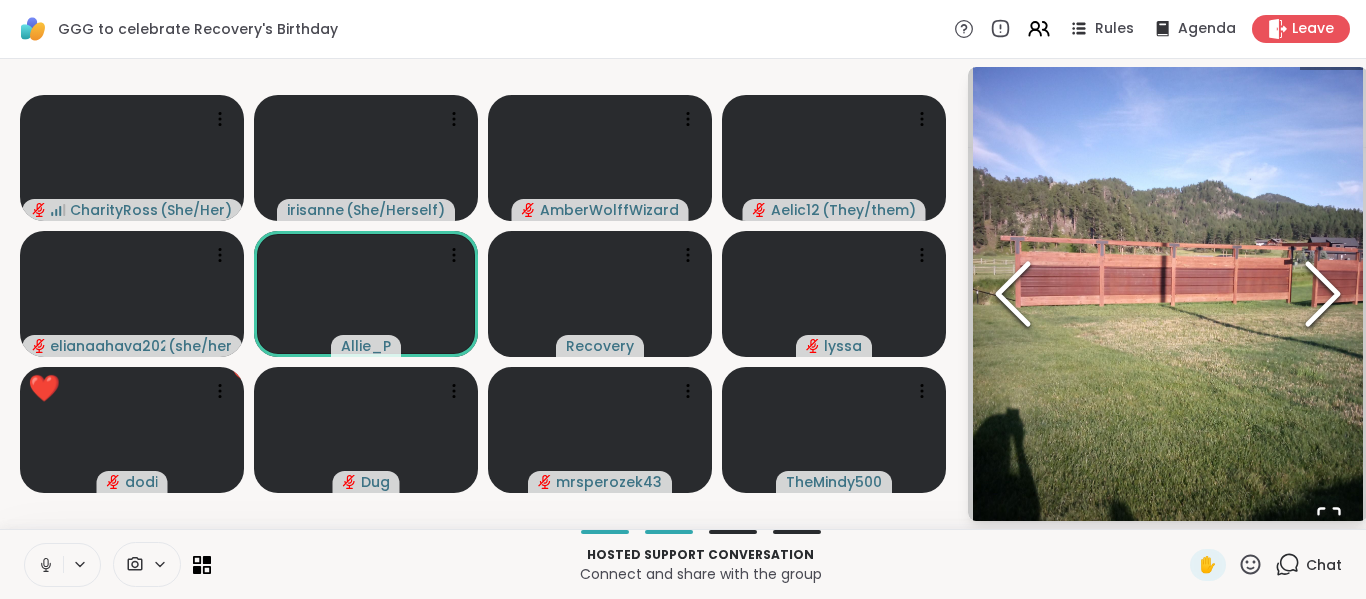 click 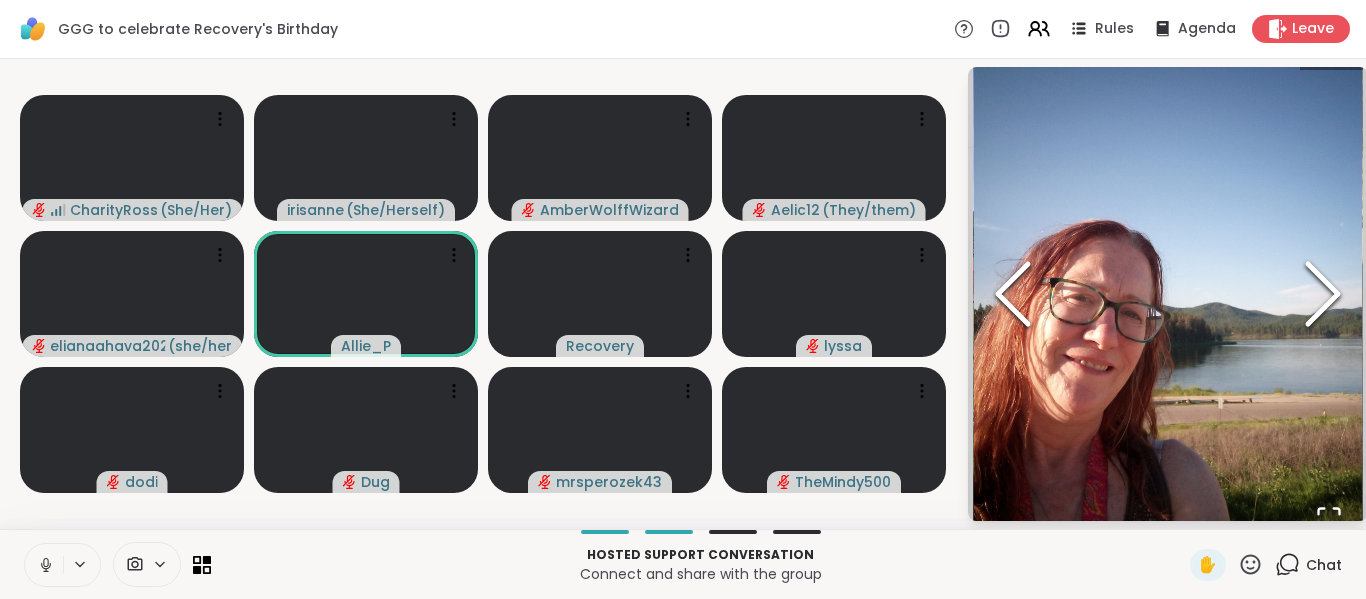 click 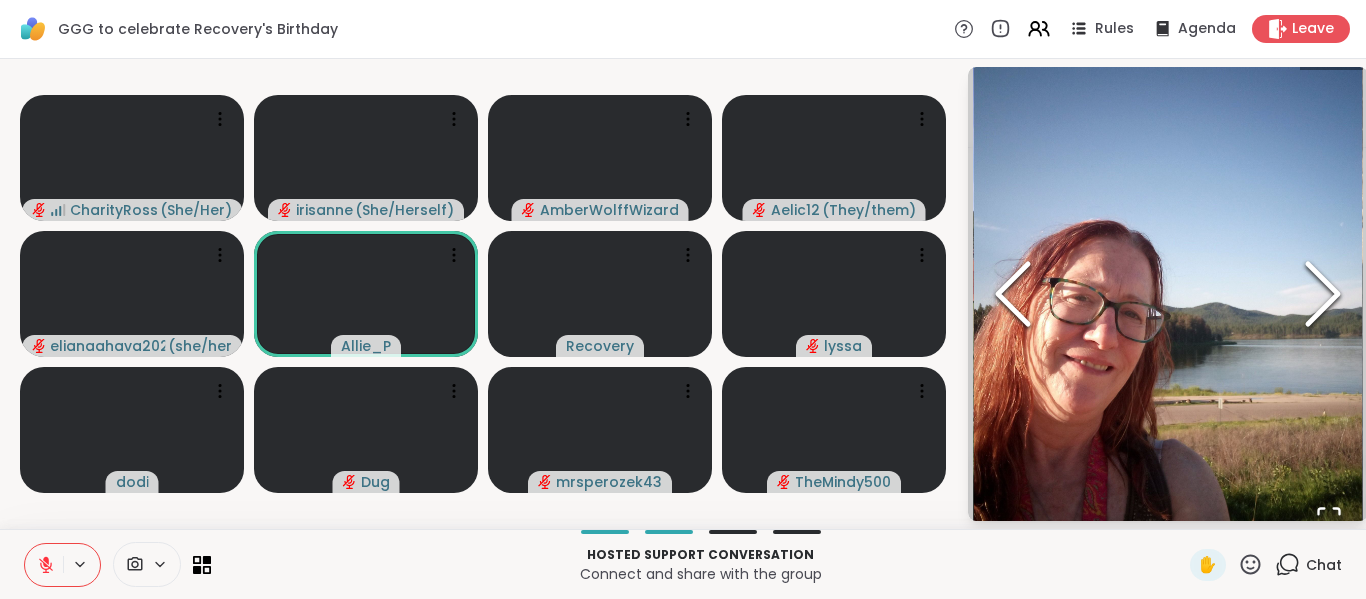 click at bounding box center [1167, 293] 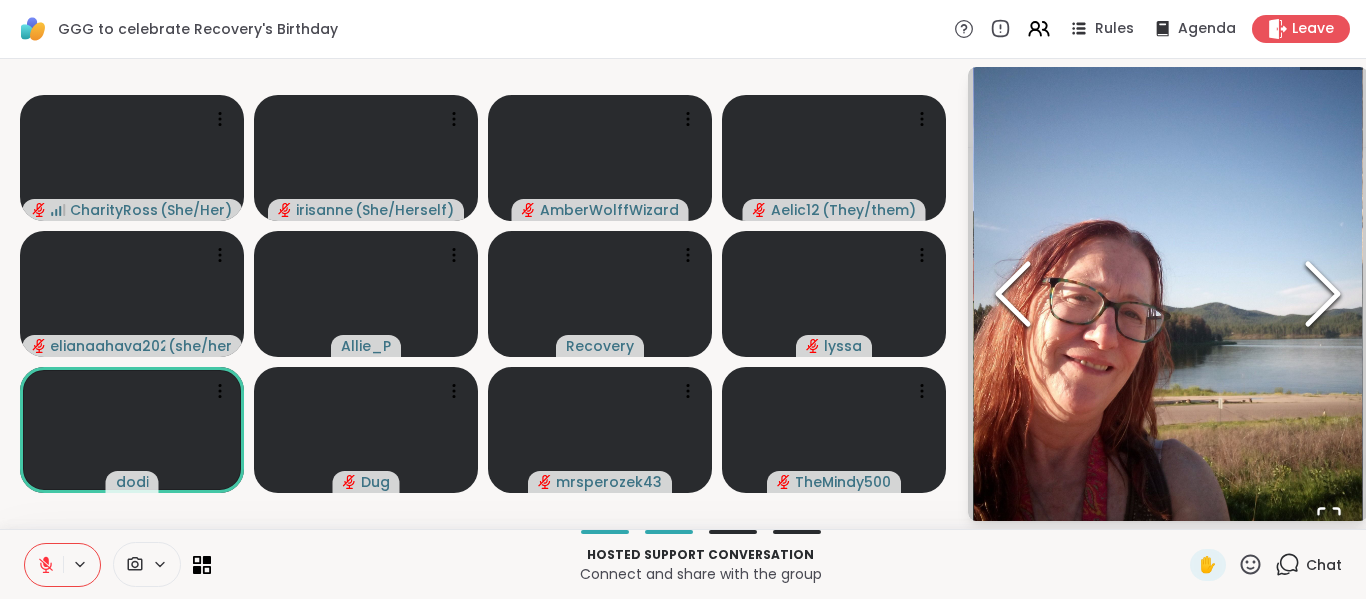 click on "Chat" at bounding box center [1308, 565] 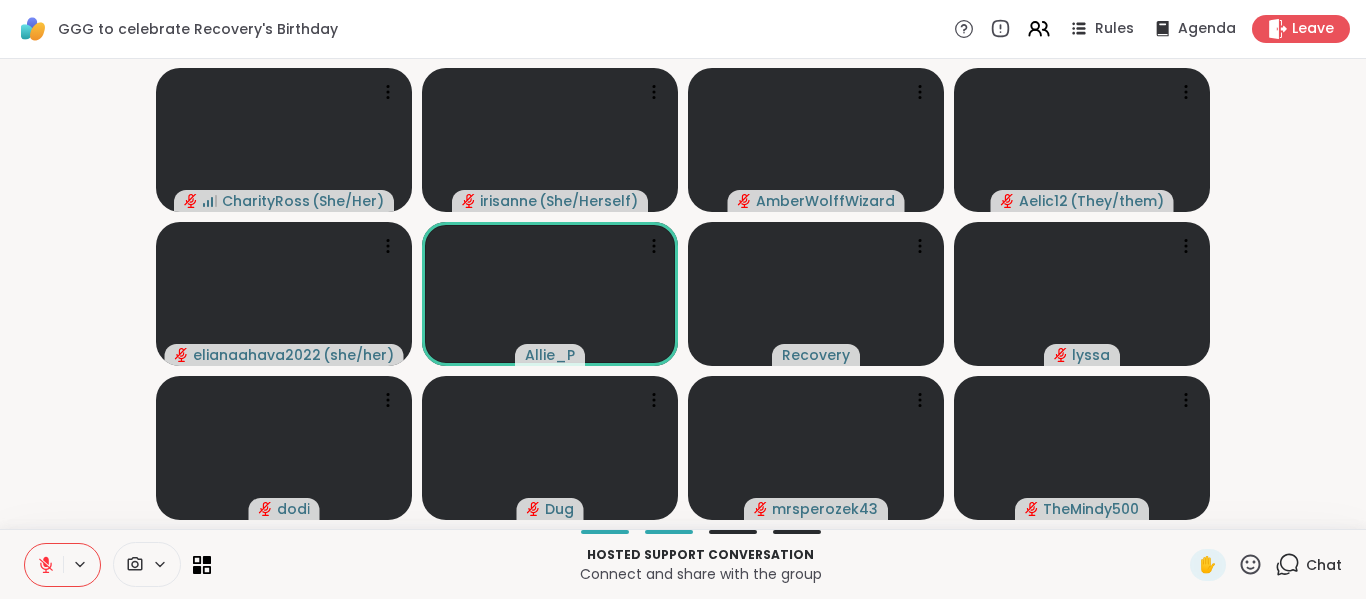 click at bounding box center (117, 564) 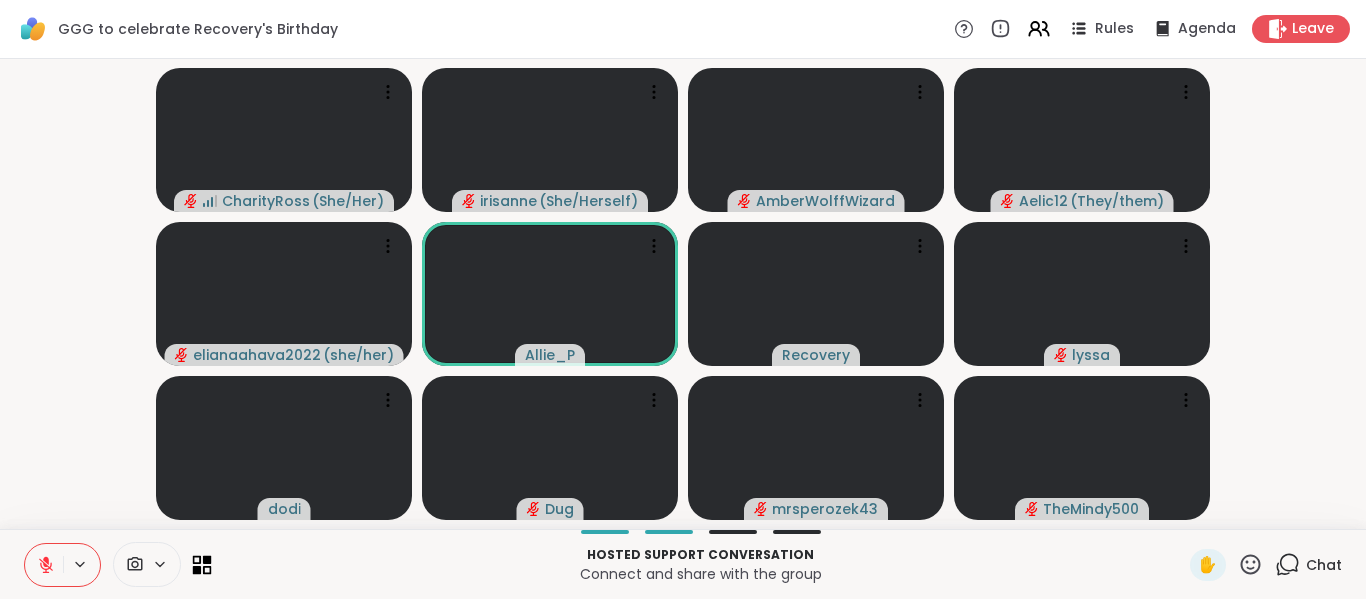 click 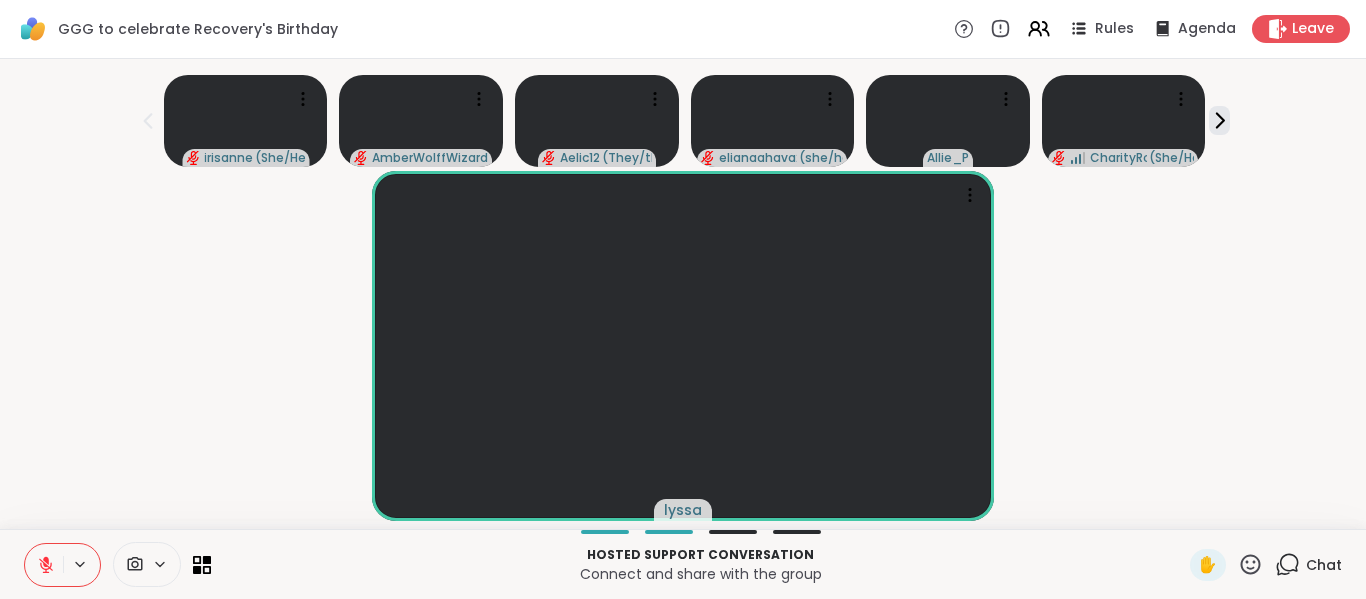 click 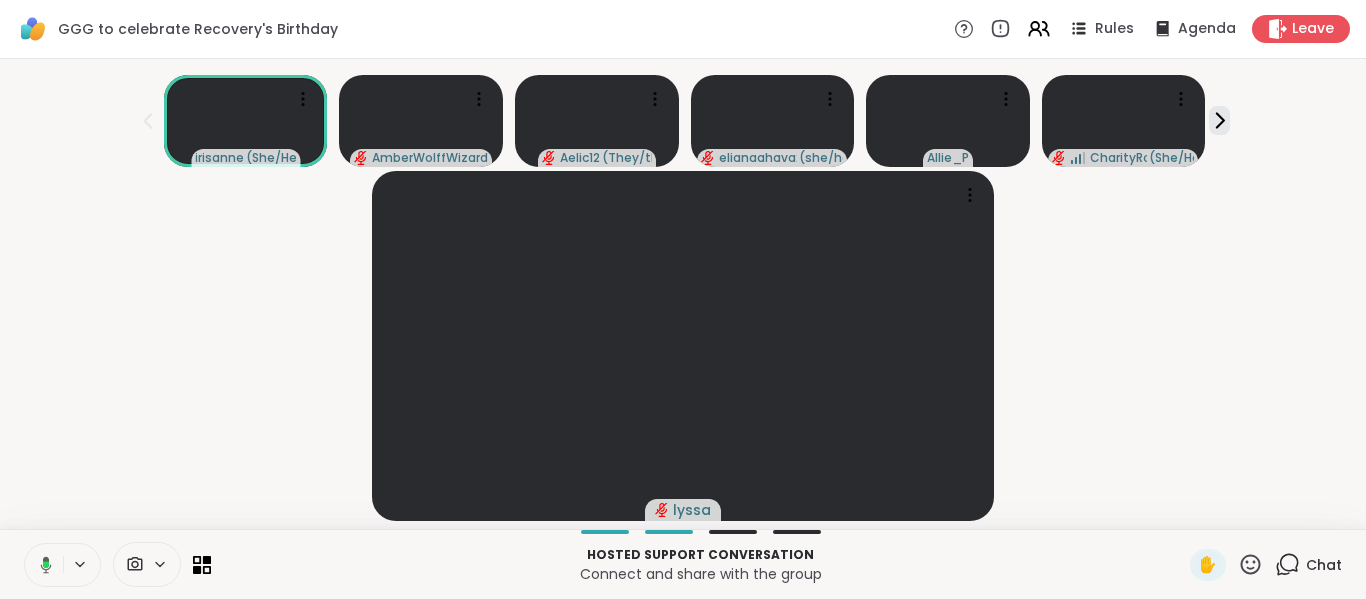 click 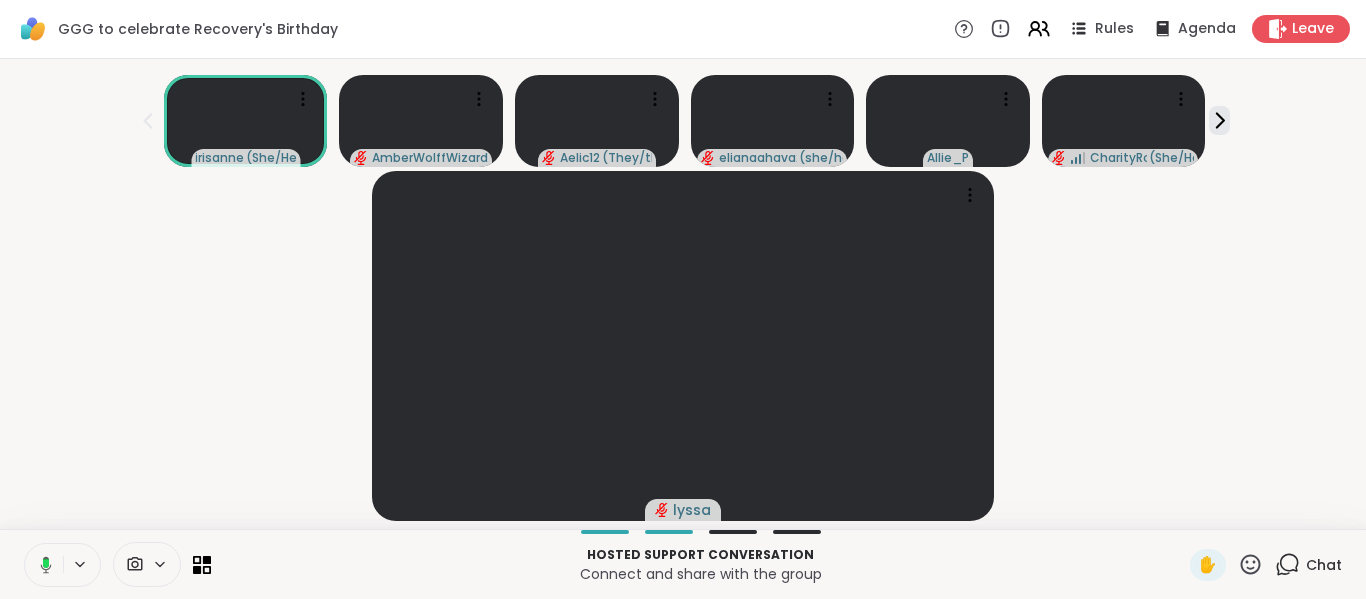 click on "lyssa" at bounding box center (683, 346) 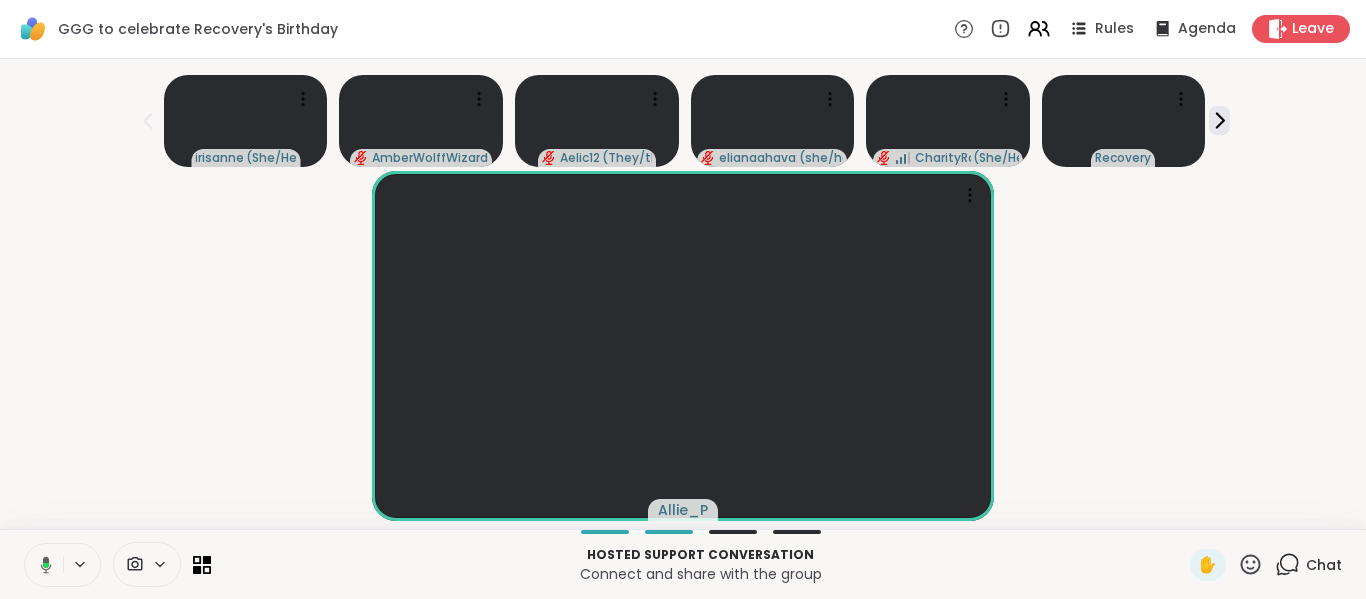 click 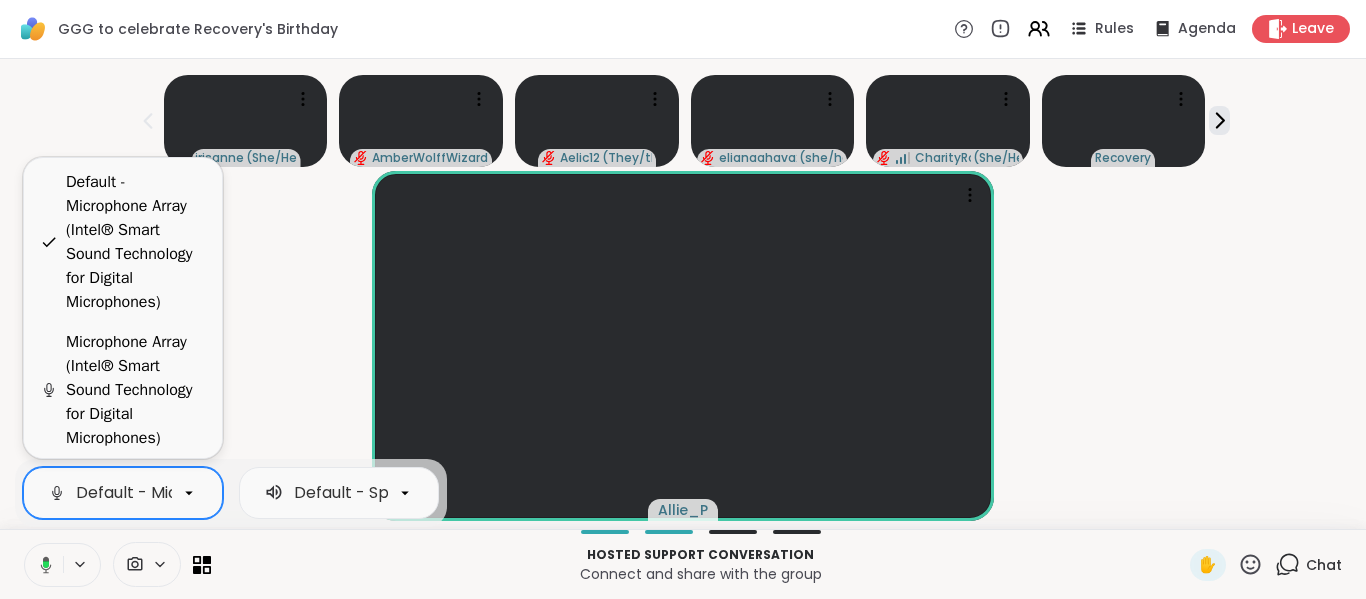 scroll, scrollTop: 0, scrollLeft: 543, axis: horizontal 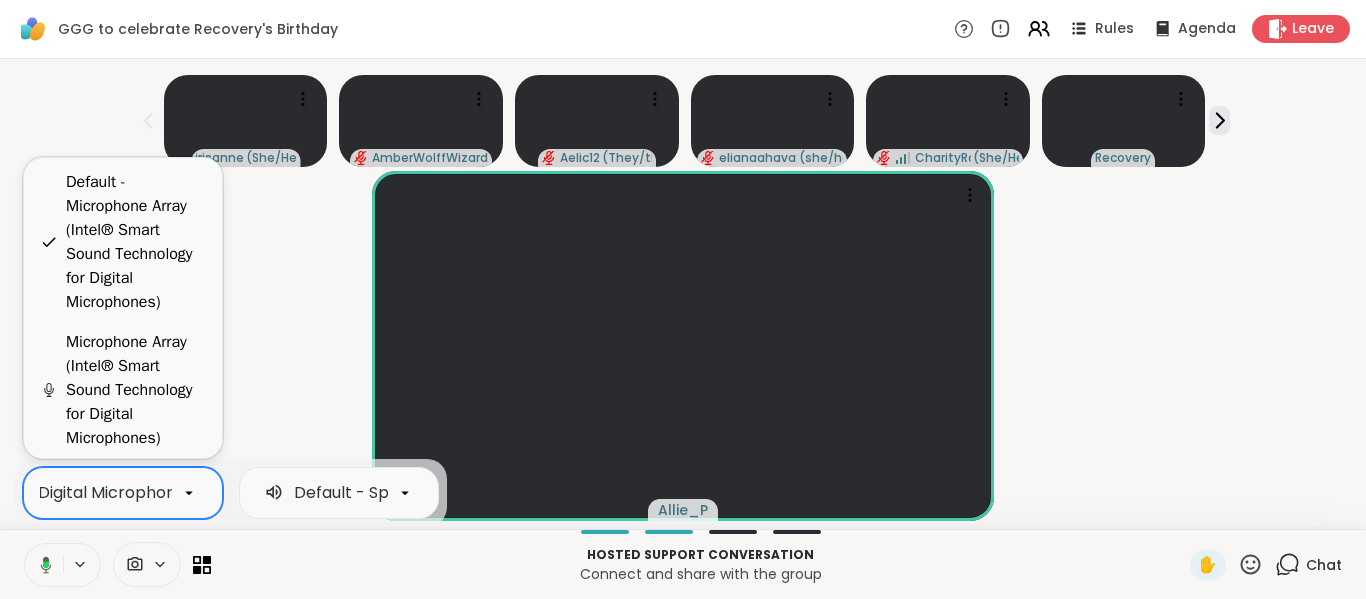 click on "Default - Microphone Array (Intel® Smart Sound Technology for Digital Microphones)" at bounding box center [123, 493] 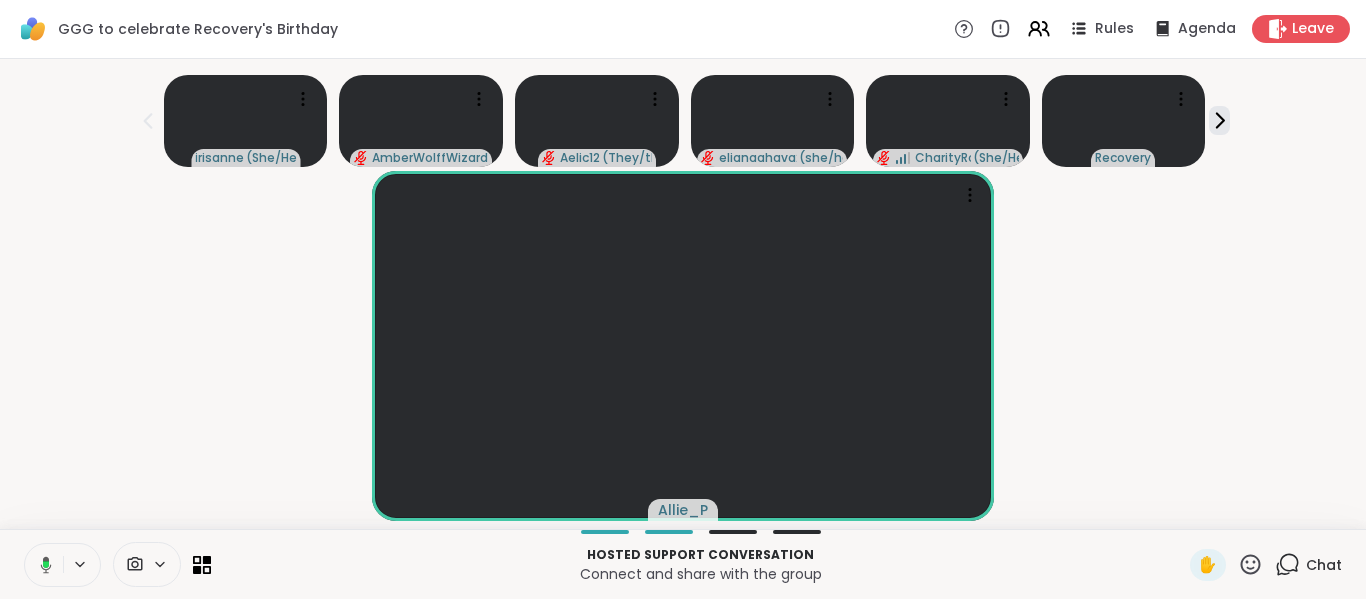 click on "Allie_P" at bounding box center (683, 346) 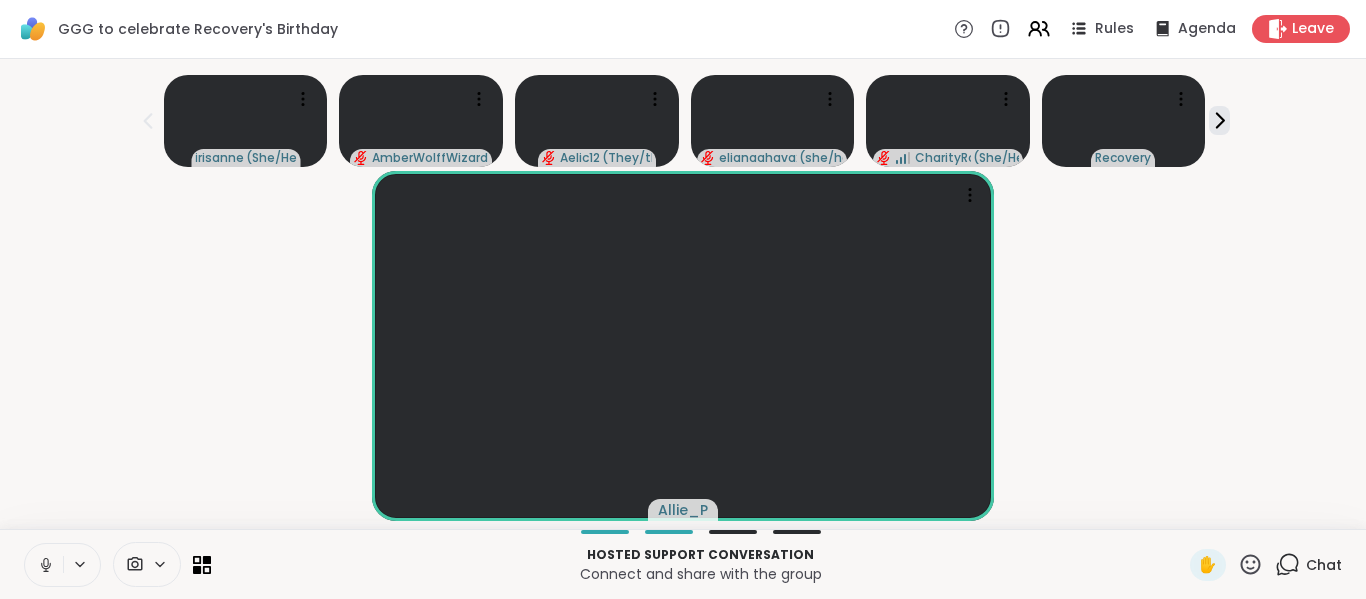 click at bounding box center (81, 564) 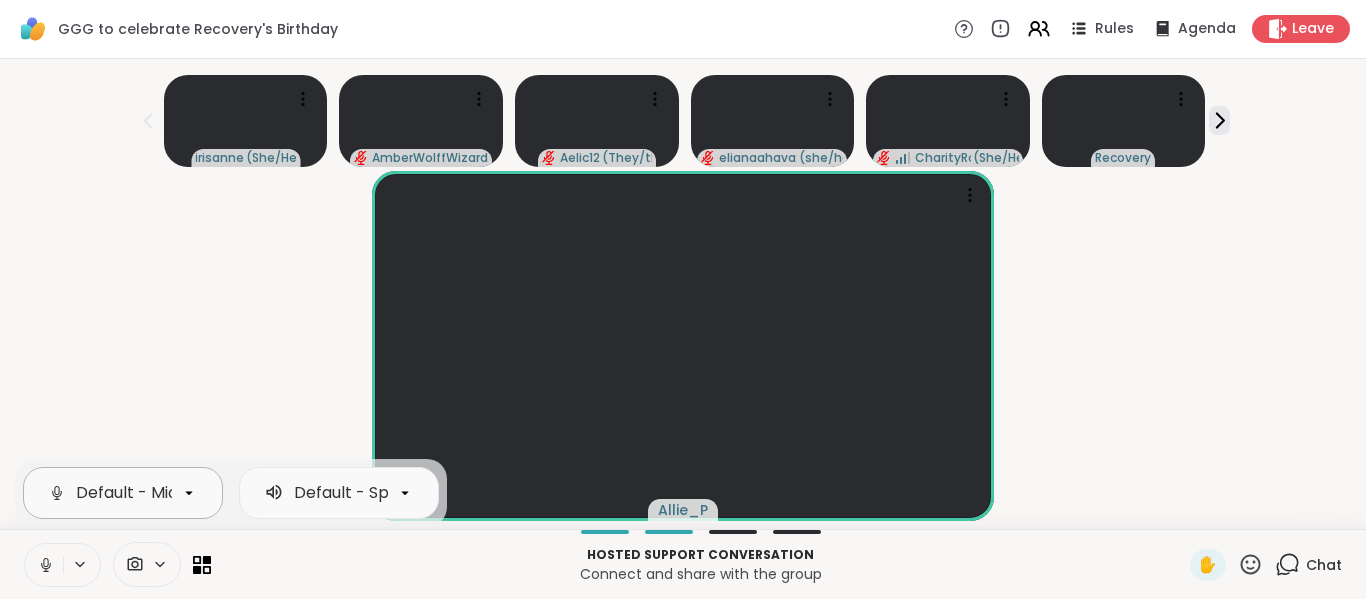 scroll, scrollTop: 0, scrollLeft: 543, axis: horizontal 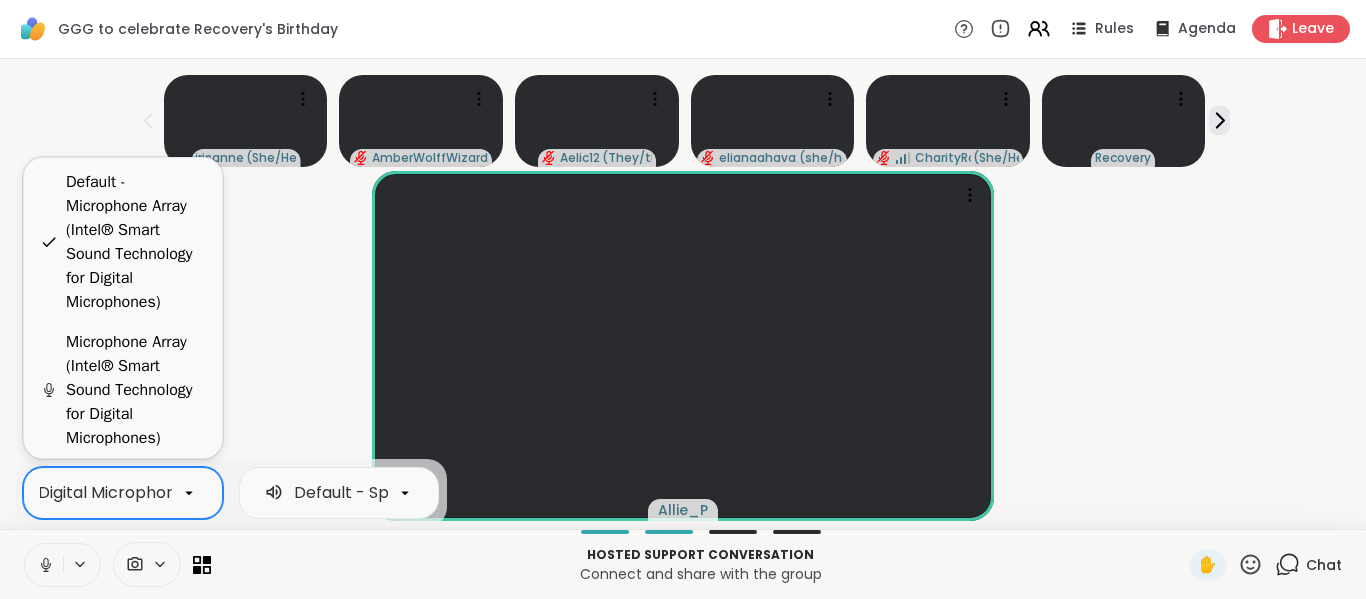 click 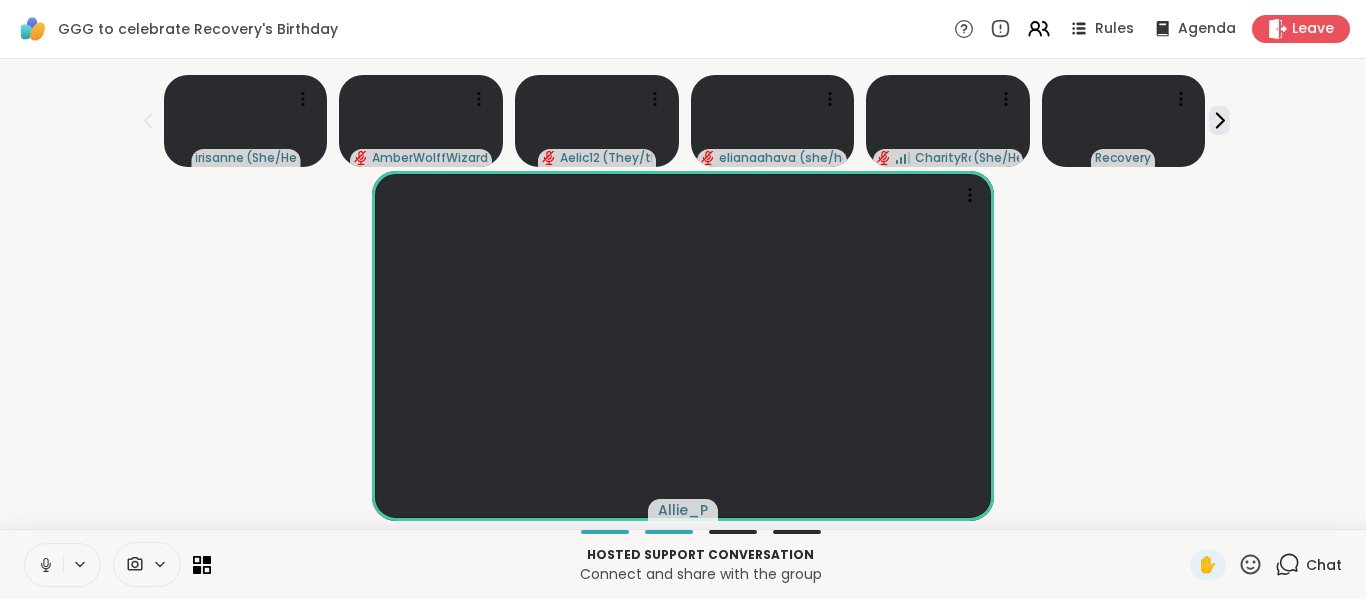 click on "Allie_P" at bounding box center [683, 346] 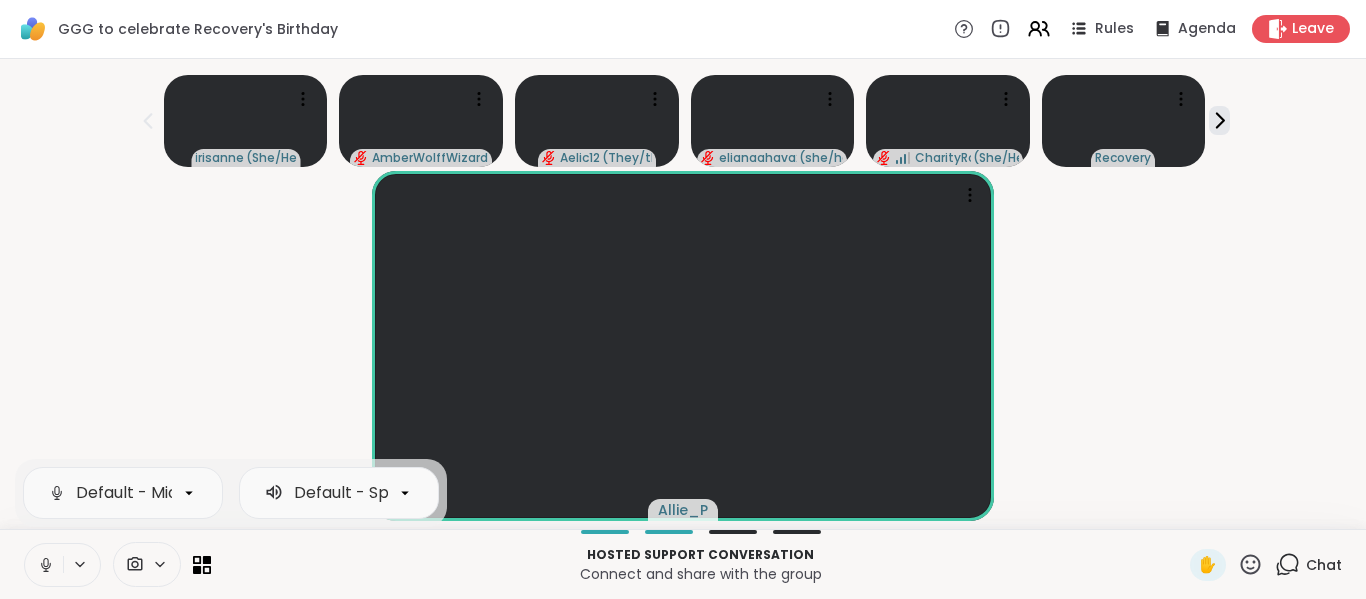 click at bounding box center [81, 564] 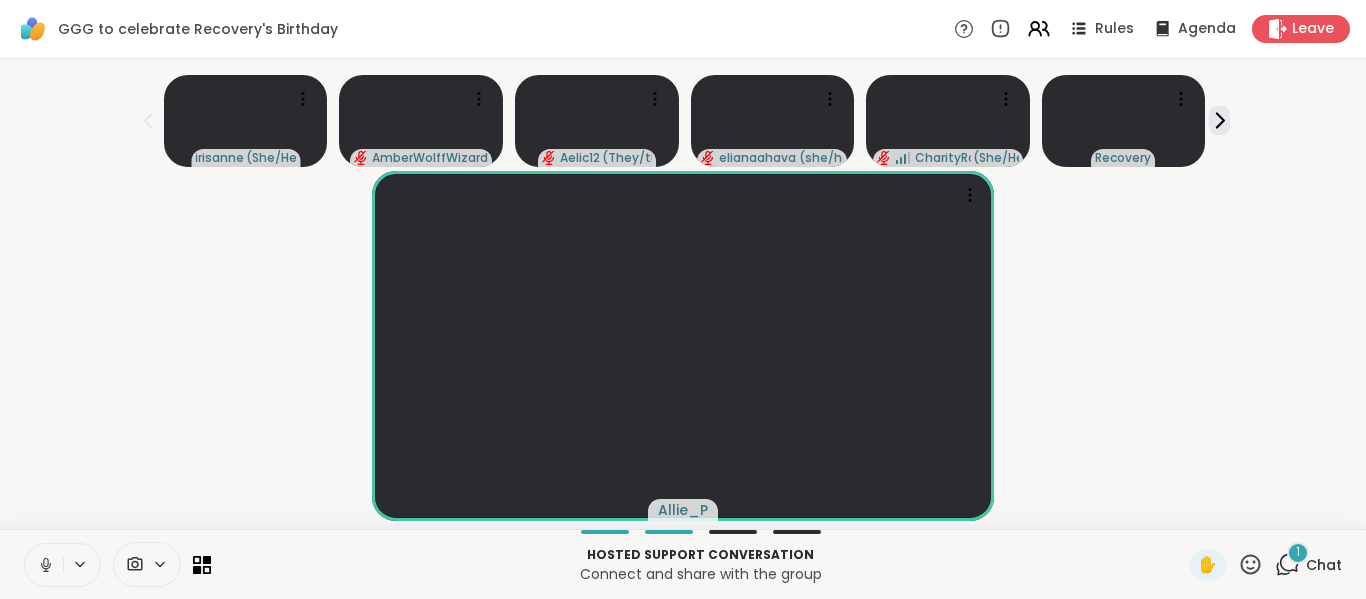 click on "Allie_P" at bounding box center (683, 346) 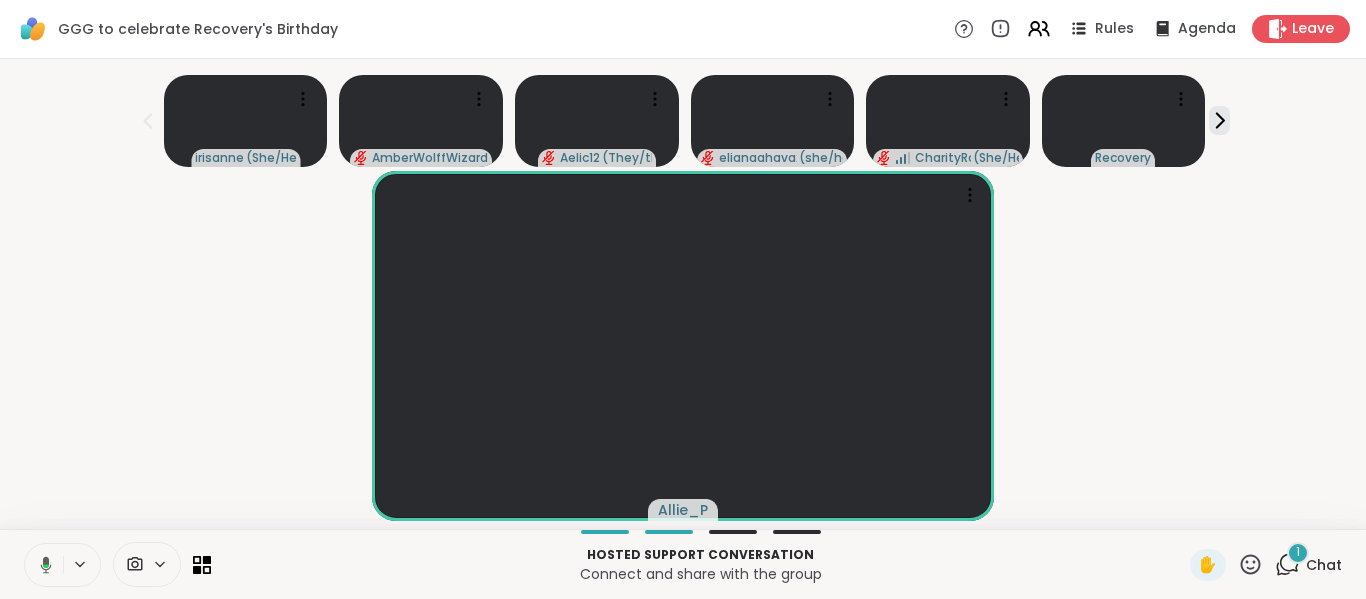 click 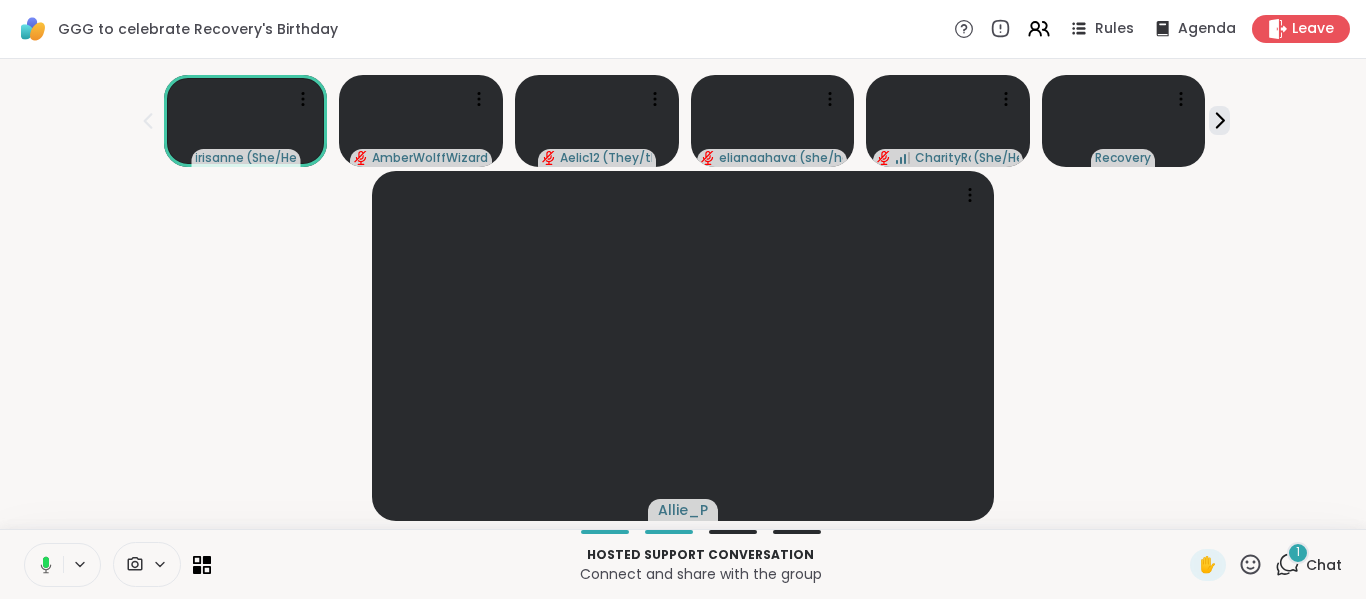 click on "Allie_P" at bounding box center (683, 346) 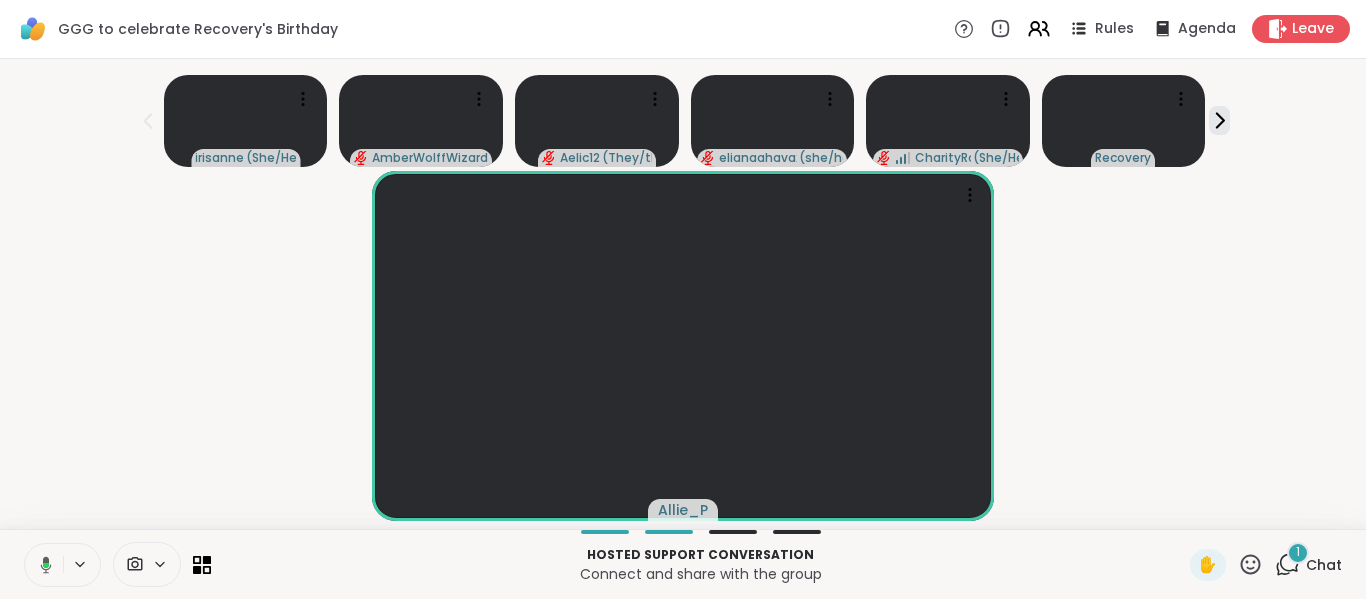click 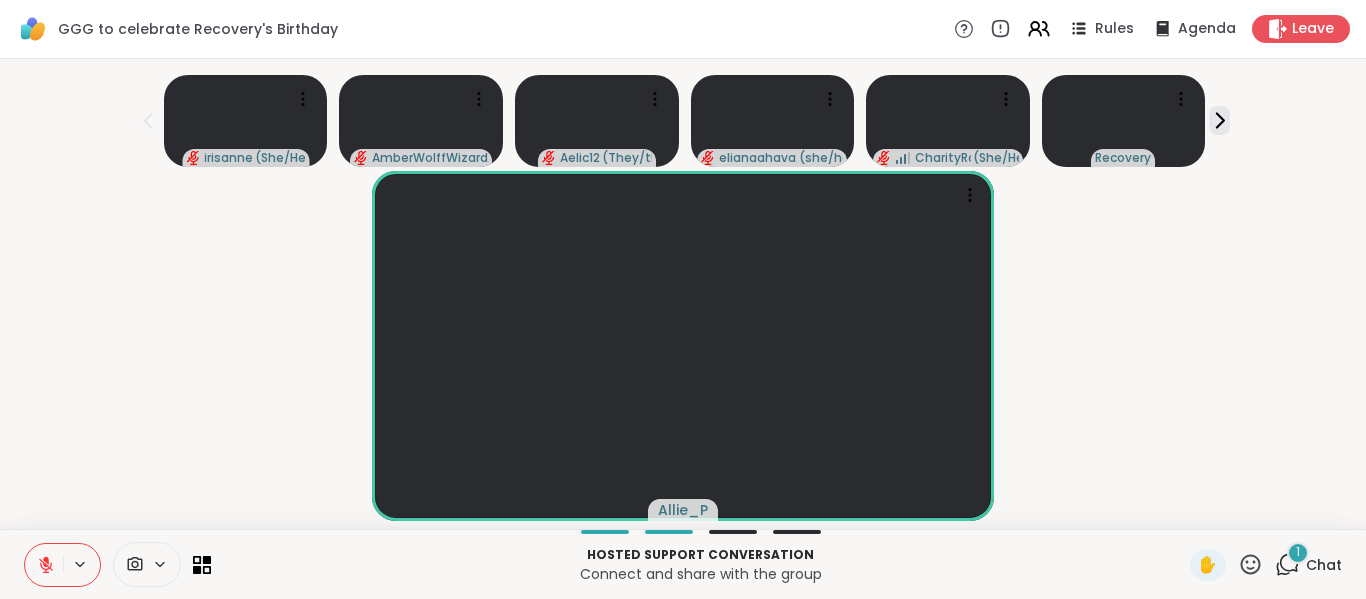 click 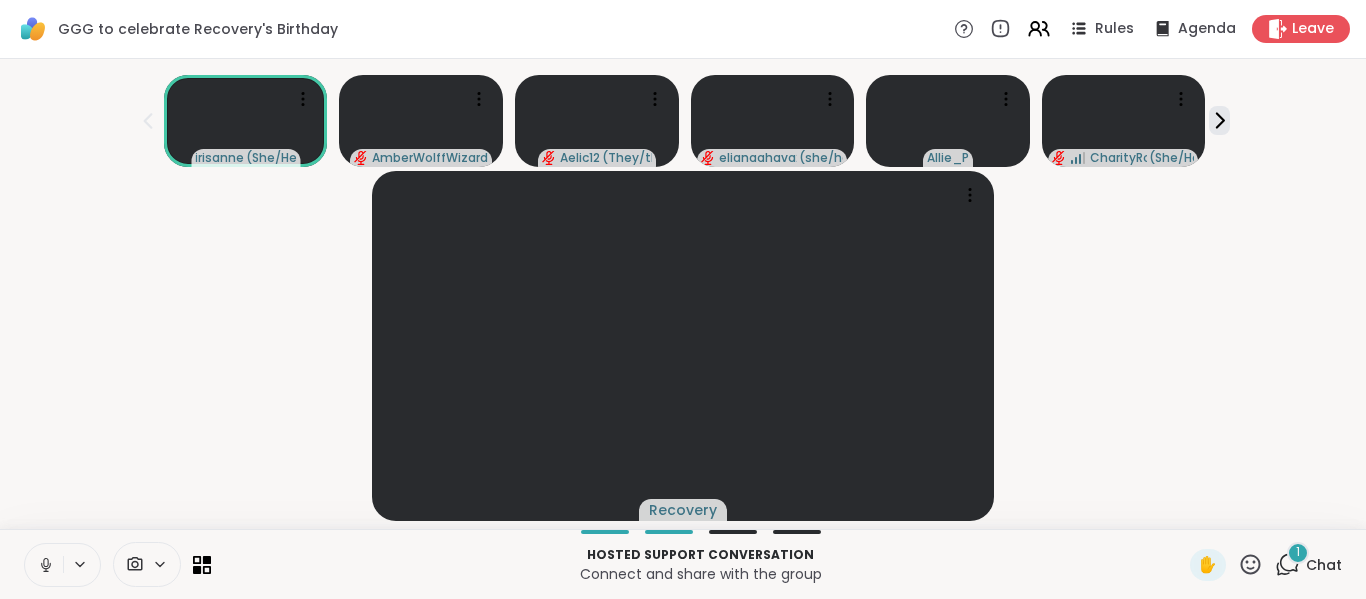 click 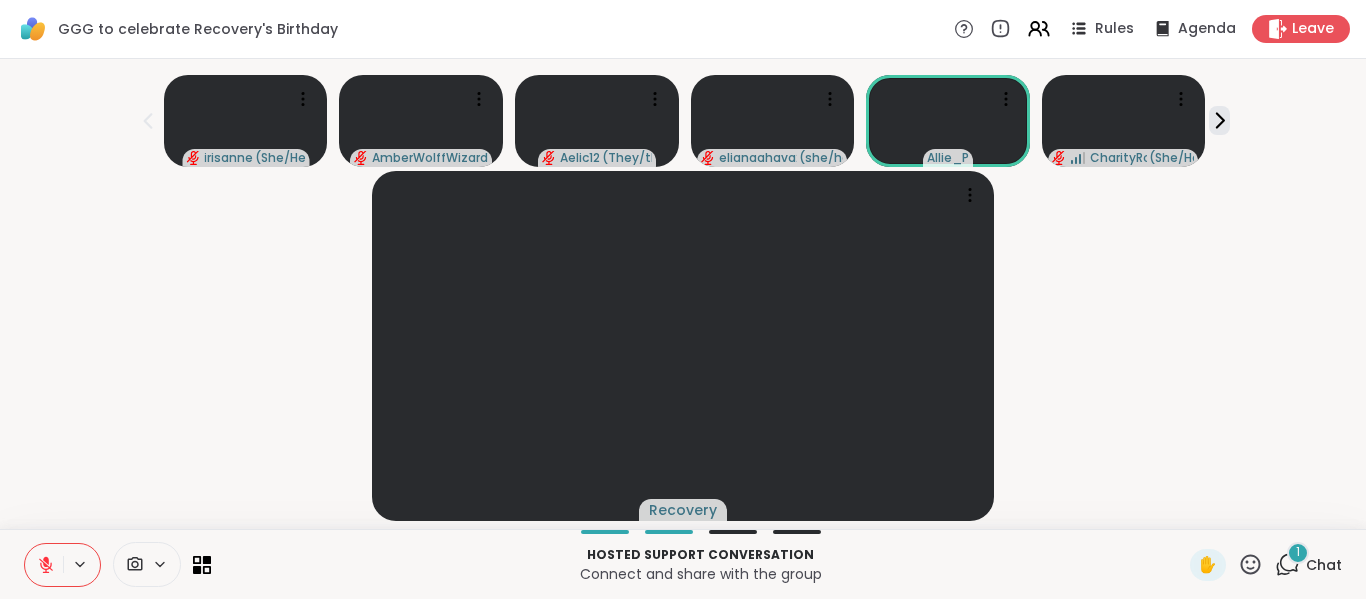 click 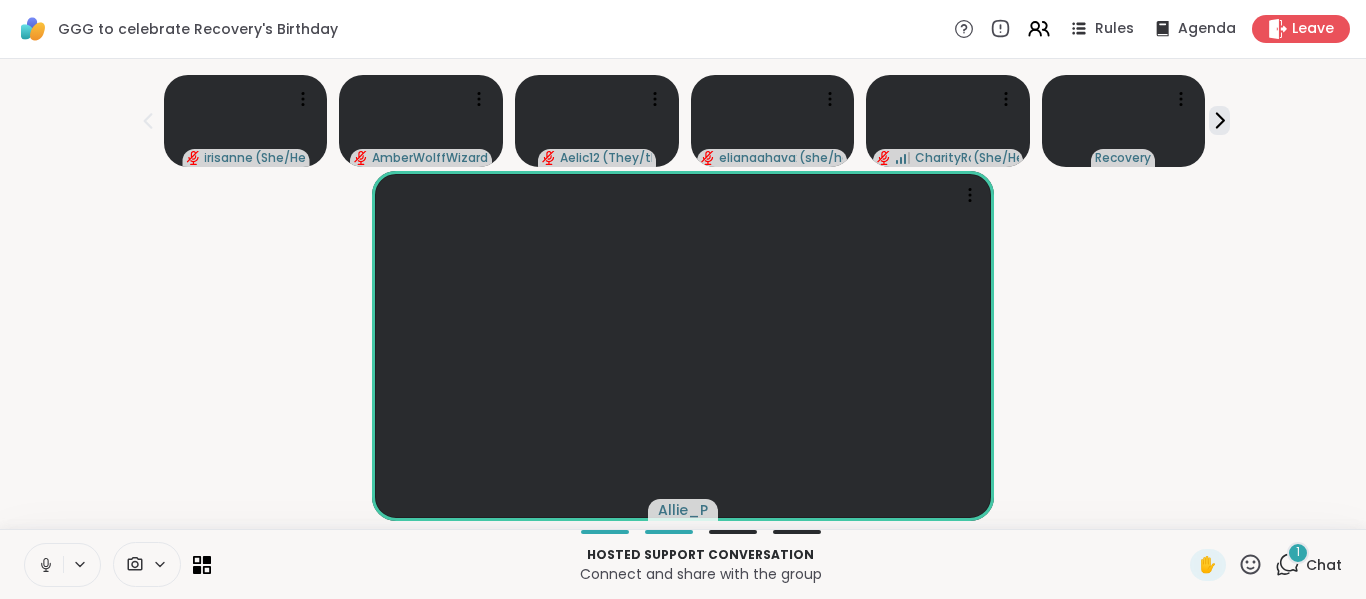 click 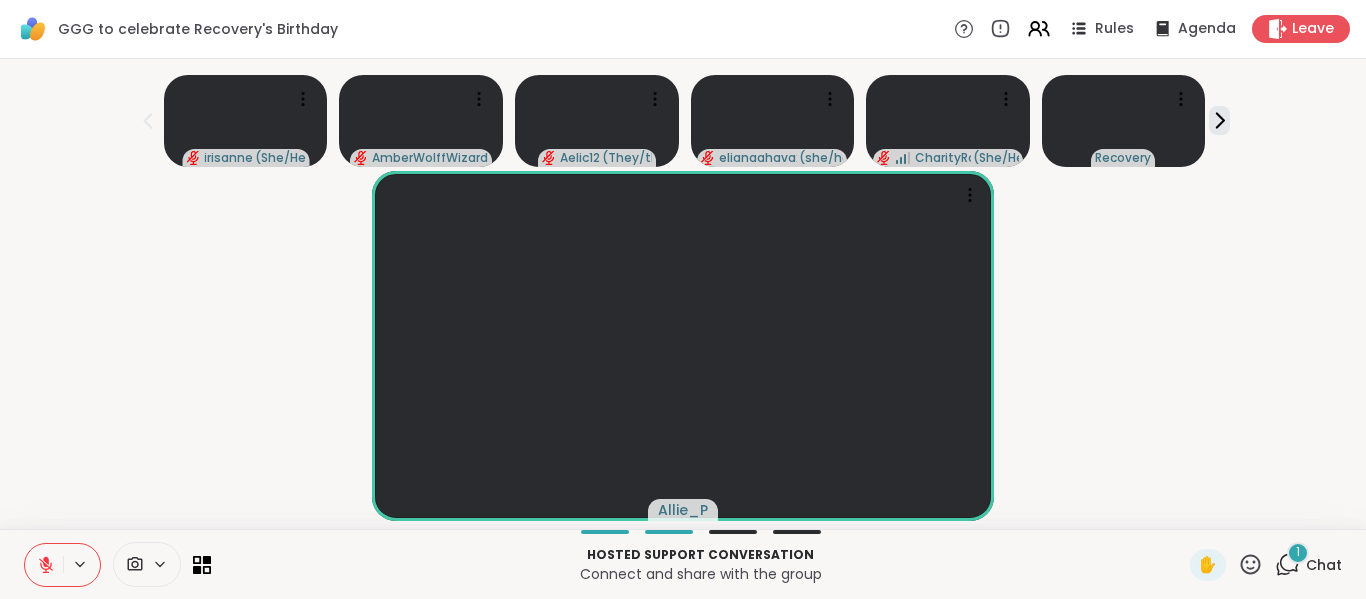 click on "Allie_P" at bounding box center [683, 346] 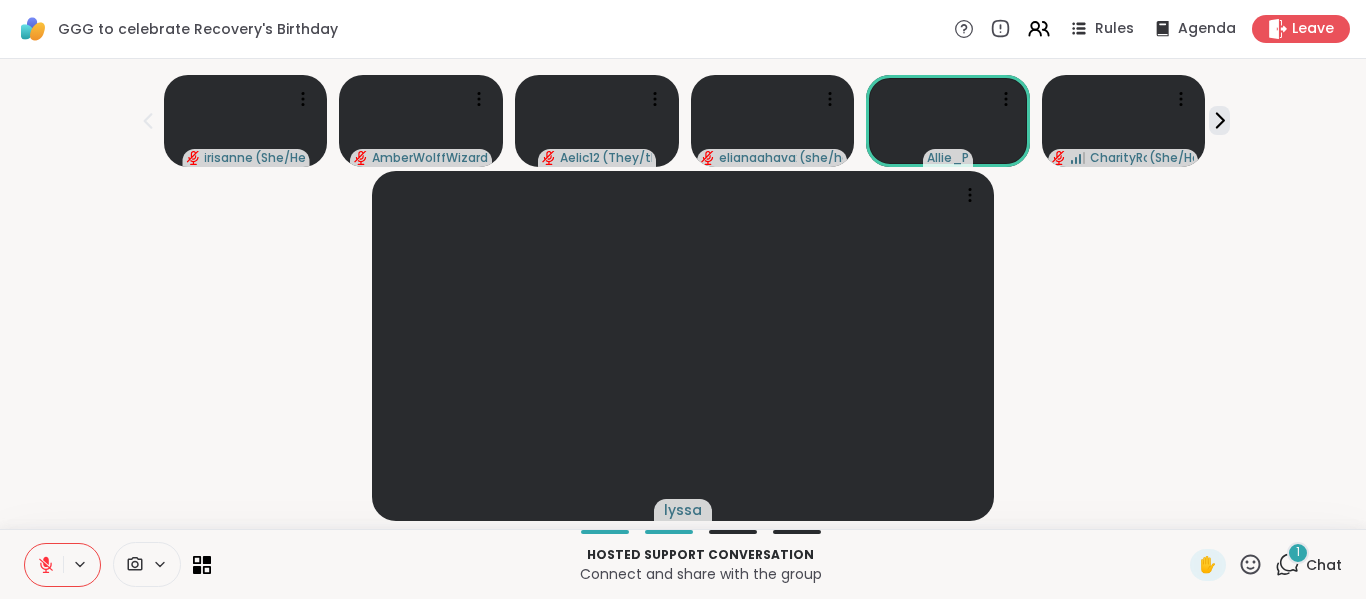 click on "irisanne ( She/Herself ) AmberWolffWizard Aelic12 ( They/them ) elianaahava2022 ( she/her ) Allie_P CharityRoss ( She/Her ) lyssa" at bounding box center [683, 294] 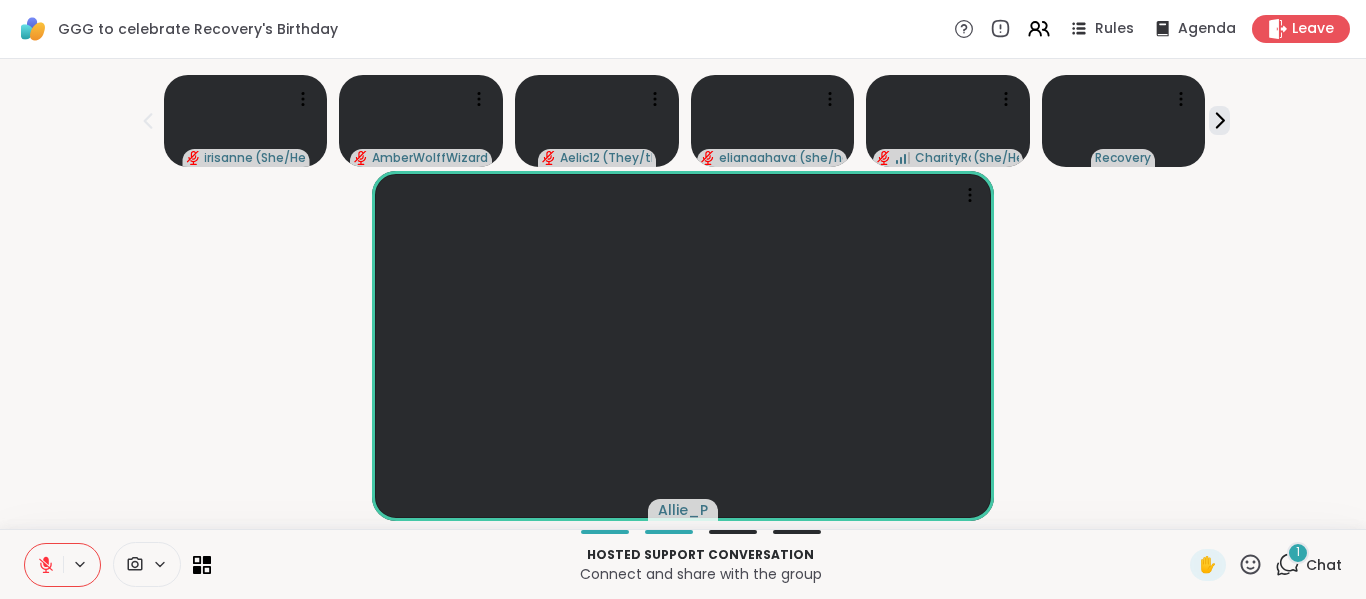 click on "Allie_P" at bounding box center [683, 346] 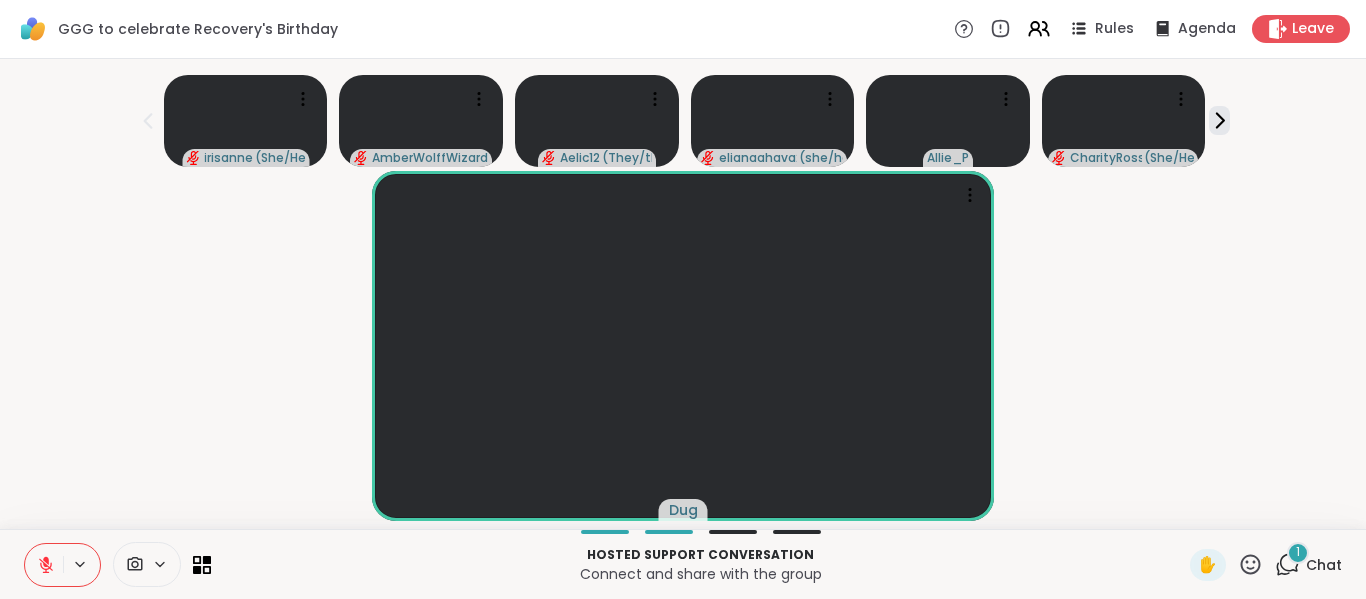 click on "irisanne ( She/Herself ) AmberWolffWizard Aelic12 ( They/them ) elianaahava2022 ( she/her ) Allie_P CharityRoss ( She/Her ) Dug" at bounding box center (683, 294) 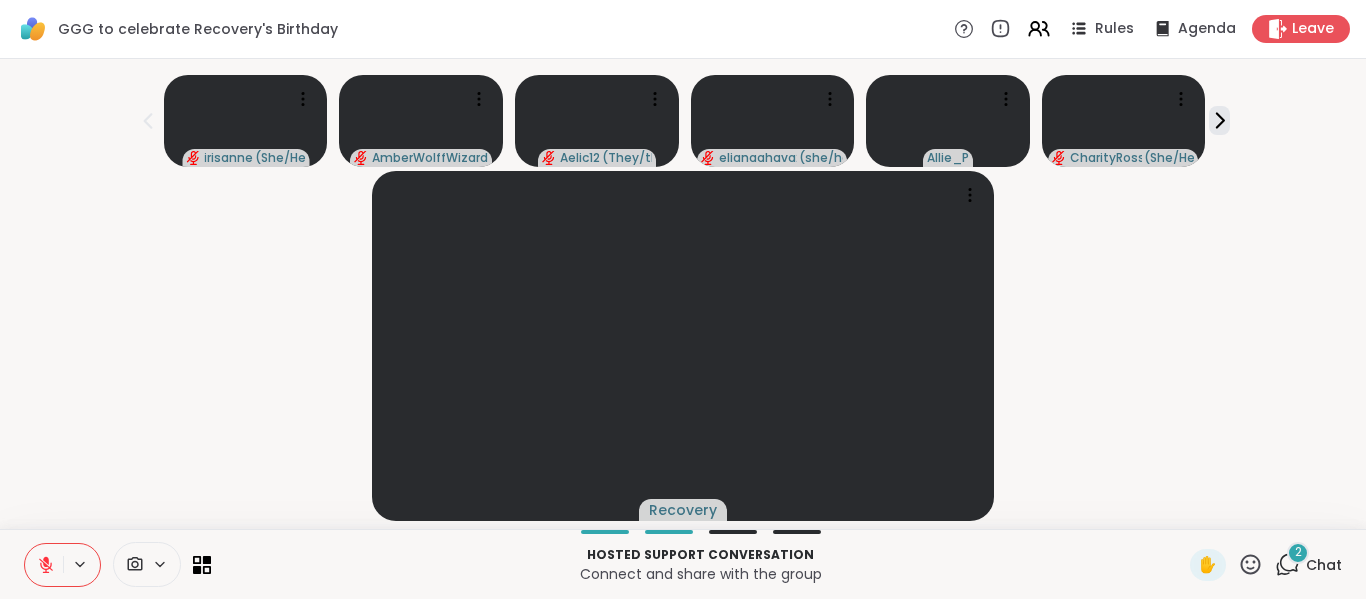click on "Recovery" at bounding box center [683, 346] 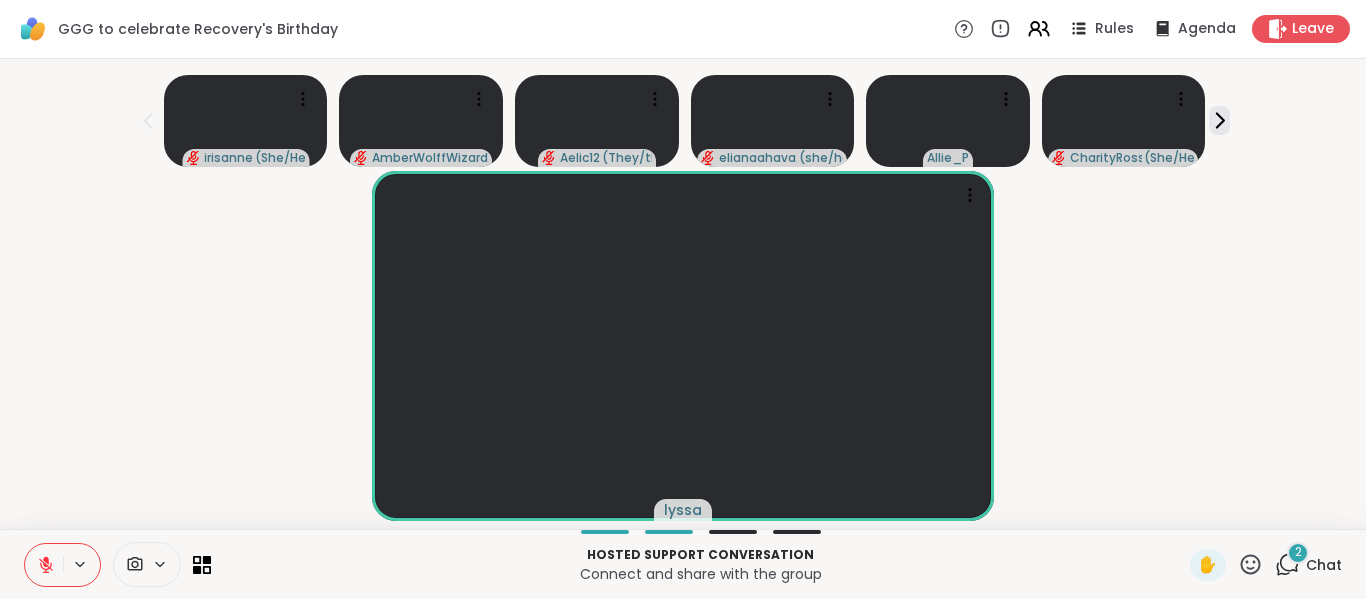 click 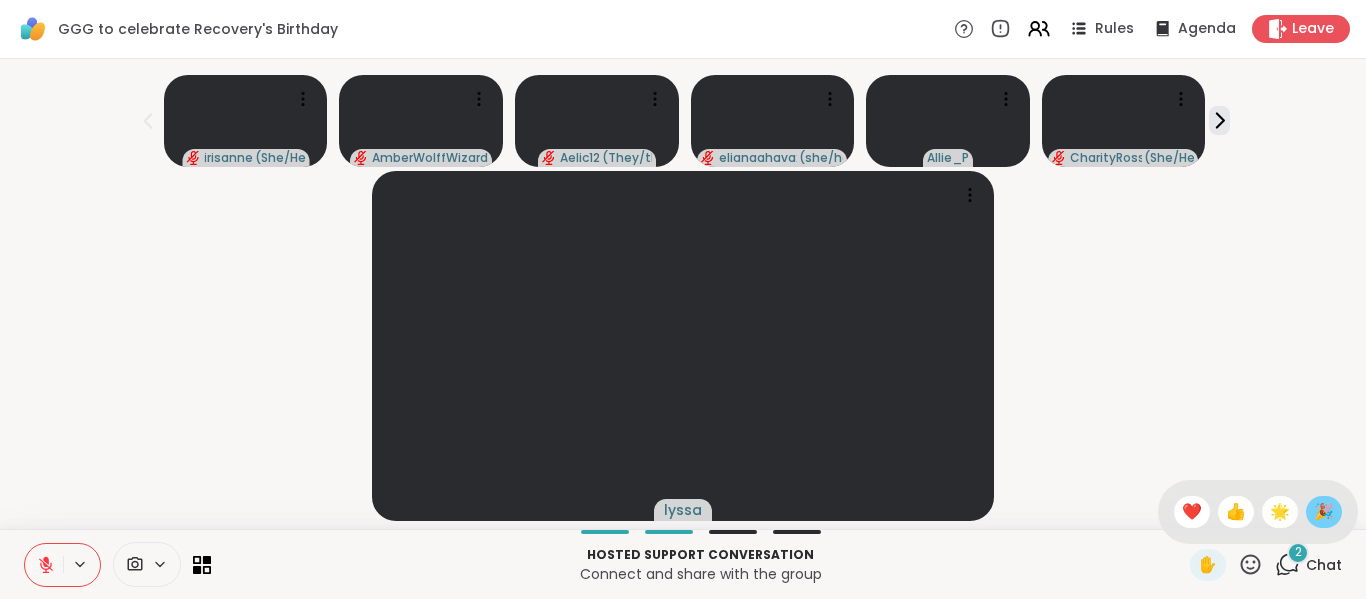 click on "🎉" at bounding box center (1324, 512) 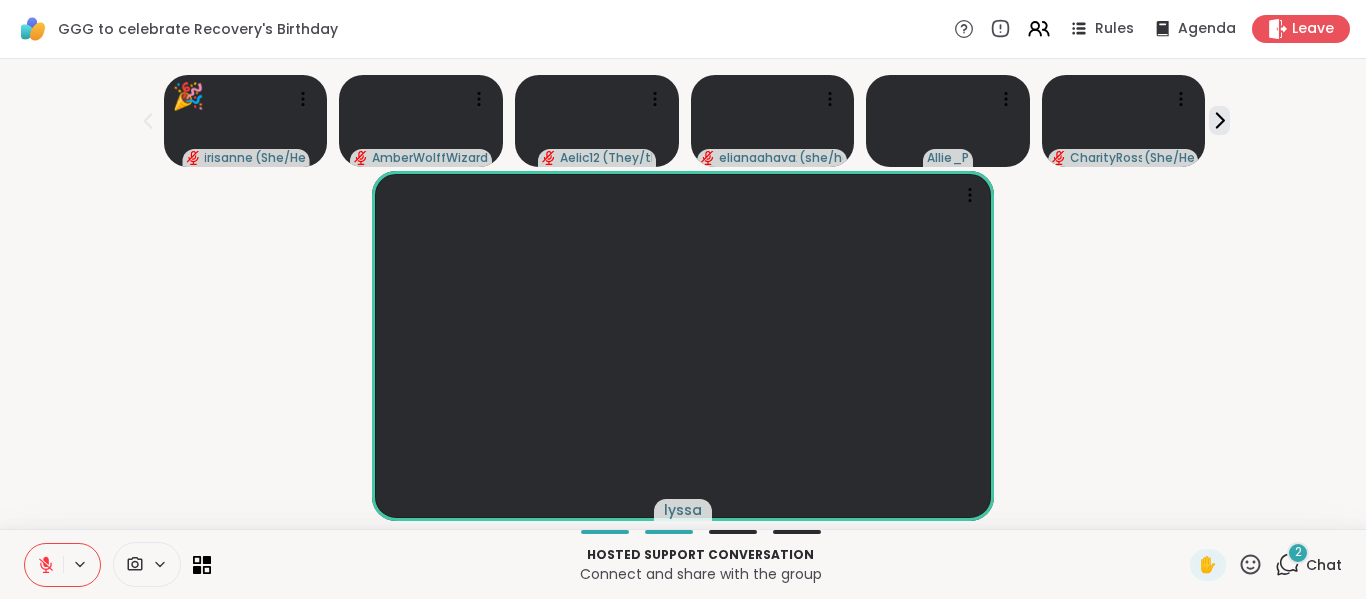 click 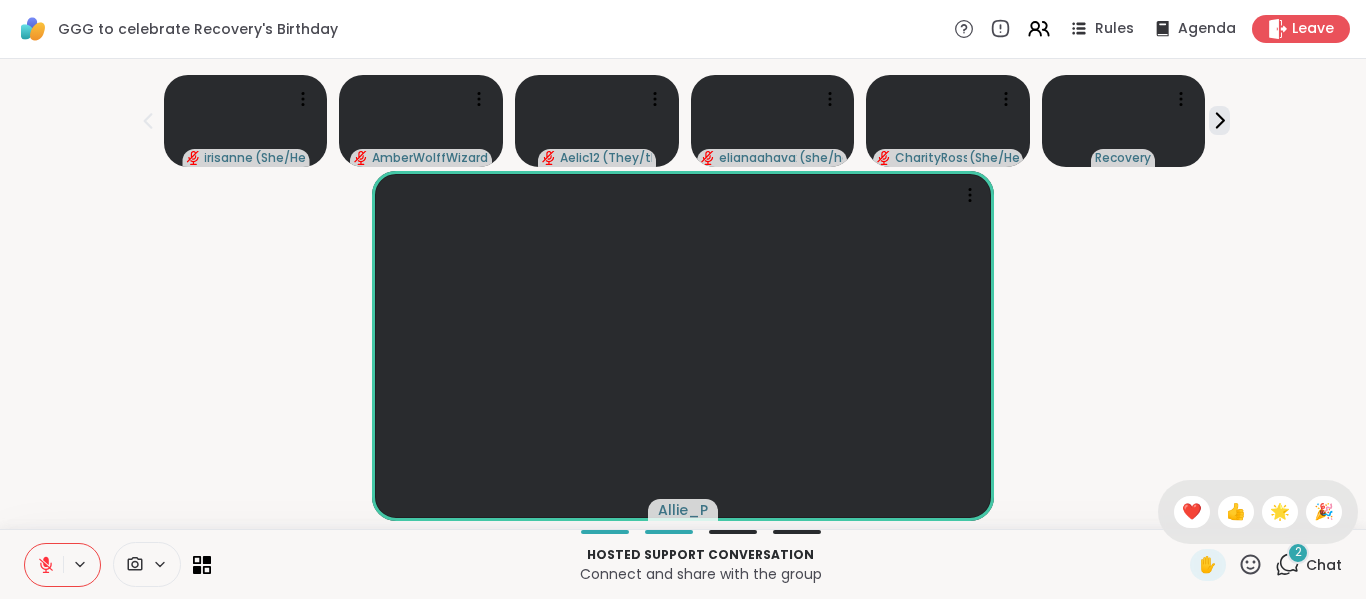 click on "✋ ❤️ 👍 🌟 🎉" at bounding box center [1258, 512] 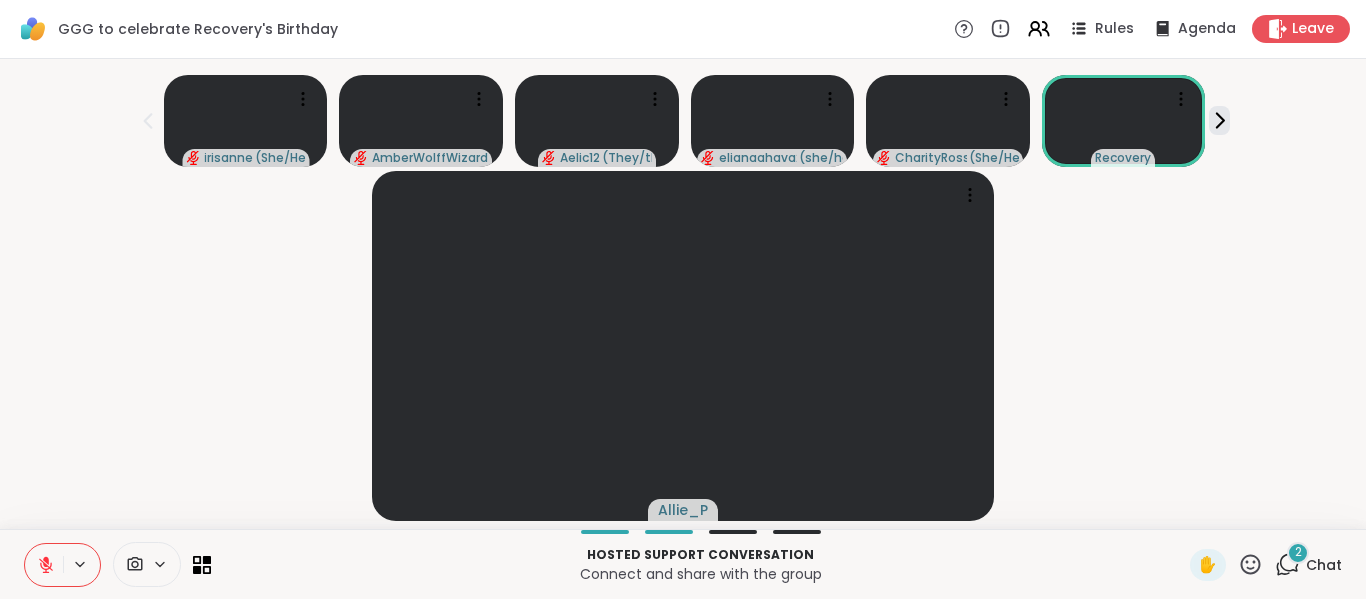 click 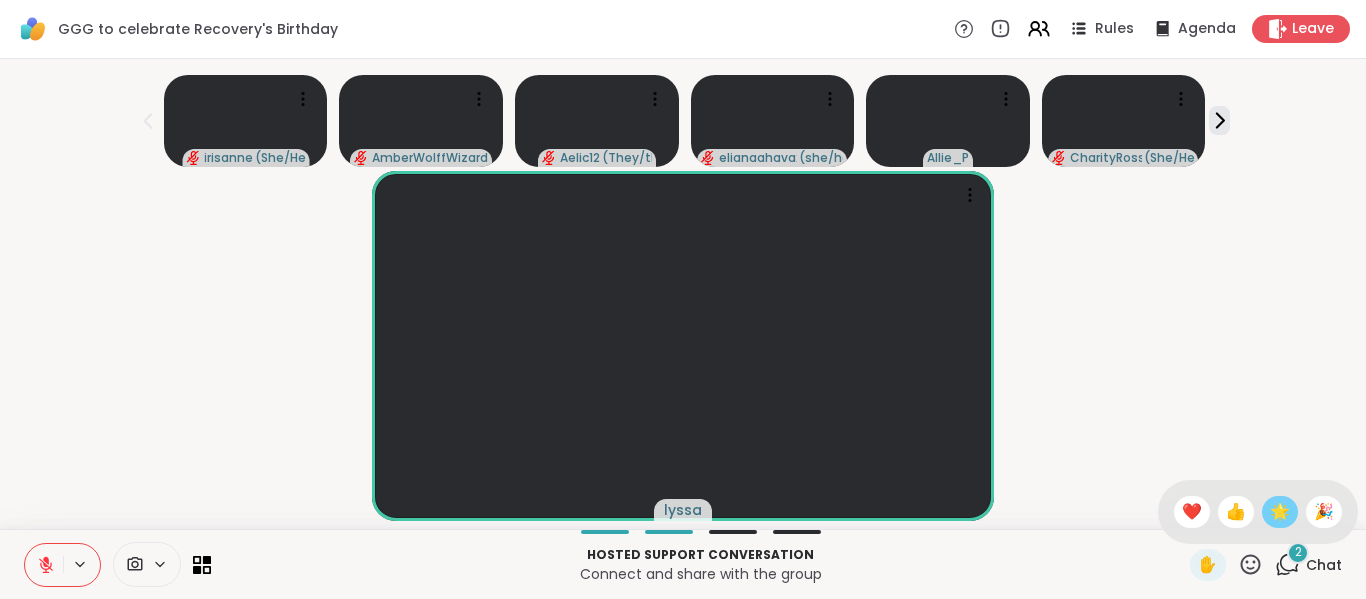 click on "🌟" at bounding box center [1280, 512] 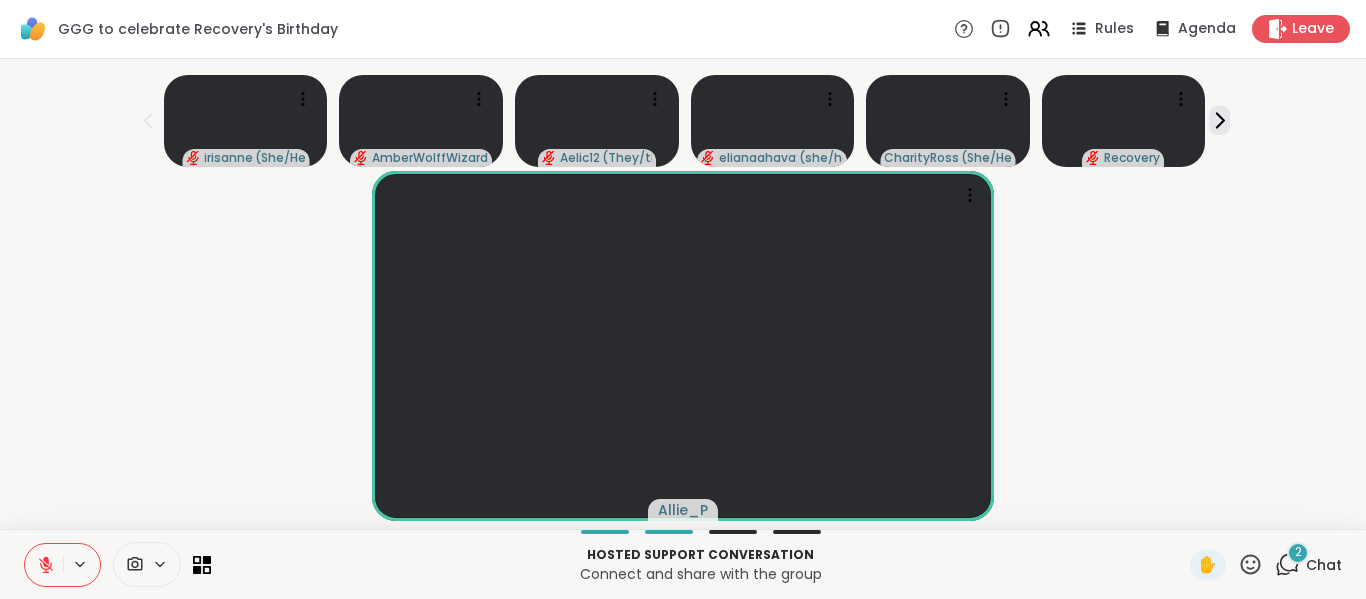 click on "Connect and share with the group" at bounding box center [700, 574] 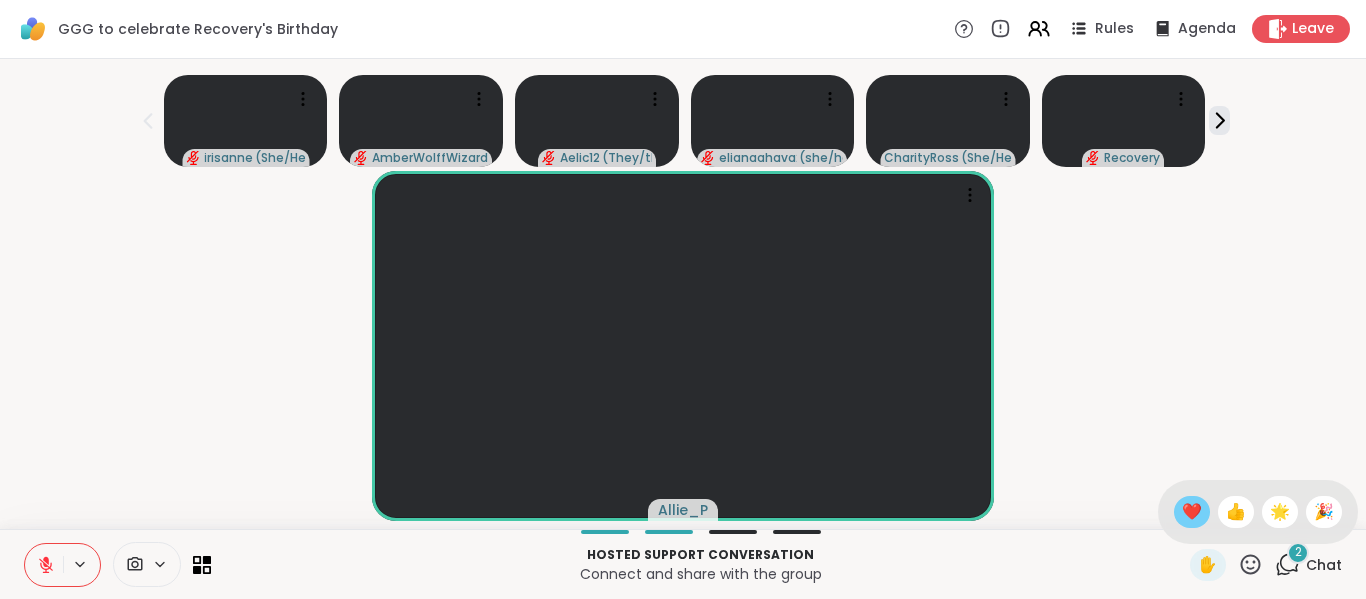 click on "❤️" at bounding box center (1192, 512) 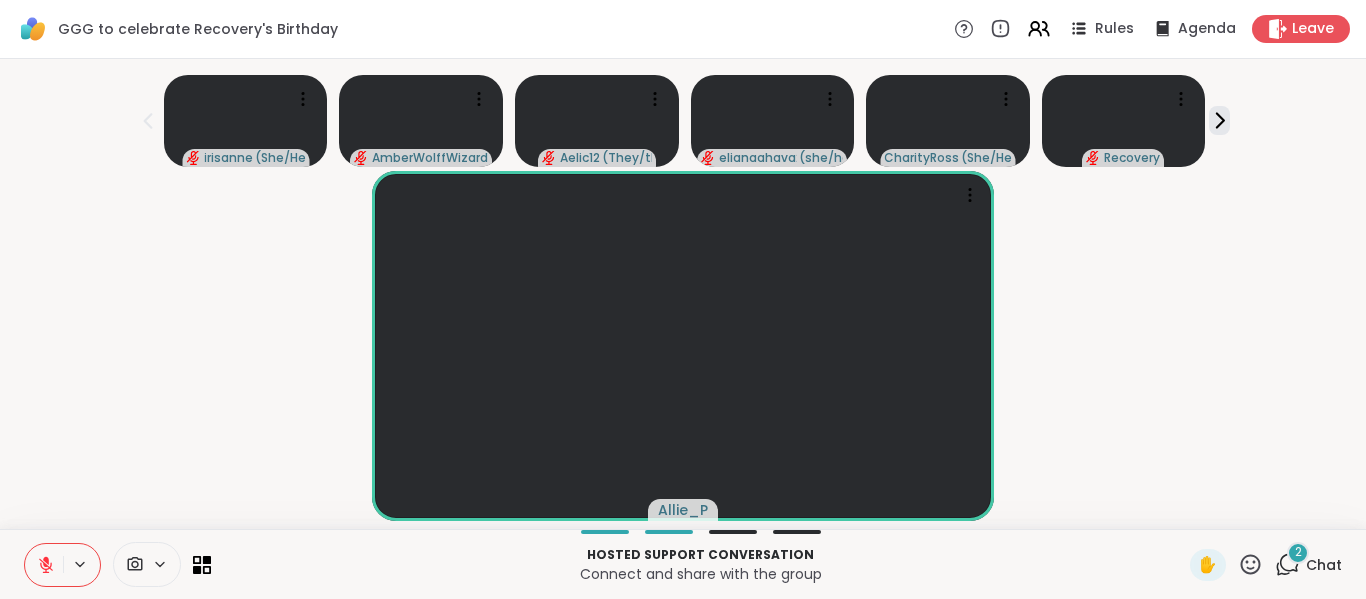 click 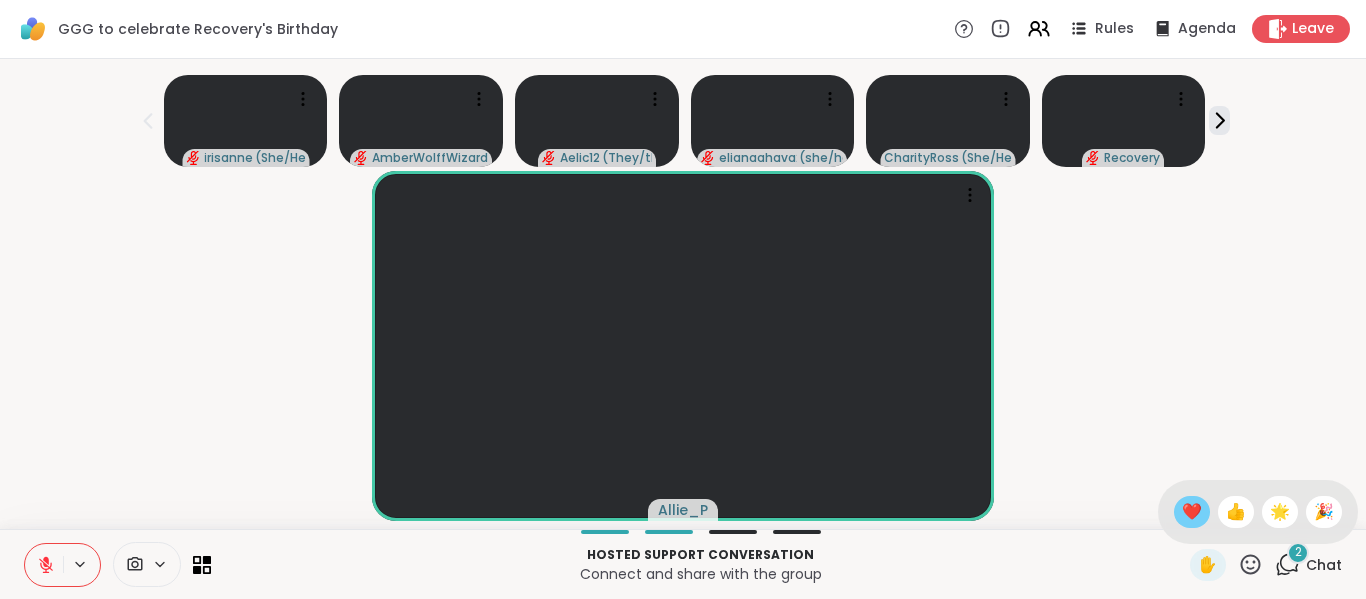 click on "❤️" at bounding box center [1192, 512] 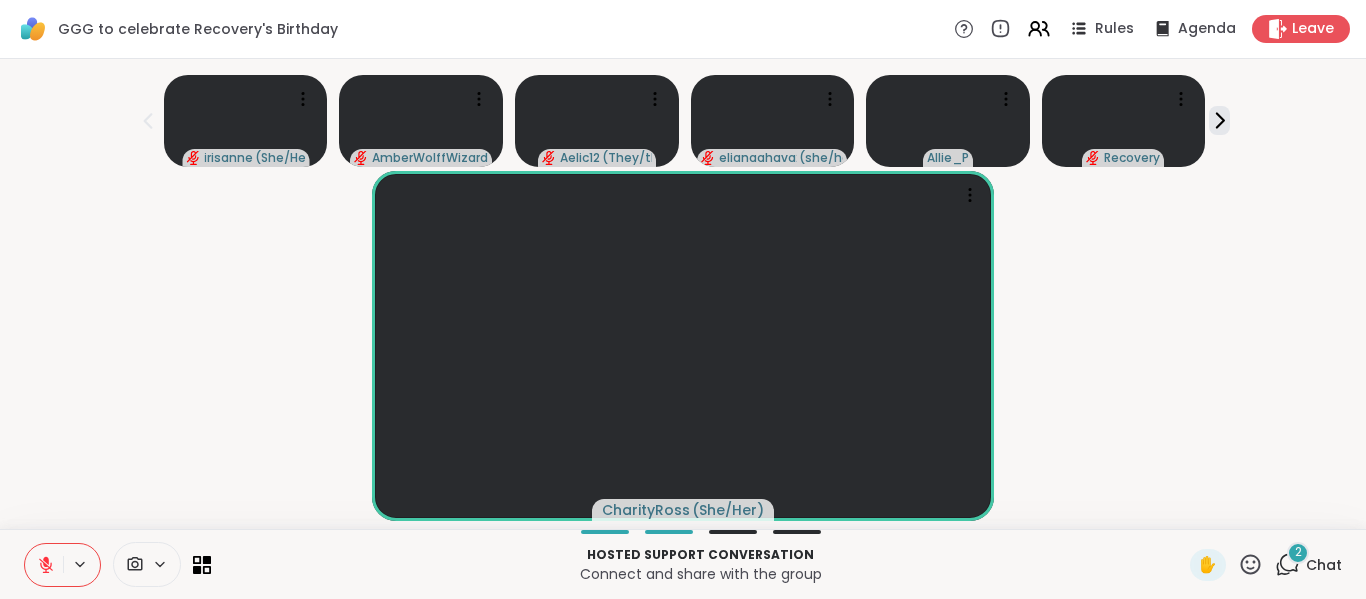 click on "2" at bounding box center [1298, 553] 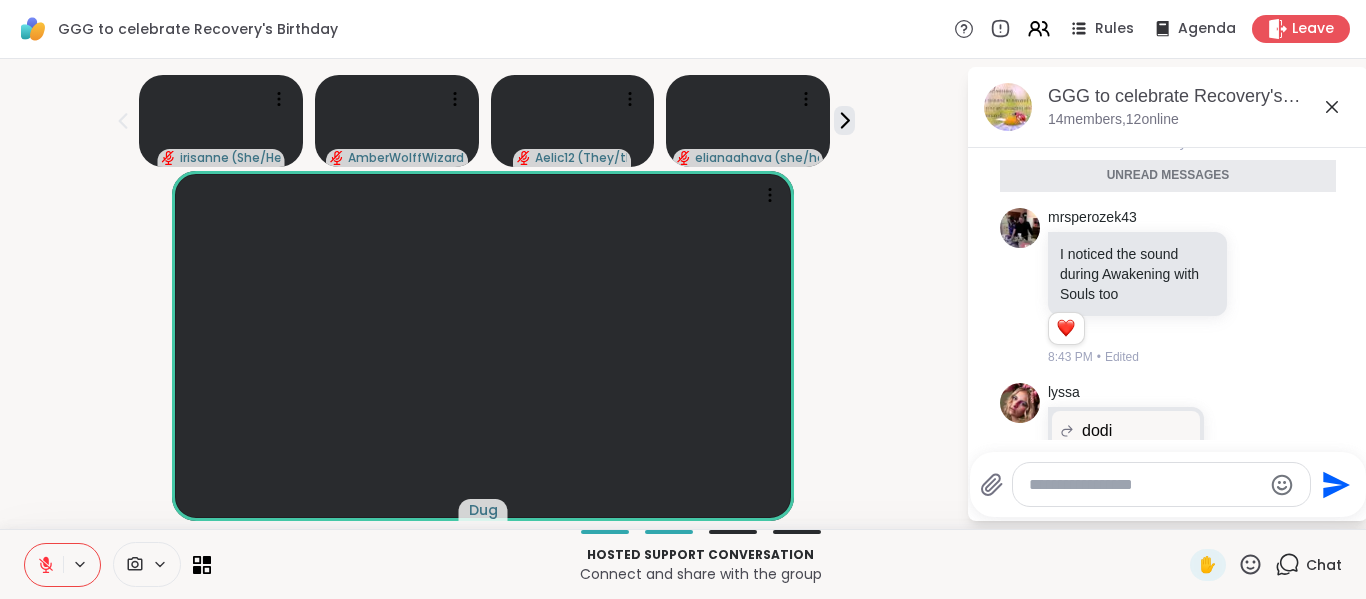 scroll, scrollTop: 3996, scrollLeft: 0, axis: vertical 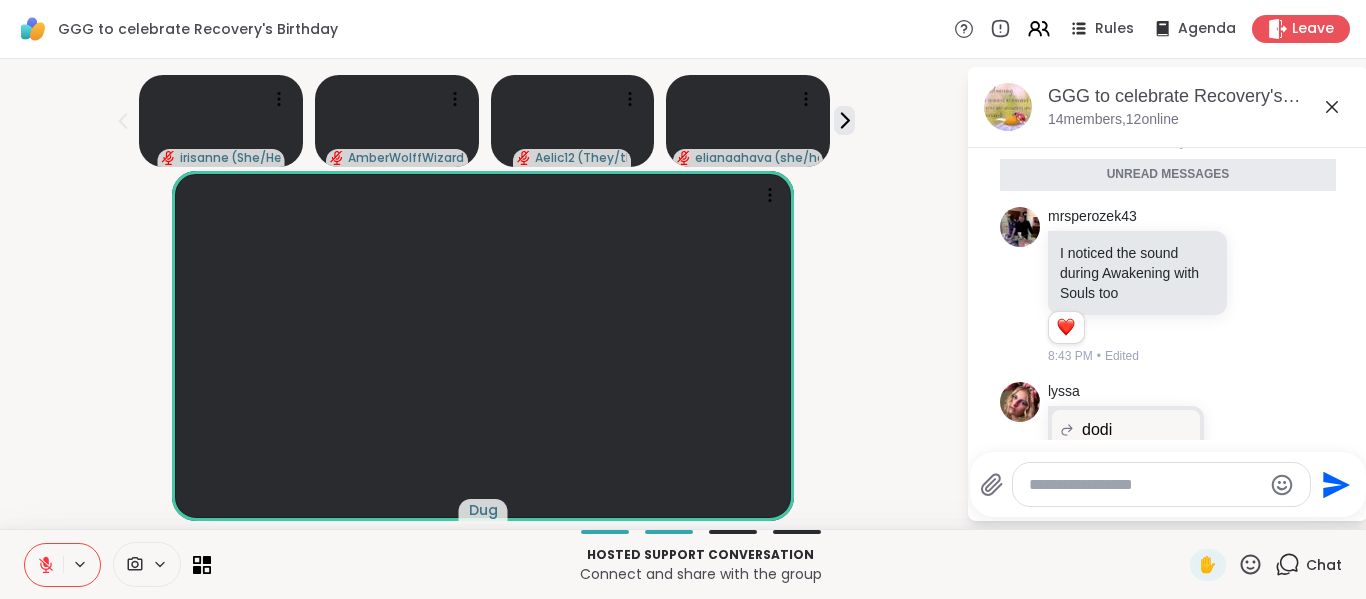 click 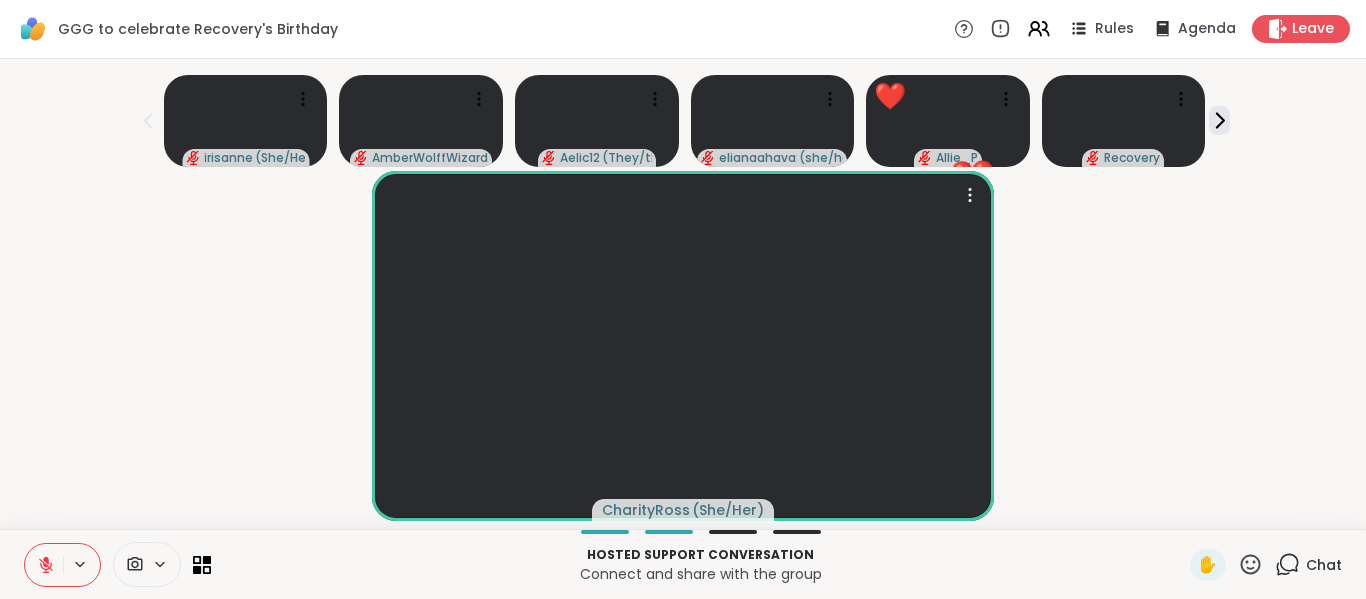 click at bounding box center [683, 346] 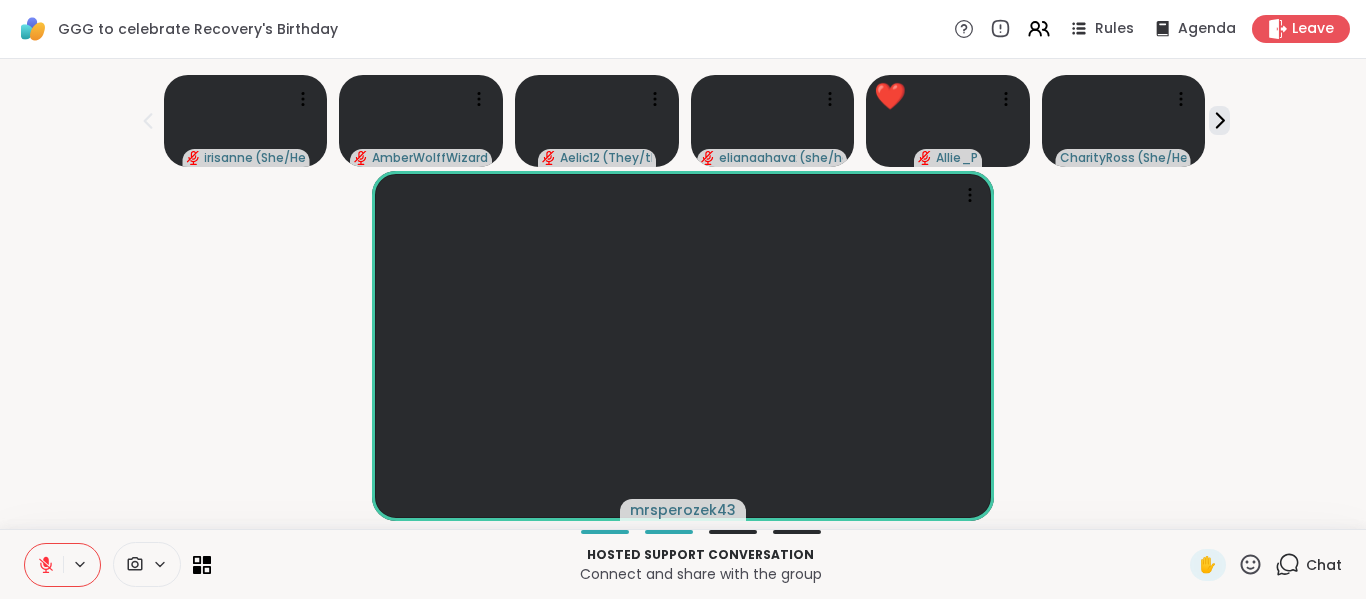 click 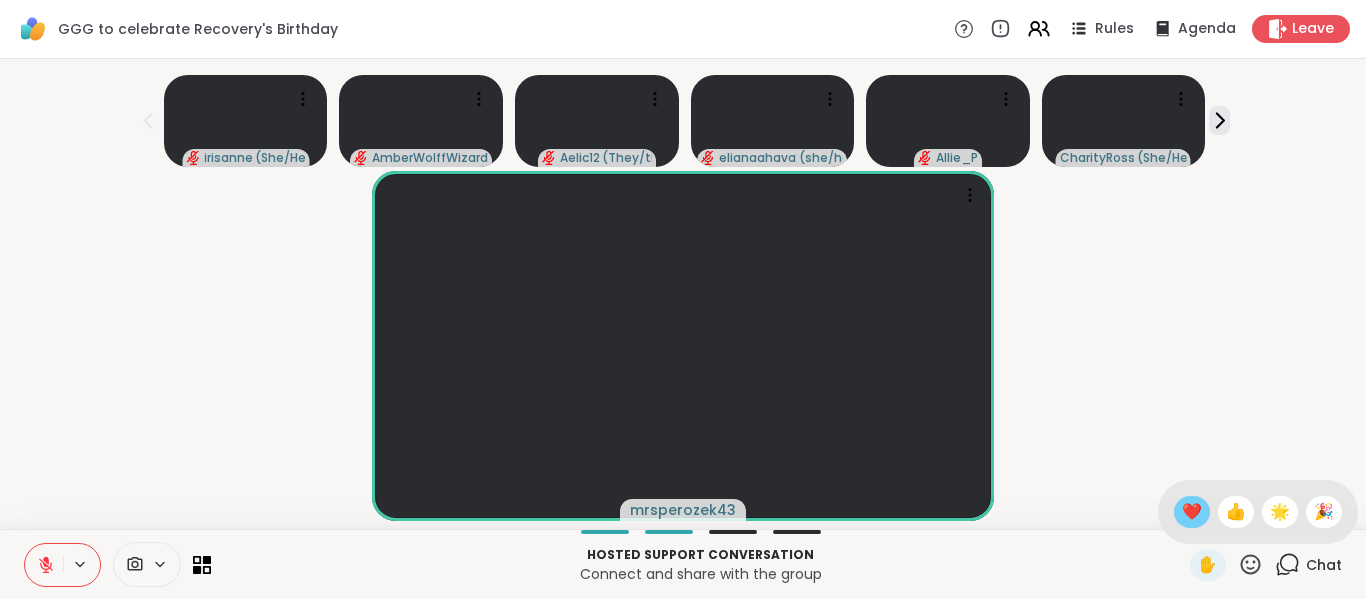 click on "❤️" at bounding box center [1192, 512] 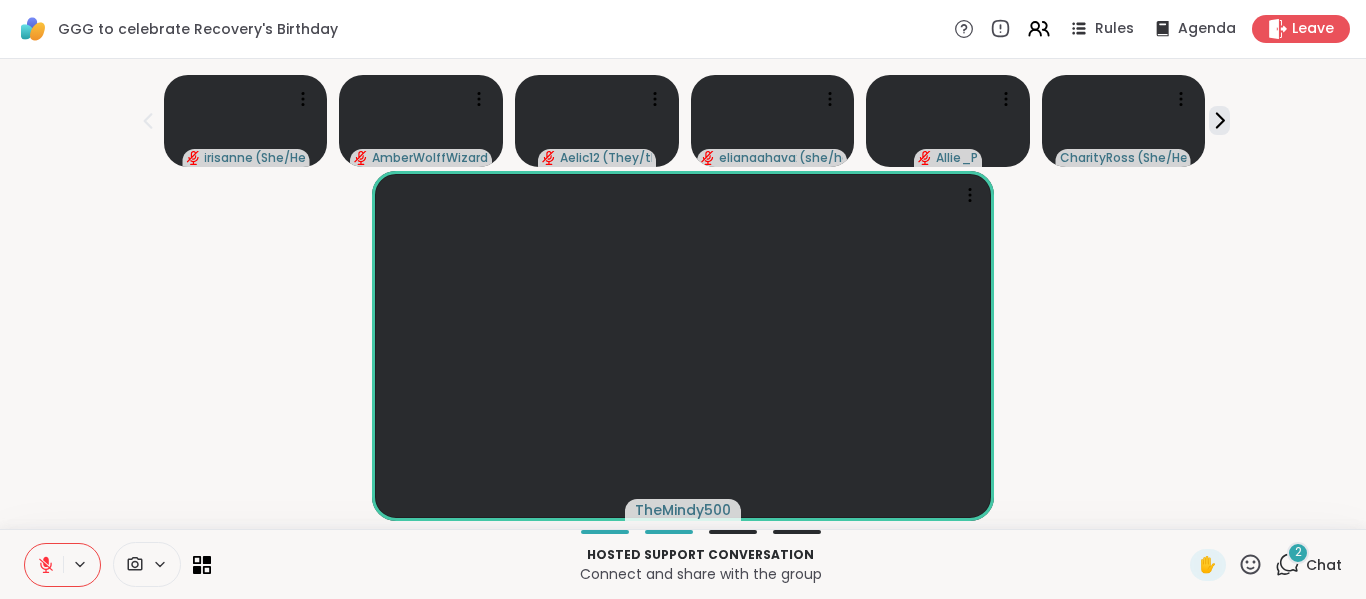 click on "TheMindy500" at bounding box center (683, 346) 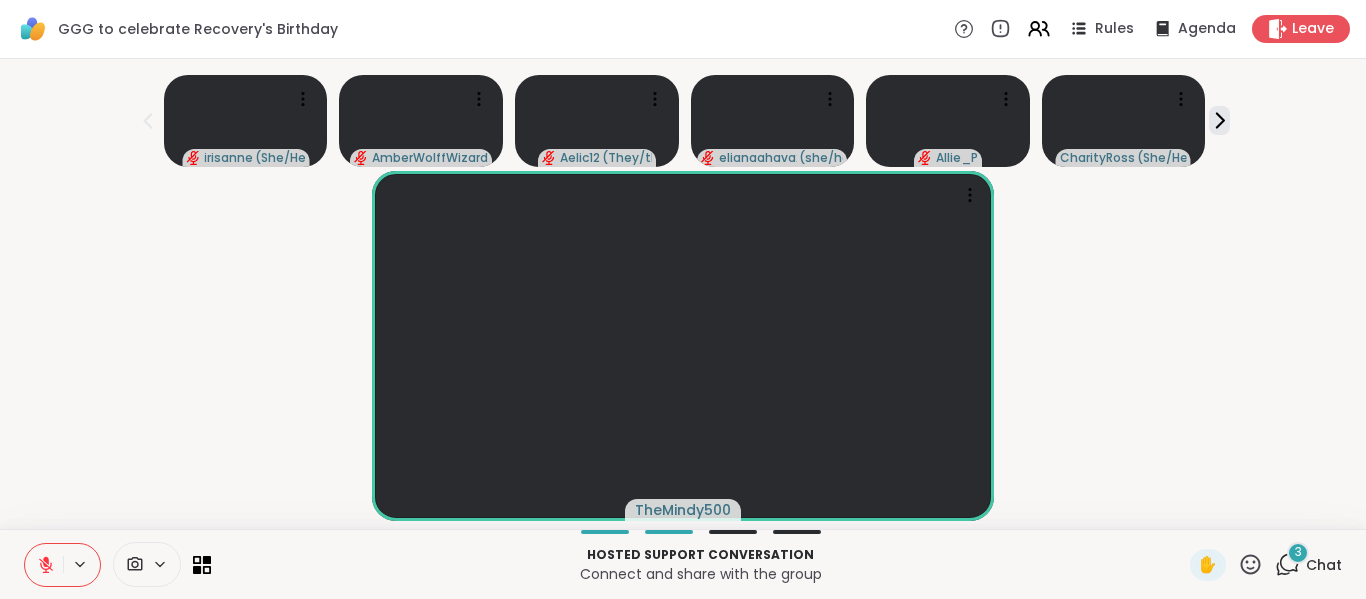 click 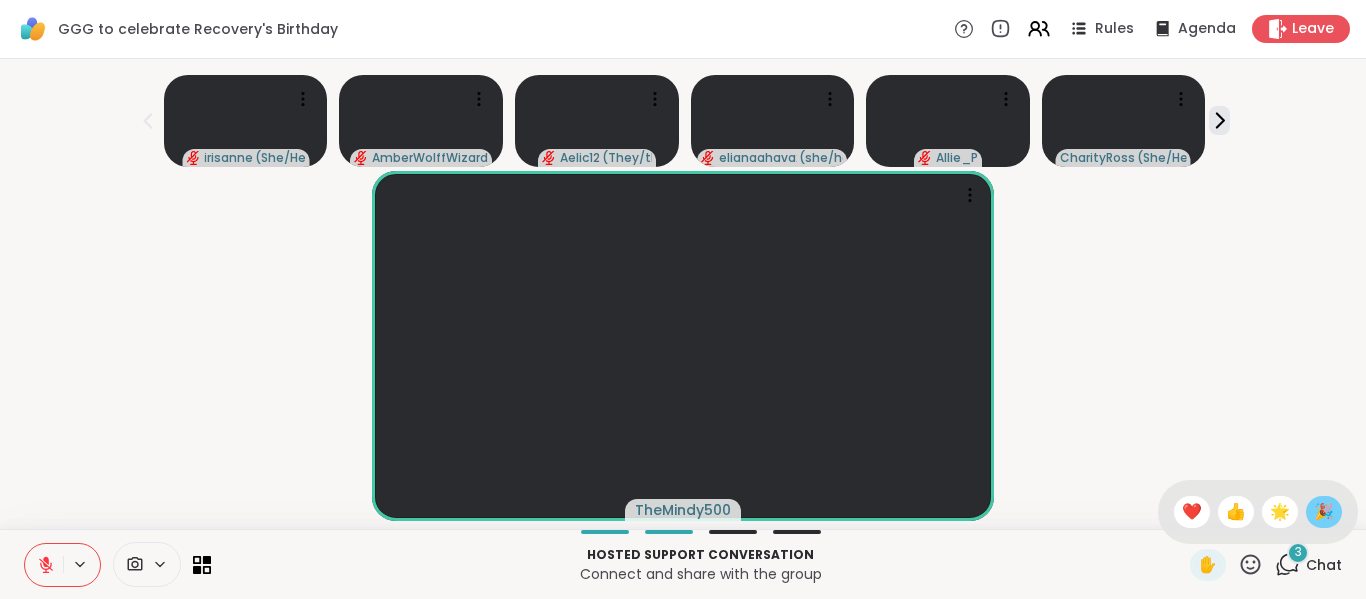 click on "🎉" at bounding box center [1324, 512] 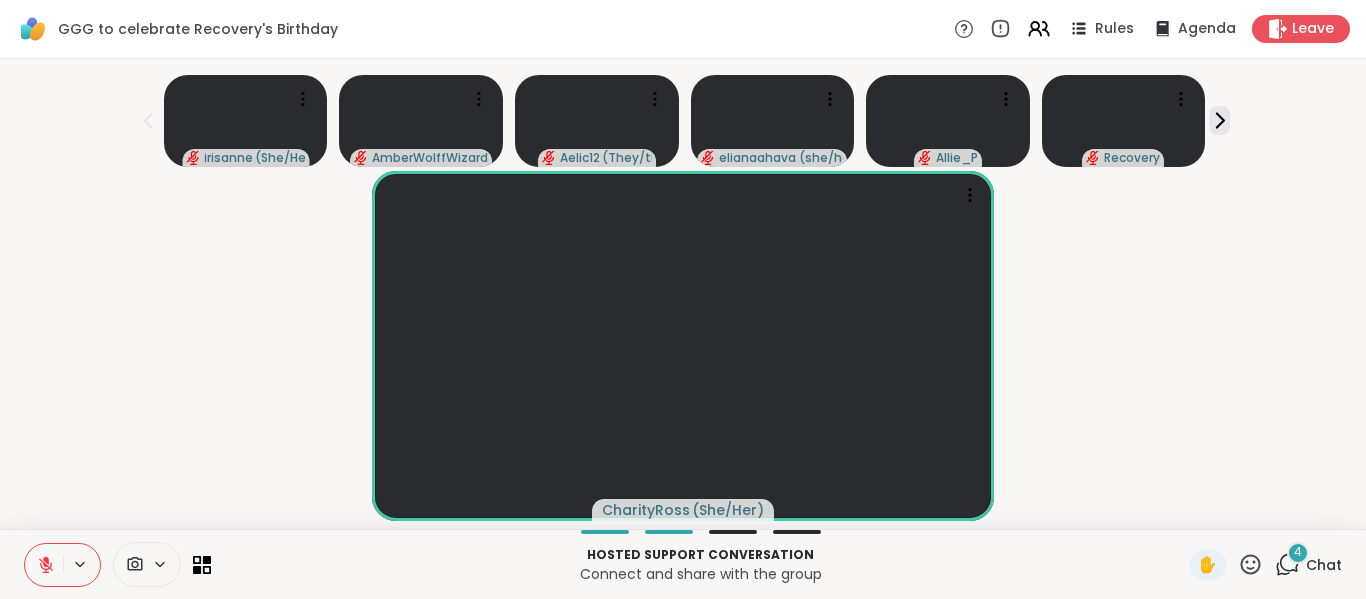 click 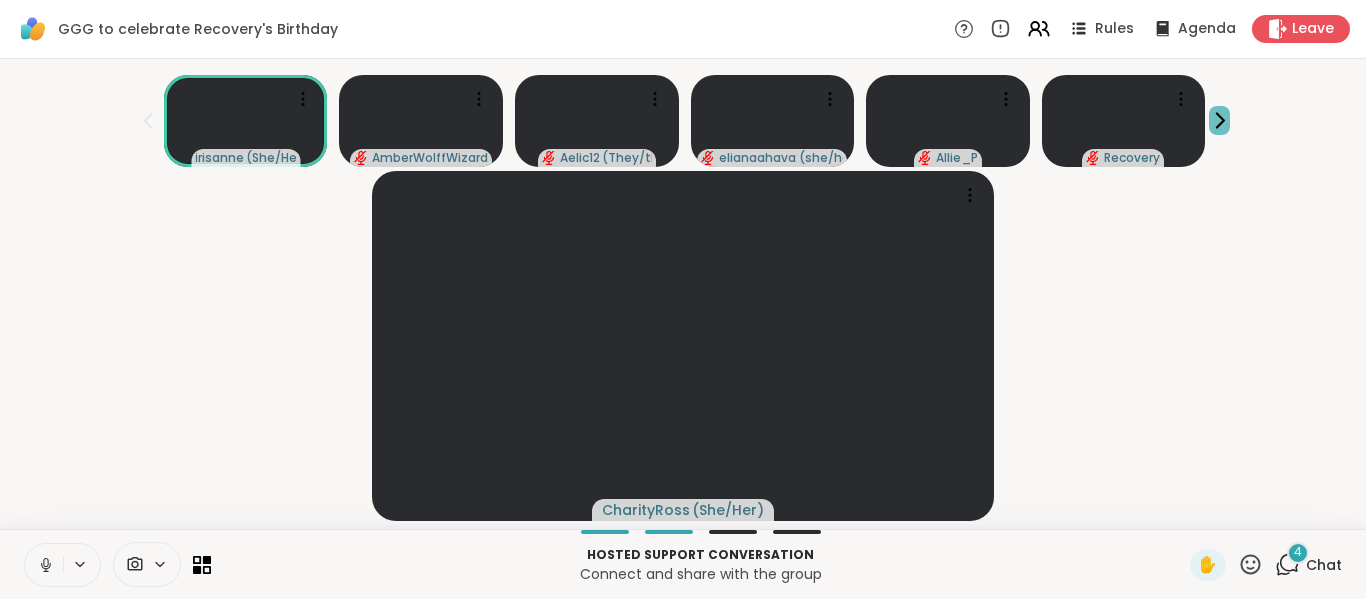 click 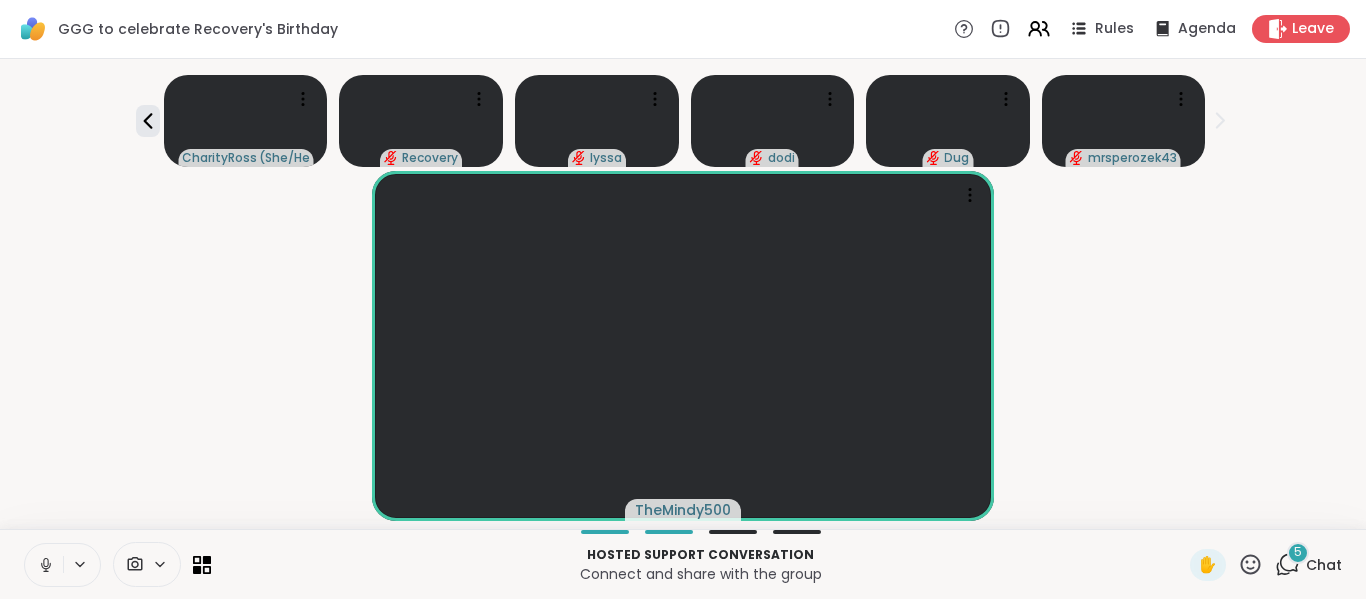 click 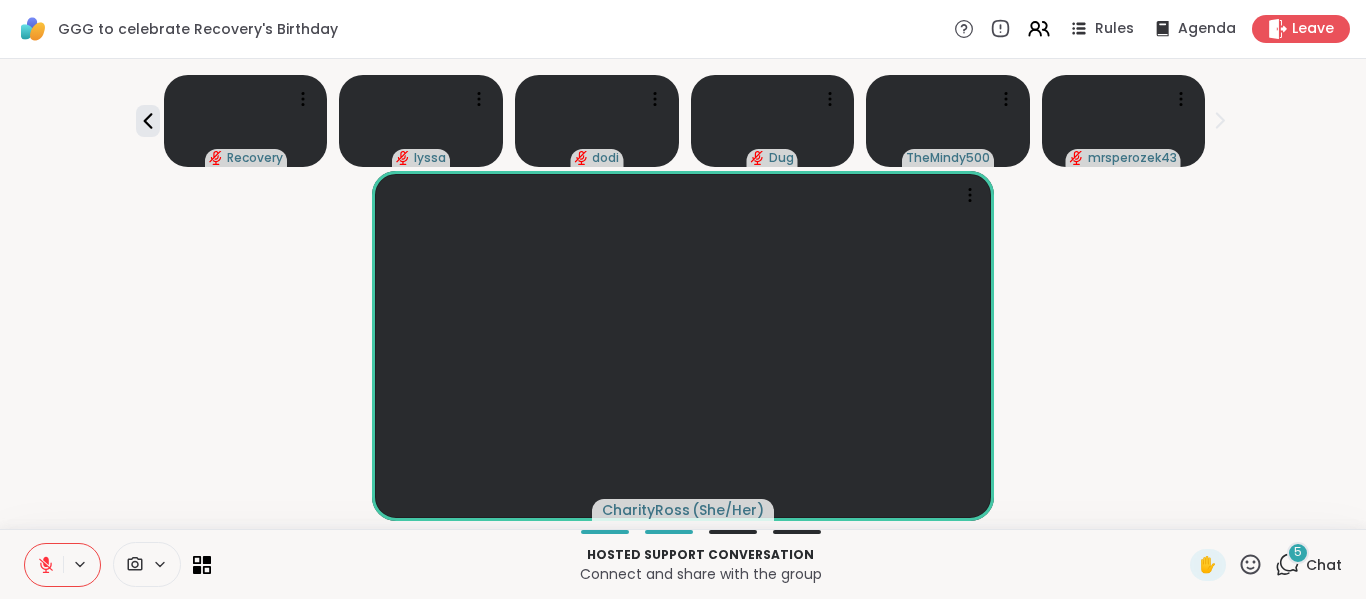click 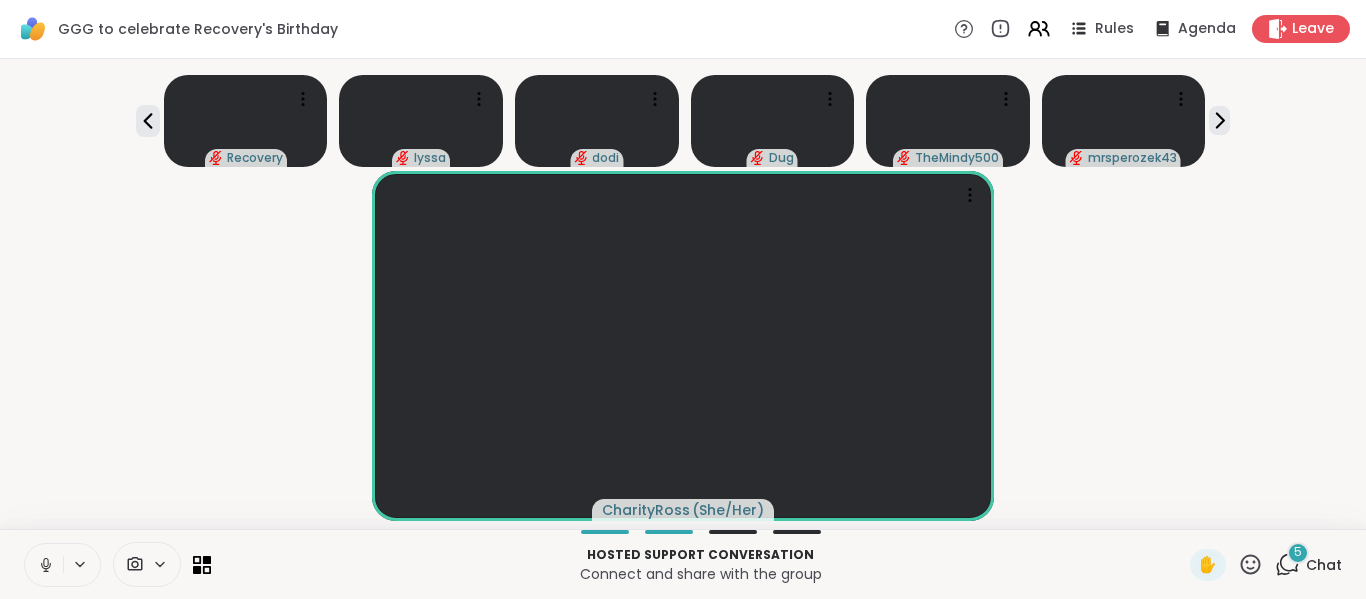 click 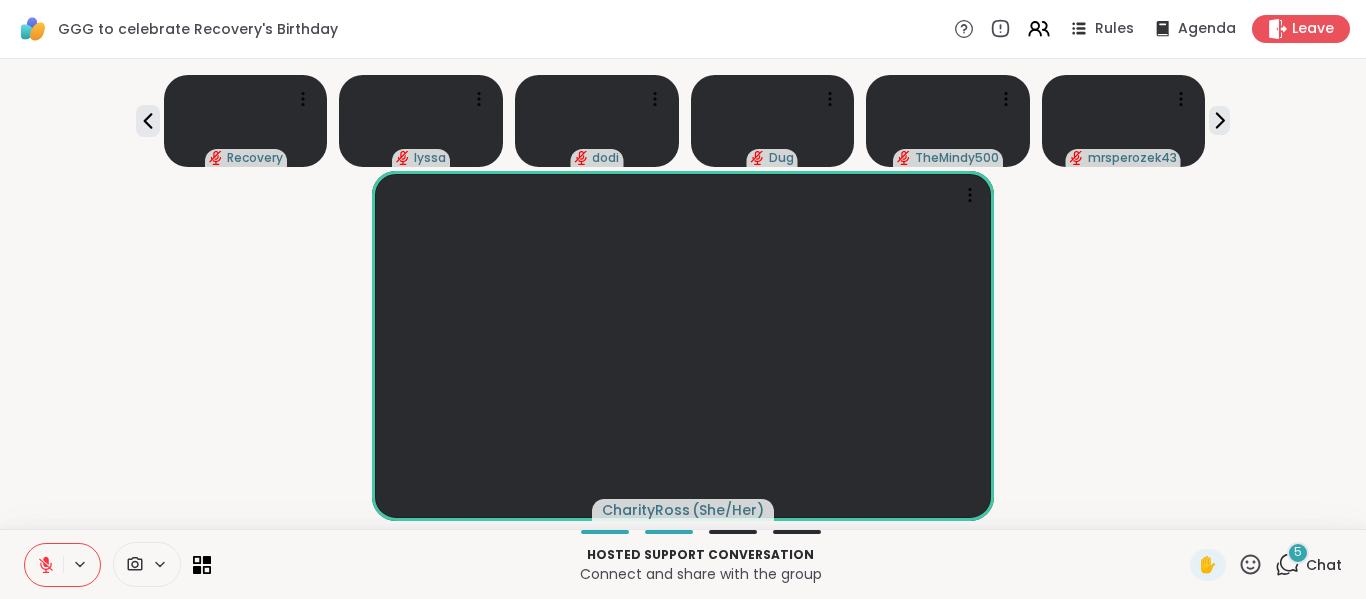 click 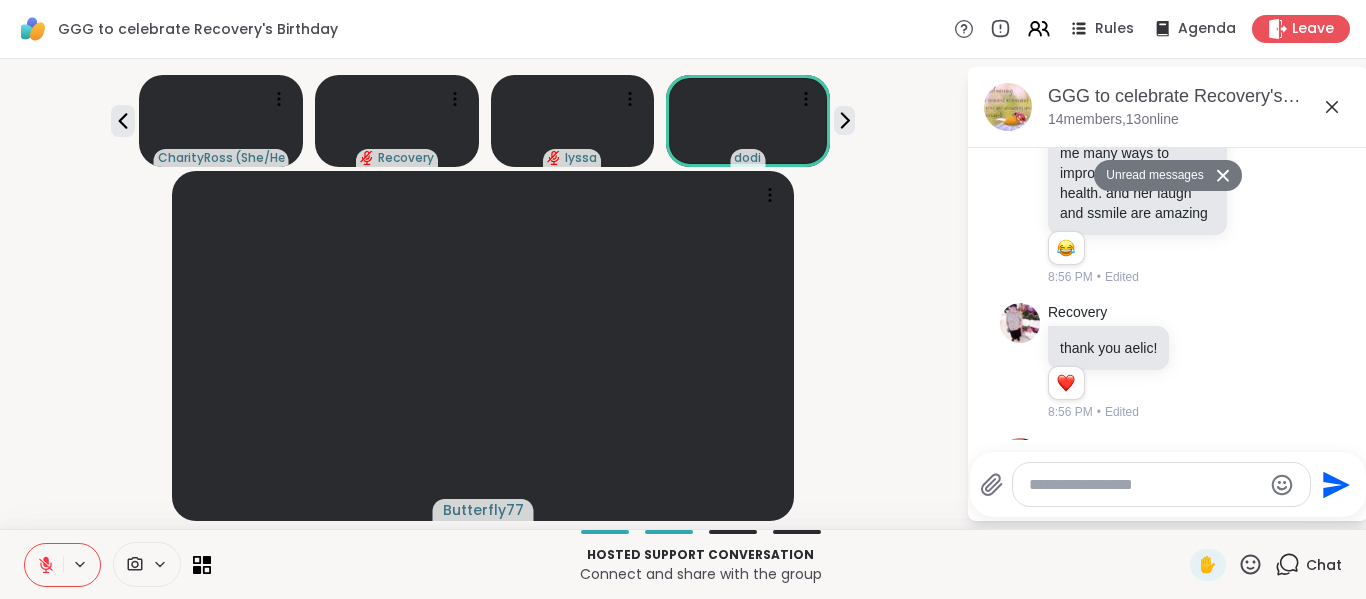 scroll, scrollTop: 4546, scrollLeft: 0, axis: vertical 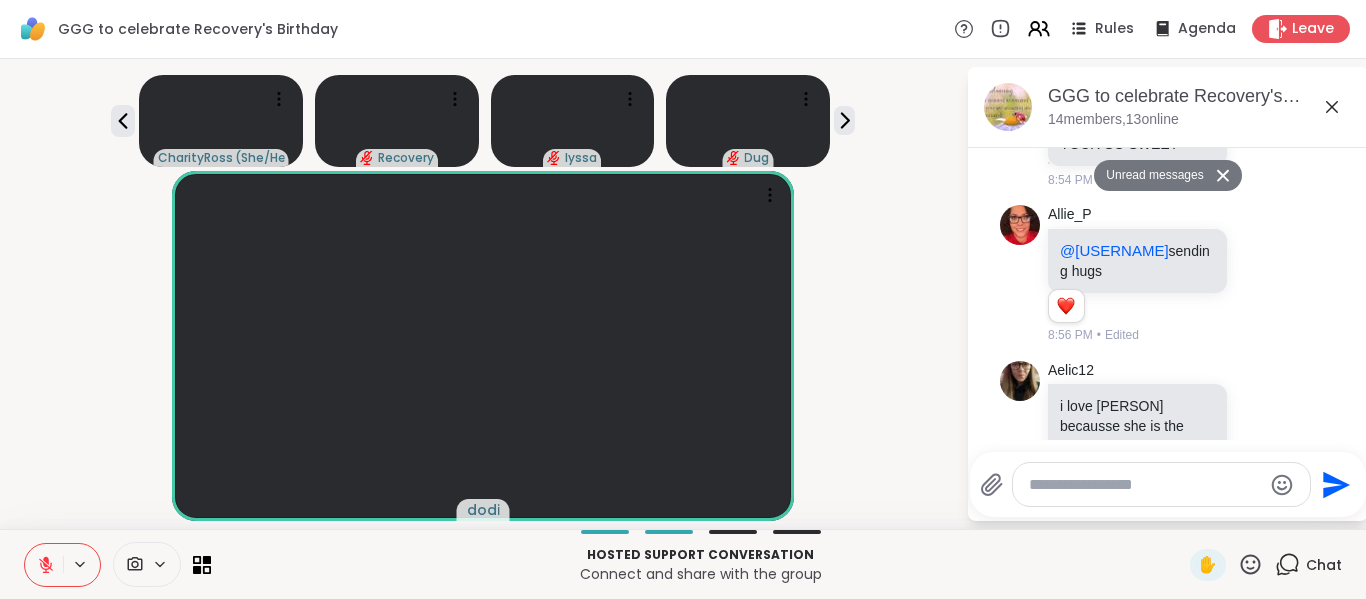 click 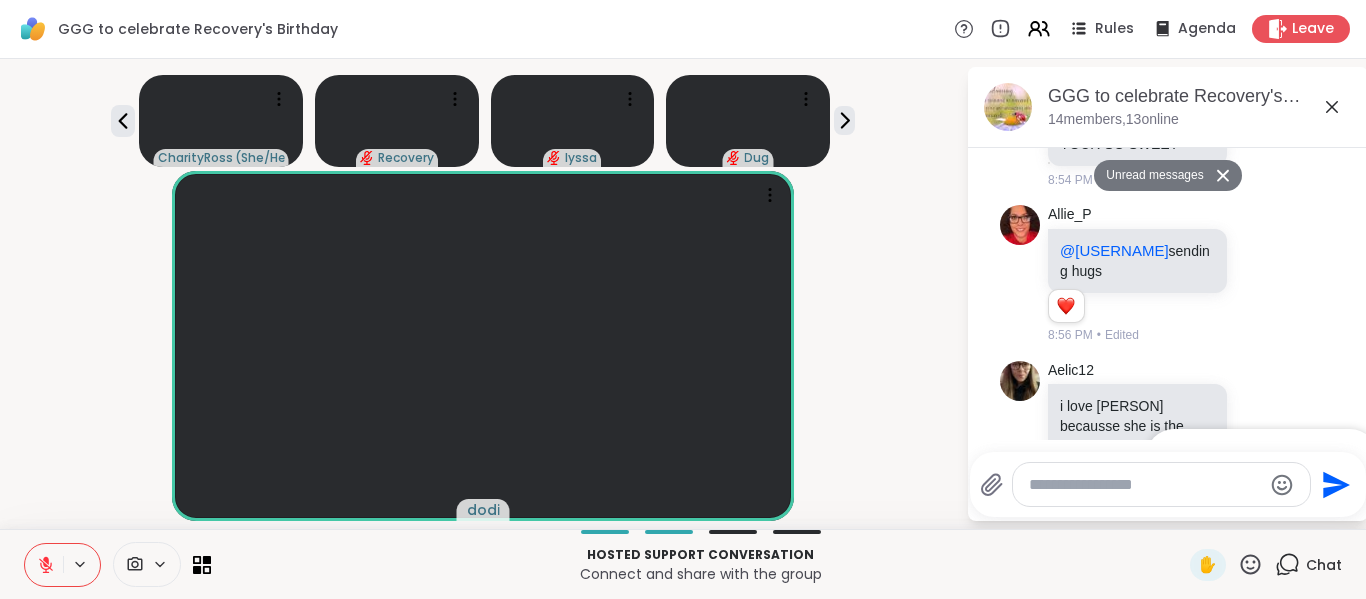 click at bounding box center (1262, 457) 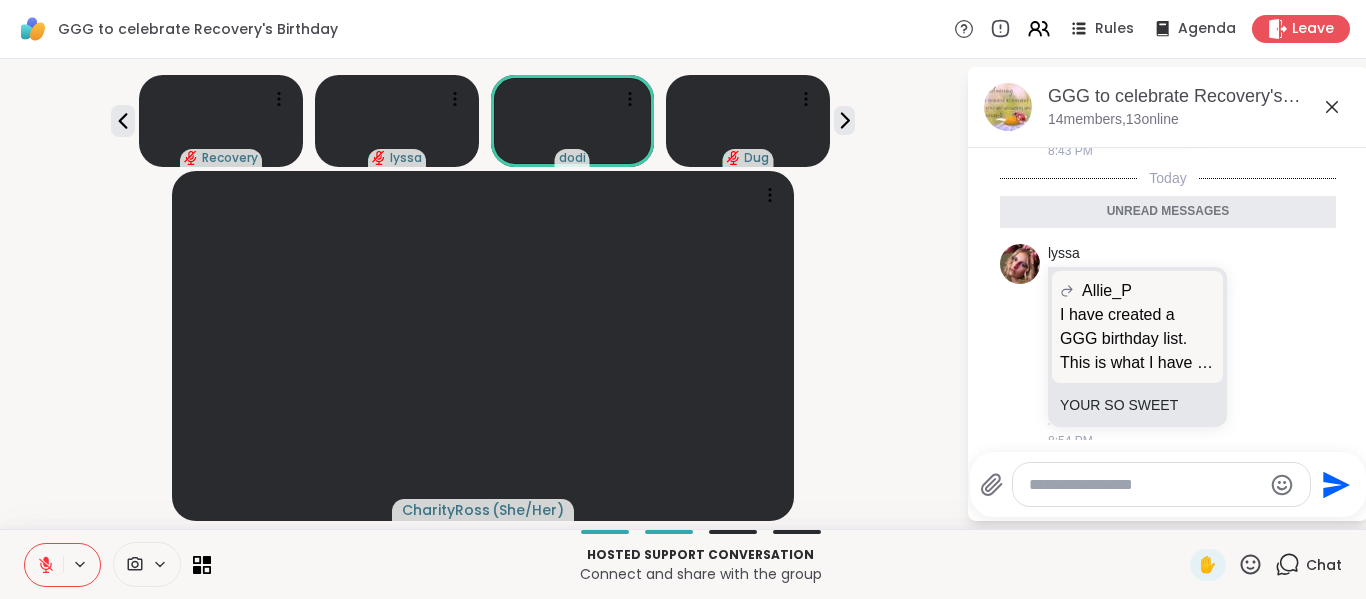 scroll, scrollTop: 4286, scrollLeft: 0, axis: vertical 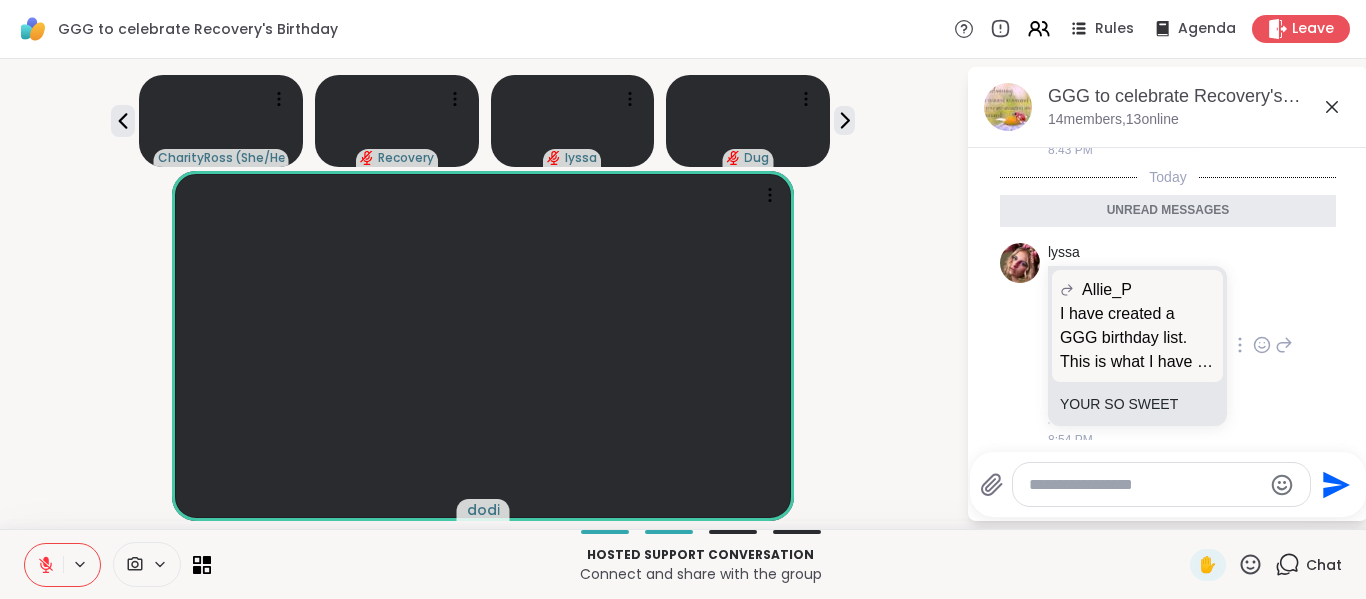 click at bounding box center [1262, 345] 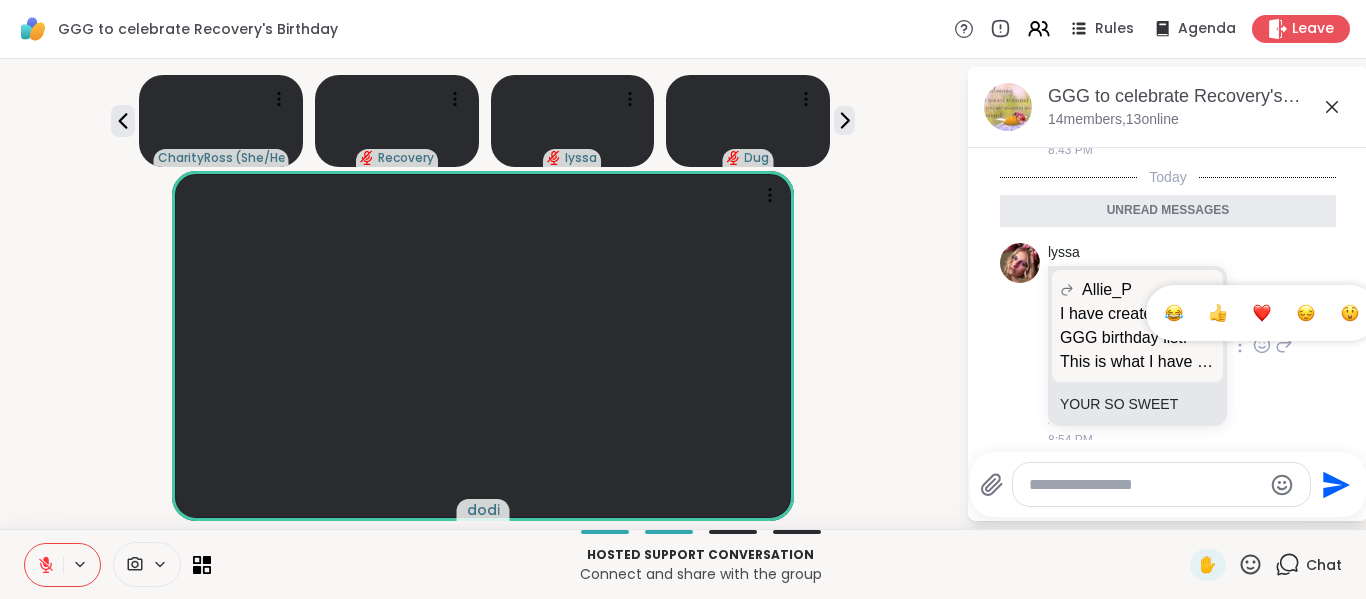 click at bounding box center (1262, 313) 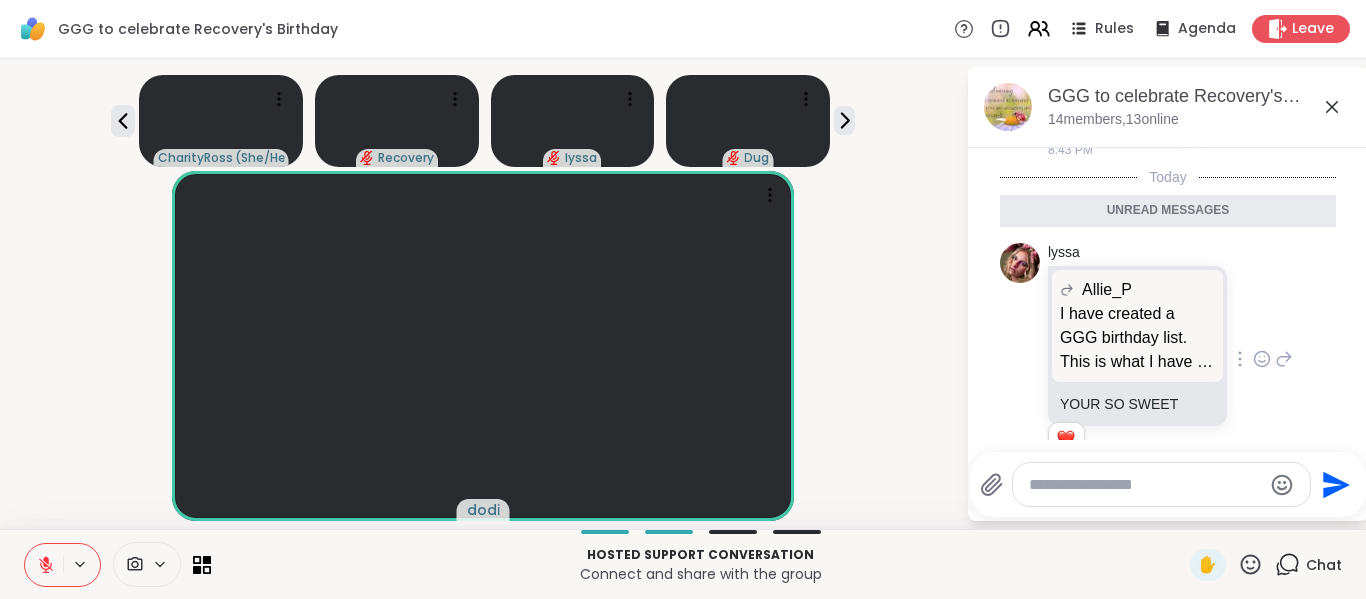 drag, startPoint x: 1336, startPoint y: 102, endPoint x: 1301, endPoint y: 106, distance: 35.22783 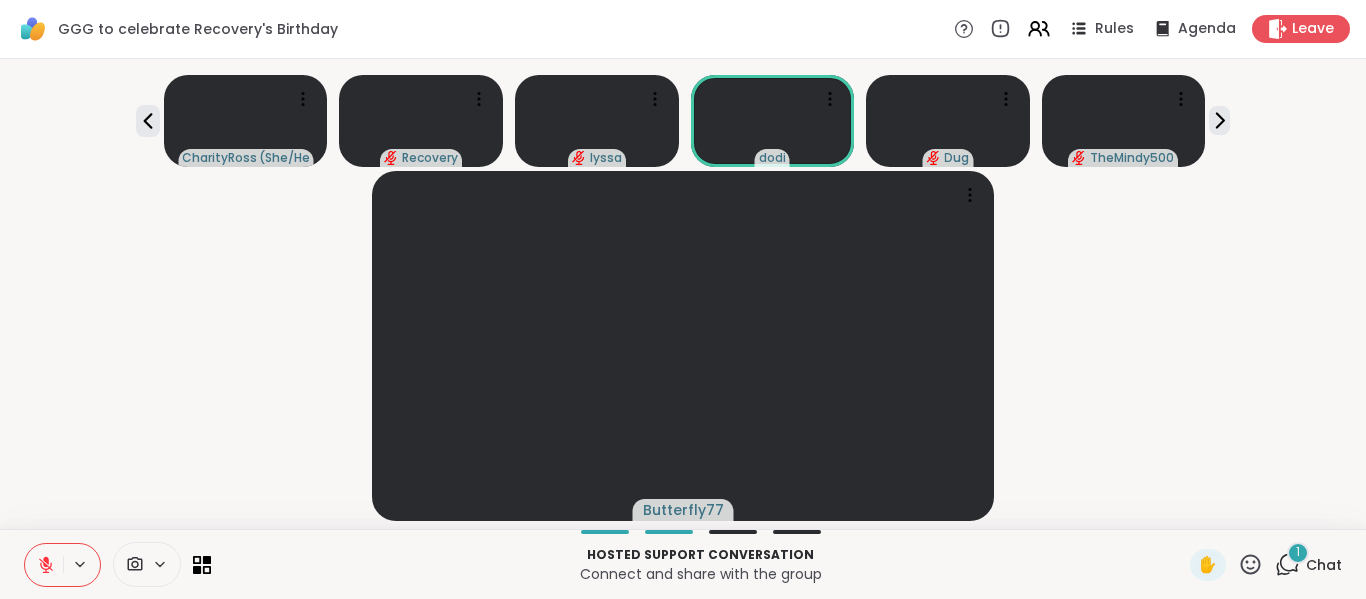 click 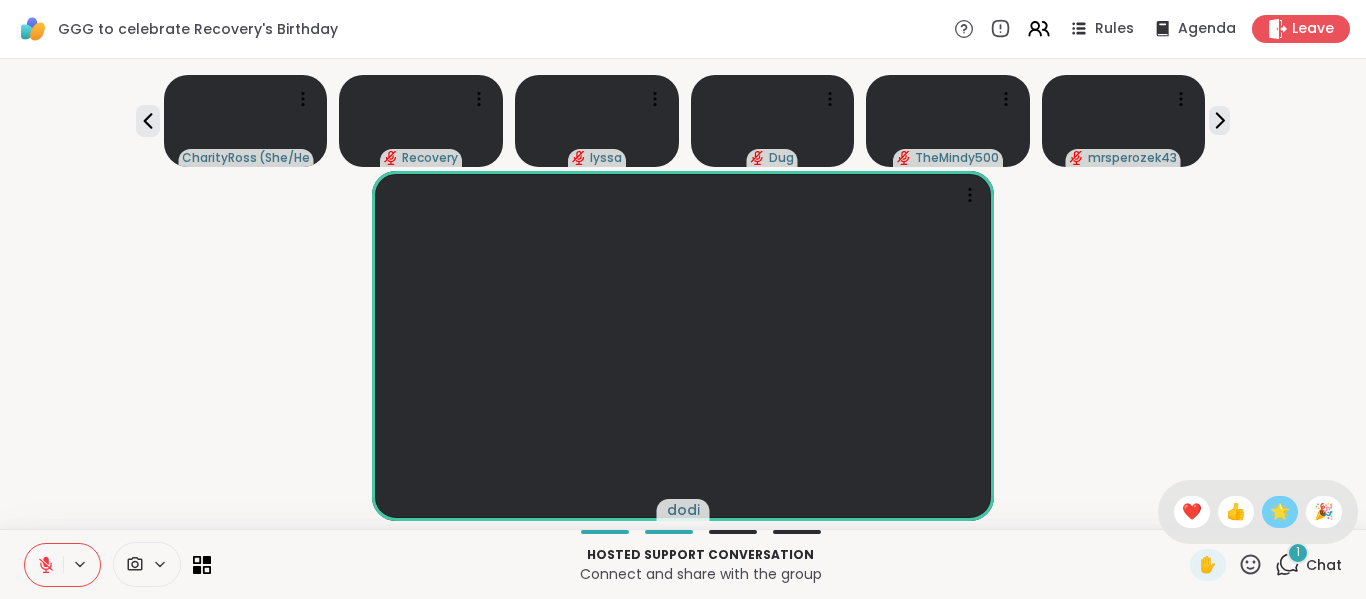 click on "🌟" at bounding box center (1280, 512) 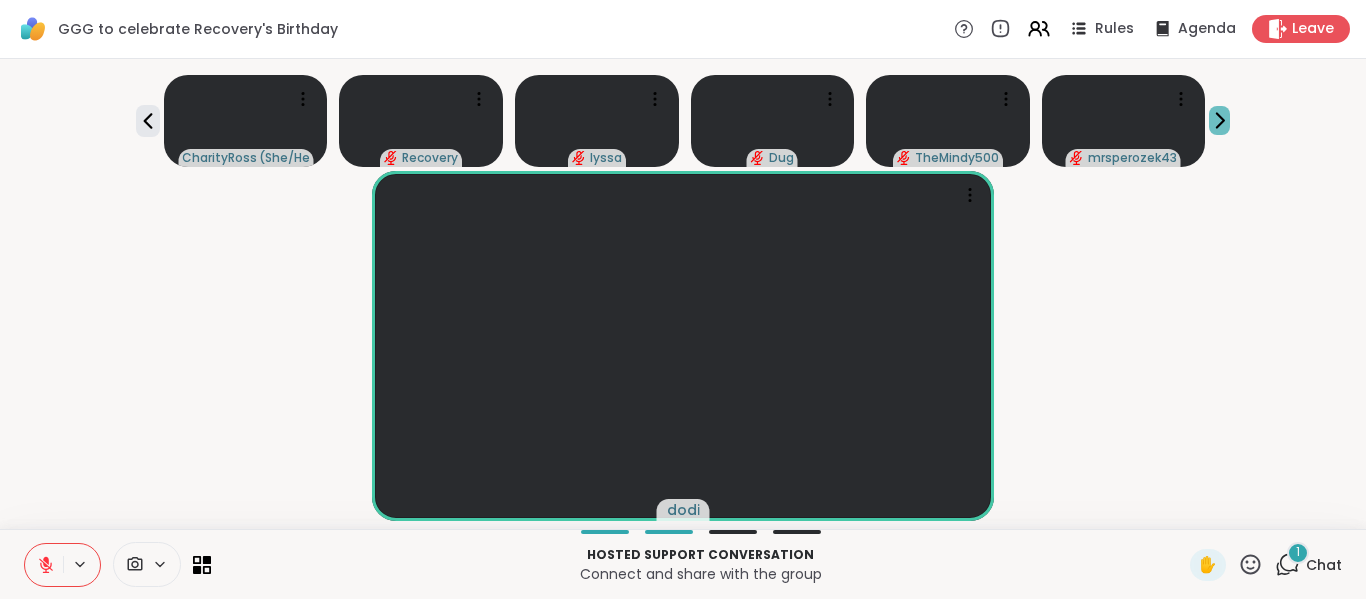 click 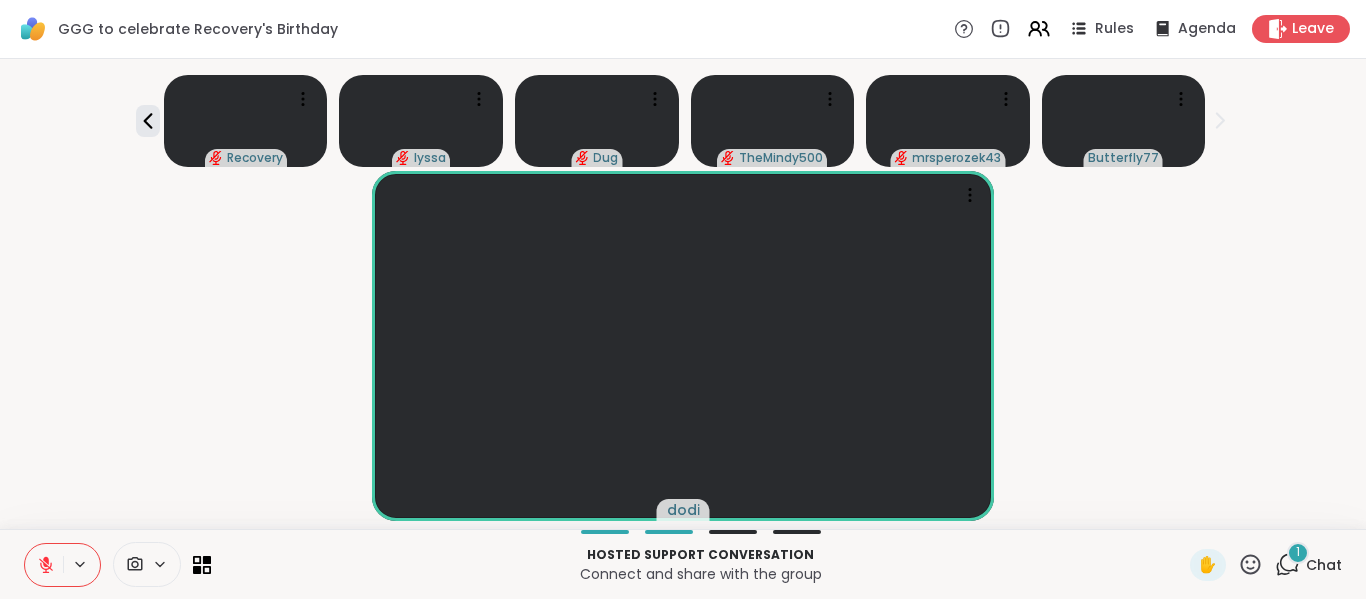 click 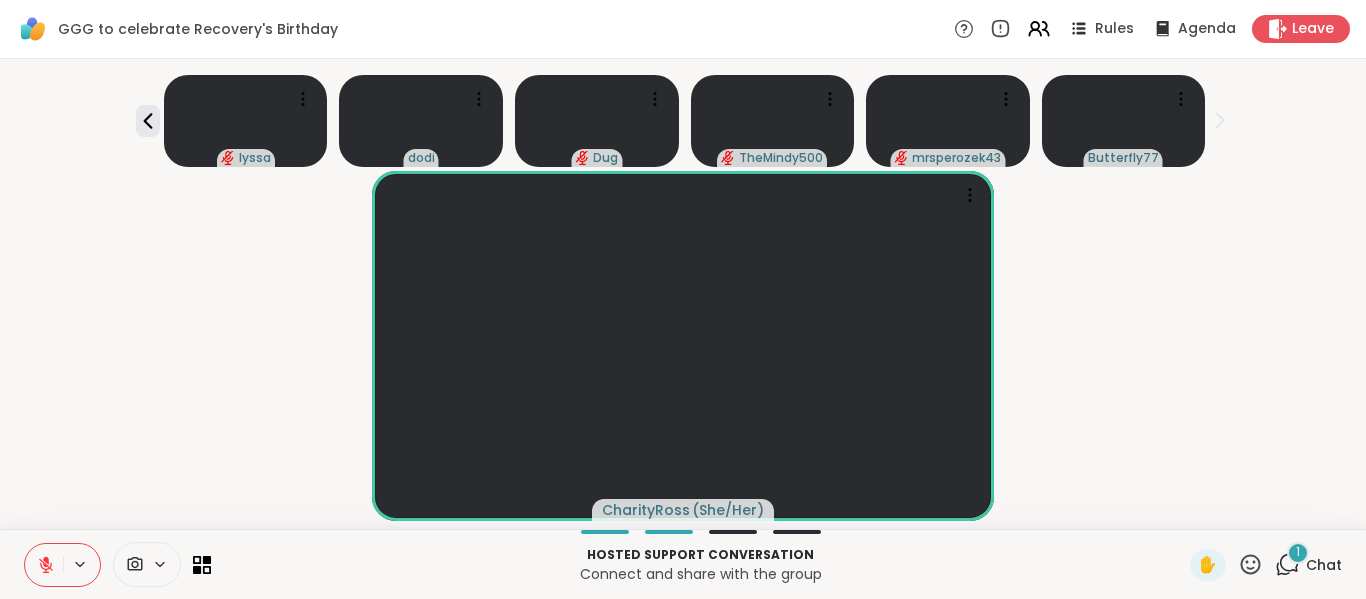 click 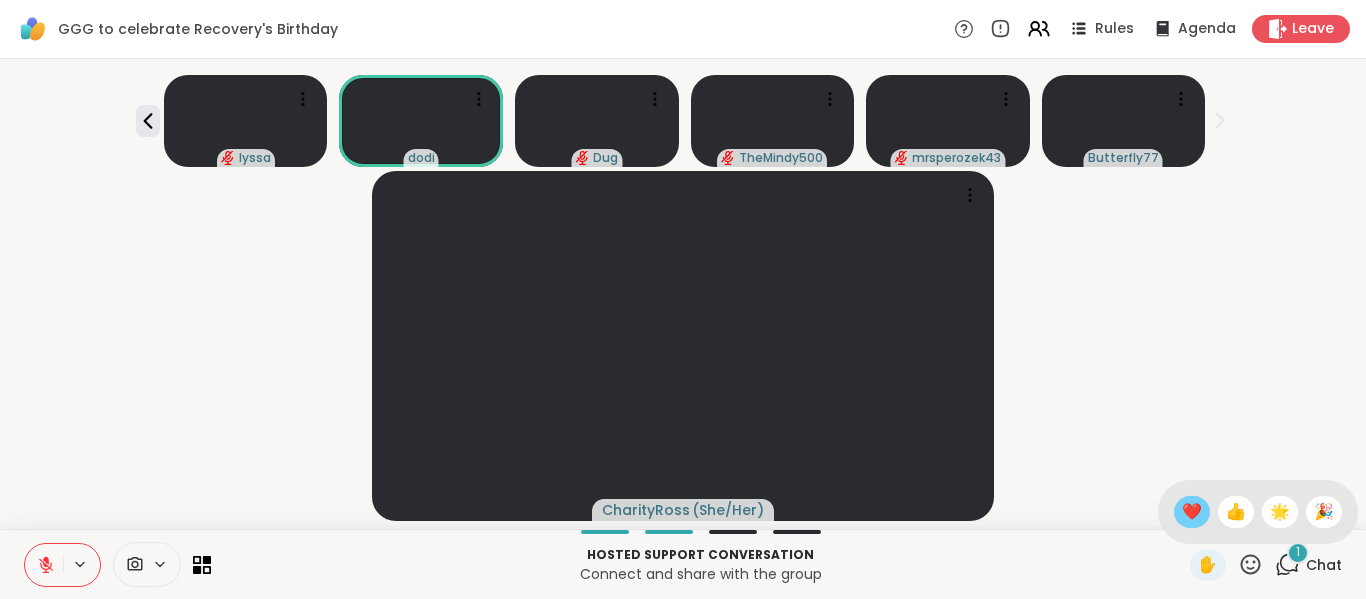 click on "❤️" at bounding box center (1192, 512) 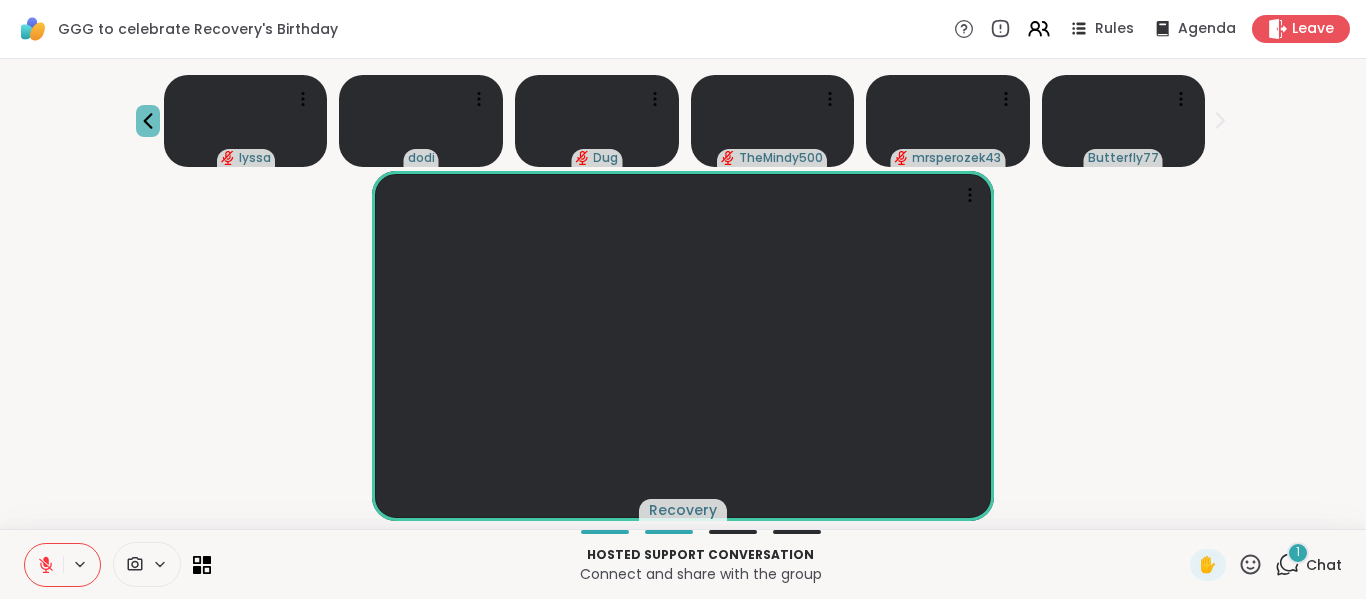 click 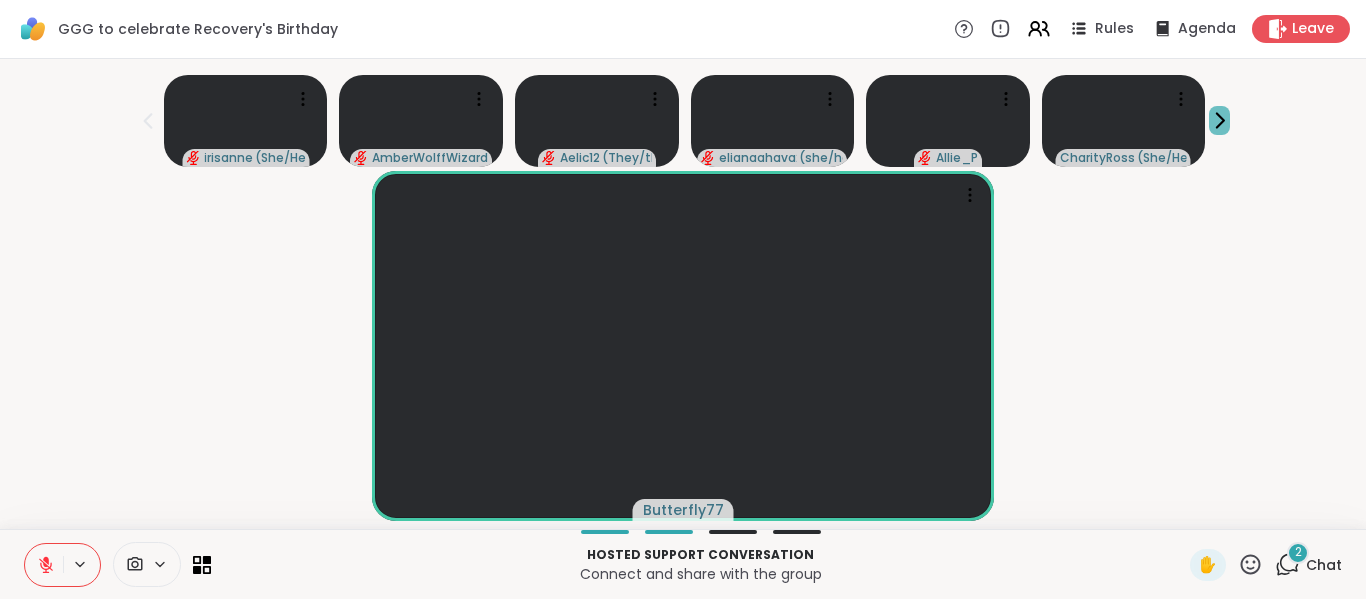 click 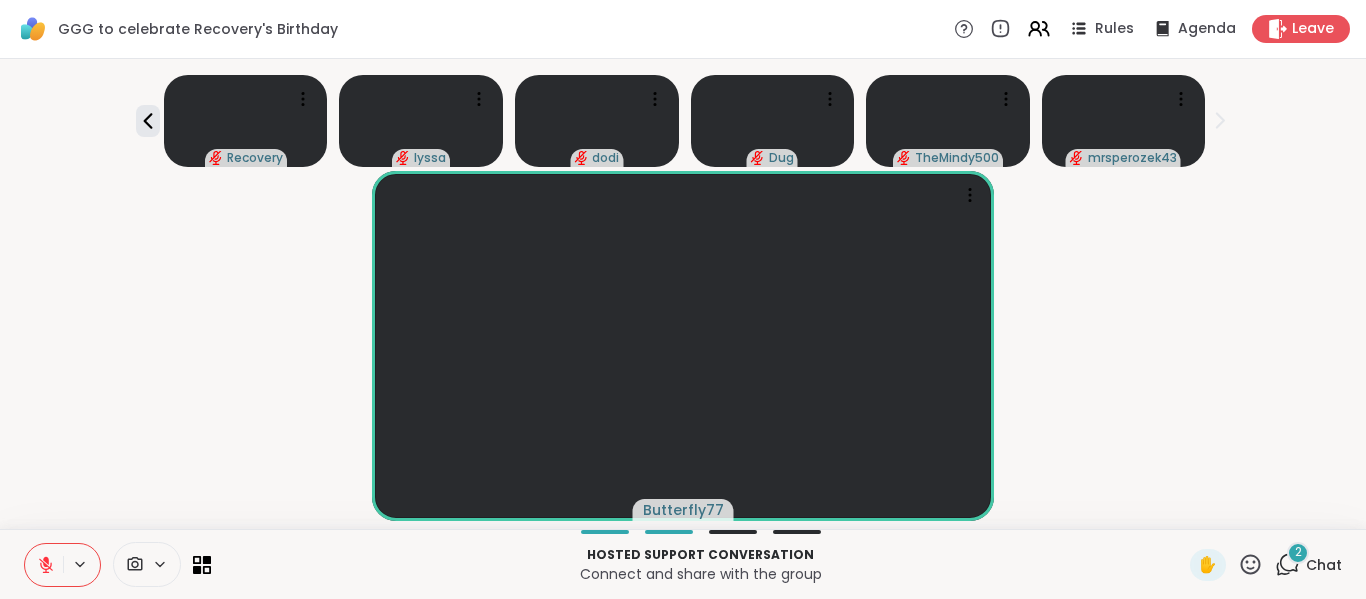 click on "Butterfly77" at bounding box center [683, 346] 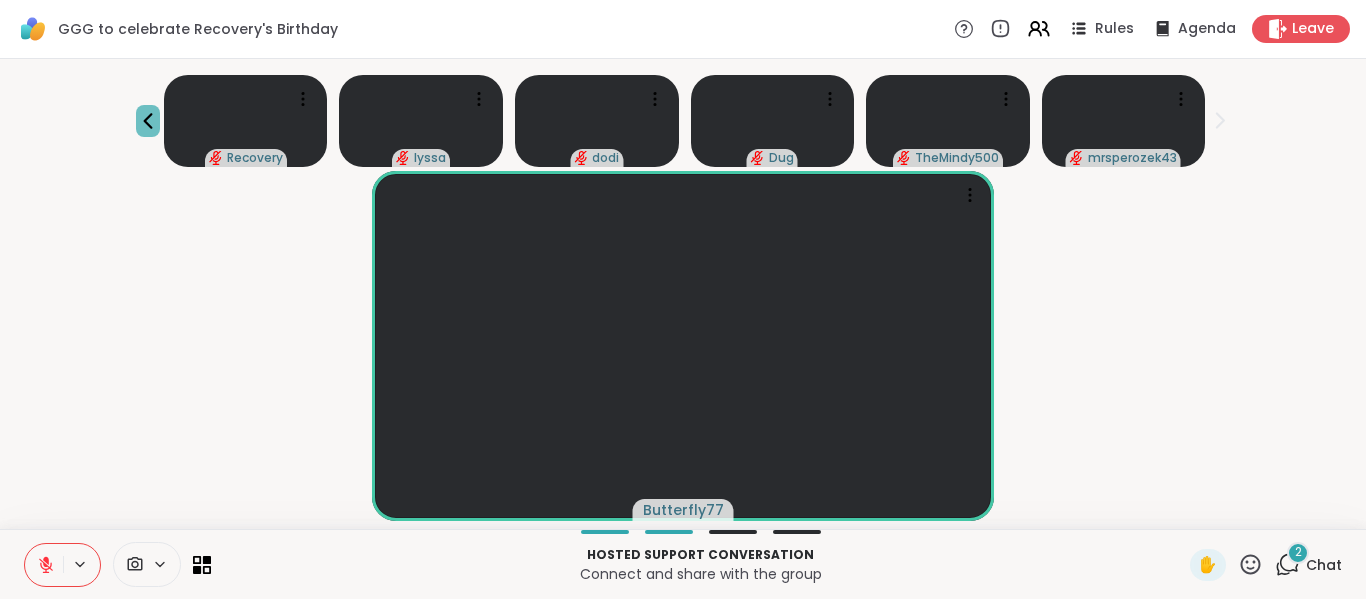 click 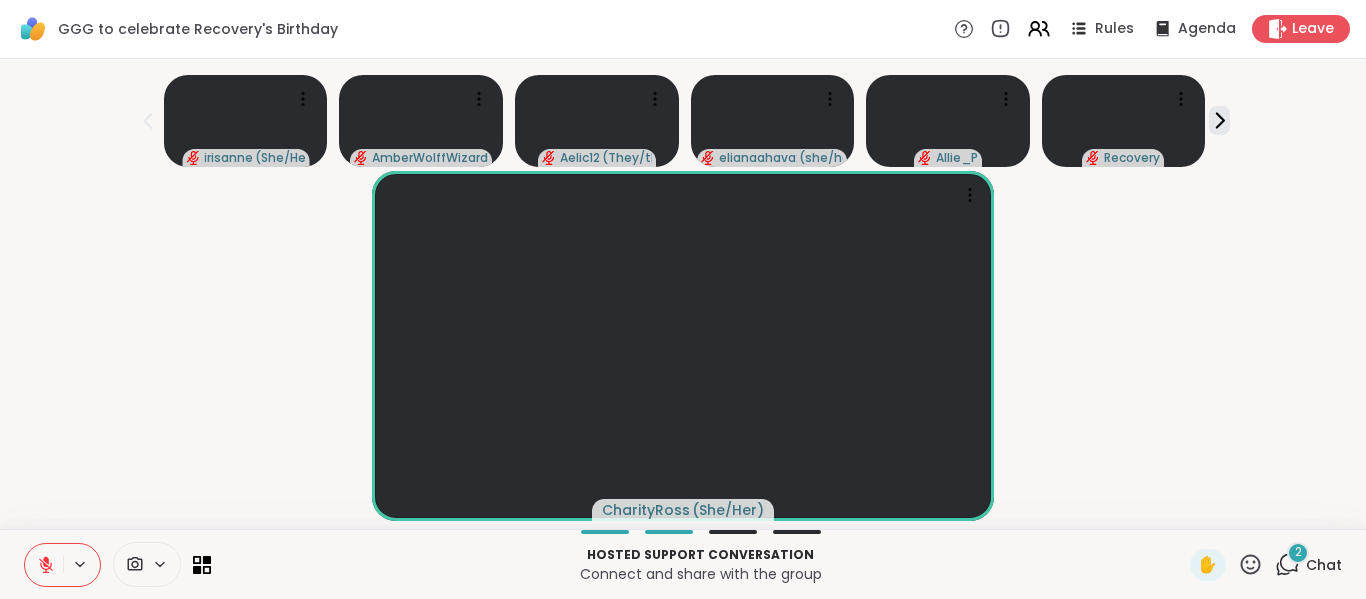 click 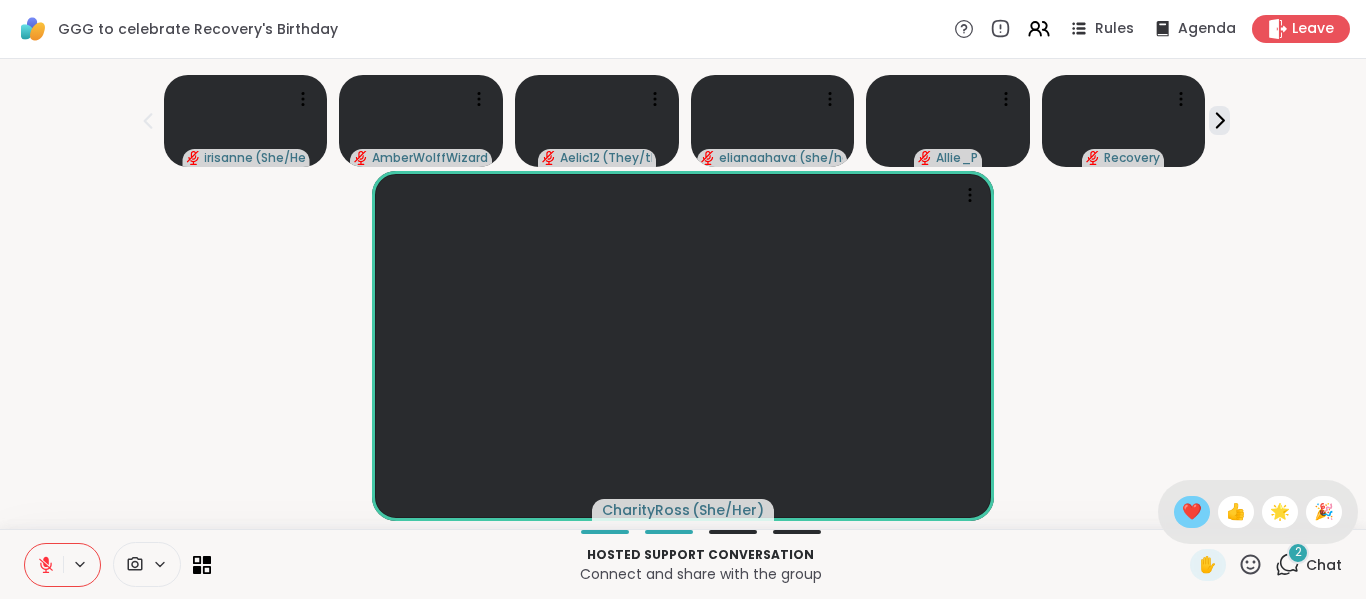 click on "❤️" at bounding box center [1192, 512] 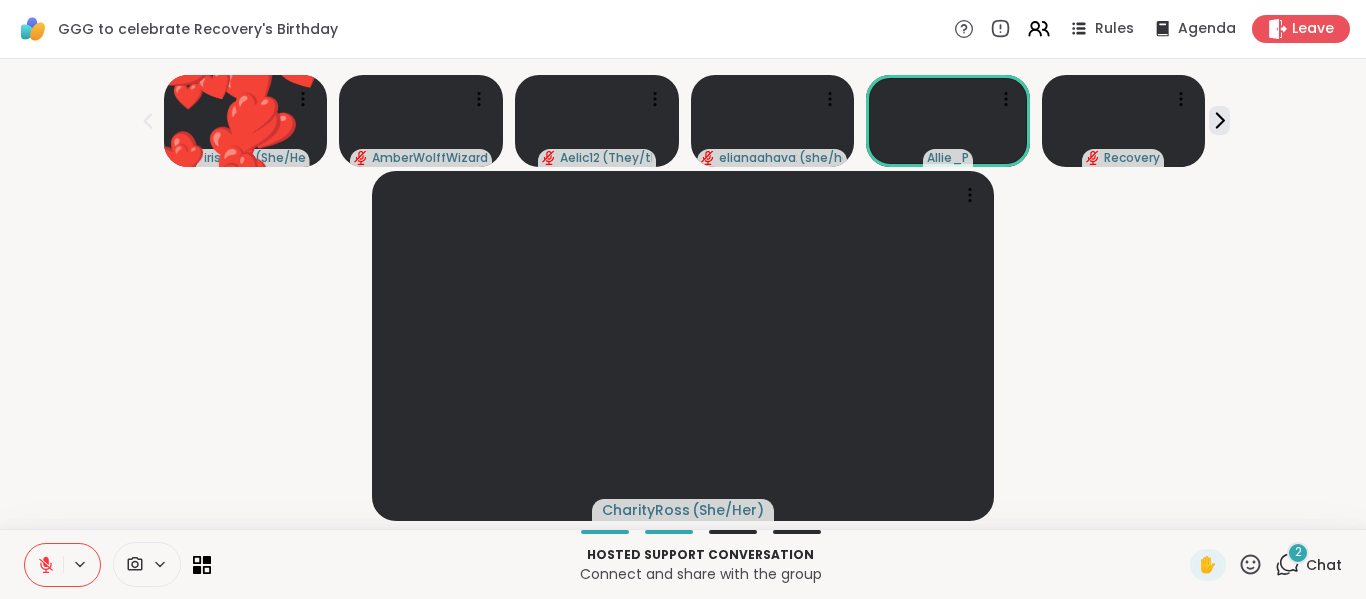click on "CharityRoss ( She/Her )" at bounding box center (683, 346) 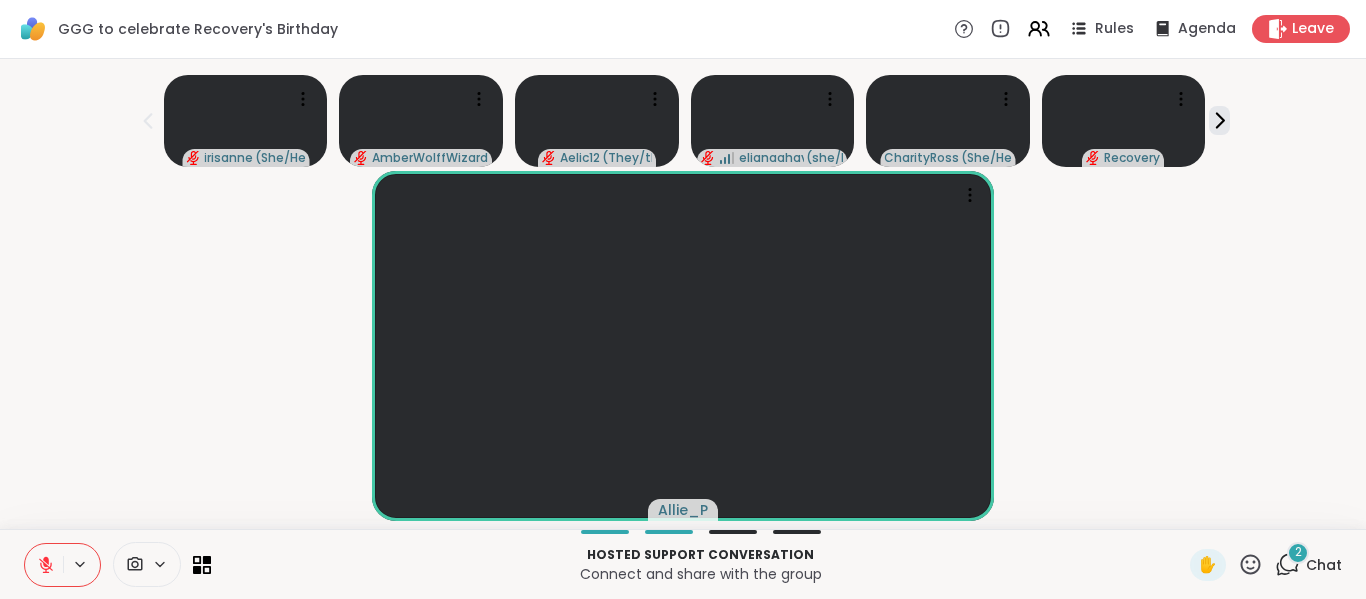 click 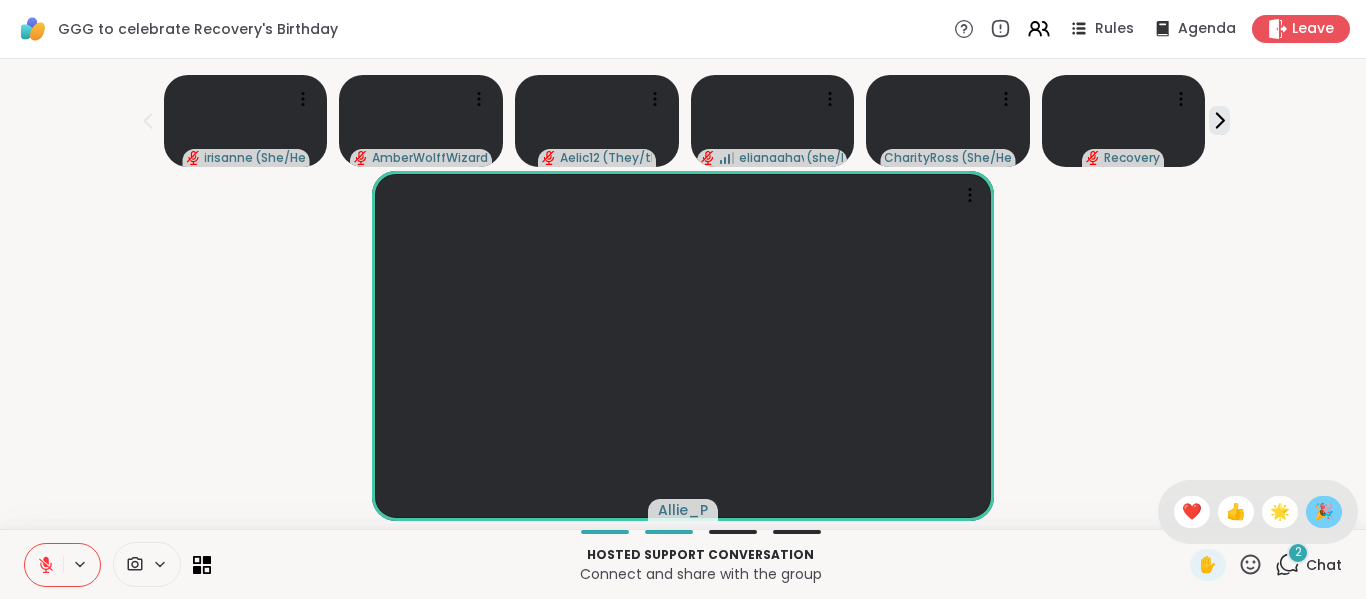 click on "🎉" at bounding box center (1324, 512) 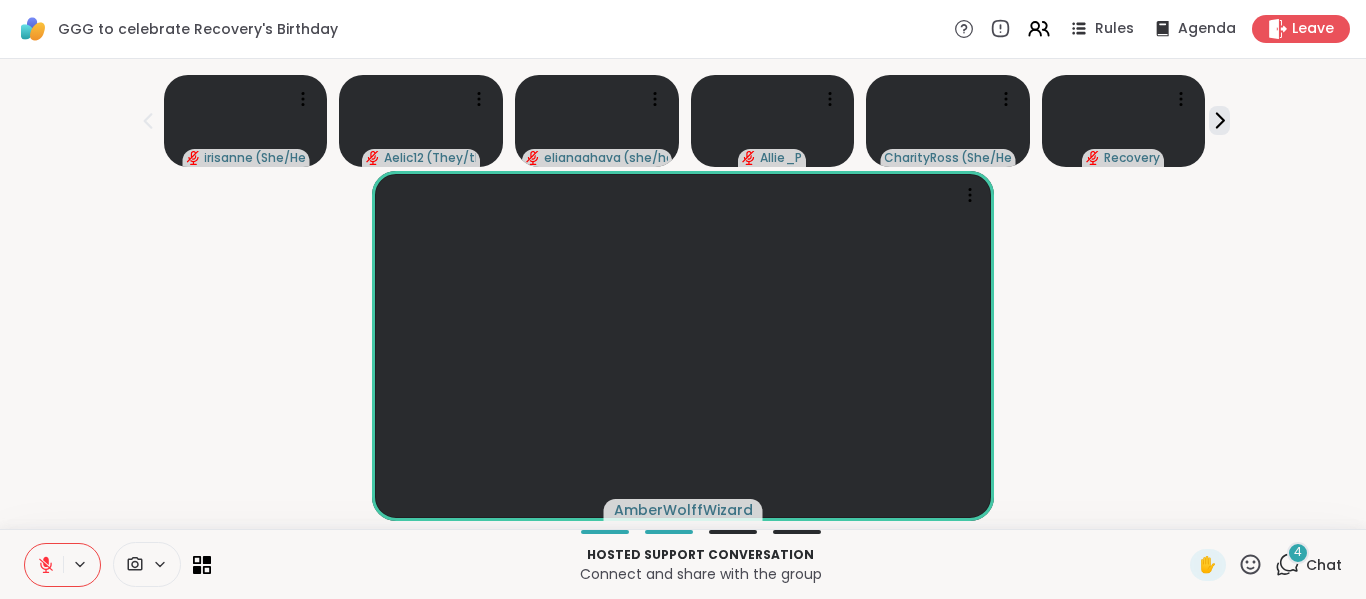 click 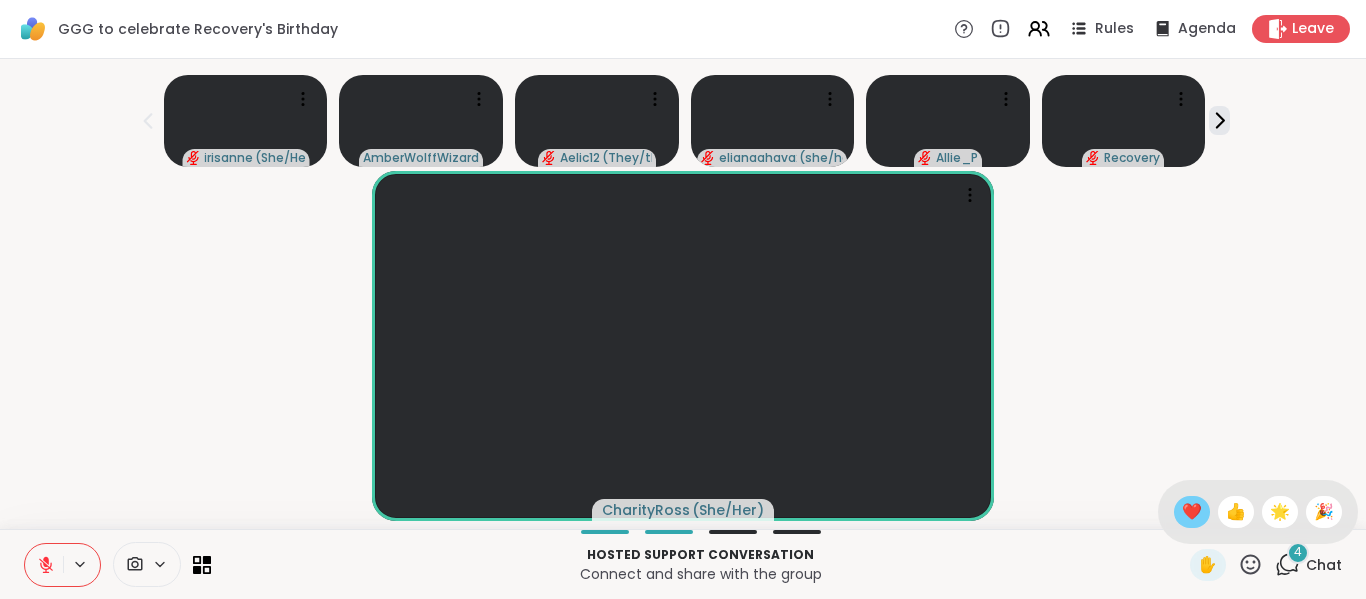 click on "❤️" at bounding box center [1192, 512] 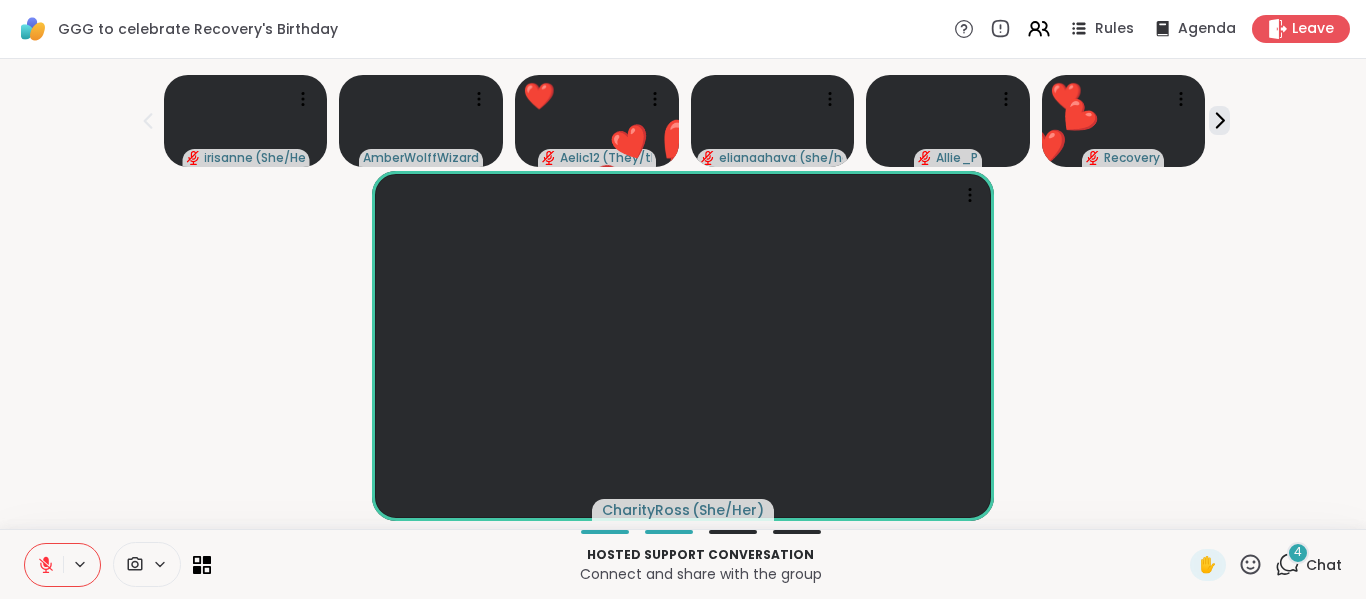 click 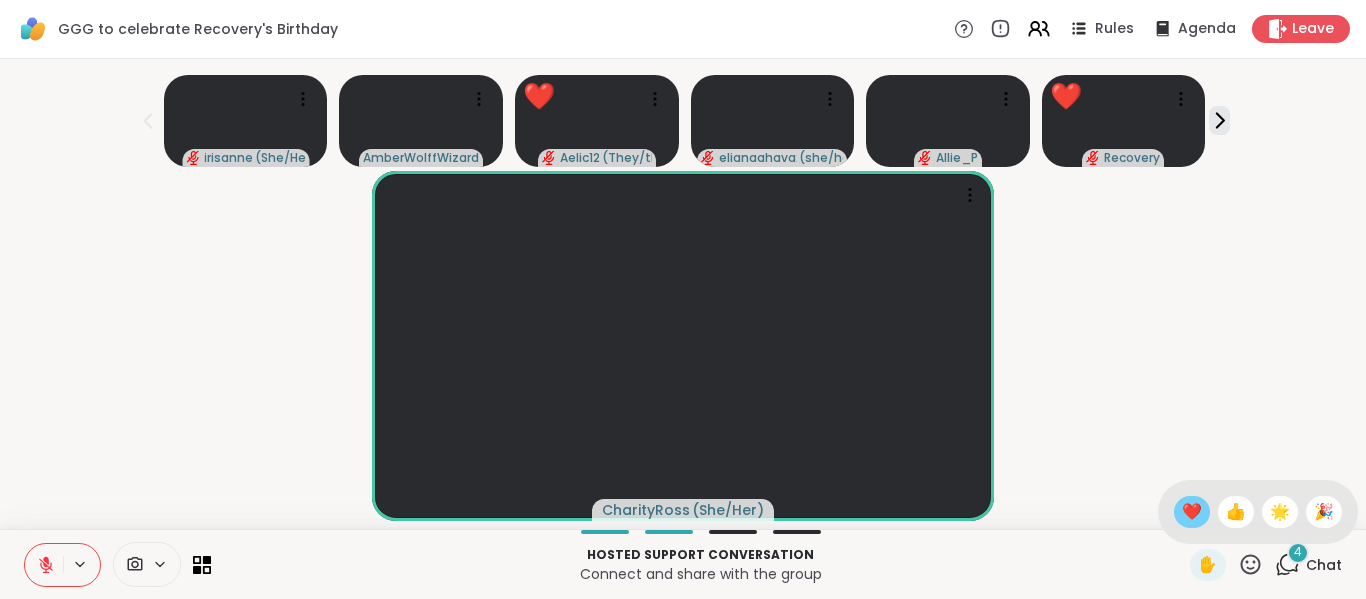 click on "❤️" at bounding box center (1192, 512) 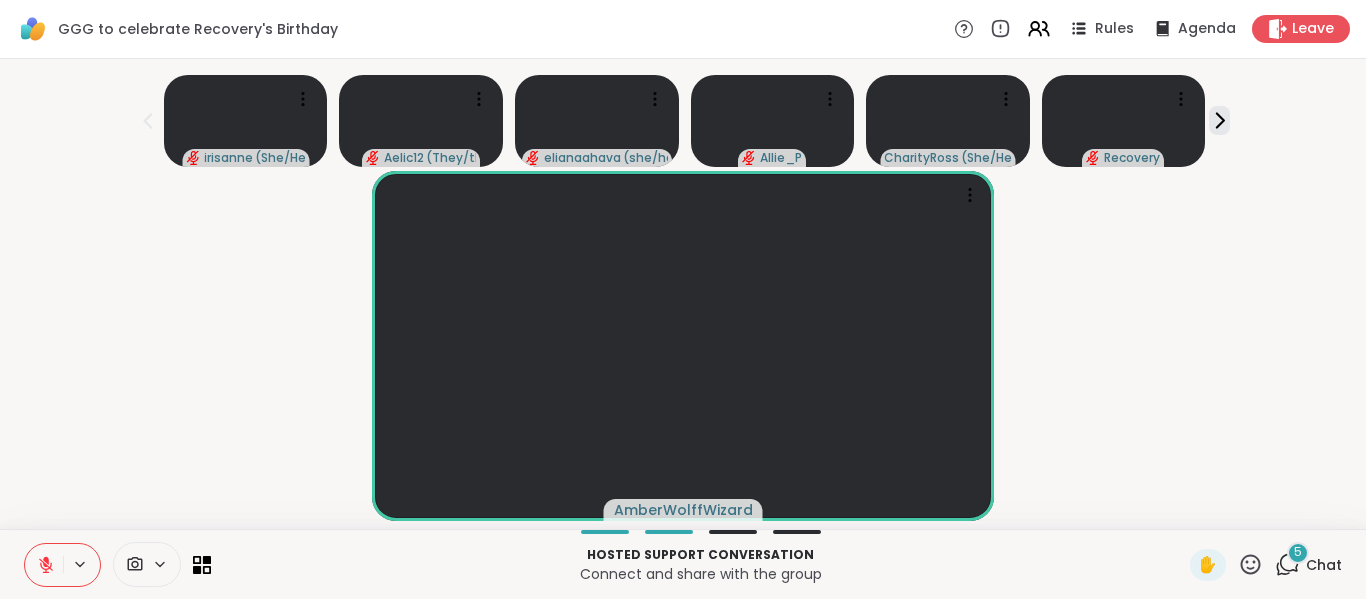 click 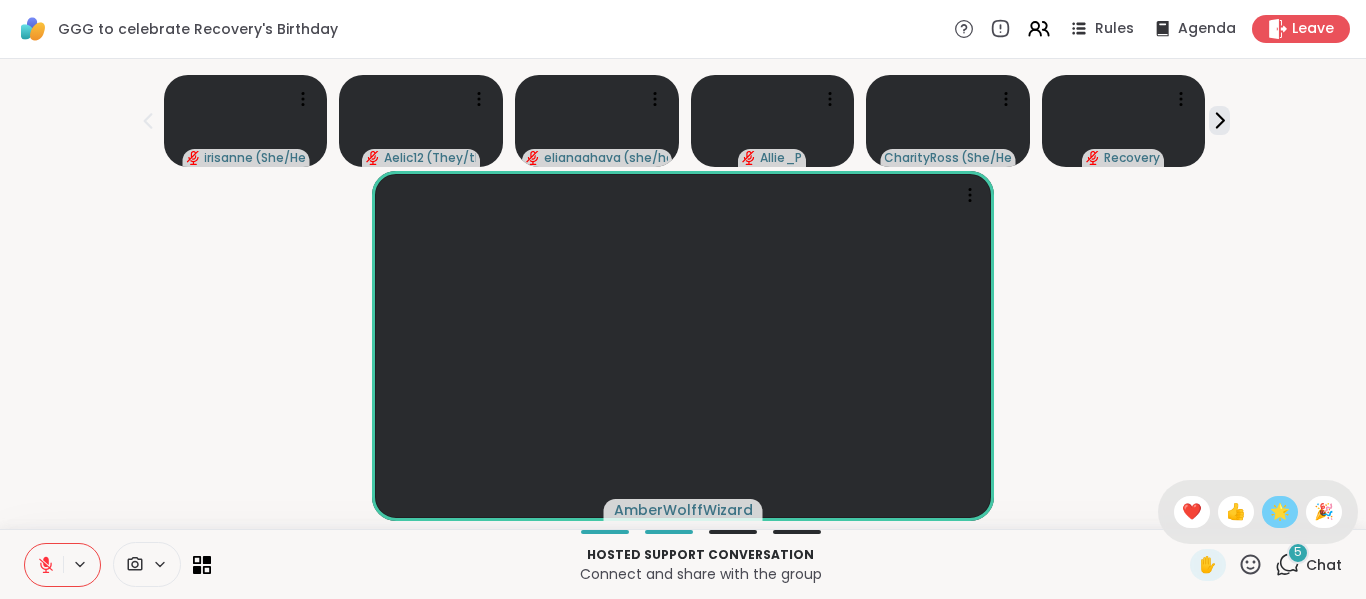 click on "🌟" at bounding box center (1280, 512) 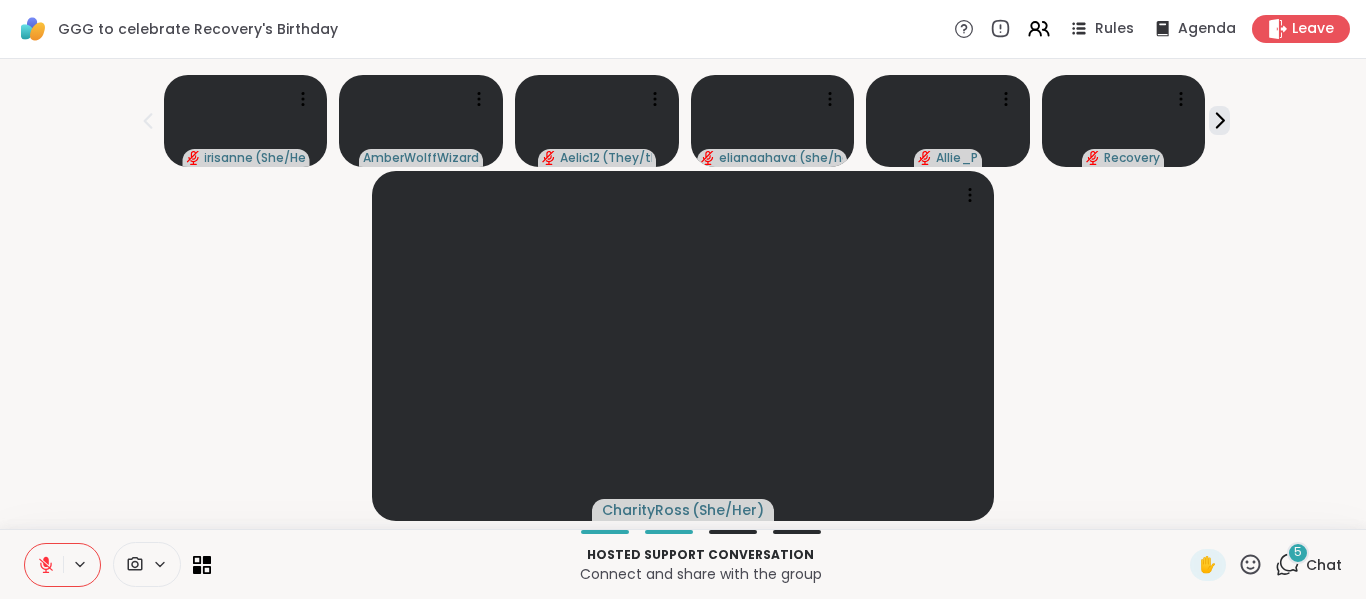 drag, startPoint x: 1242, startPoint y: 561, endPoint x: 1228, endPoint y: 554, distance: 15.652476 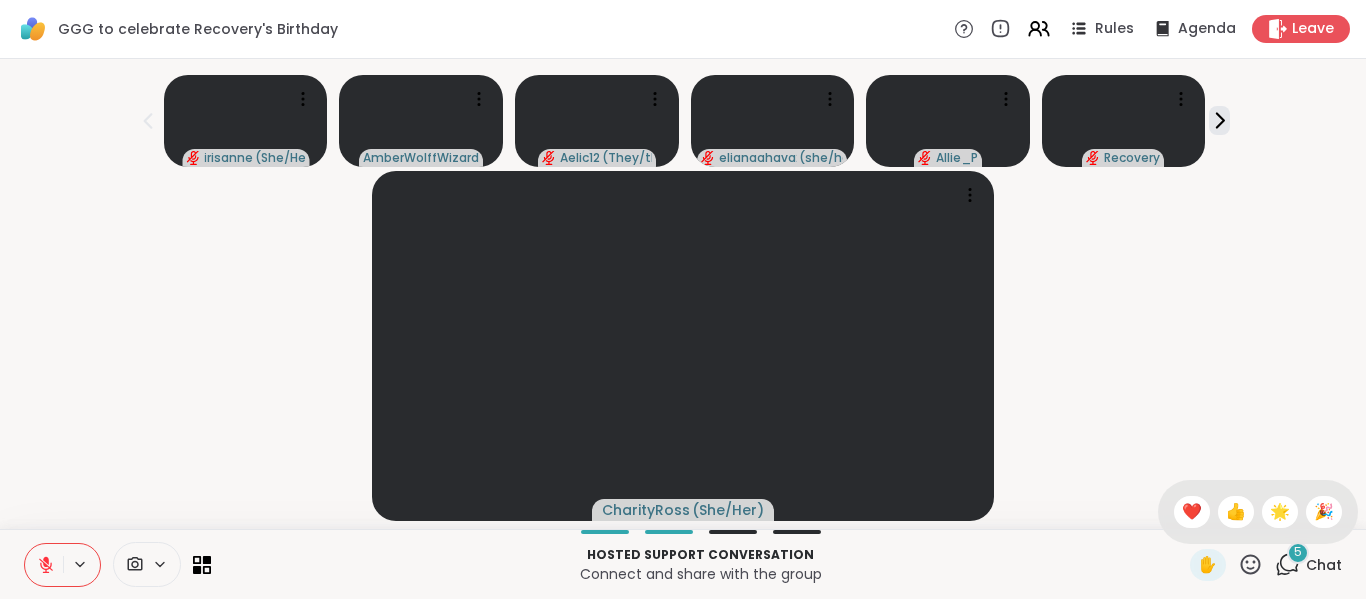 click 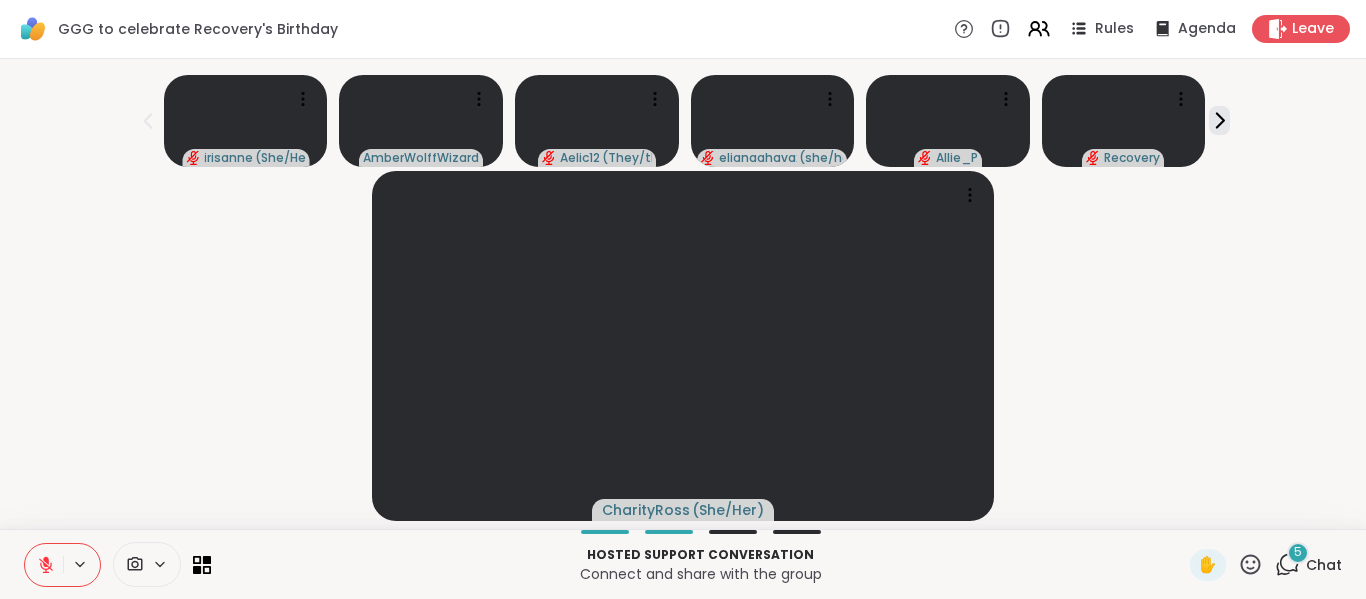 click 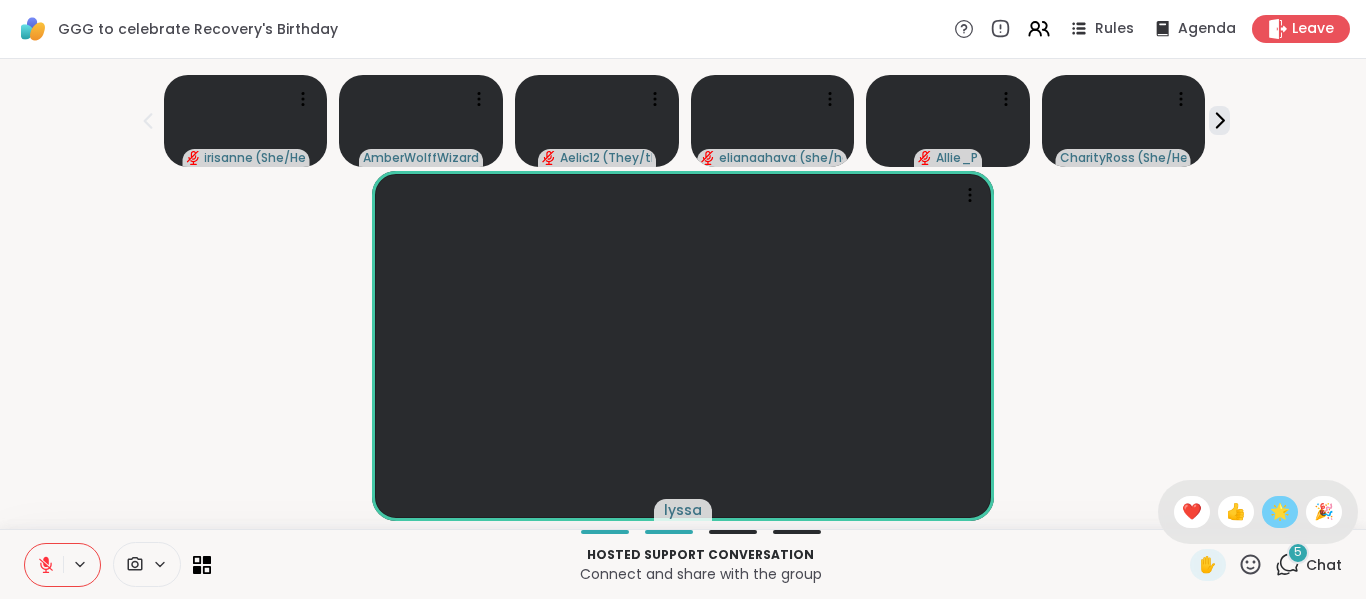 click on "🌟" at bounding box center (1280, 512) 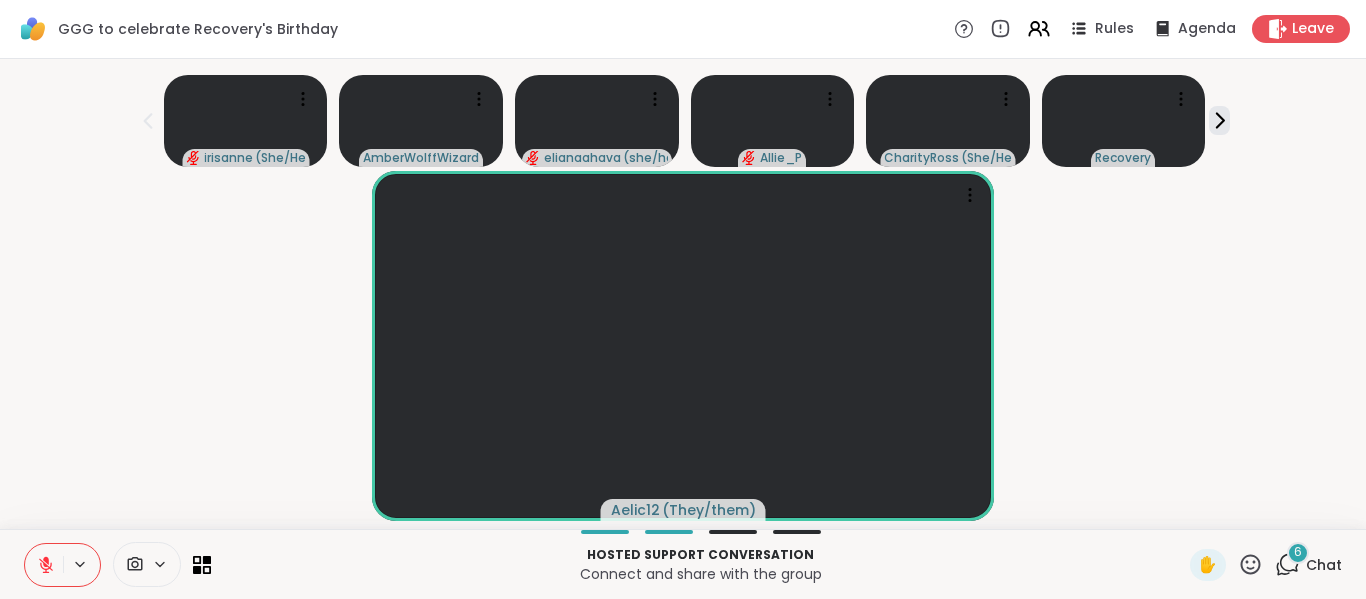 click 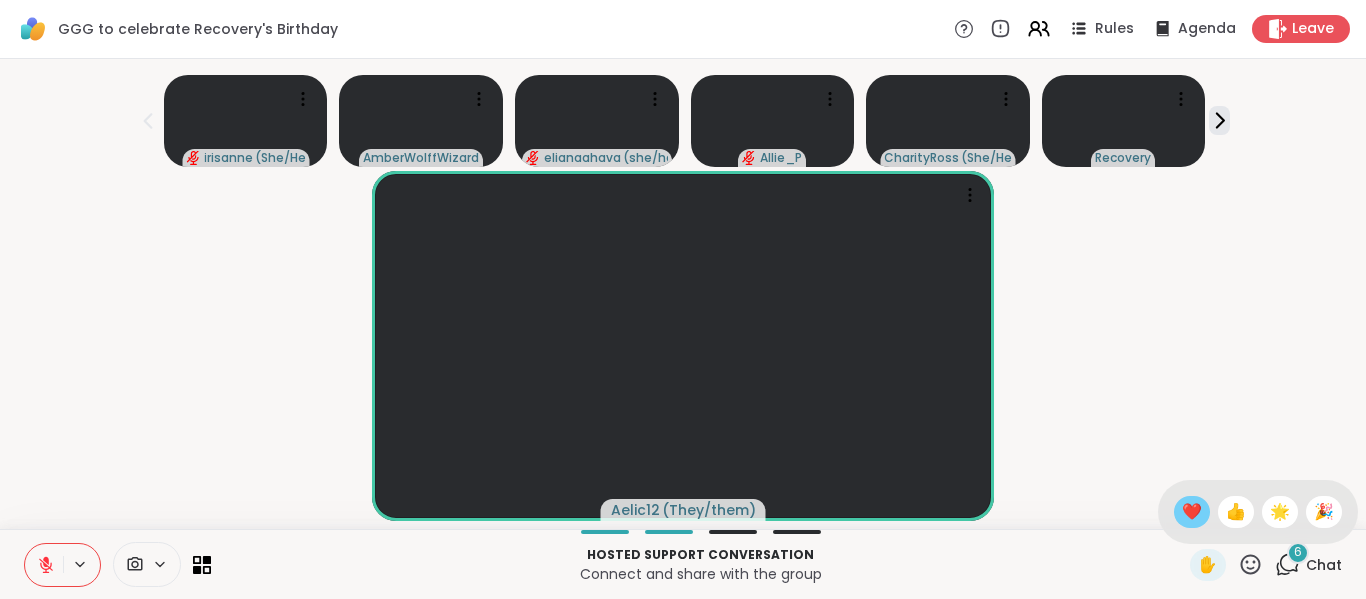 click on "❤️" at bounding box center (1192, 512) 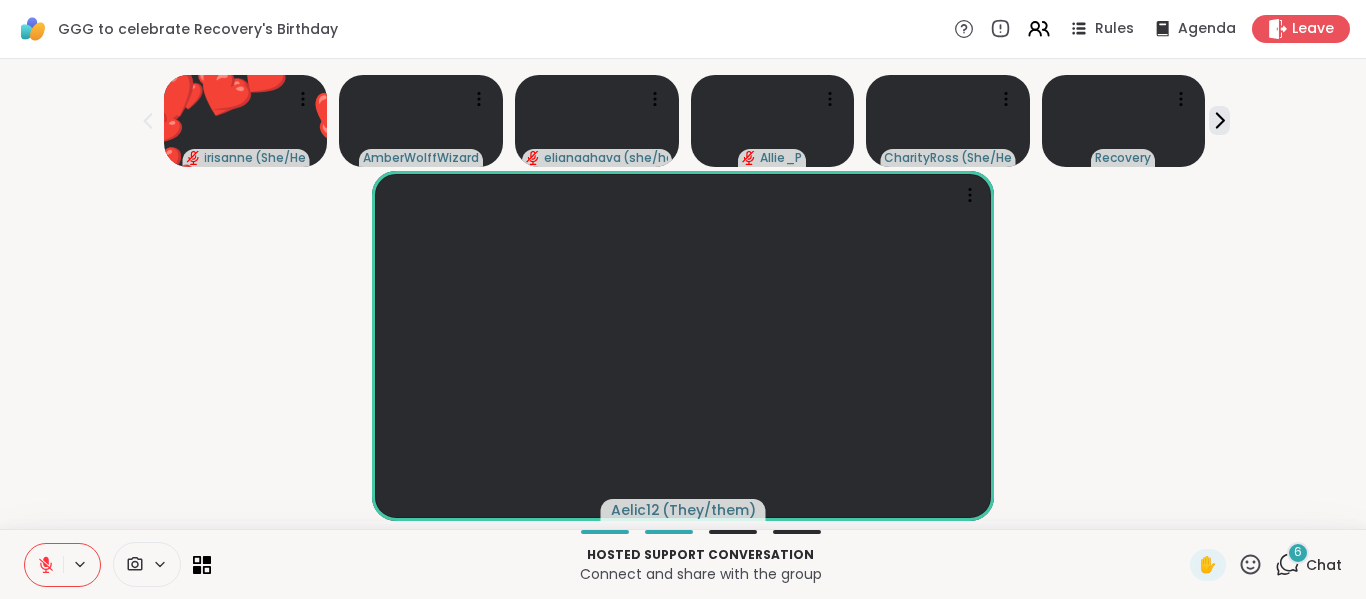 click on "6" at bounding box center [1298, 552] 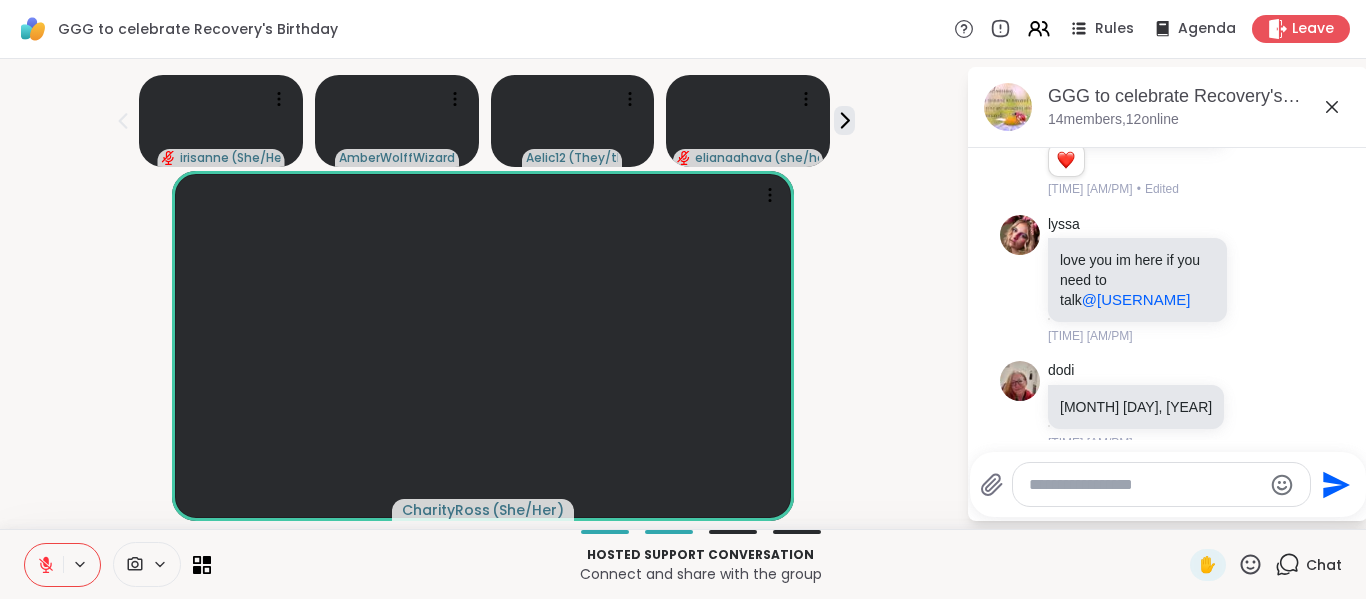 scroll, scrollTop: 5879, scrollLeft: 0, axis: vertical 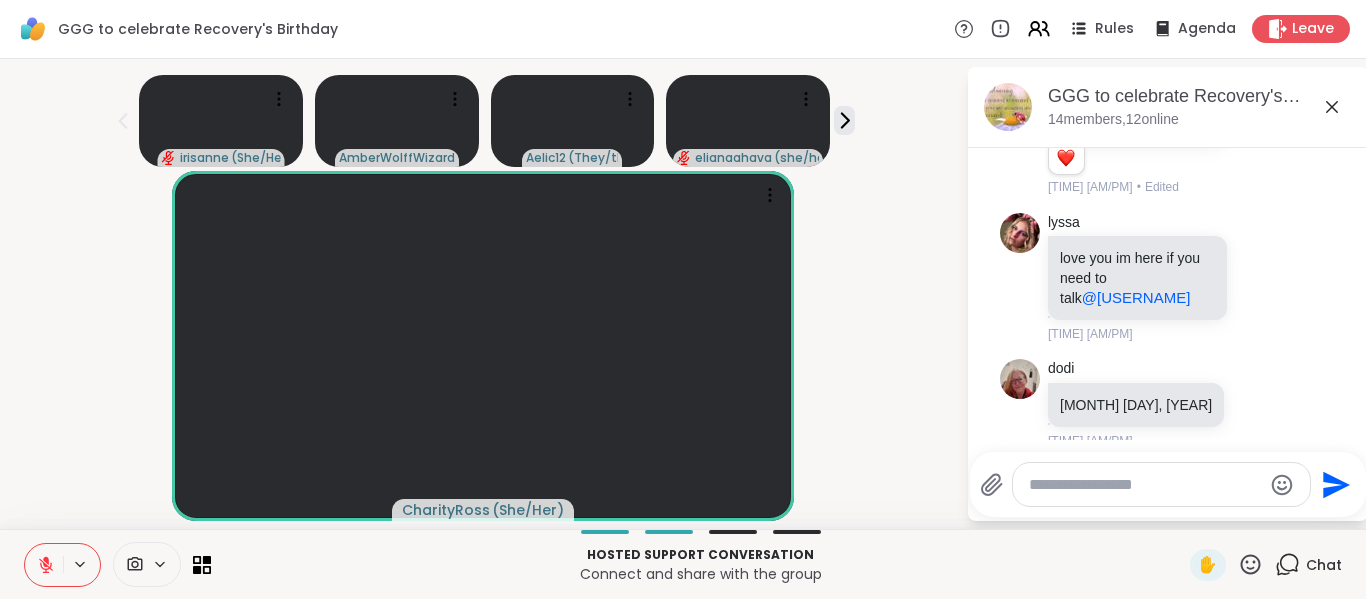 click 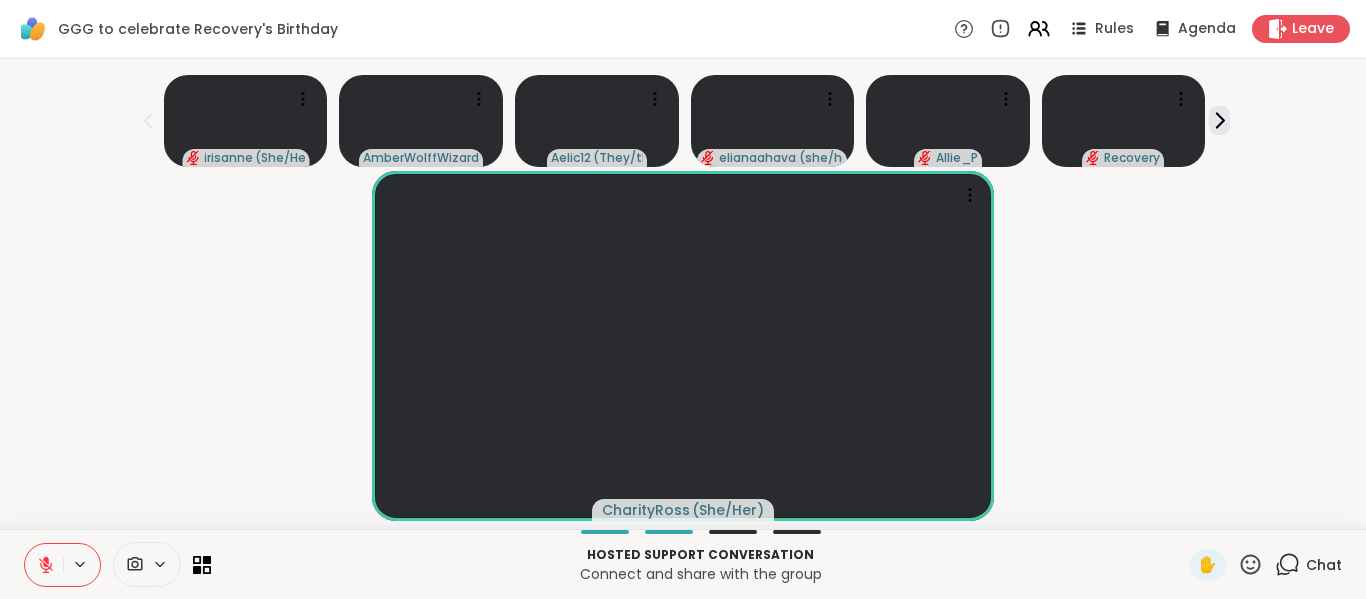click on "CharityRoss ( She/Her )" at bounding box center [683, 346] 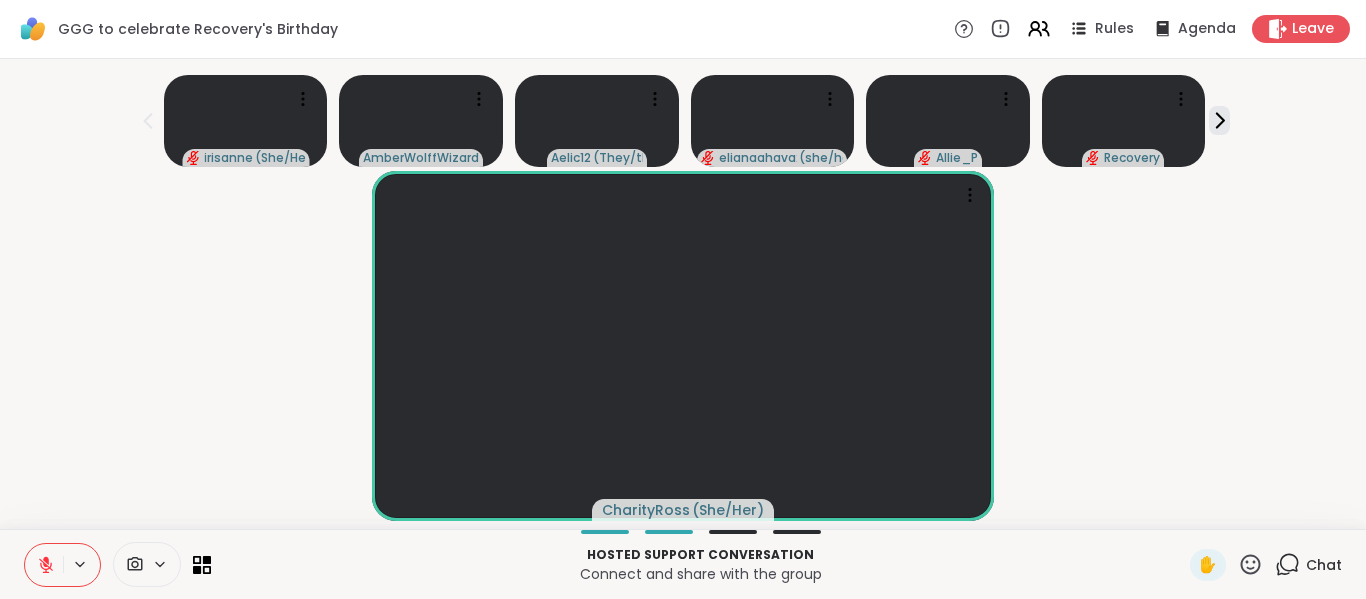 click 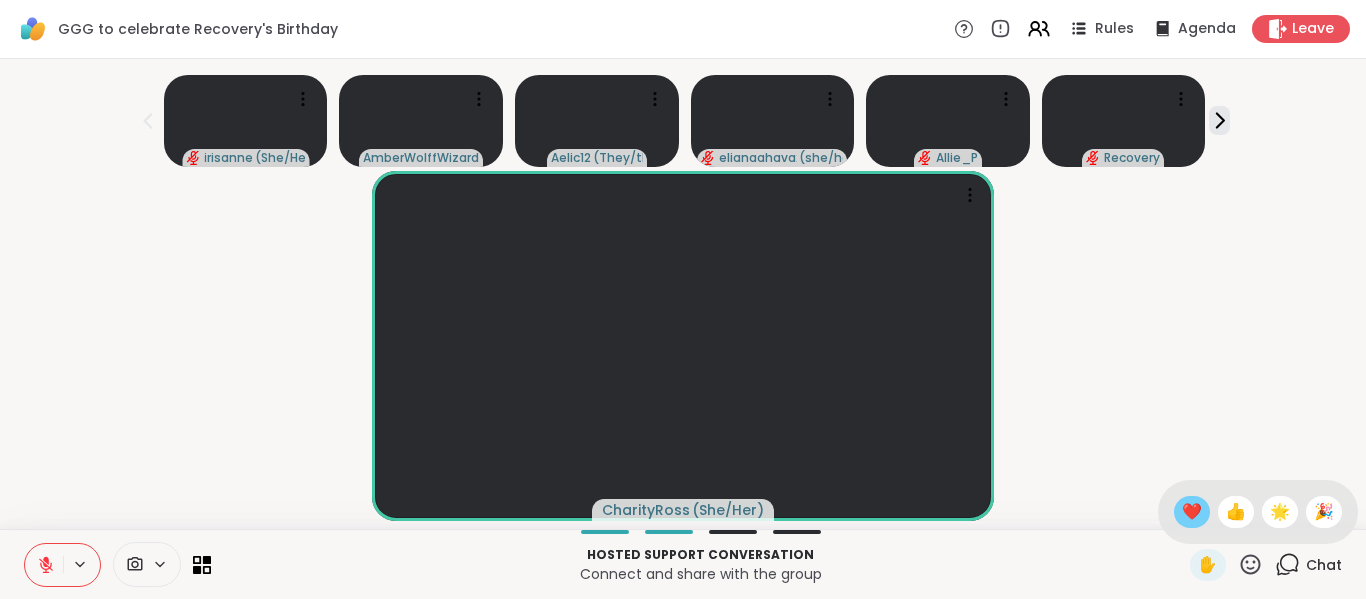 click on "❤️" at bounding box center [1192, 512] 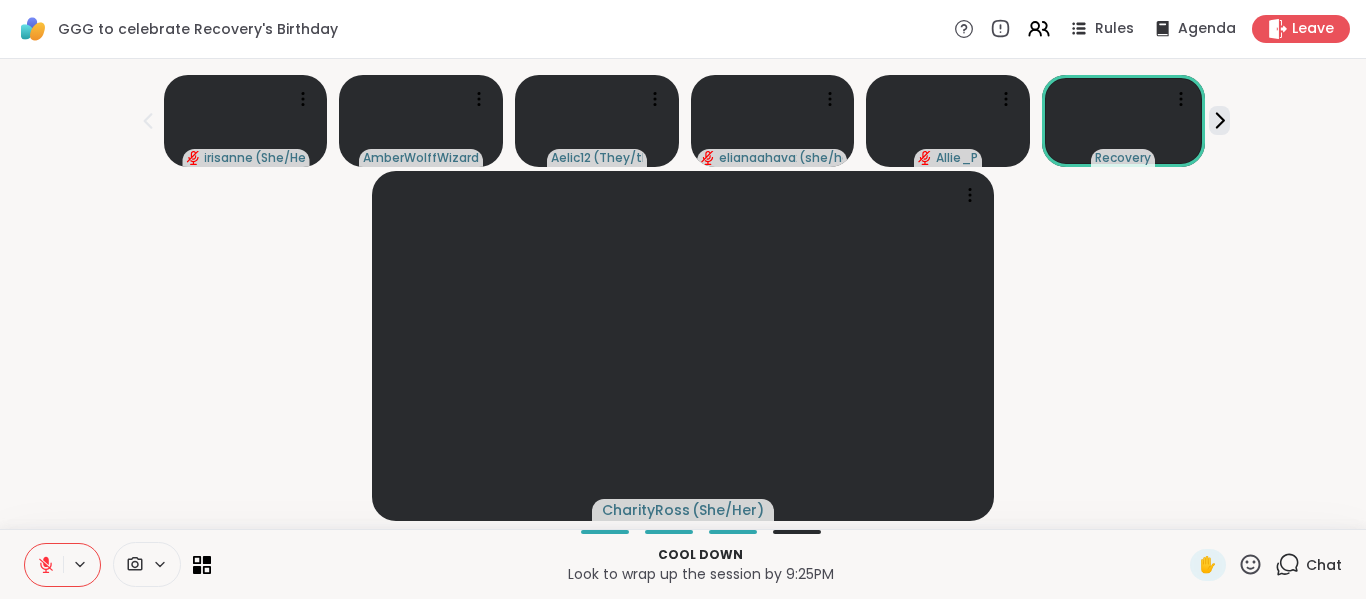 click 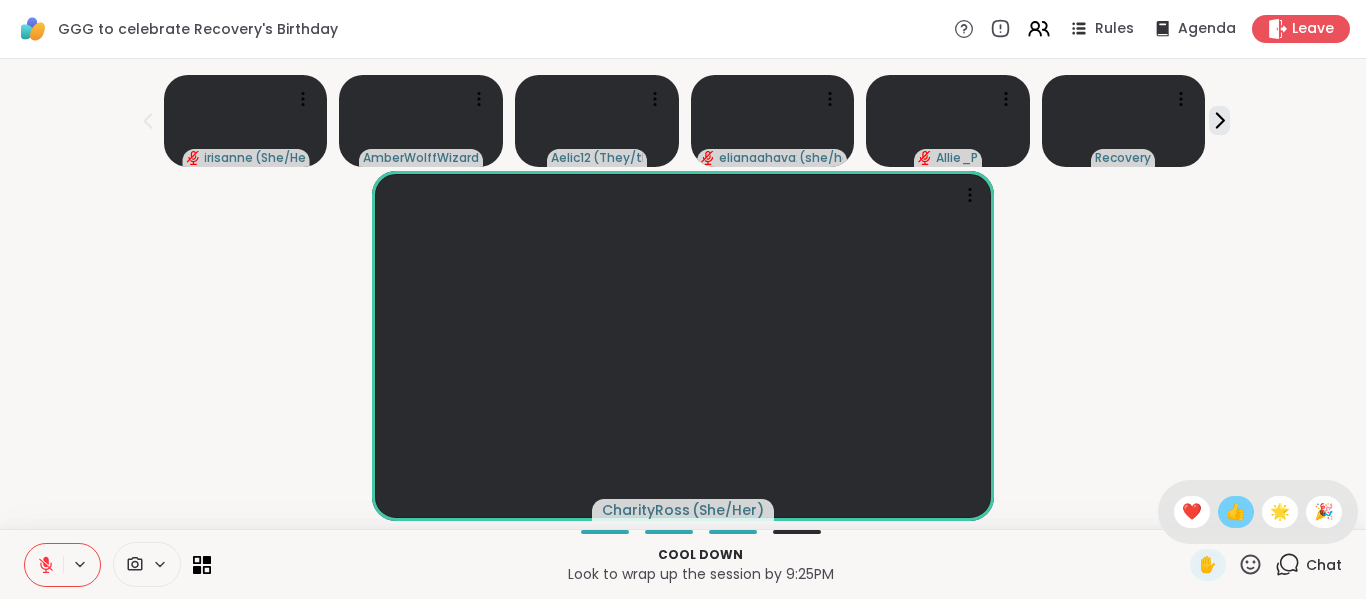 click on "👍" at bounding box center (1236, 512) 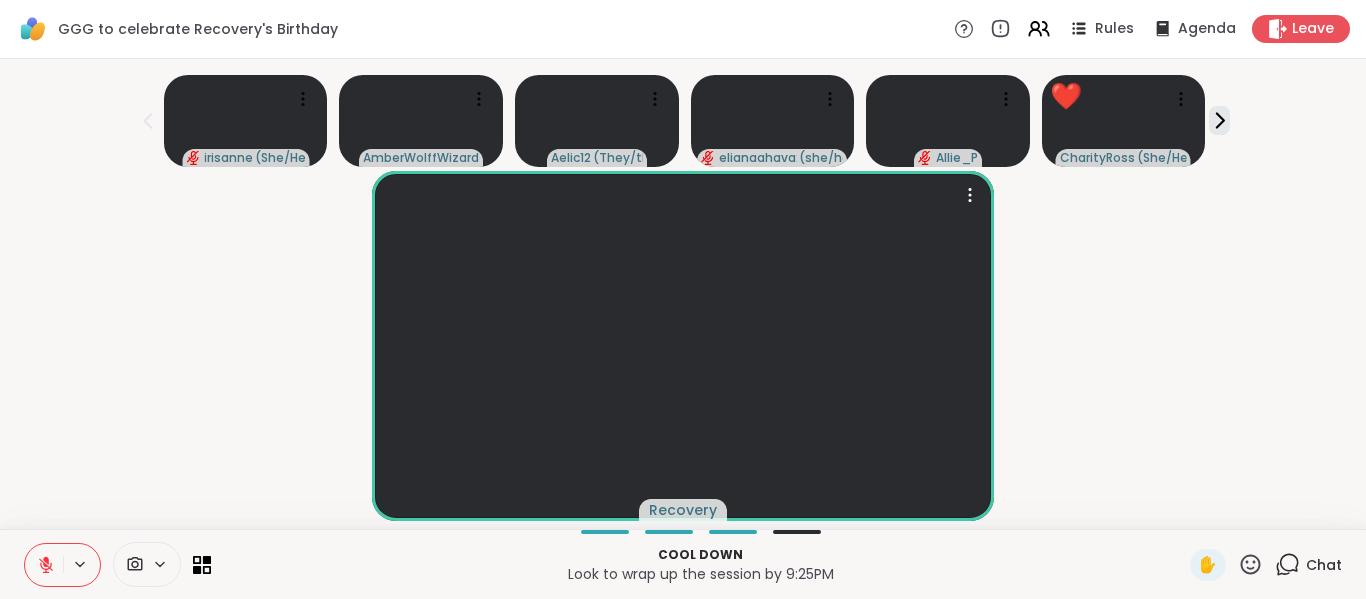 scroll, scrollTop: 16, scrollLeft: 0, axis: vertical 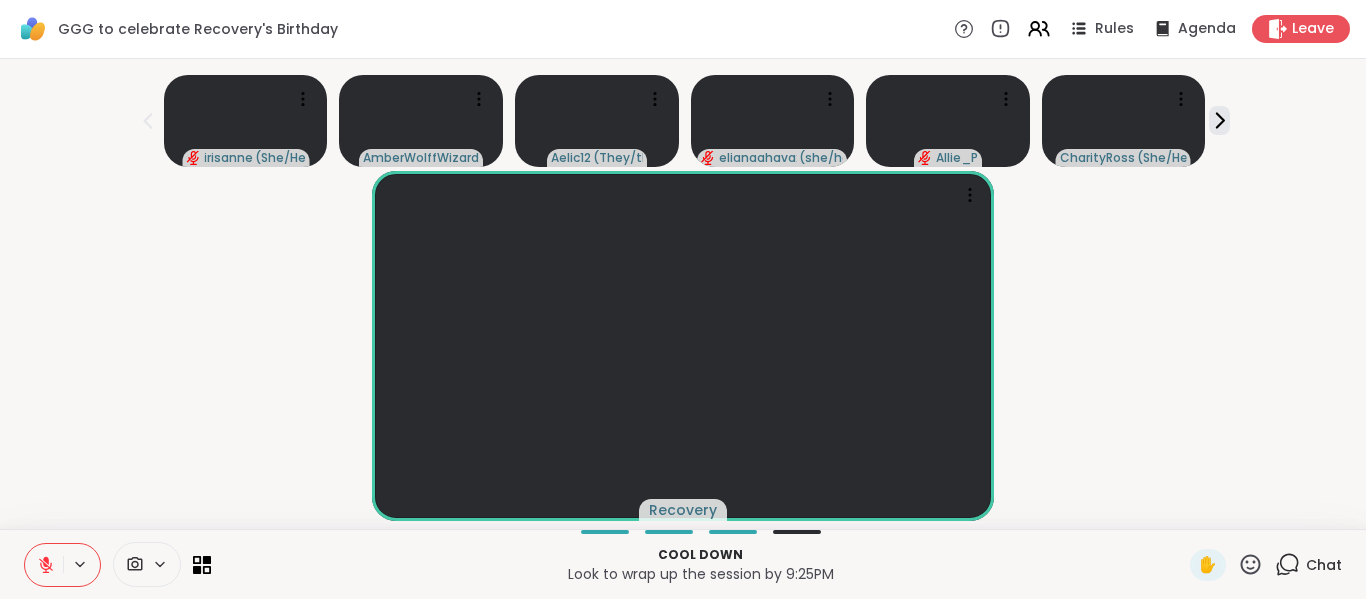 click on "Recovery" at bounding box center (683, 346) 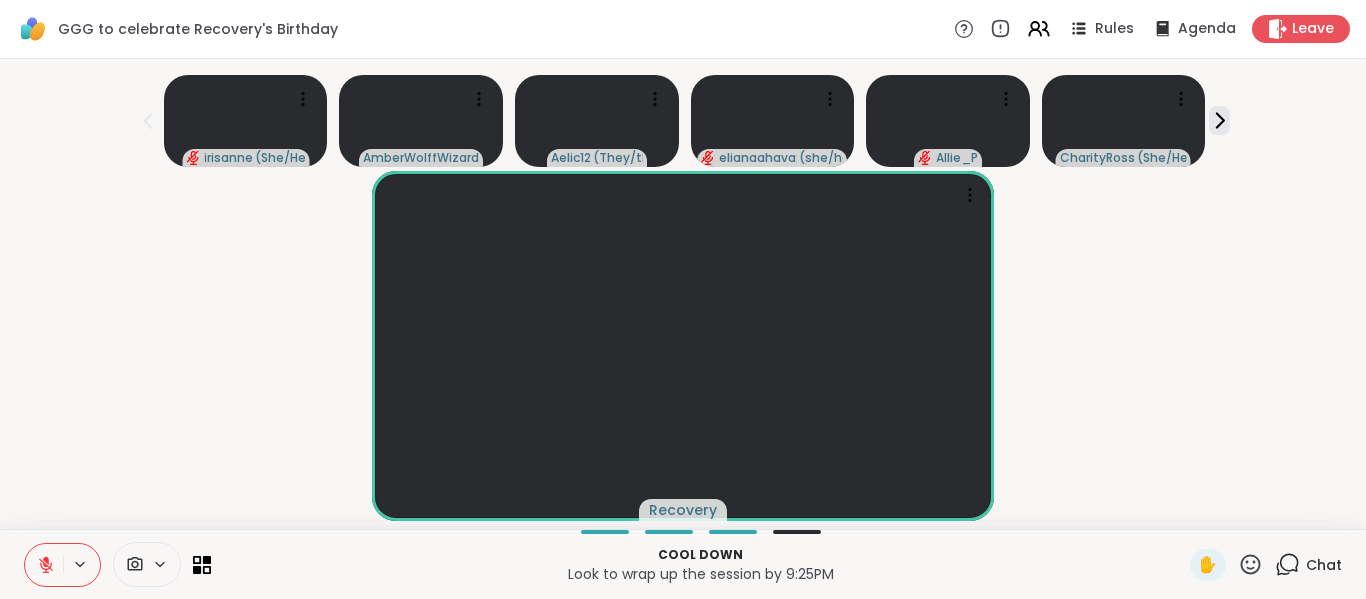 click on "Recovery" at bounding box center (683, 346) 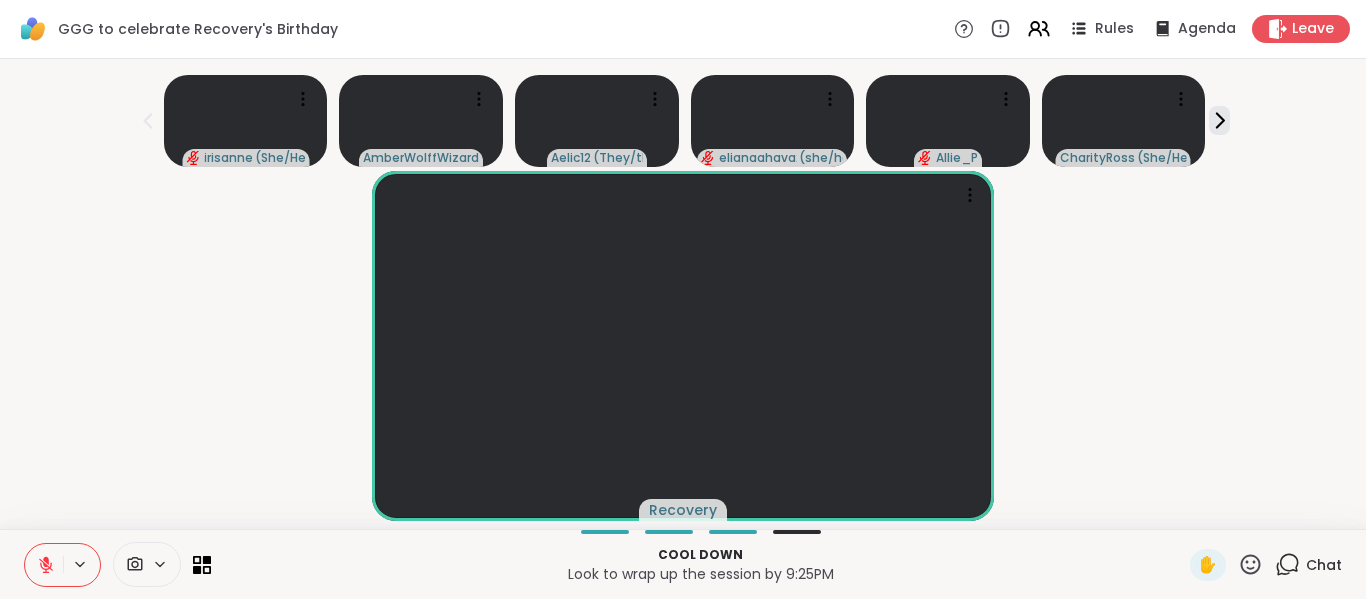 click on "Recovery" at bounding box center (683, 346) 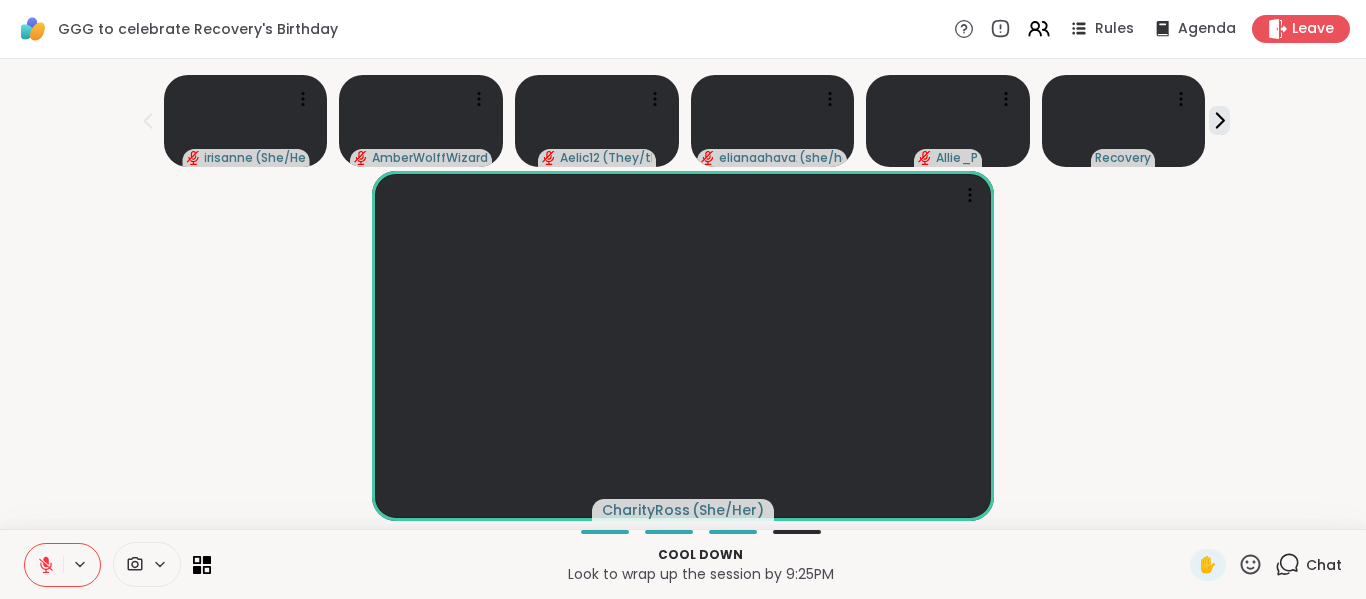 scroll, scrollTop: 0, scrollLeft: 0, axis: both 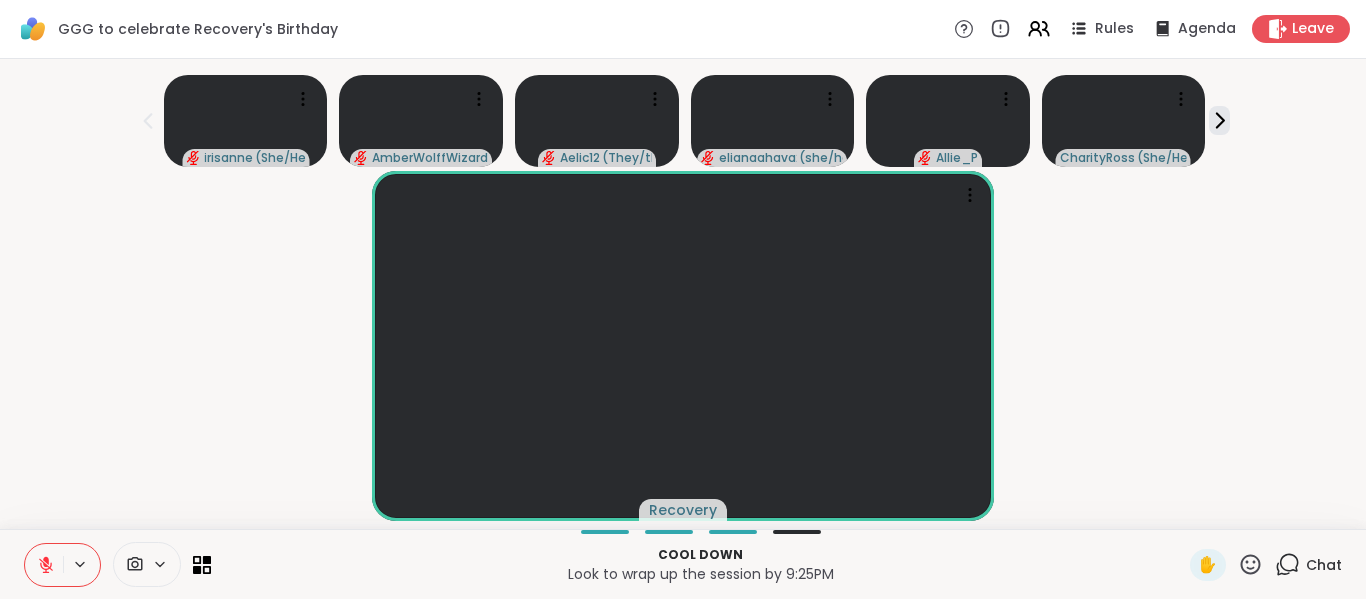 click on "Recovery" at bounding box center (683, 346) 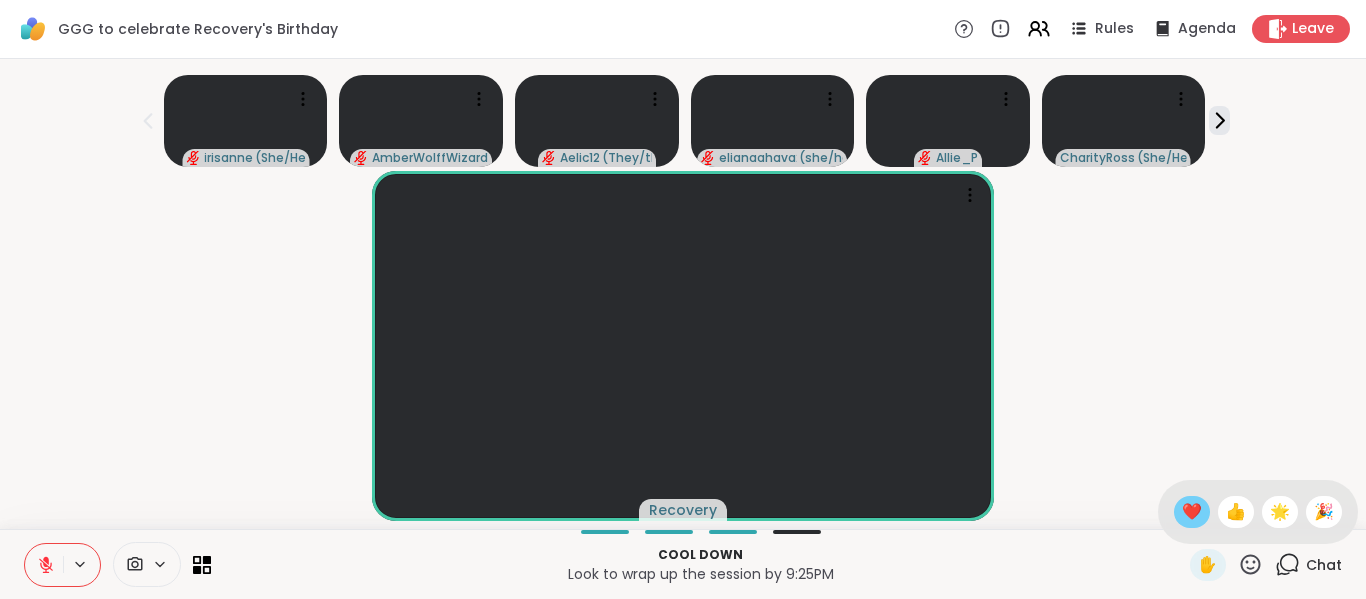 click on "❤️" at bounding box center (1192, 512) 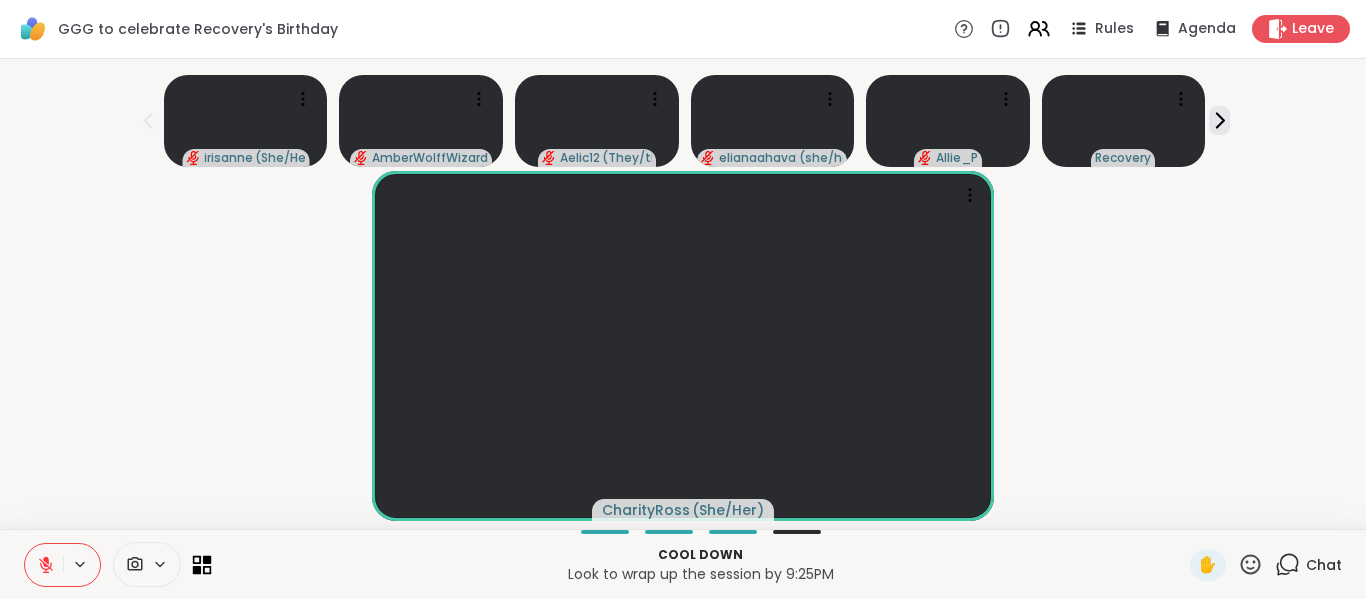 click 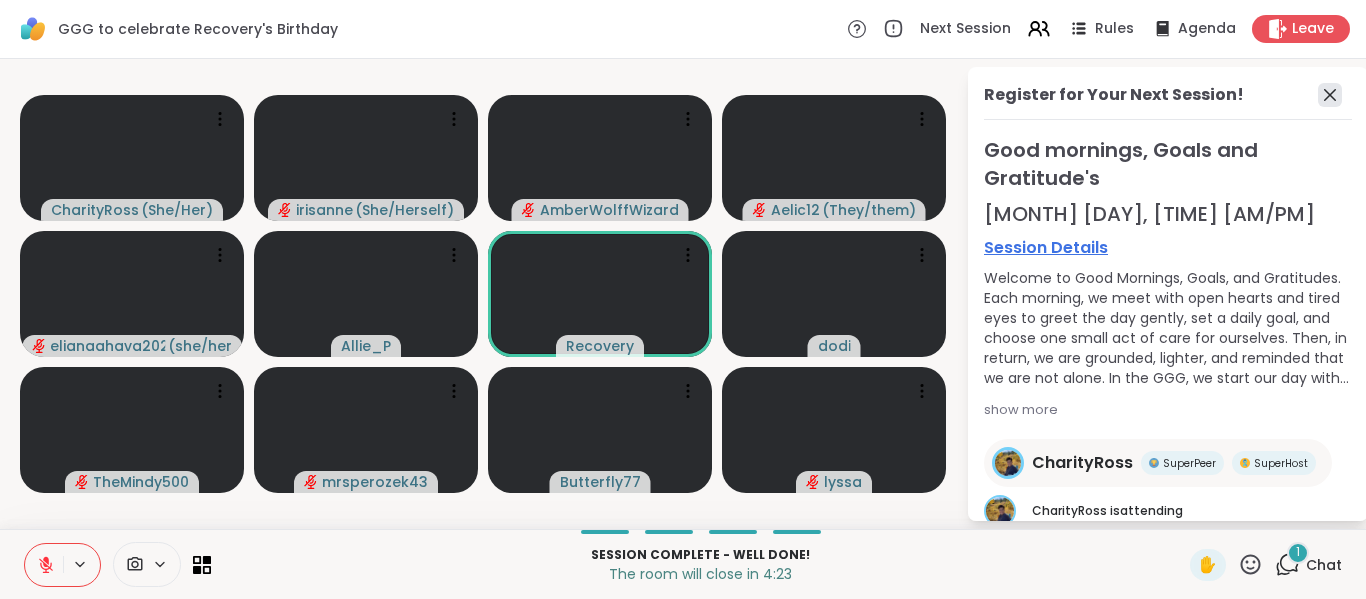 click 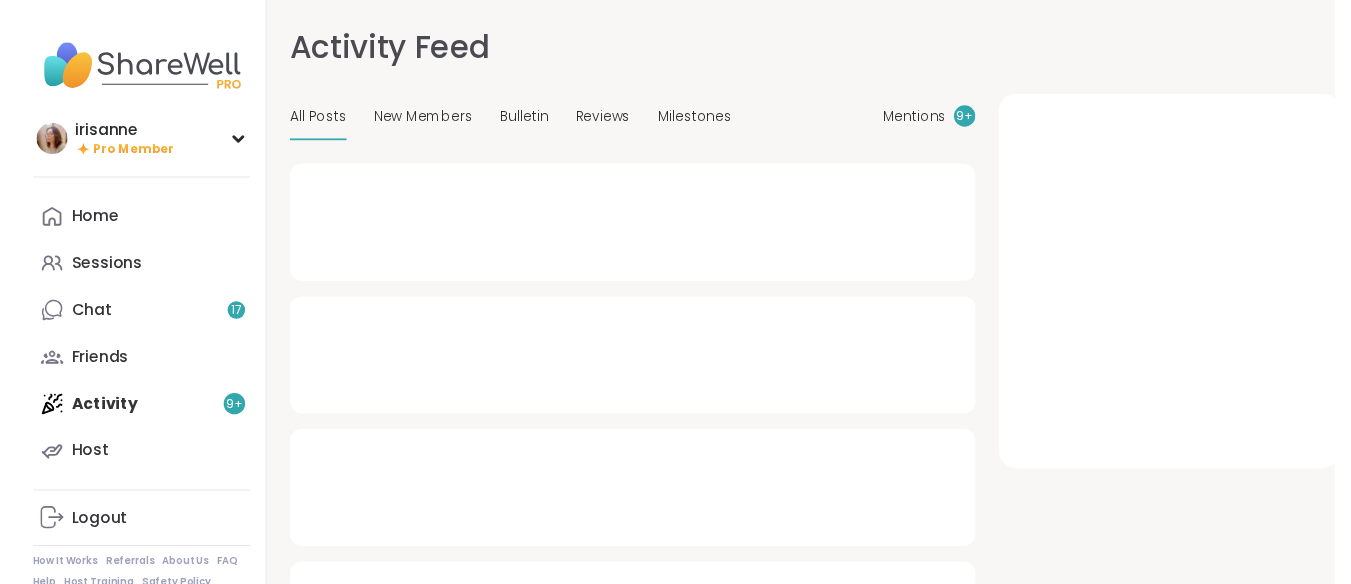 scroll, scrollTop: 0, scrollLeft: 0, axis: both 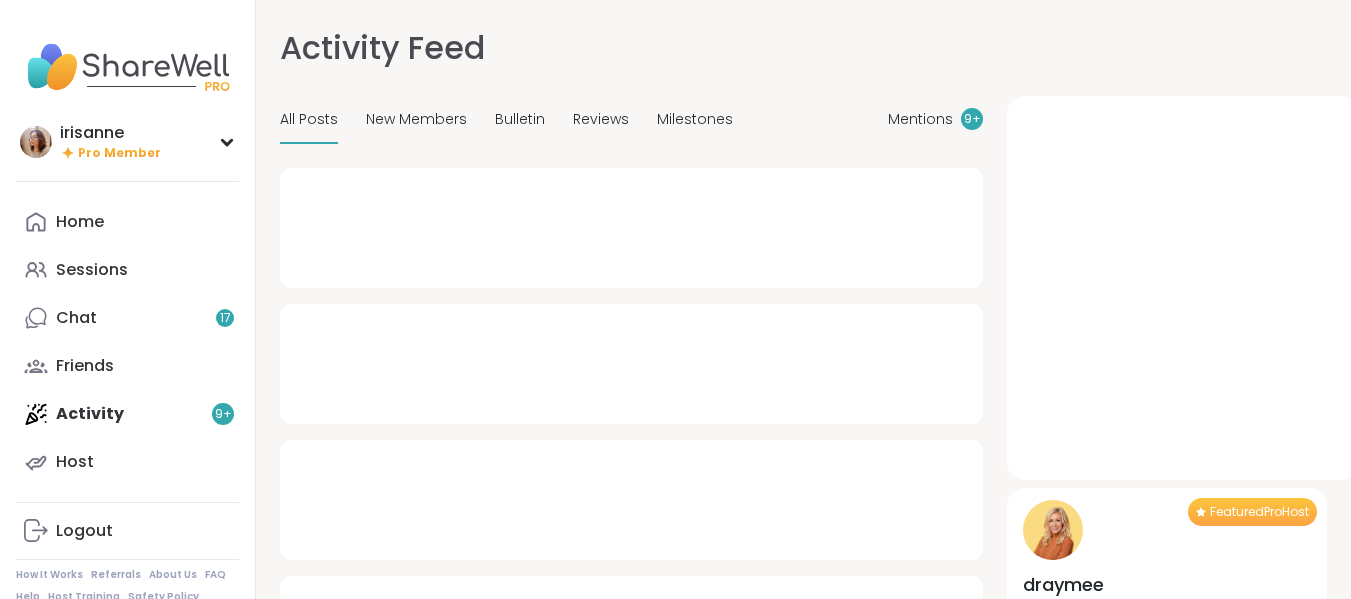 click on "Activity Feed" at bounding box center [382, 48] 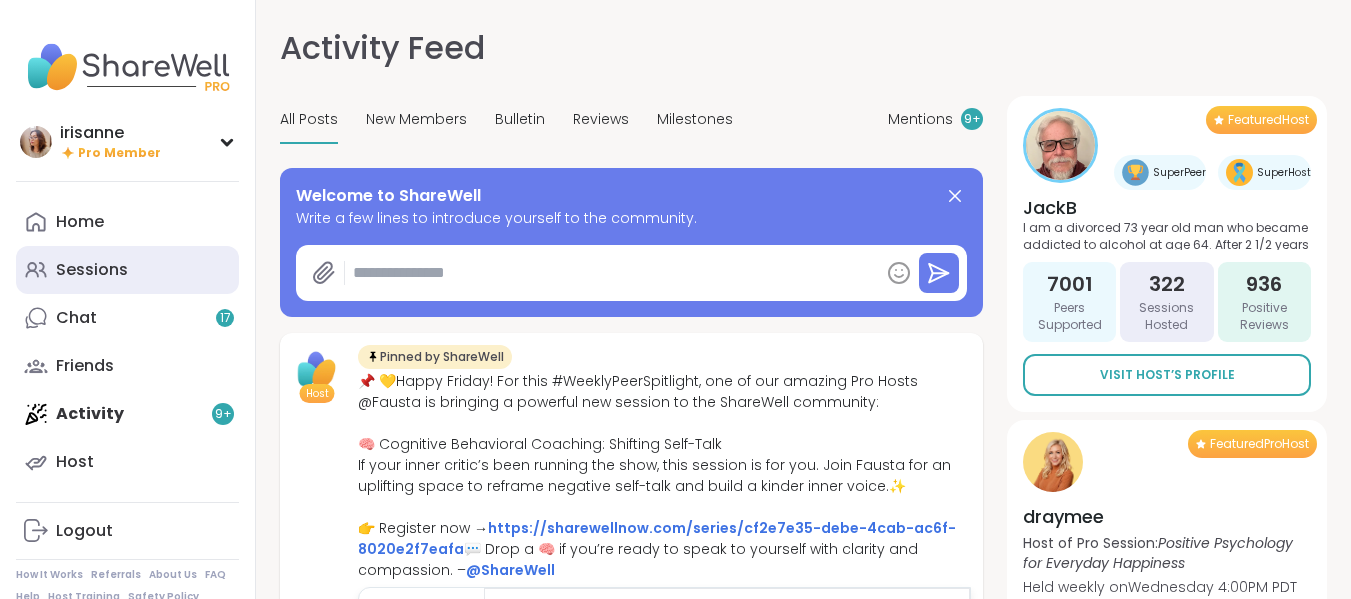 click on "Sessions" at bounding box center [92, 270] 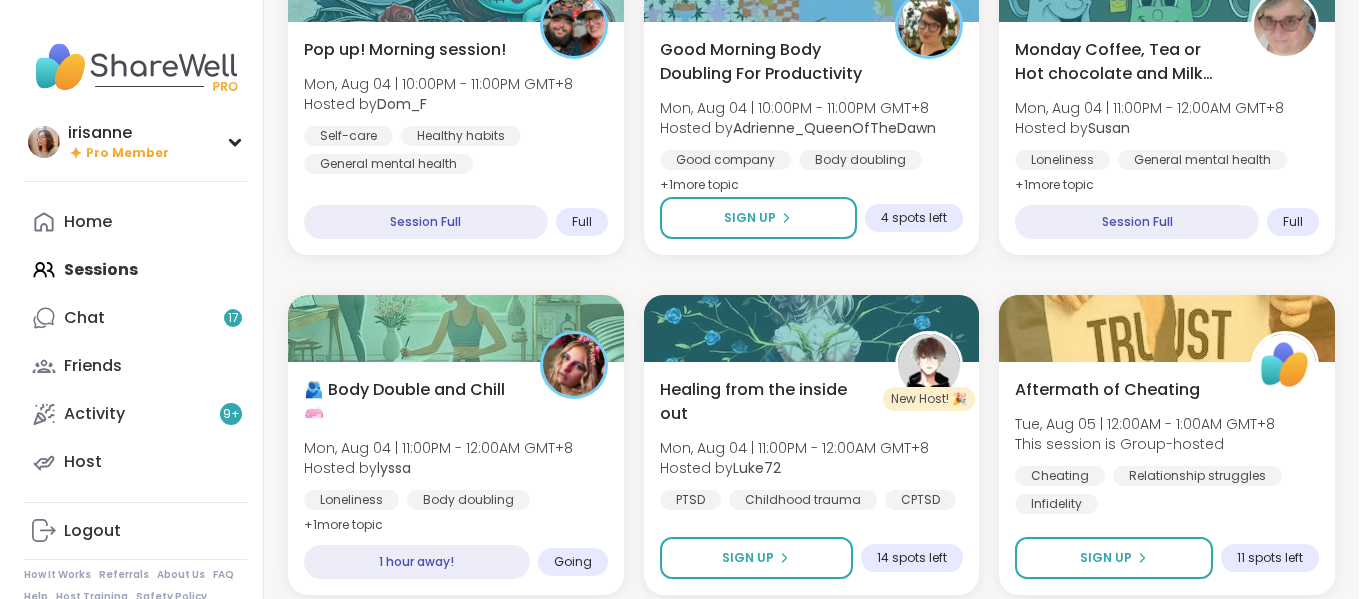 scroll, scrollTop: 893, scrollLeft: 0, axis: vertical 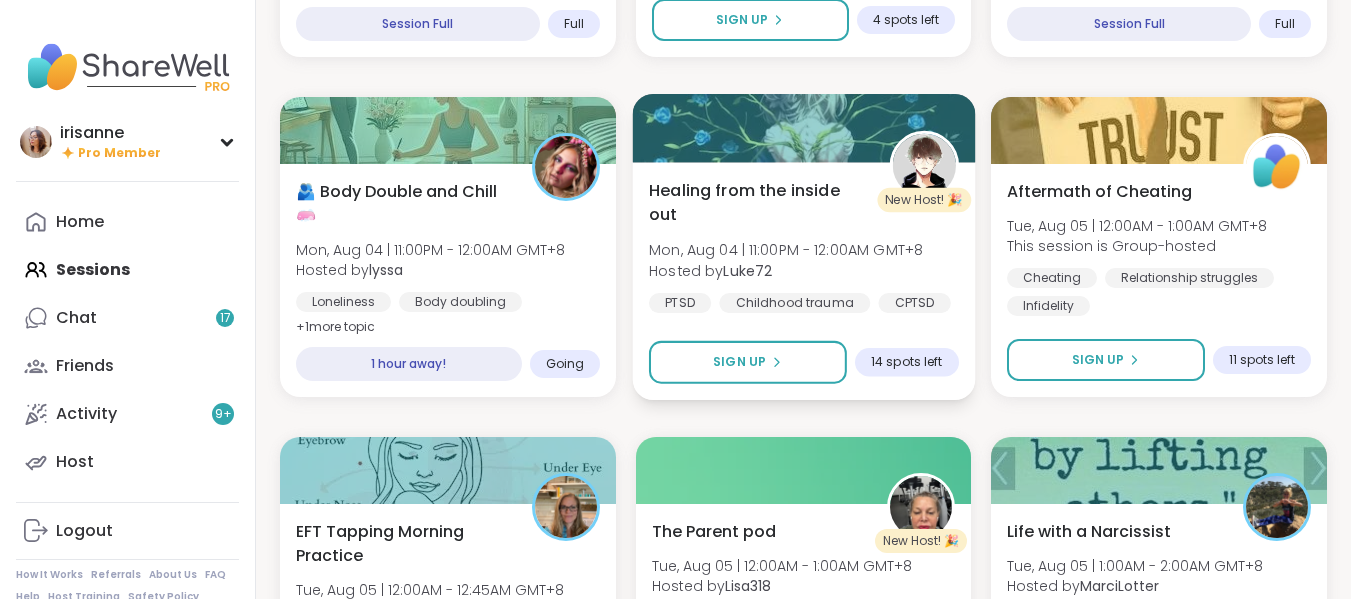 click on "Childhood trauma" at bounding box center [794, 303] 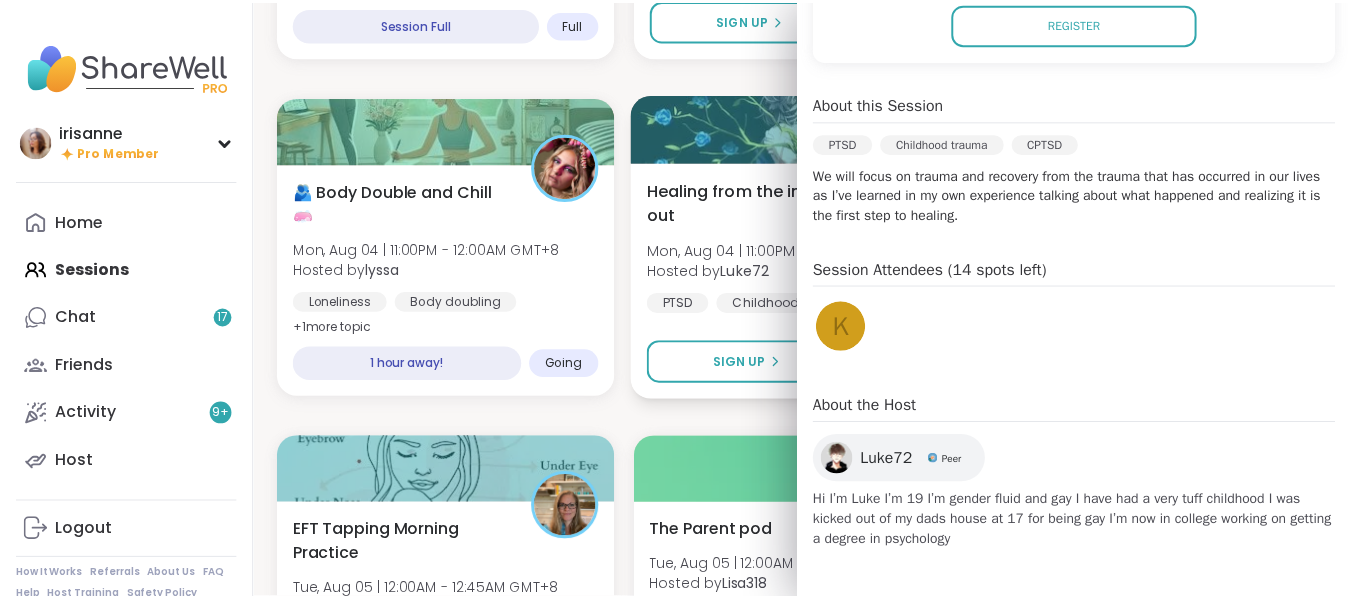scroll, scrollTop: 485, scrollLeft: 0, axis: vertical 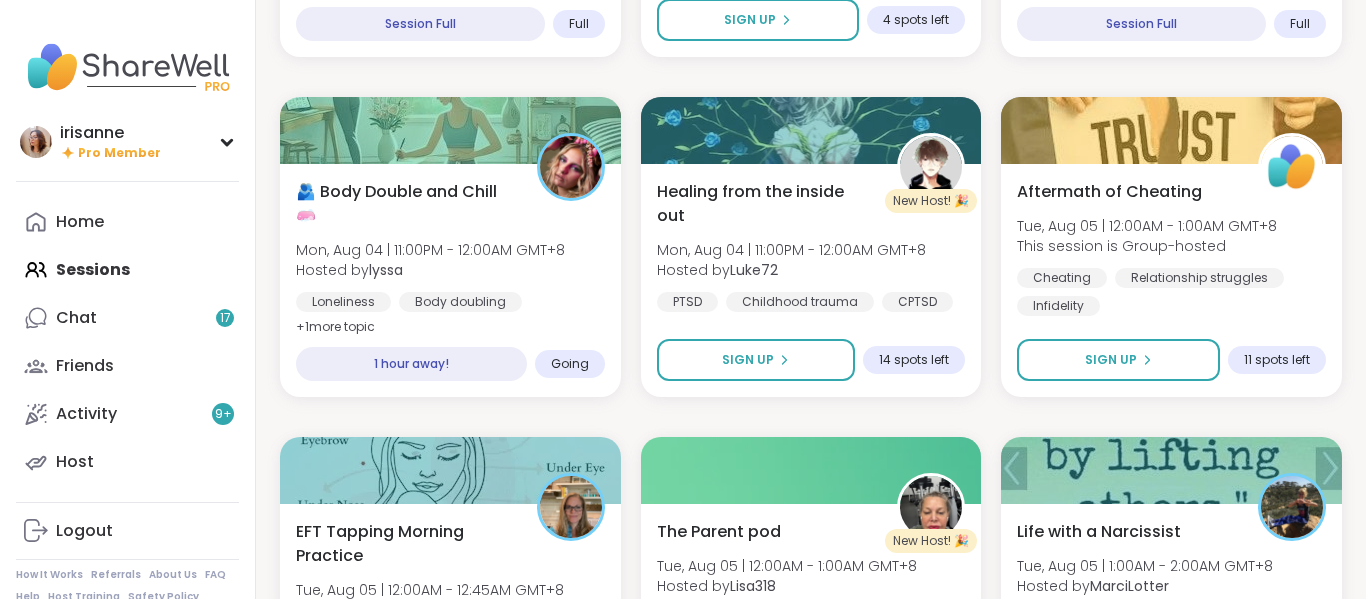 click on "GGG to celebrate [USERNAME]'s Birthday [DAY], [MONTH] [DAY] | [TIME] - [TIME] [TIMEZONE] Hosted by [USERNAME] General mental health Self-care Goal-setting + 1 more topic SESSION LIVE Cup Of Calm Cafe [DAY], [MONTH] [DAY] | [TIME] - [TIME] [TIMEZONE] Hosted by [USERNAME] Daily check-in Session Full Going New Host! 🎉 Trauma,Tragedy,Triumph! [DAY], [MONTH] [DAY] | [TIME] - [TIME] [TIMEZONE] Hosted by [USERNAME] Daily check-in Grief Chronic Illness Sign Up 12 spots left Pop up! Morning session! [DAY], [MONTH] [DAY] | [TIME] - [TIME] [TIMEZONE] Hosted by [USERNAME] Self-care Healthy habits General mental health Session Full Full Good Morning Body Doubling For Productivity [DAY], [MONTH] [DAY] | [TIME] - [TIME] [TIMEZONE] Hosted by [USERNAME] Good company Body doubling Goal-setting + 1 more topic Sign Up 4 spots left Monday Coffee, Tea or Hot chocolate and Milk Club [DAY], [MONTH] [DAY] | [TIME] - [TIME] [TIMEZONE] Hosted by [USERNAME] Loneliness General mental health Self-care + 1 more topic Session Full Full 🫂 Body Double and Chill 🧼 Hosted by [USERNAME] Loneliness + 1 +" at bounding box center (811, 1437) 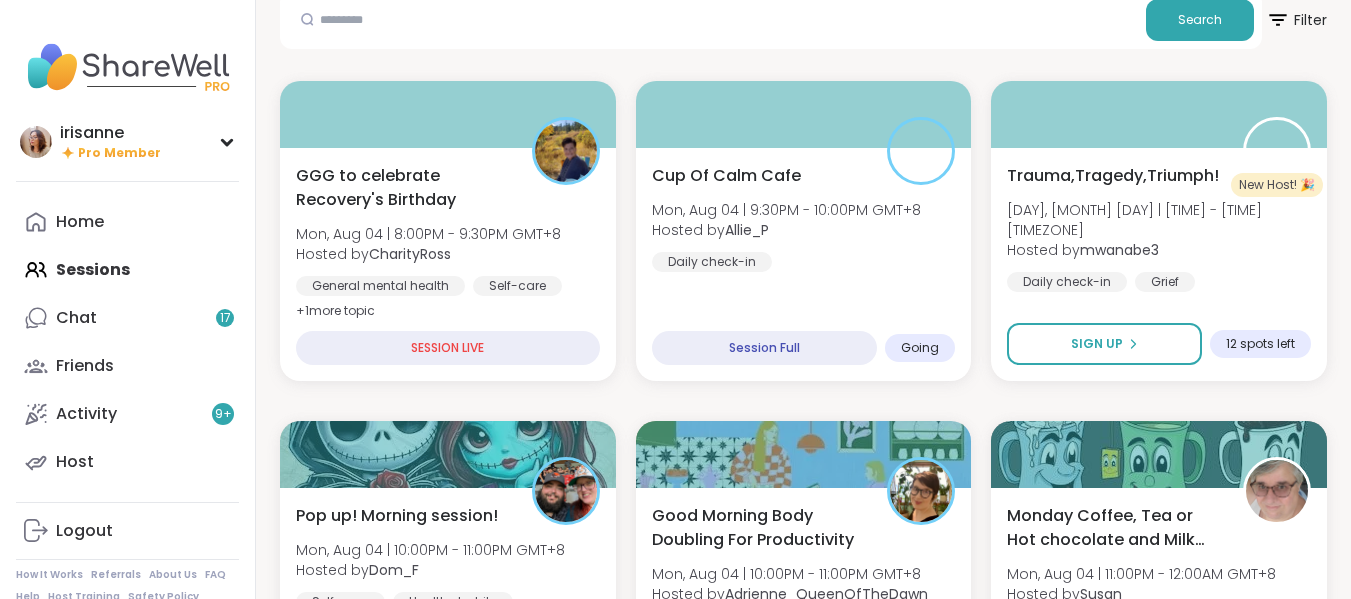 scroll, scrollTop: 231, scrollLeft: 0, axis: vertical 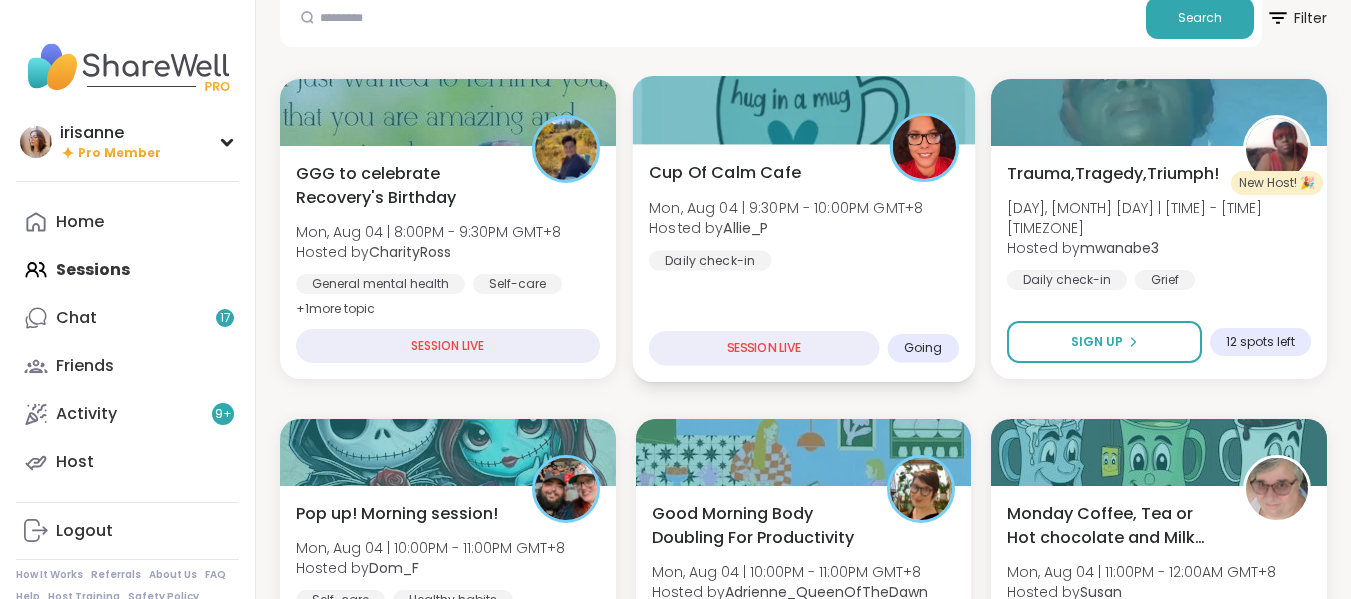 click on "Cup Of Calm Cafe [DAY], [MONTH] [DAY] | [TIME] - [TIME] [TIMEZONE] Hosted by [USERNAME] Daily check-in" at bounding box center [804, 215] 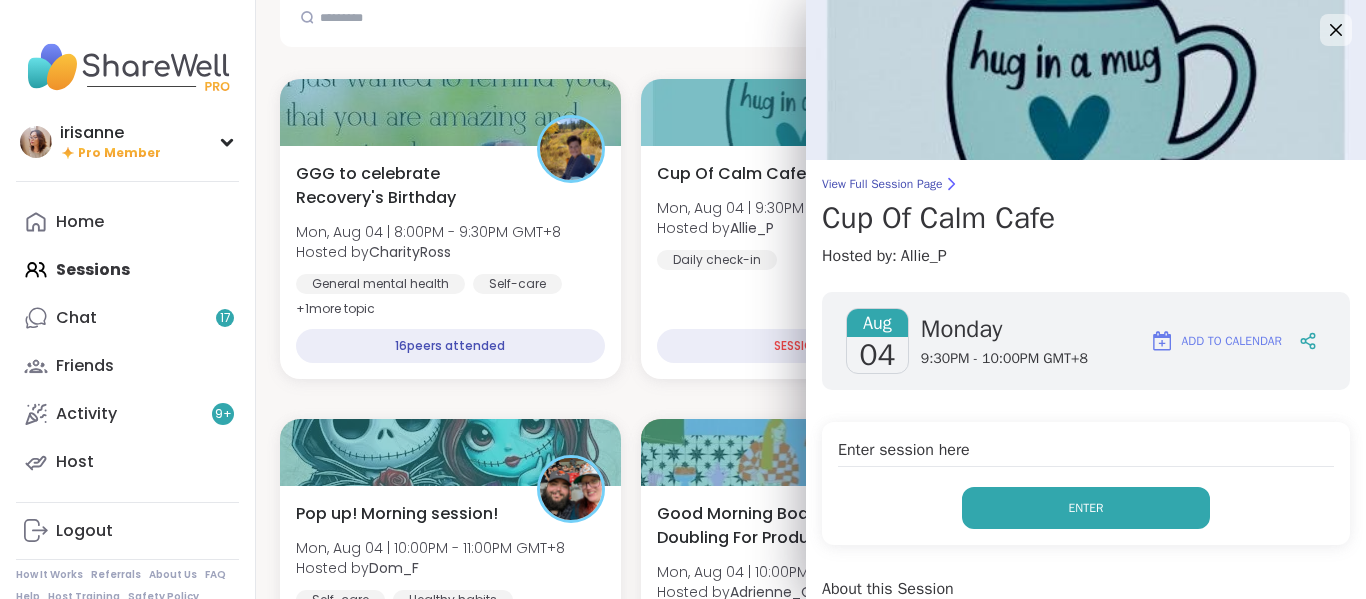 click on "Enter" at bounding box center [1086, 508] 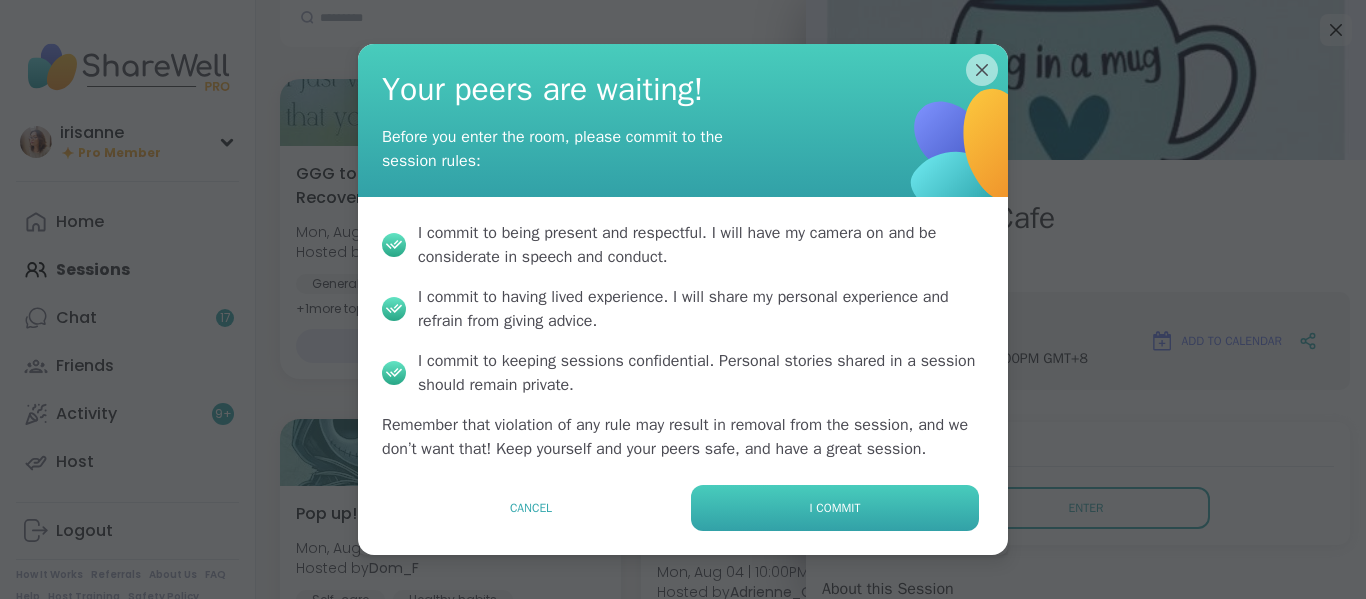 click on "I commit" at bounding box center (835, 508) 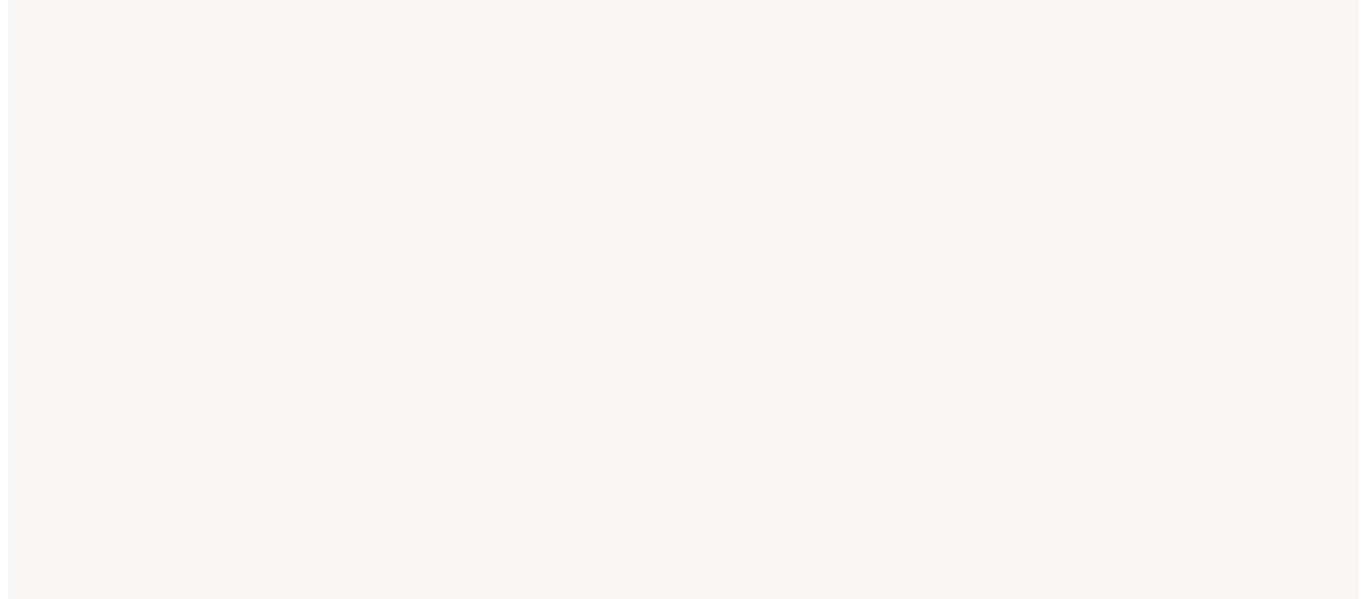 scroll, scrollTop: 0, scrollLeft: 0, axis: both 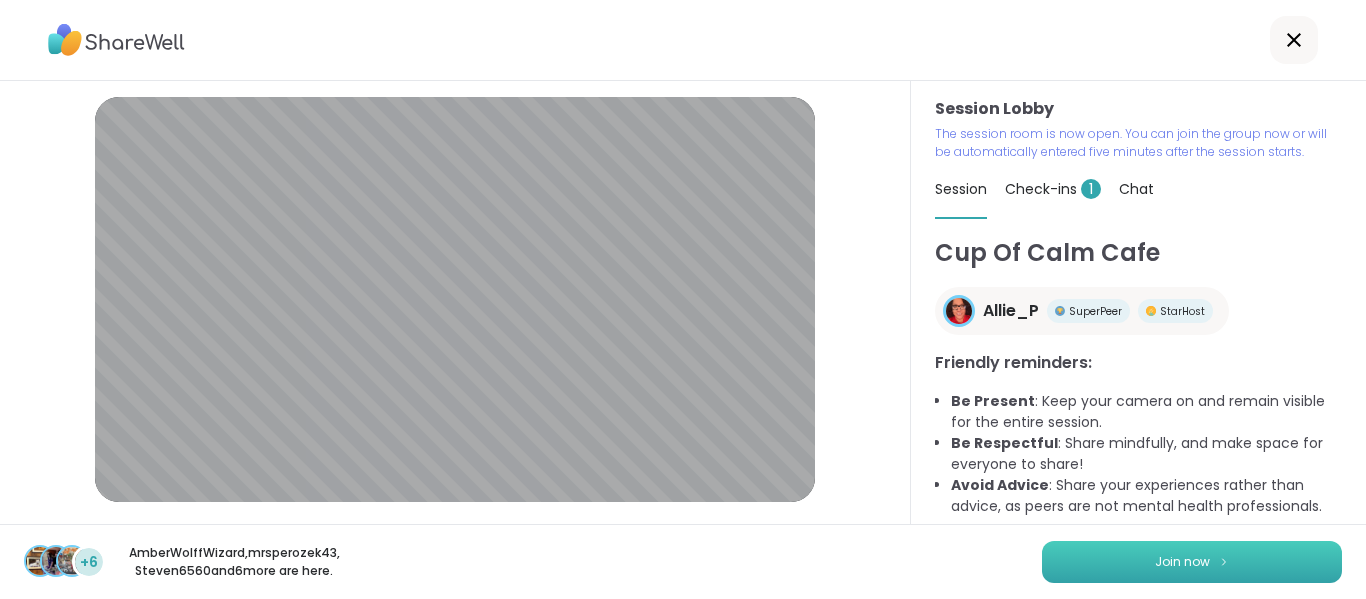click on "Join now" at bounding box center [1192, 562] 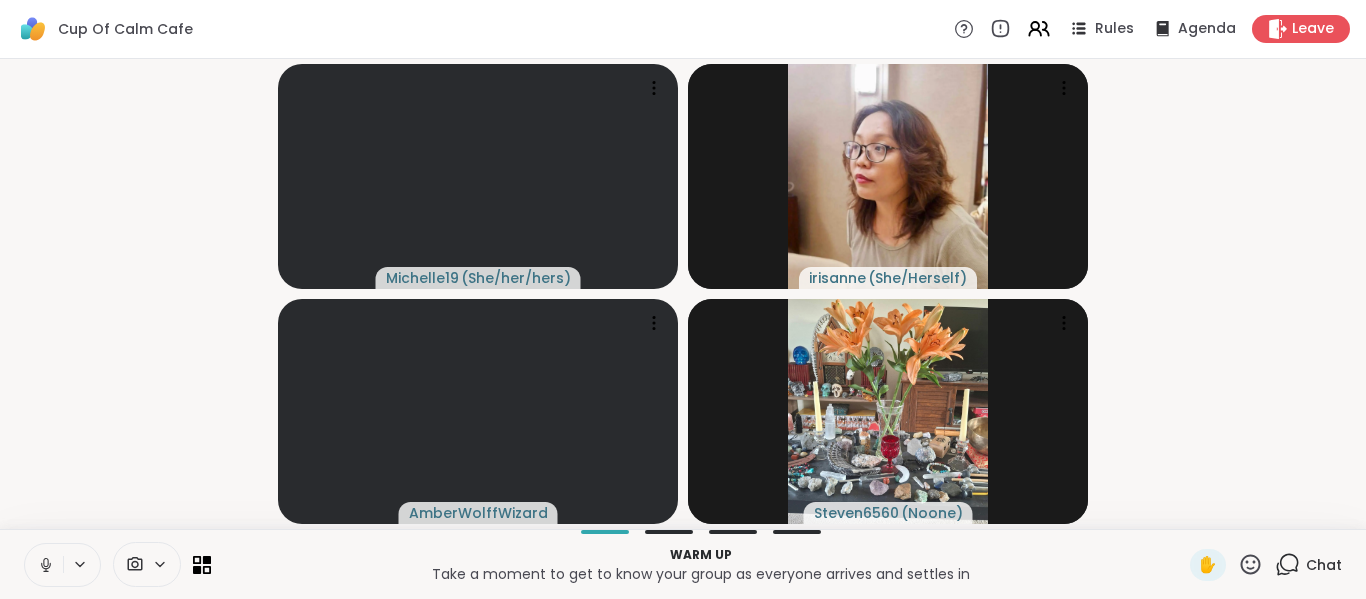 click at bounding box center [44, 565] 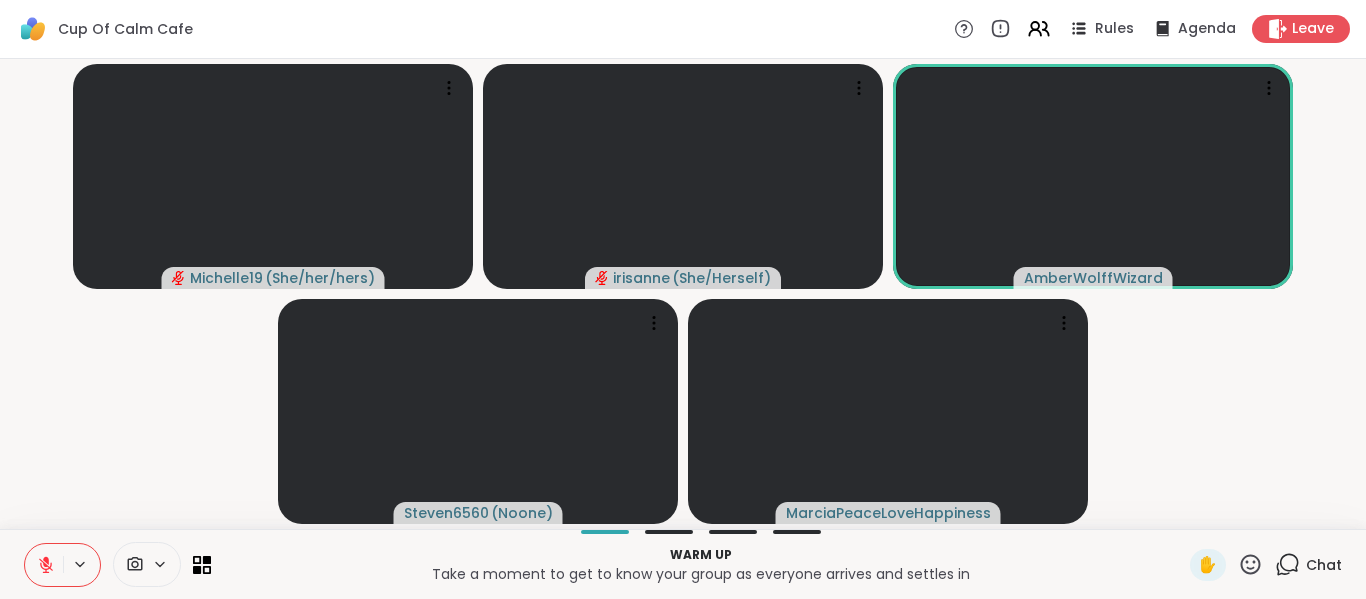 click at bounding box center (44, 565) 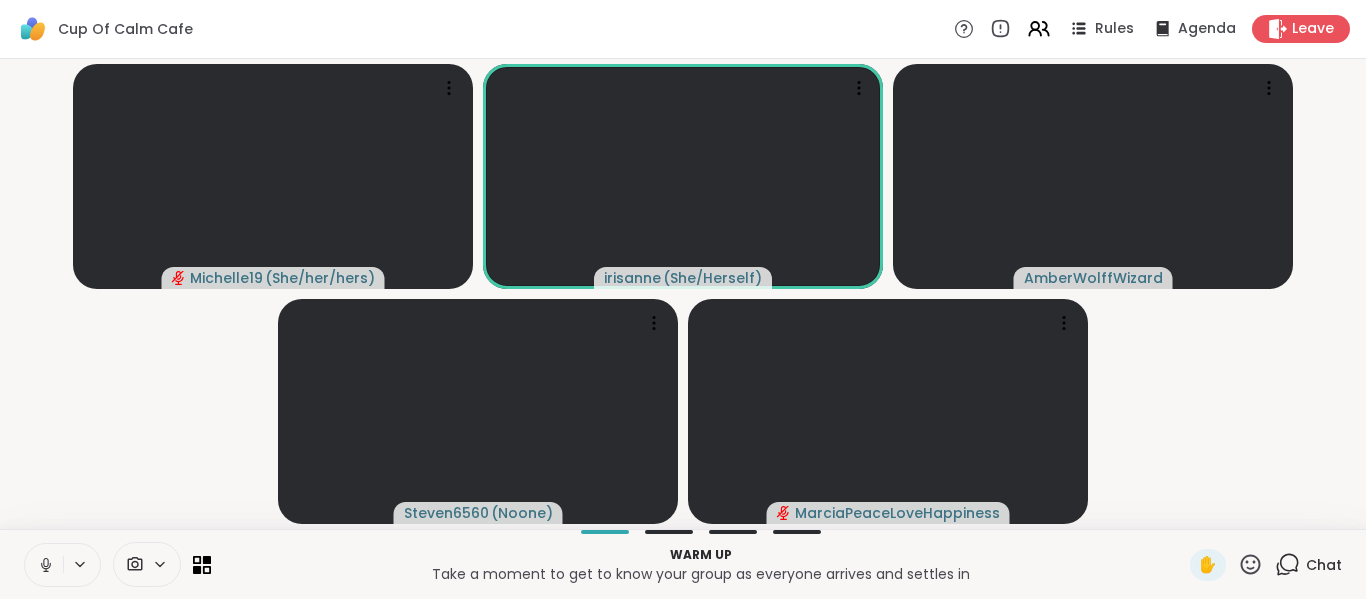 click at bounding box center [44, 565] 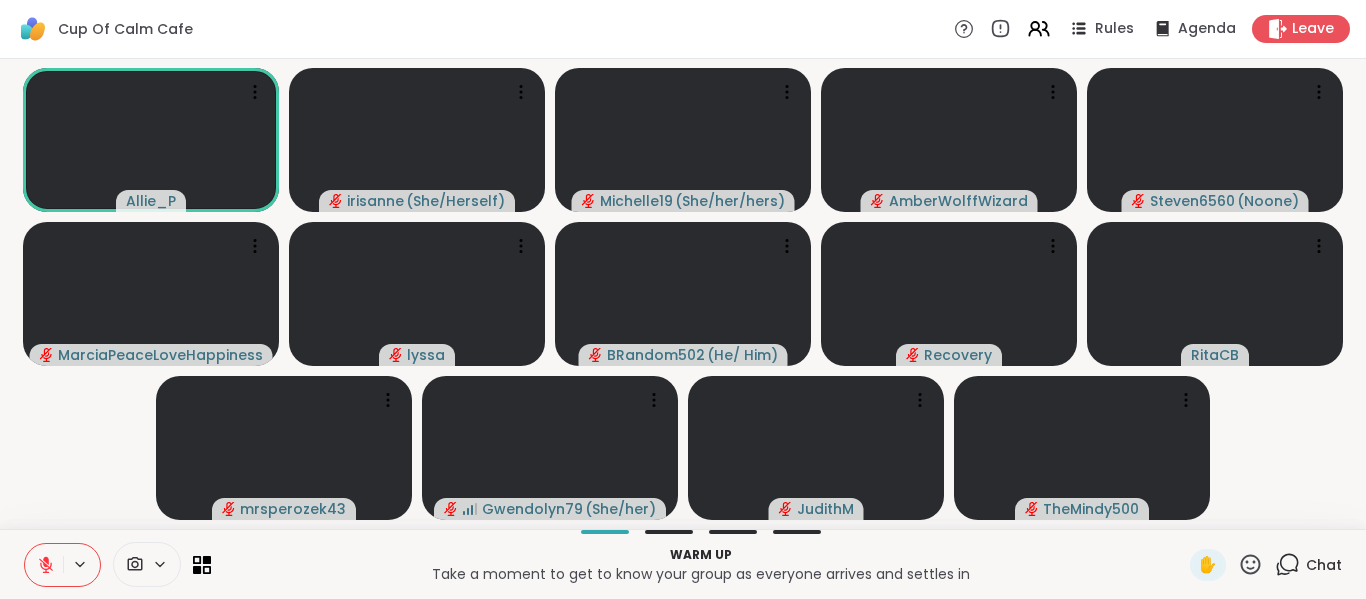 click at bounding box center (44, 565) 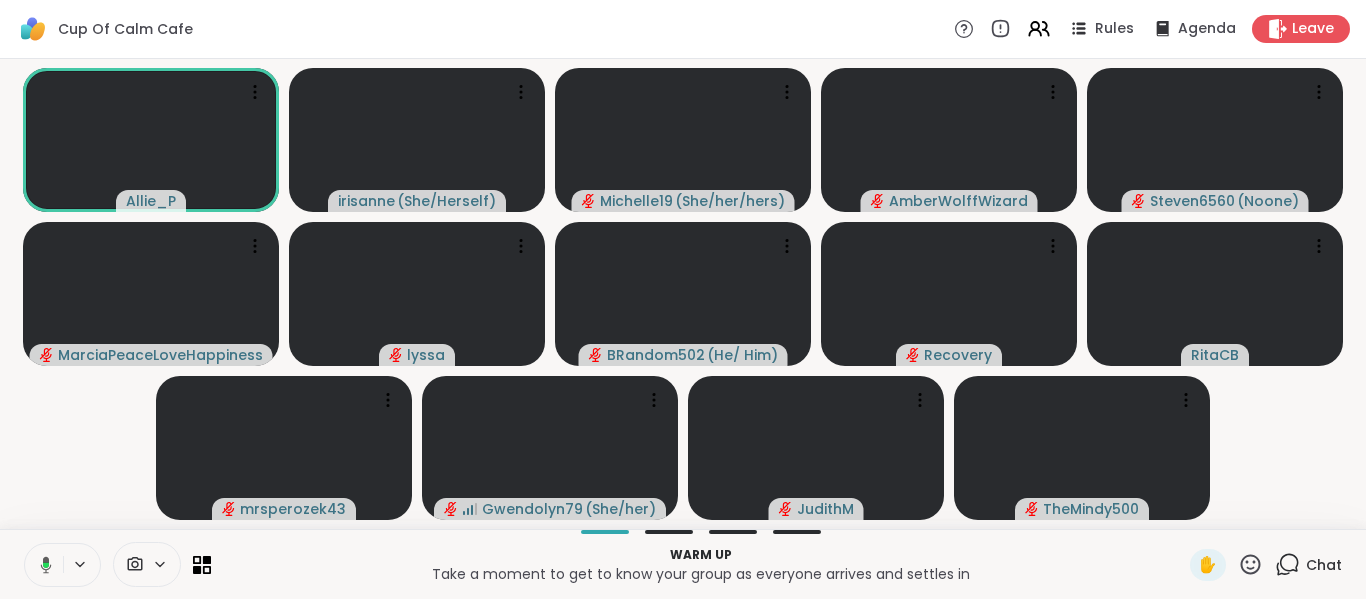 click at bounding box center (42, 565) 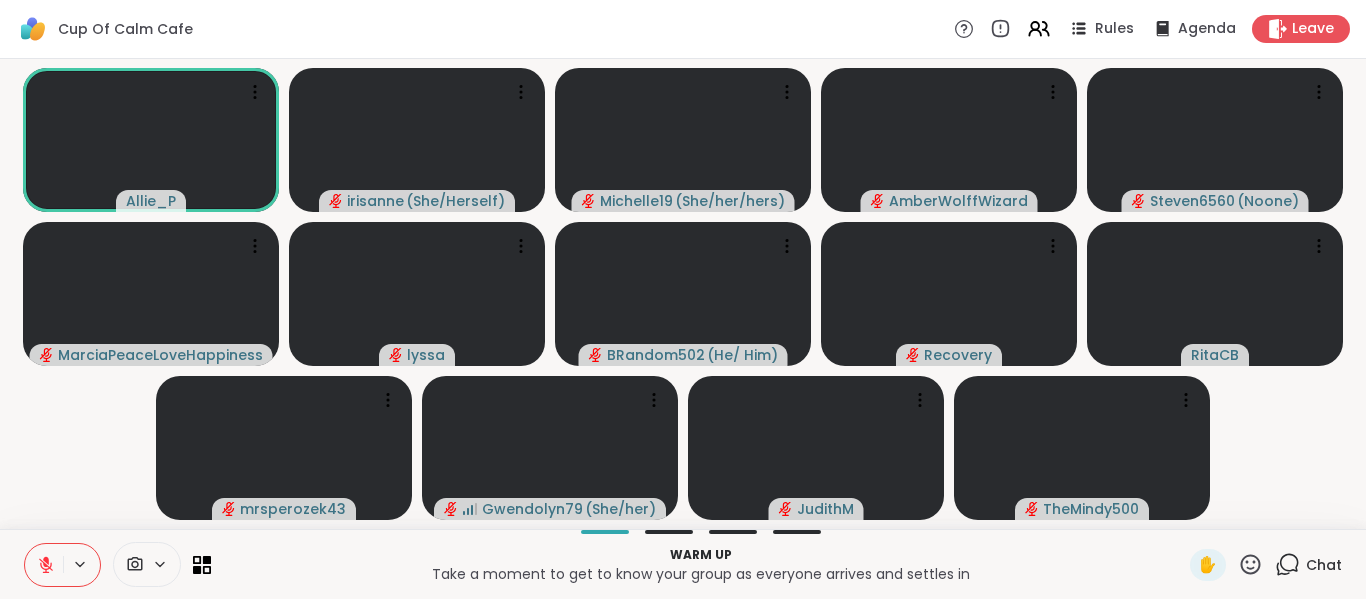 click on "[FIRST]_[LAST] [PRONOUNS] [FIRST]_[LAST] [PRONOUNS] [FIRST]_[LAST] [PRONOUNS] [FIRST] [LAST] [USERNAME] [PRONOUNS] [FIRST]_[LAST] [PRONOUNS] [FIRST]_[LAST] [FIRST] [FIRST]_[LAST] [PRONOUNS] [FIRST]_[LAST] [PRONOUNS] [FIRST]_[LAST] [PRONOUNS] [FIRST]_[LAST] [PRONOUNS]" at bounding box center (683, 294) 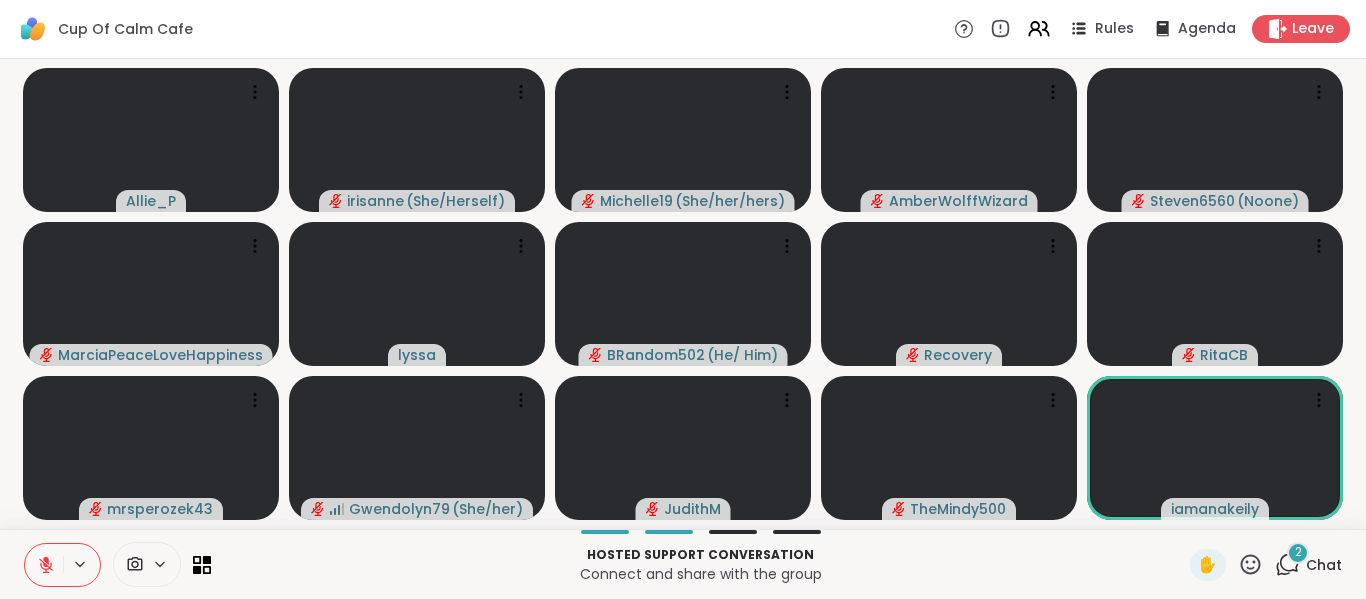 click 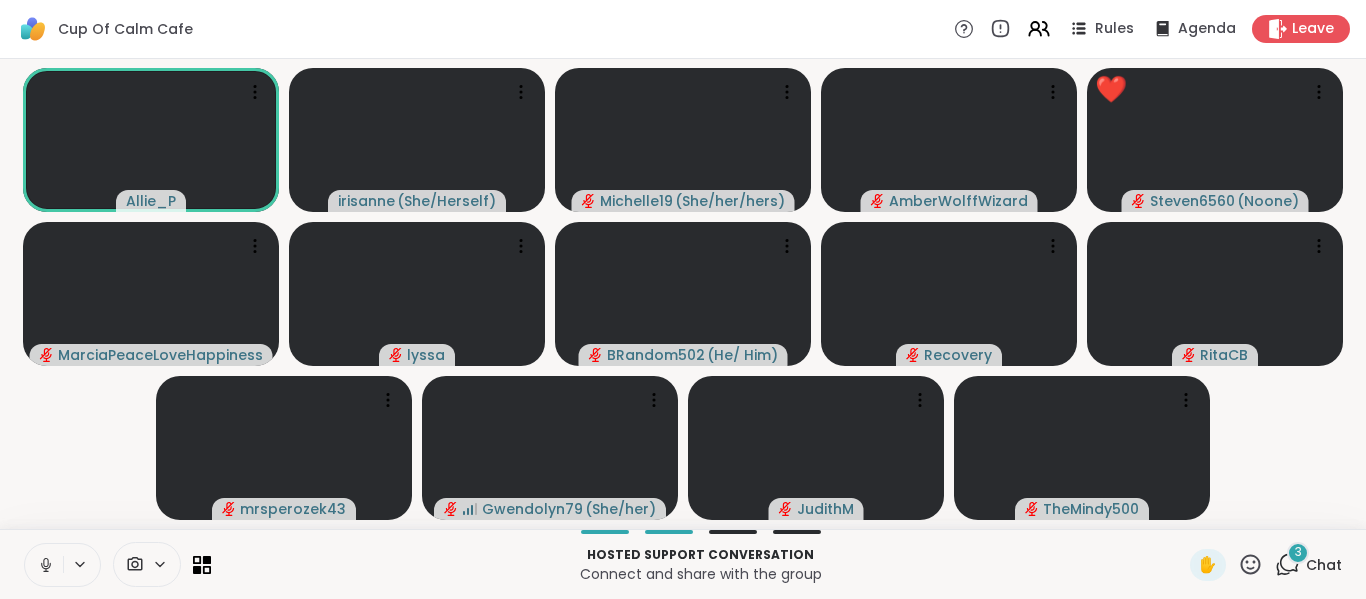 click 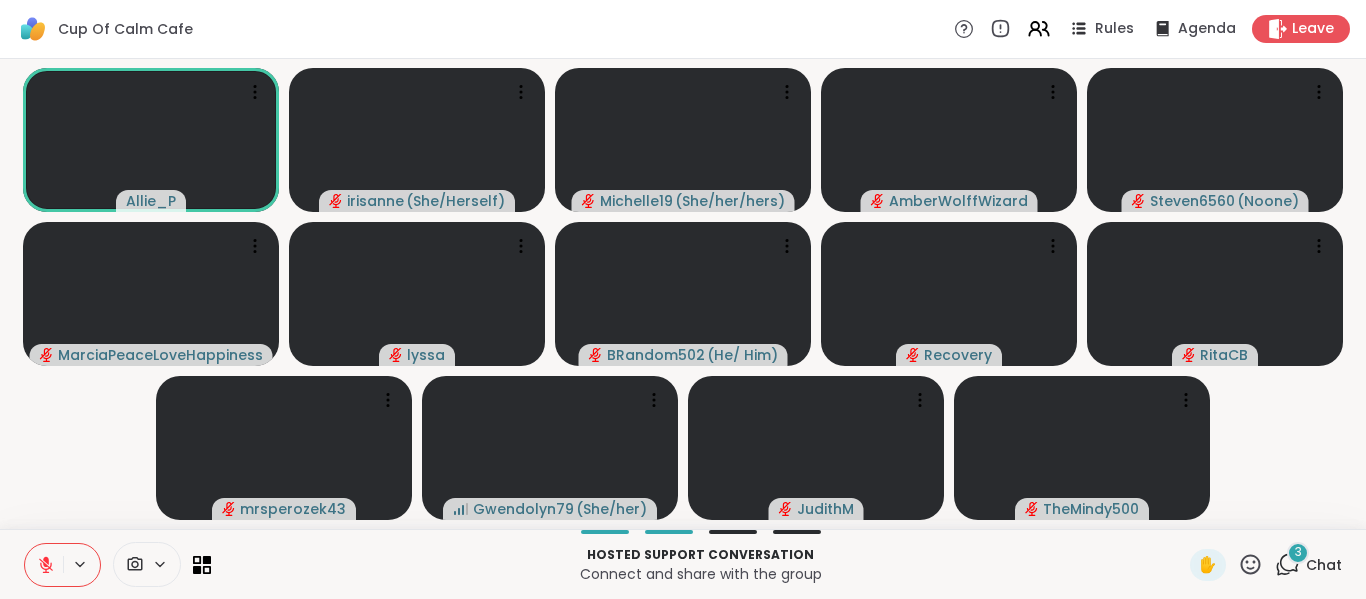 click on "[FIRST]_[LAST] [PRONOUNS] [FIRST]_[LAST] [PRONOUNS] [FIRST]_[LAST] [PRONOUNS] [FIRST] [LAST] [USERNAME] [PRONOUNS] [FIRST]_[LAST] [PRONOUNS] [FIRST]_[LAST] [FIRST] [FIRST]_[LAST] [PRONOUNS] [FIRST]_[LAST] [PRONOUNS] [FIRST]_[LAST] [PRONOUNS] [FIRST]_[LAST] [PRONOUNS]" at bounding box center [683, 294] 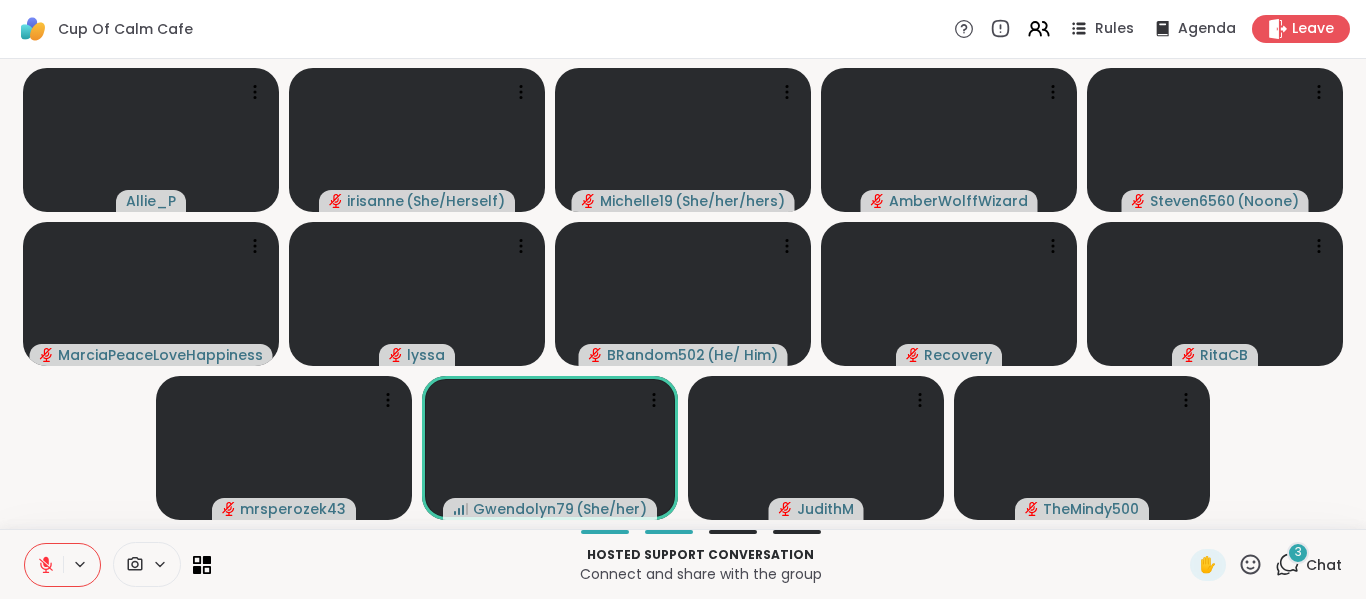 click on "3" at bounding box center (1298, 553) 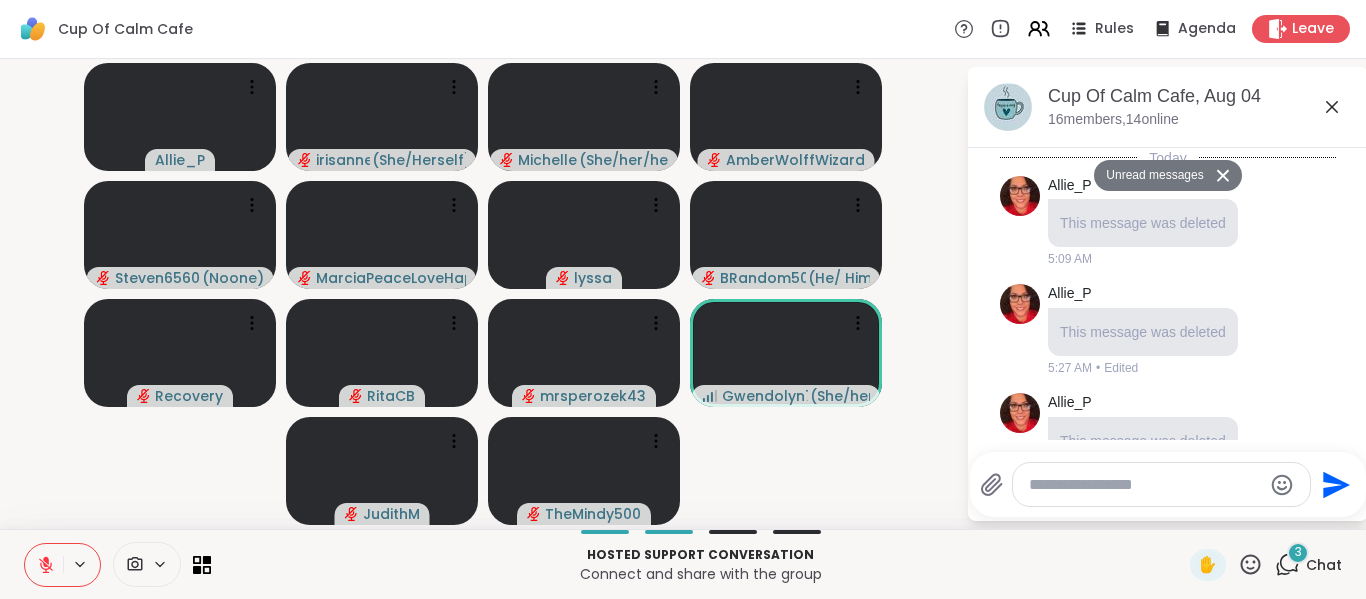 scroll, scrollTop: 1584, scrollLeft: 0, axis: vertical 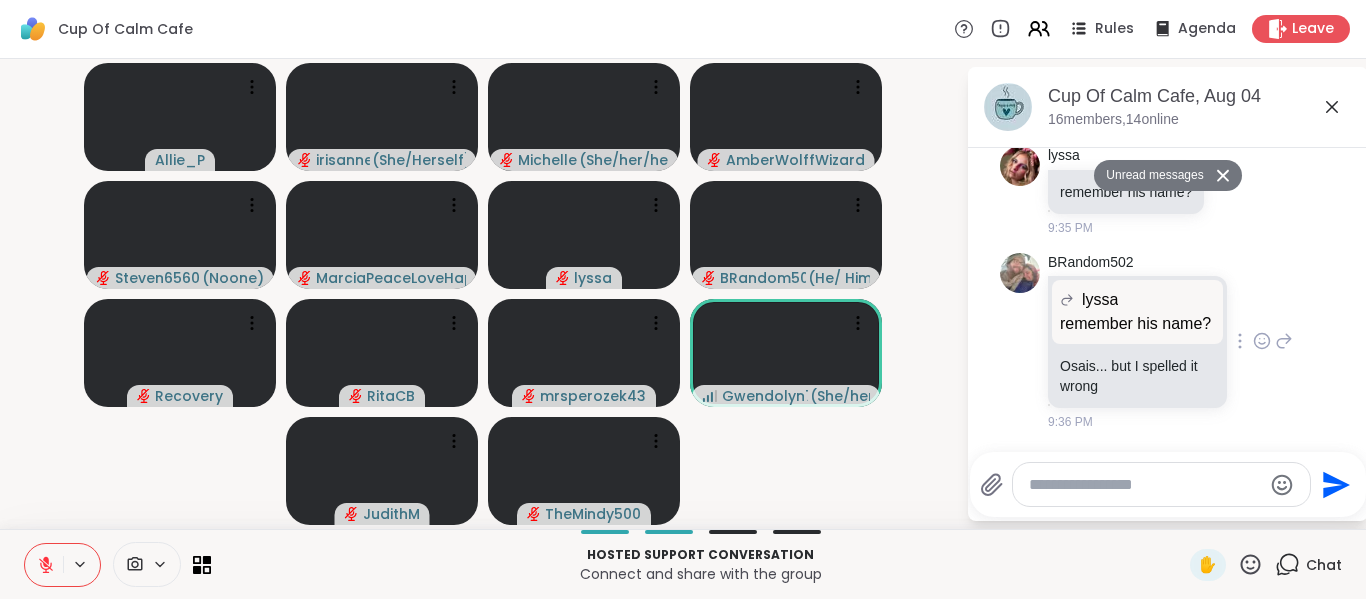 click on "@[USERNAME] [LAST] remember his name? remember his name? [PERSON]... but I spelled it wrong [TIME] [AM/PM]" at bounding box center [1168, 342] 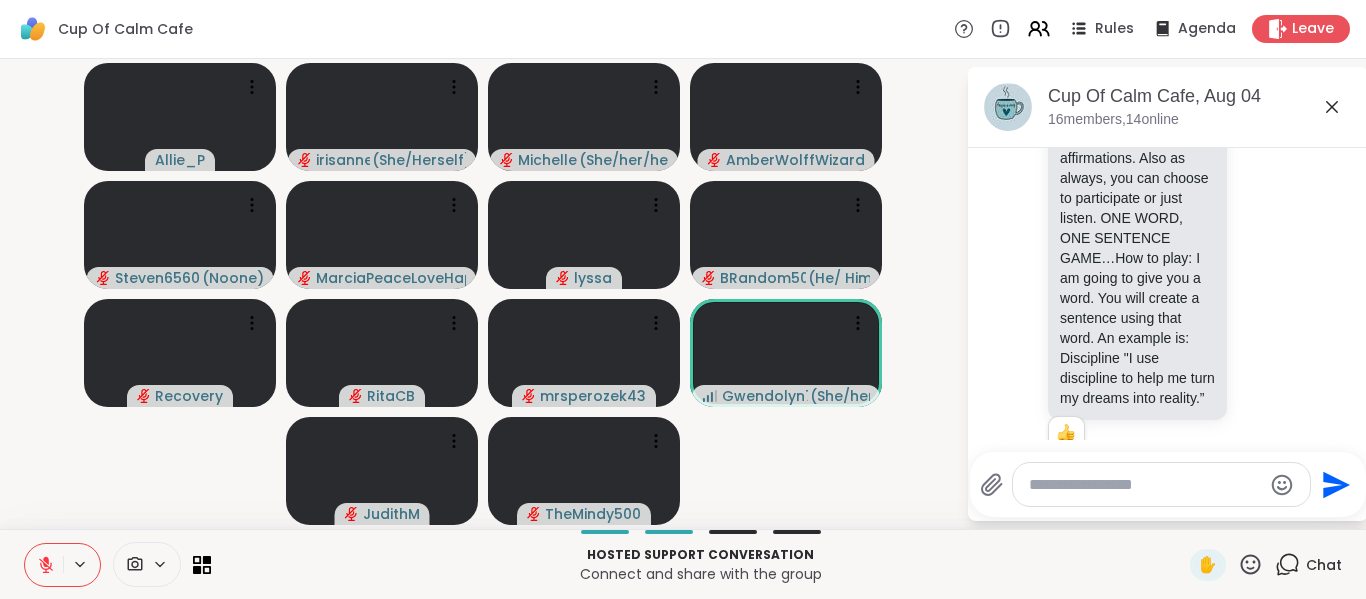 scroll, scrollTop: 916, scrollLeft: 0, axis: vertical 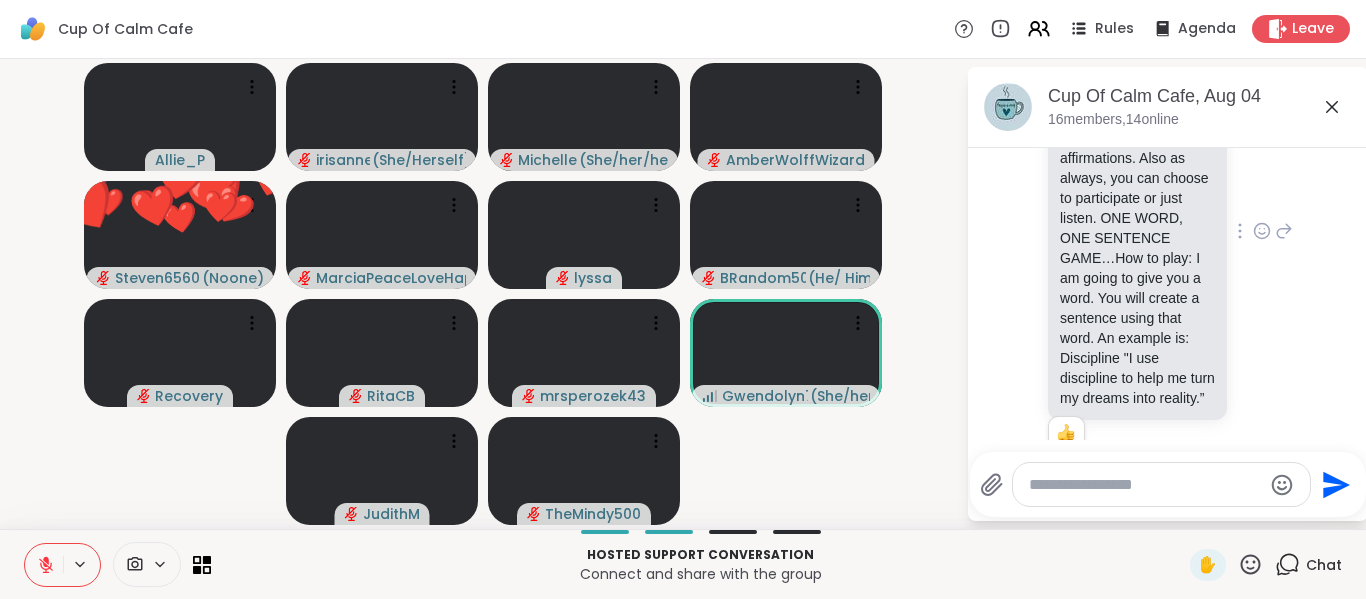 click 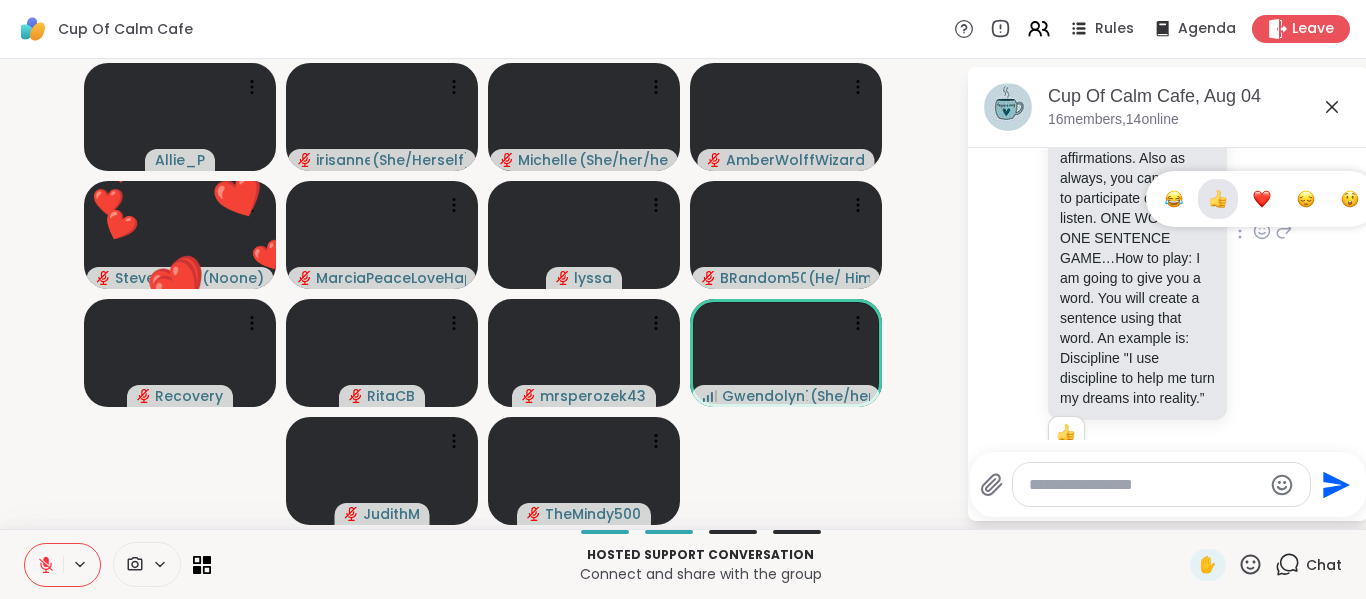 click at bounding box center [1262, 199] 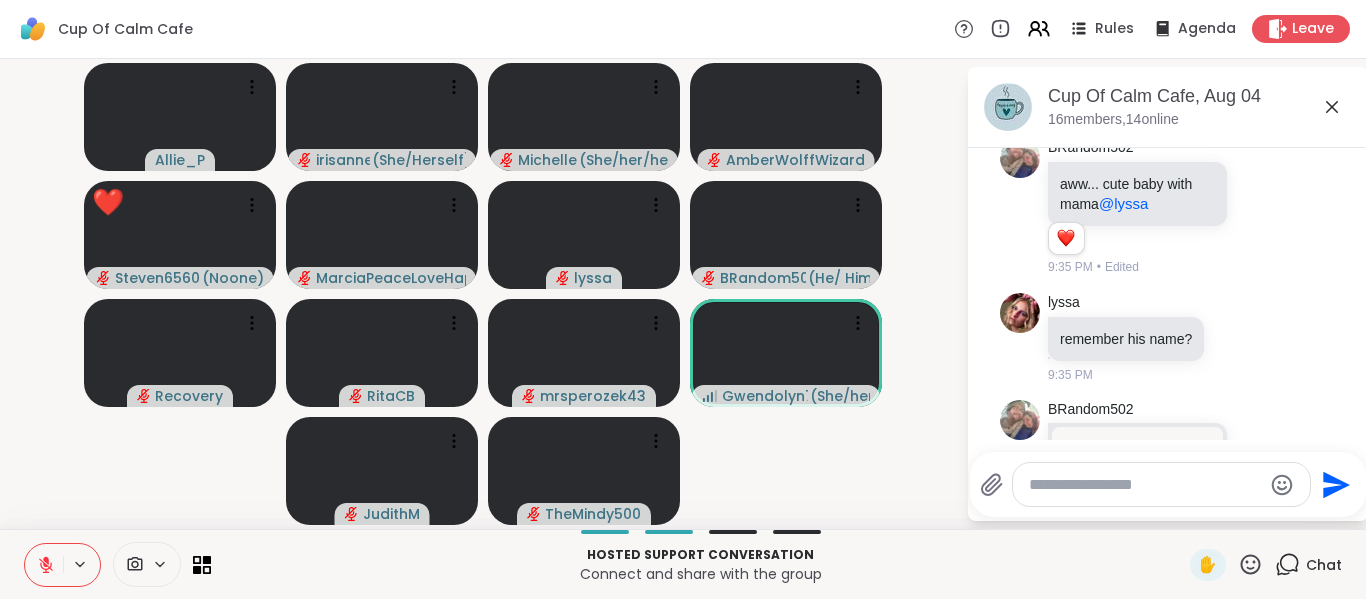 scroll, scrollTop: 1583, scrollLeft: 0, axis: vertical 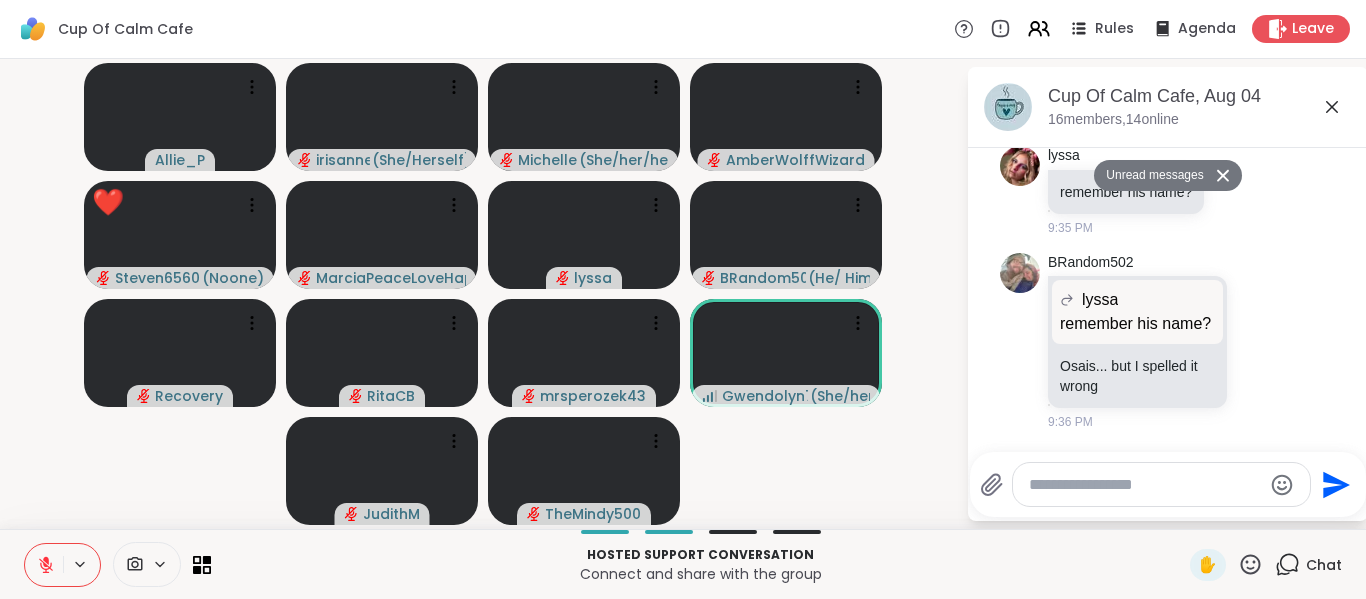 click 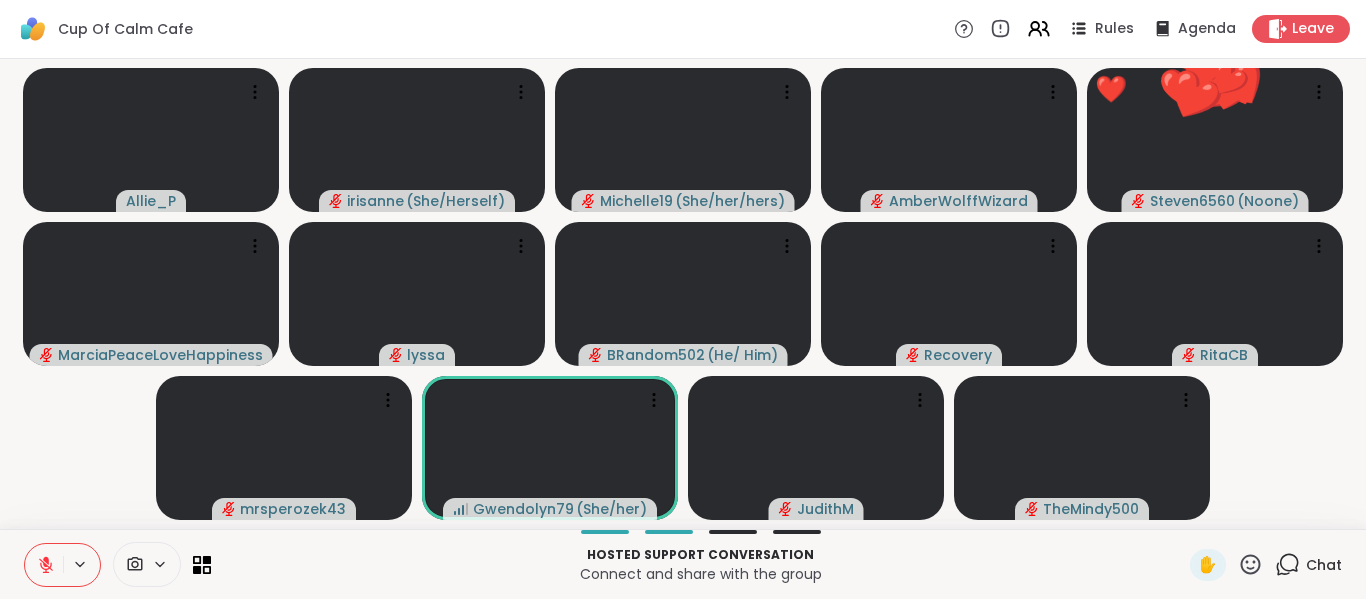 click 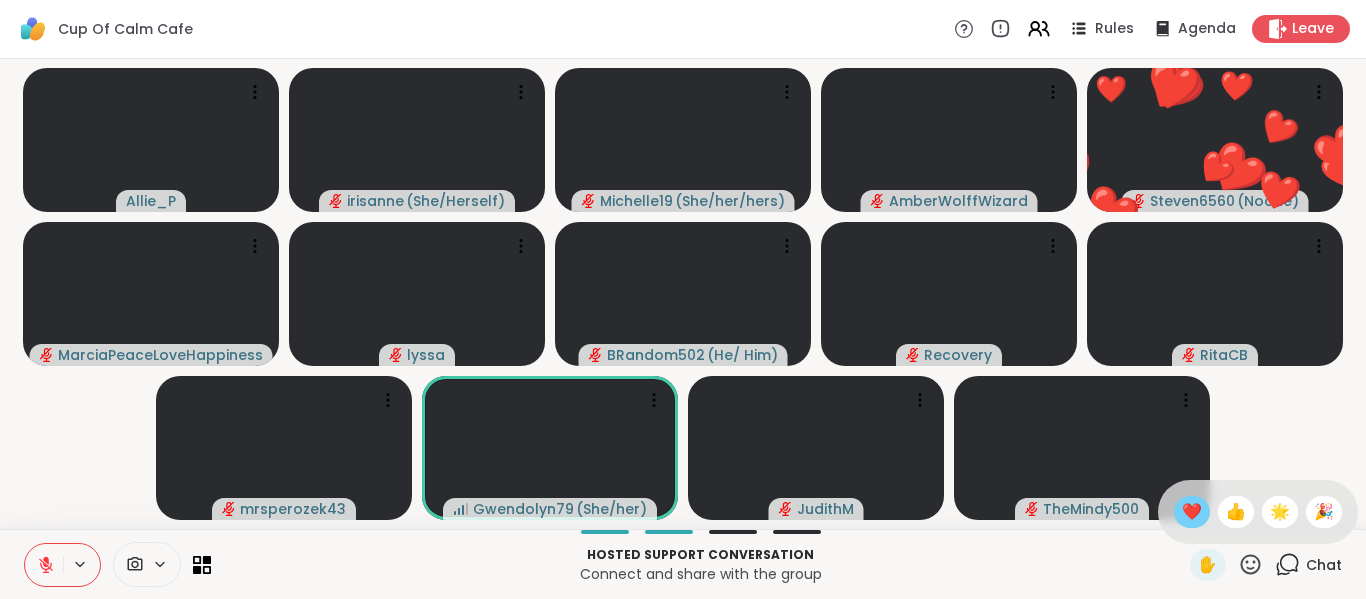 click on "❤️" at bounding box center (1192, 512) 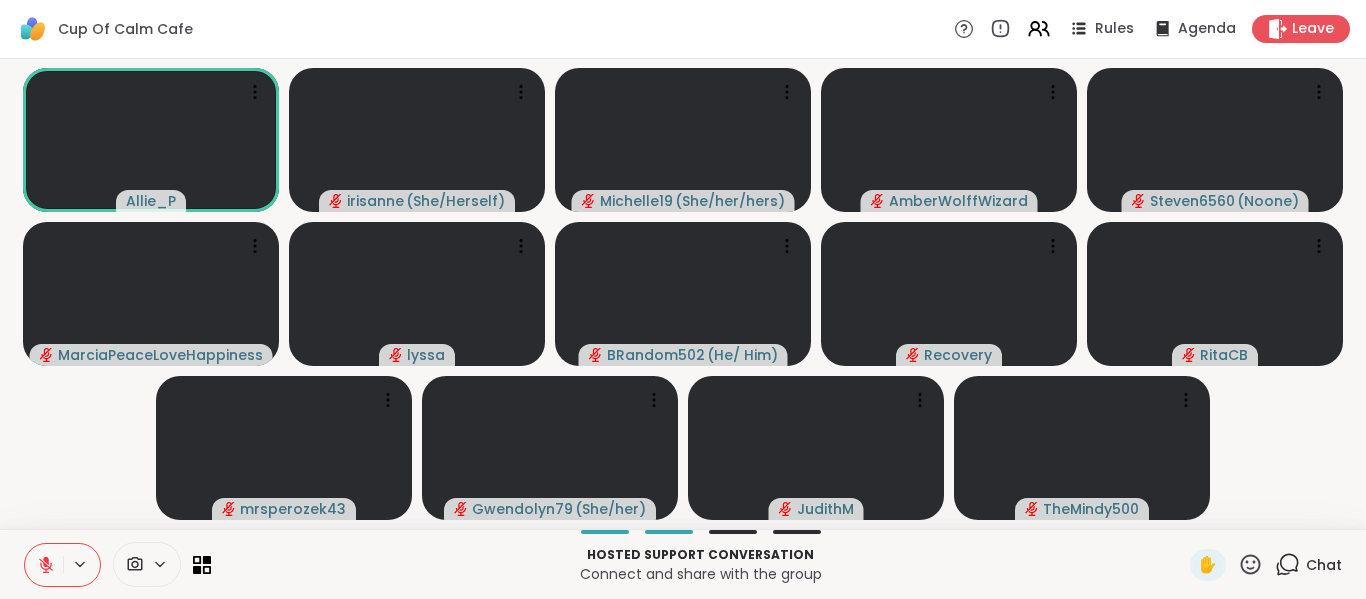 click 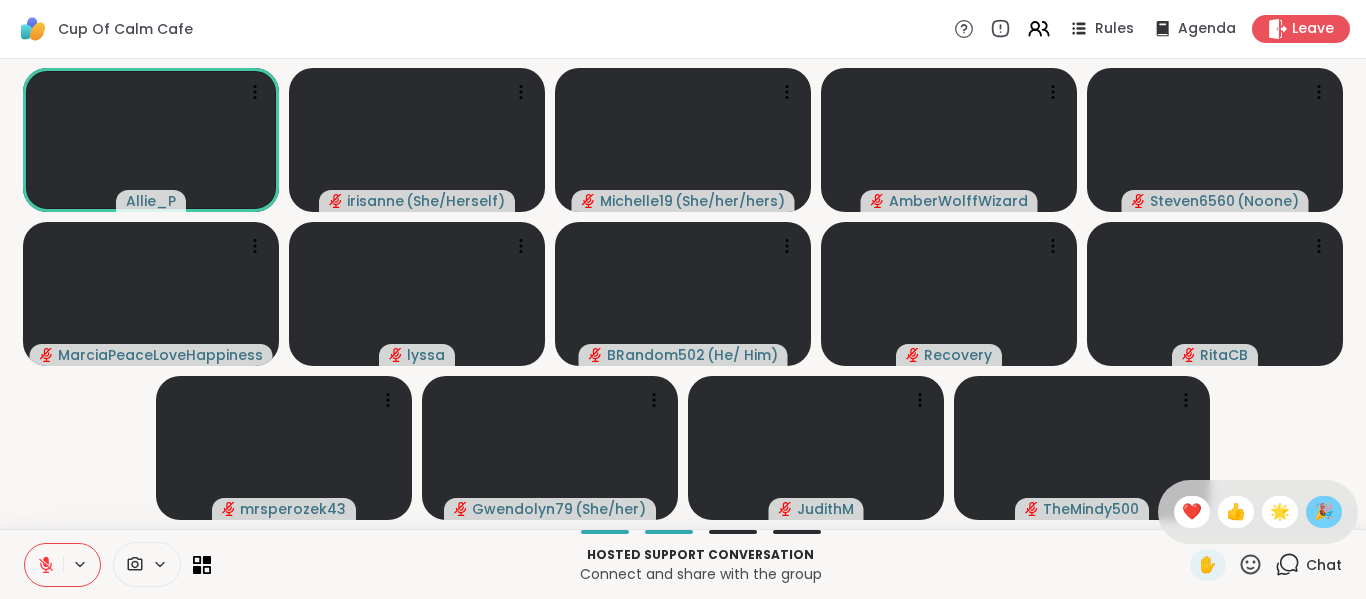click on "🎉" at bounding box center [1324, 512] 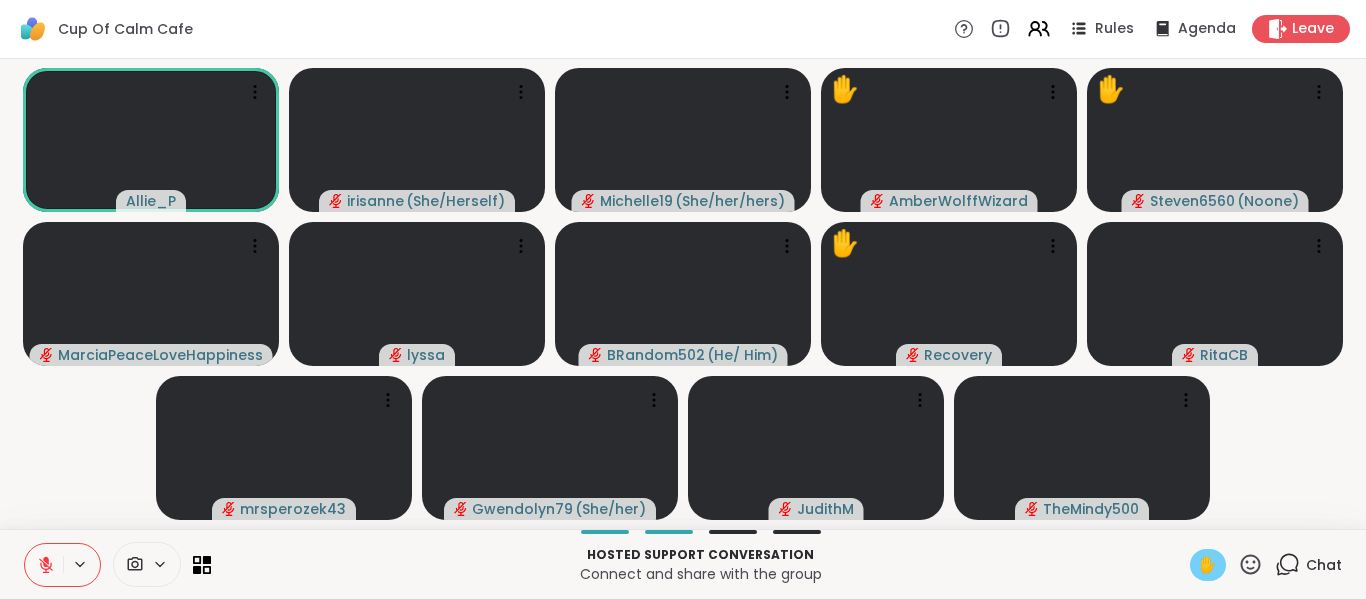 click on "✋" at bounding box center [1208, 565] 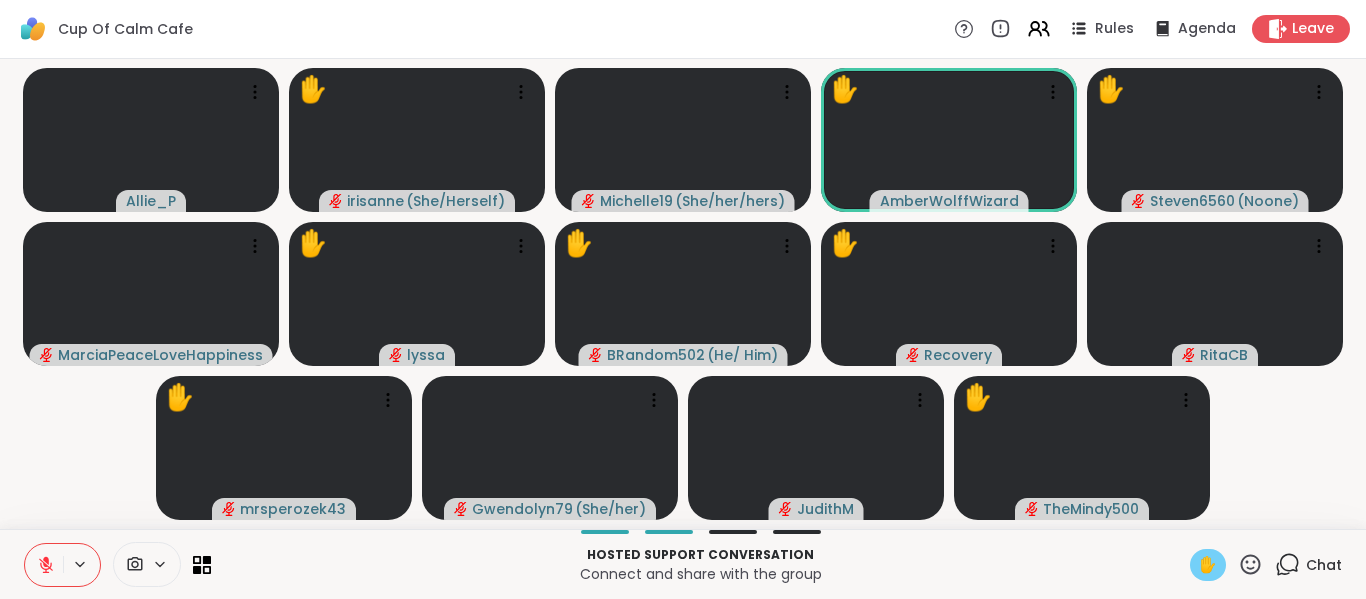 click 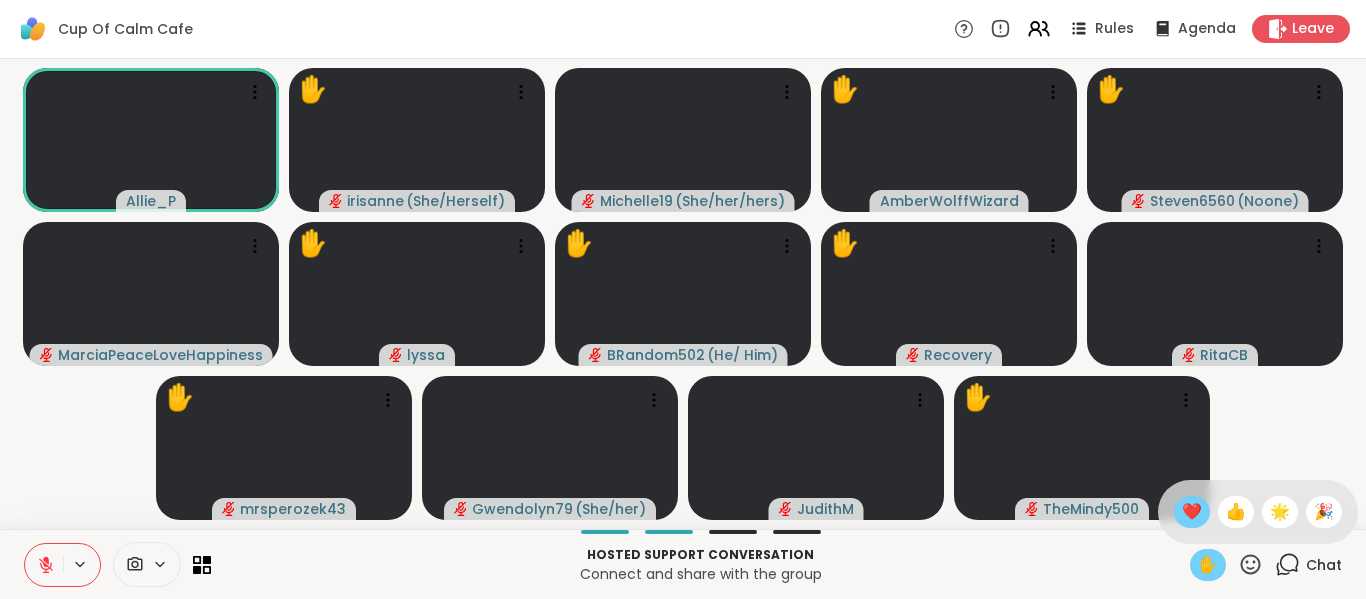 click on "❤️" at bounding box center [1192, 512] 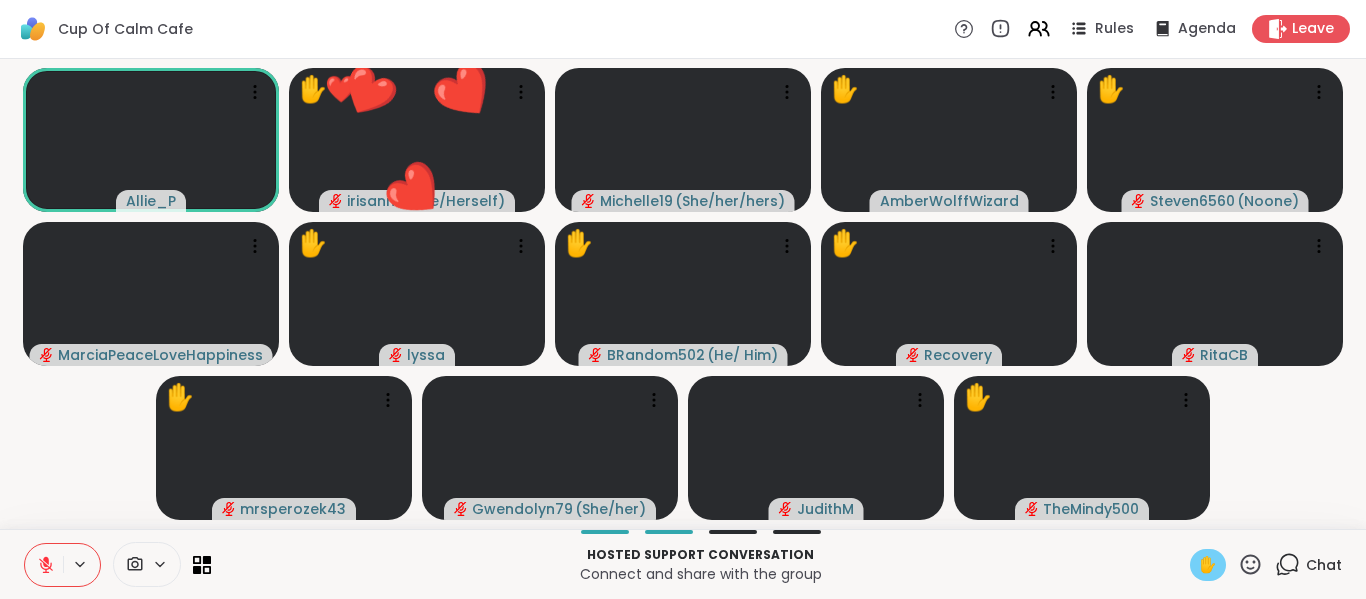 click on "✋" at bounding box center [1208, 565] 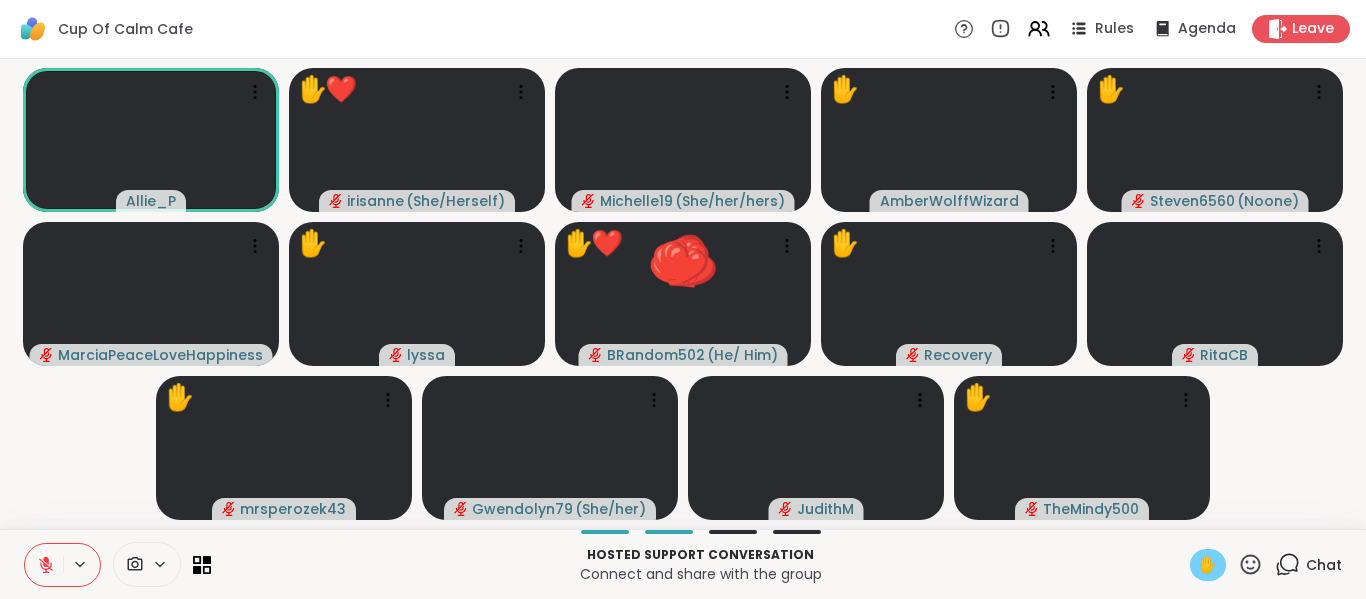 click on "✋" at bounding box center (1208, 565) 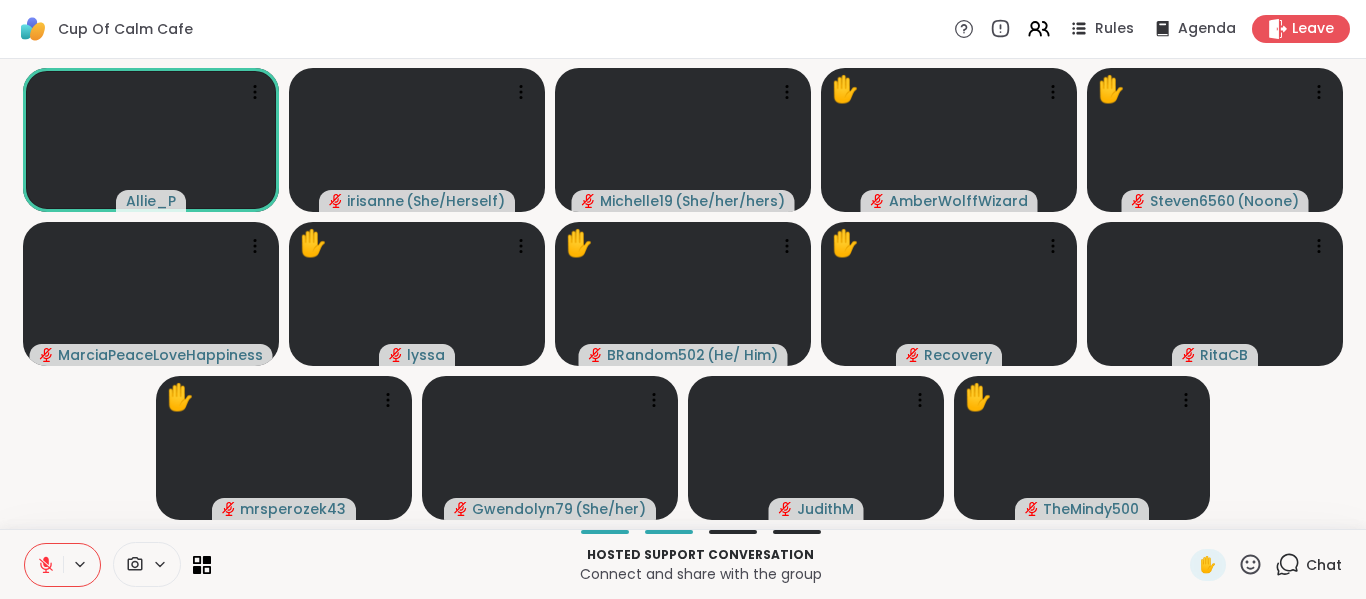 click 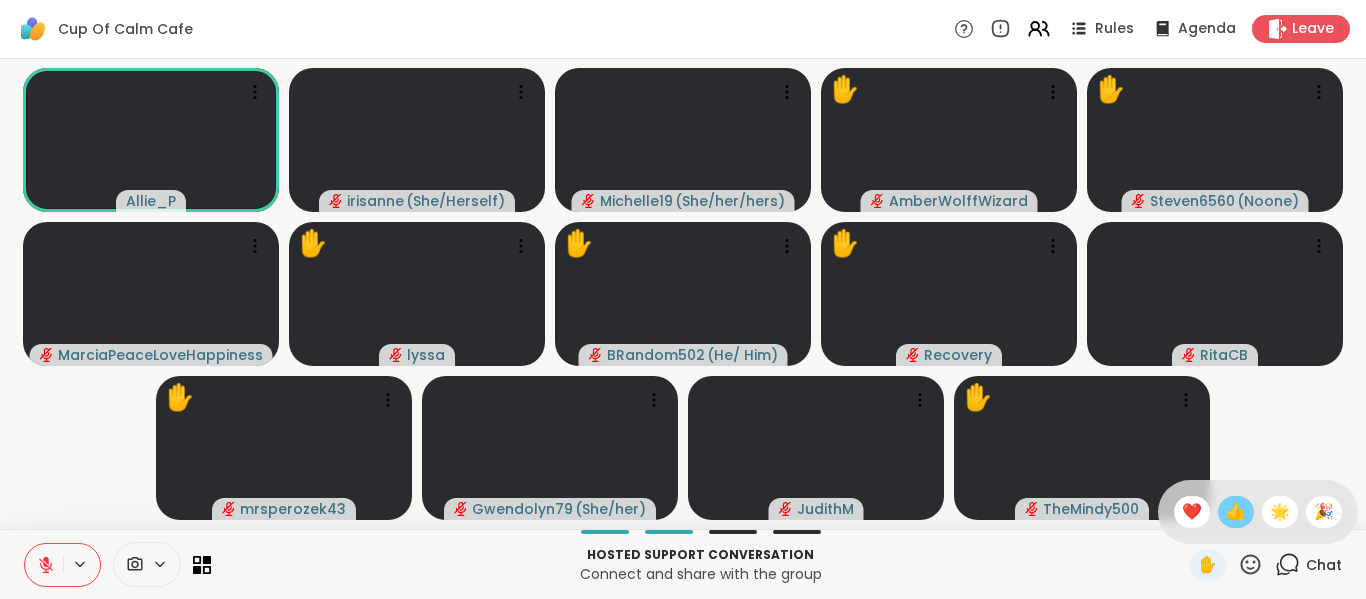 click on "👍" at bounding box center (1236, 512) 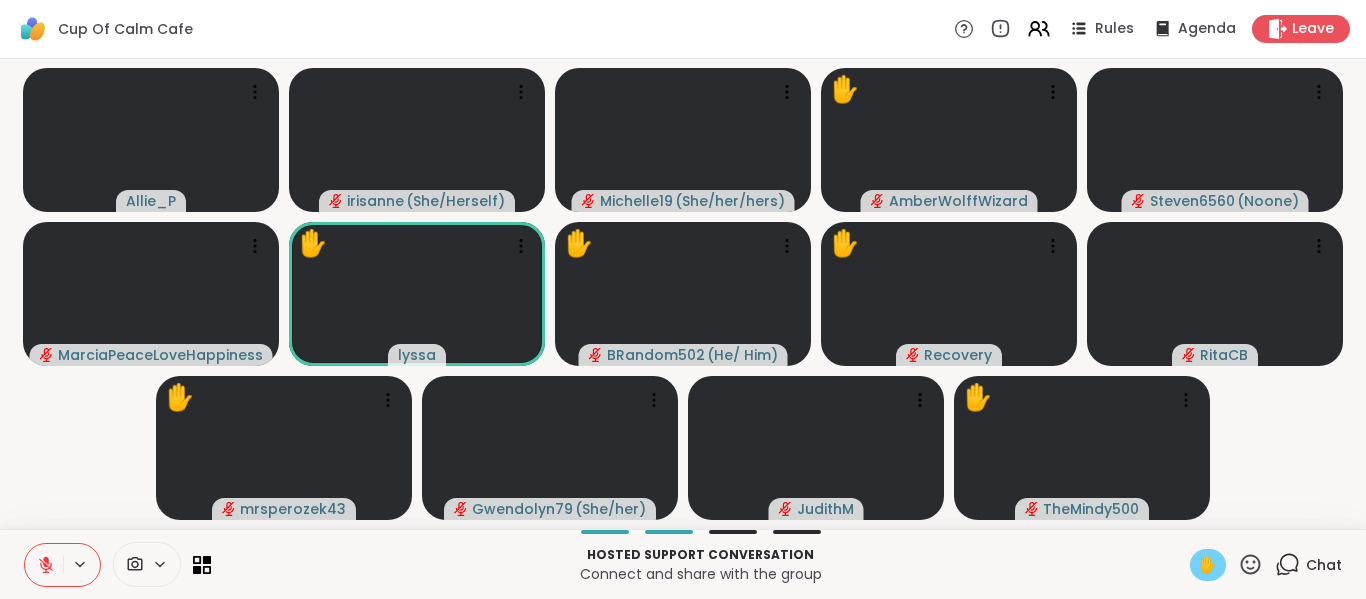 click on "✋" at bounding box center (1208, 565) 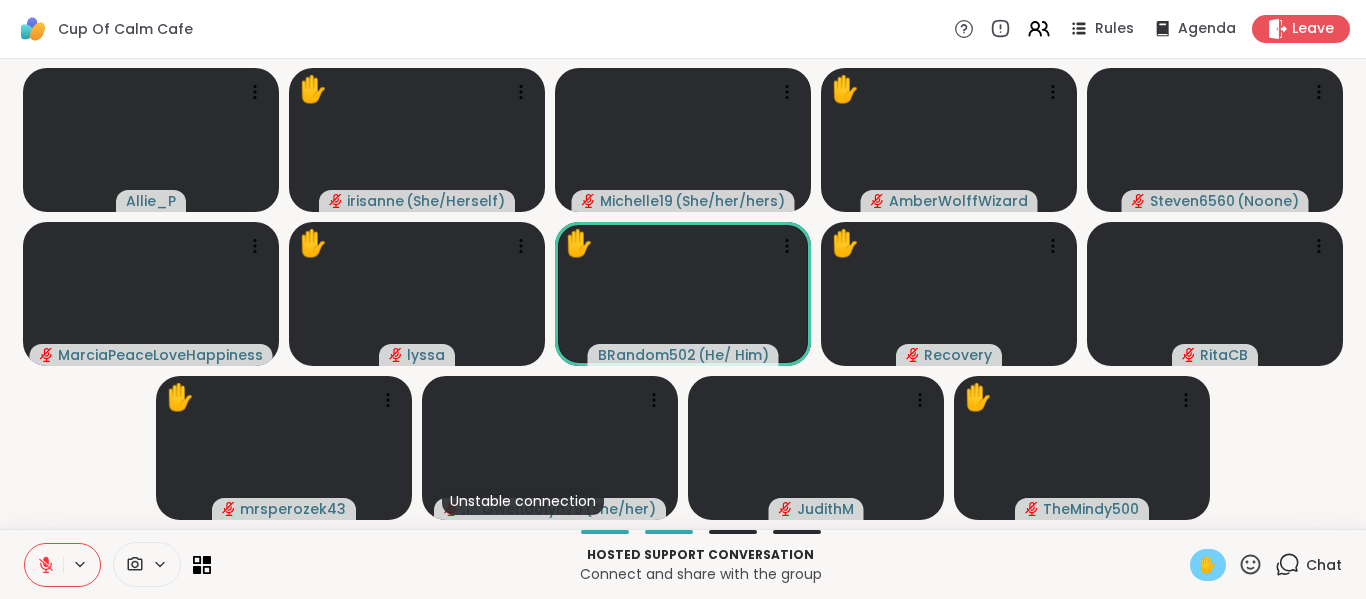 click 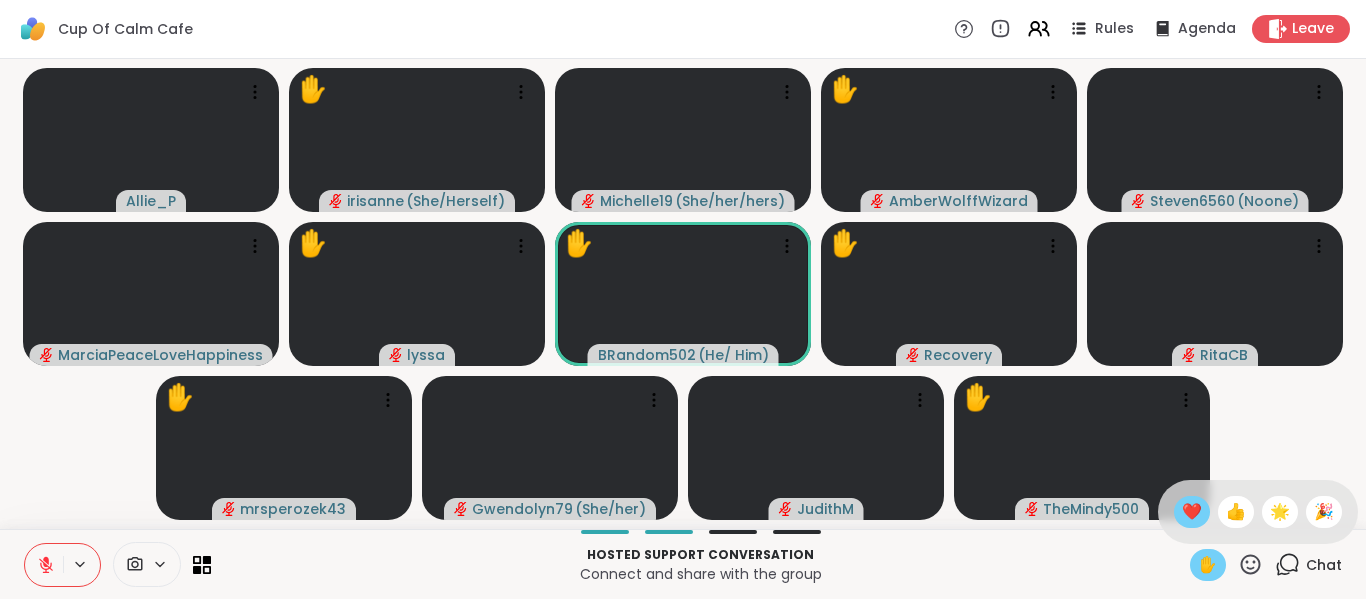 click on "❤️" at bounding box center (1192, 512) 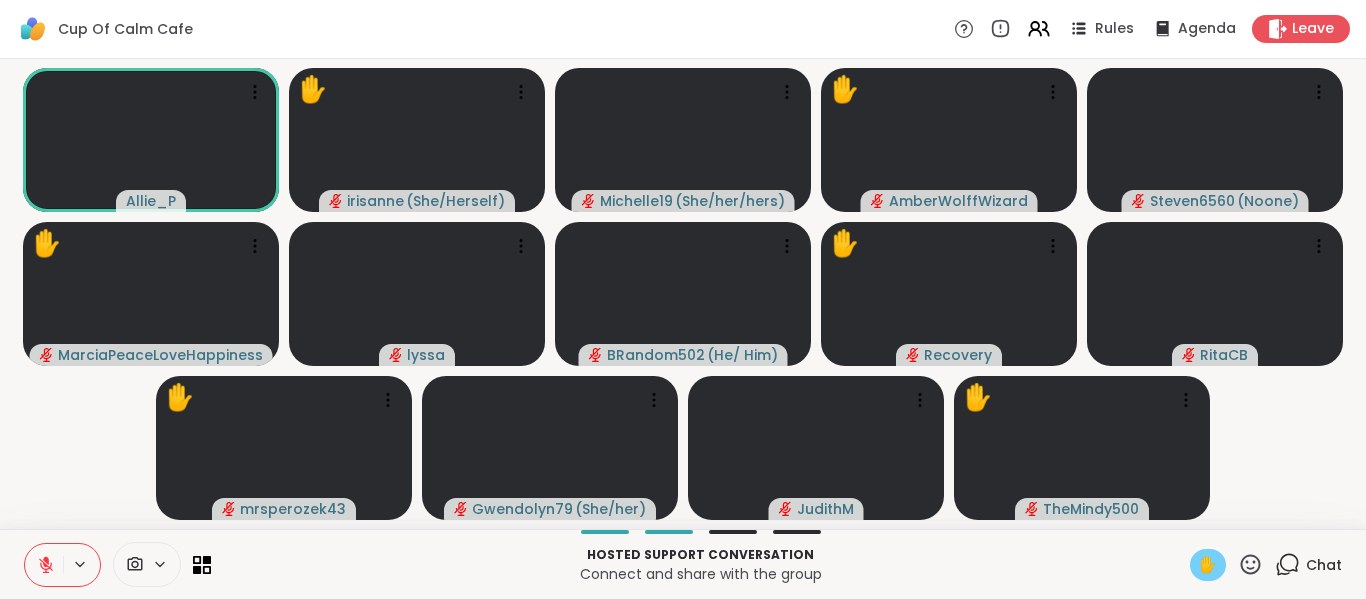 click 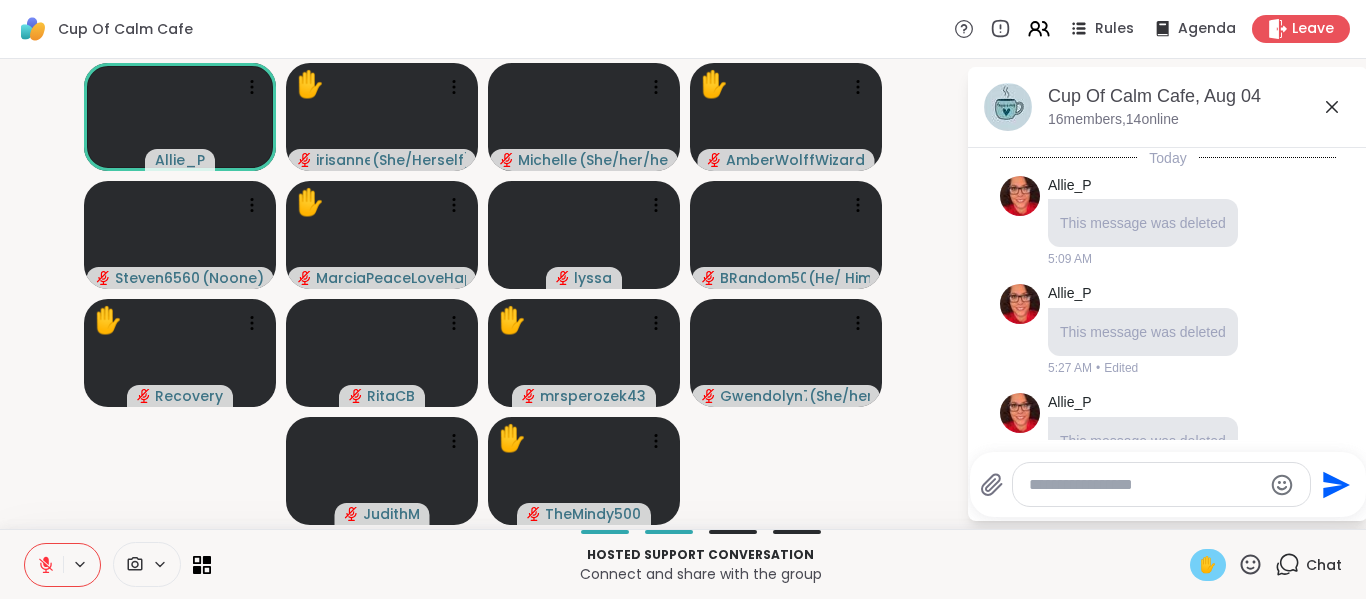 scroll, scrollTop: 1516, scrollLeft: 0, axis: vertical 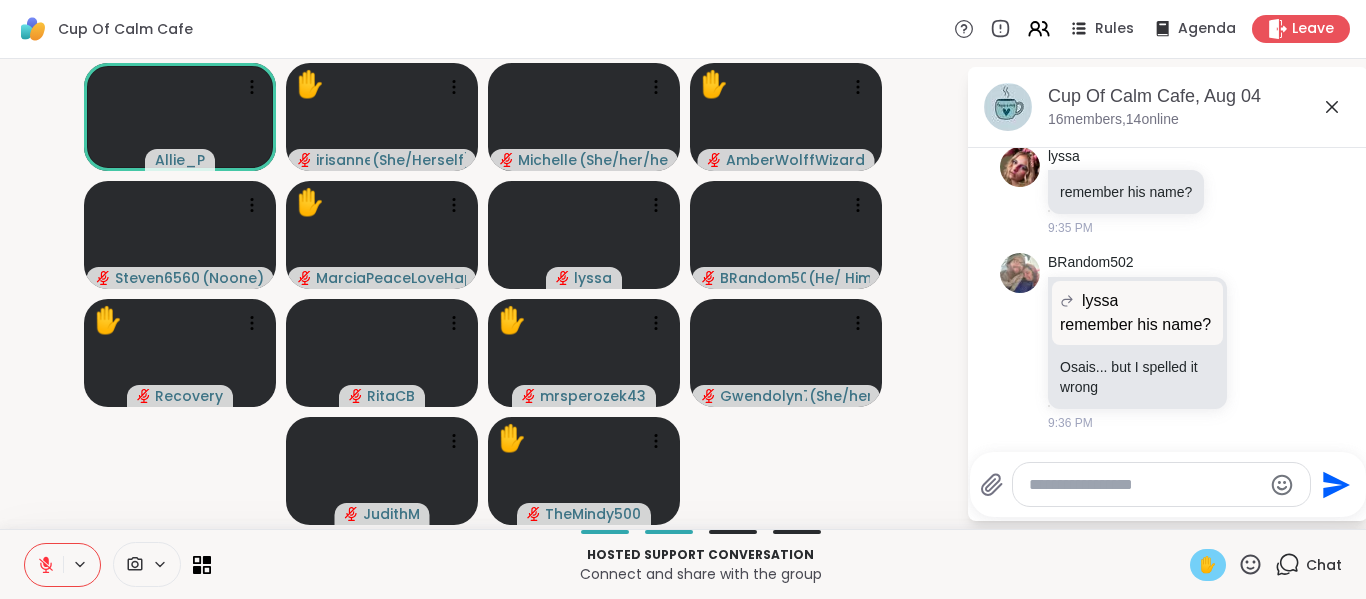 click at bounding box center [1145, 485] 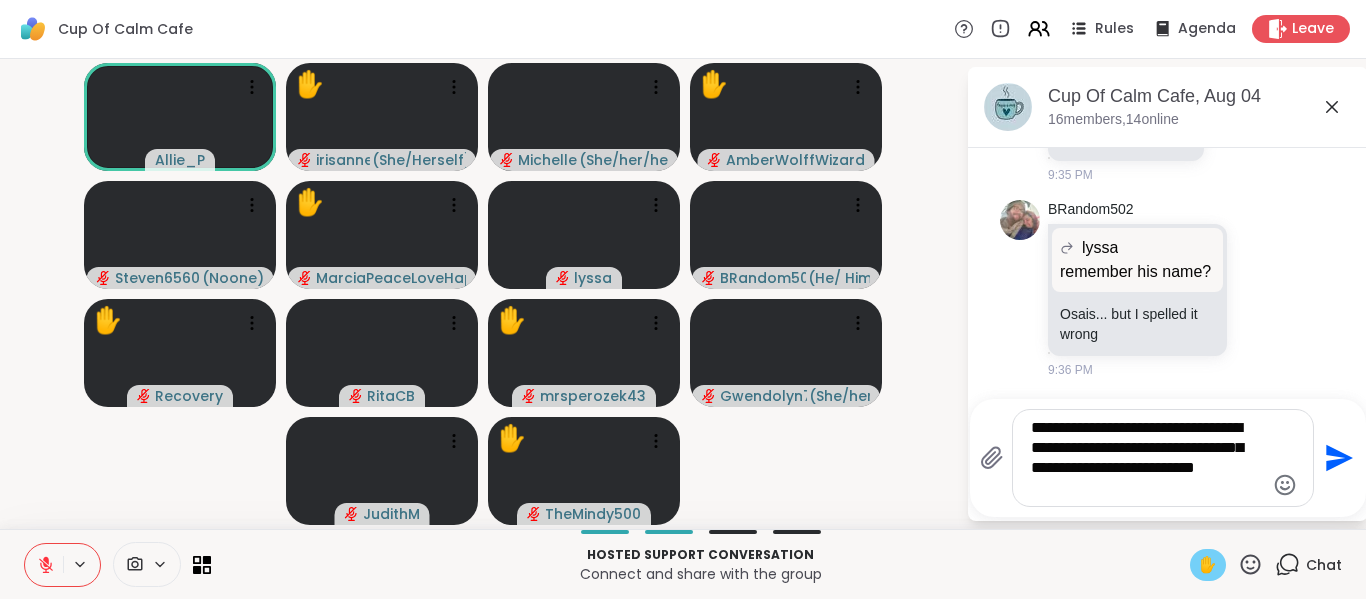 type on "**********" 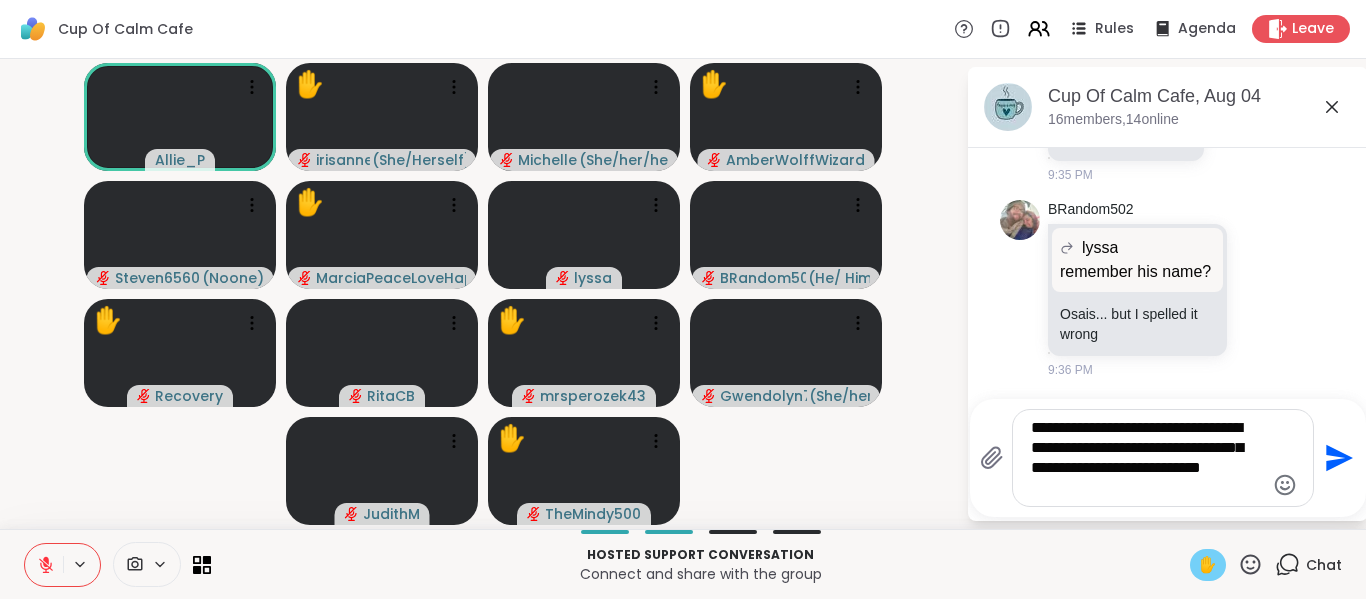 type 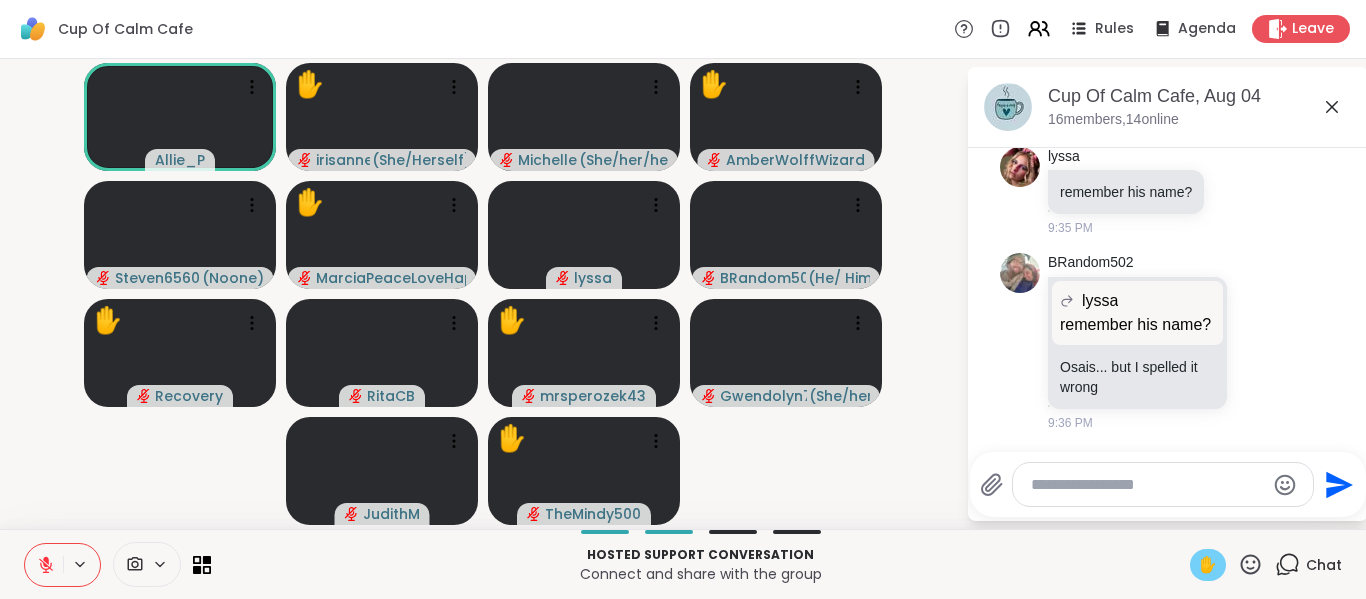 click 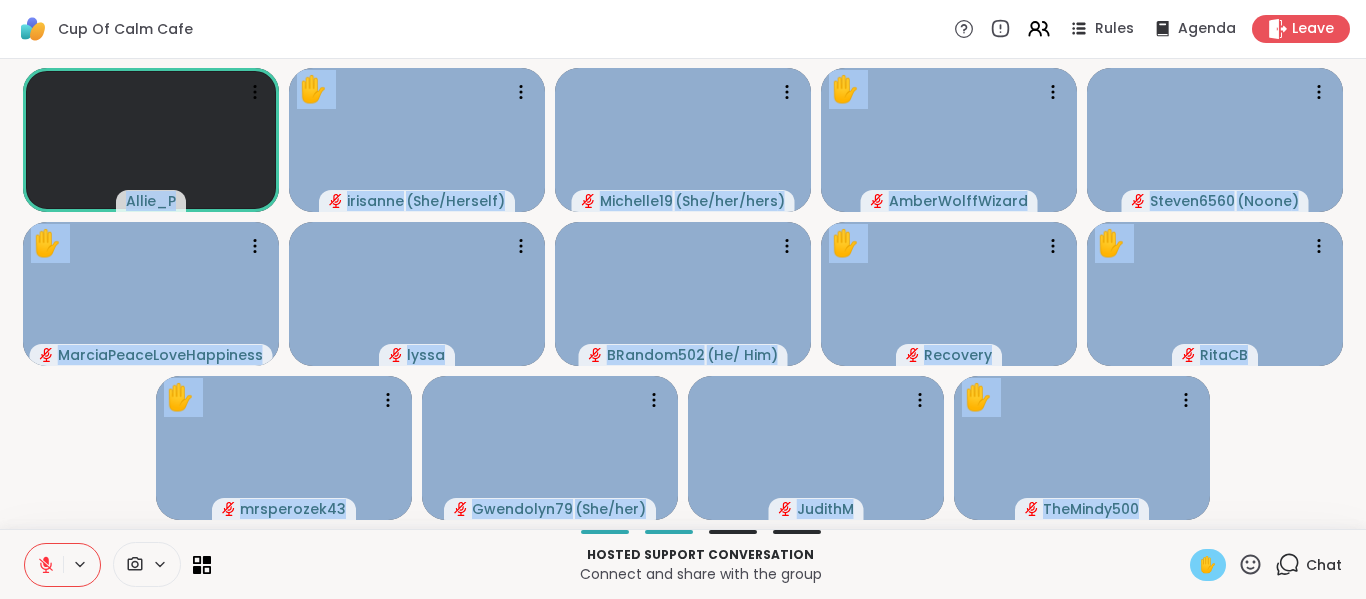 drag, startPoint x: 40, startPoint y: 466, endPoint x: 38, endPoint y: 572, distance: 106.01887 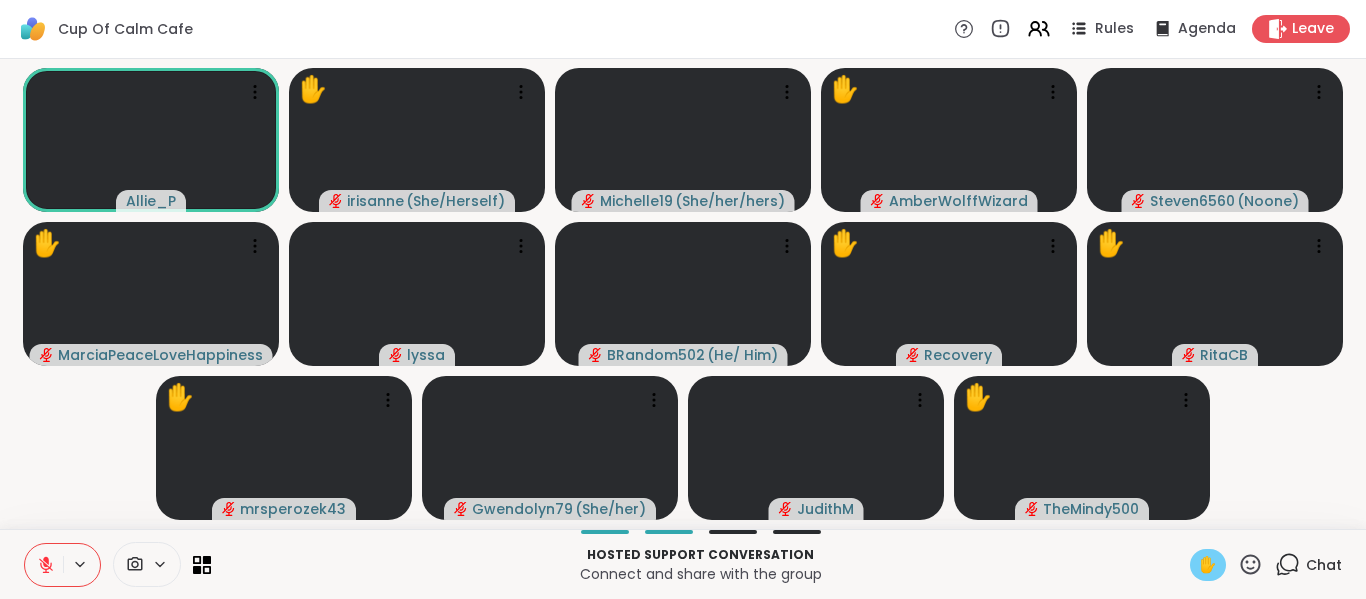 click on "[USERNAME] ✋ [USERNAME] ( She/Herself ) [USERNAME] ( She/her/hers ) ✋ [USERNAME] [USERNAME] ( Noone ) ✋ [USERNAME] [USERNAME] [USERNAME] ( He/ Him ) ✋ [USERNAME] ✋ [USERNAME] [USERNAME] [USERNAME] ( She/her ) [USERNAME]" at bounding box center (683, 294) 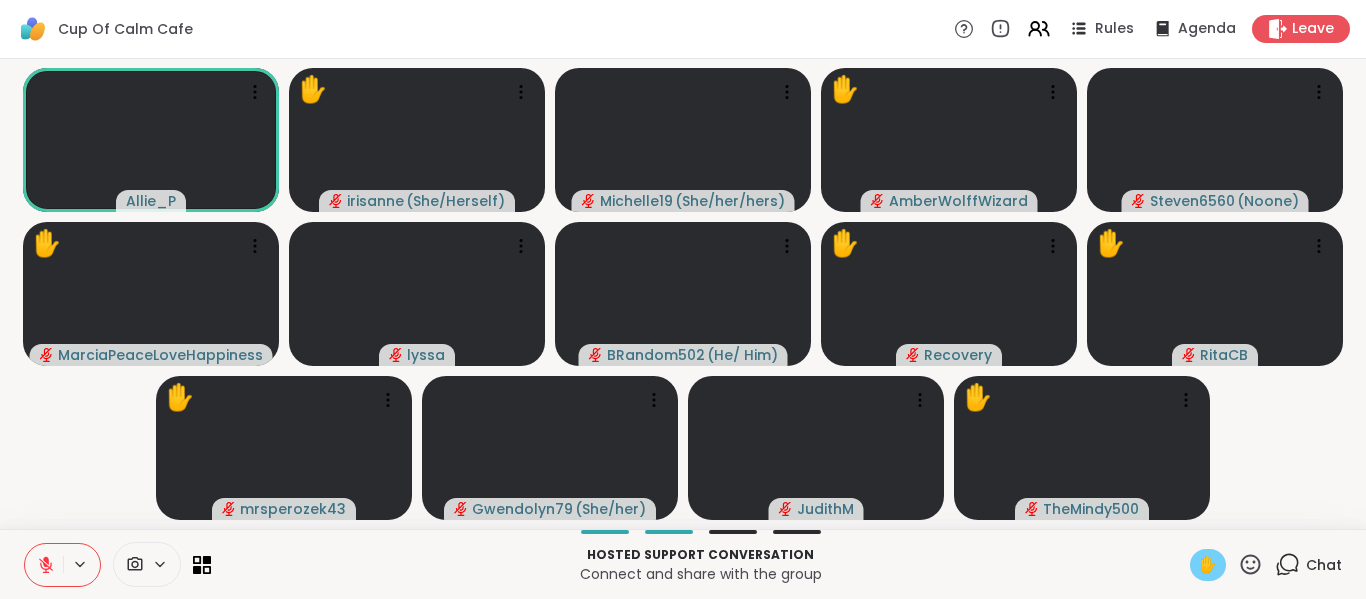 click 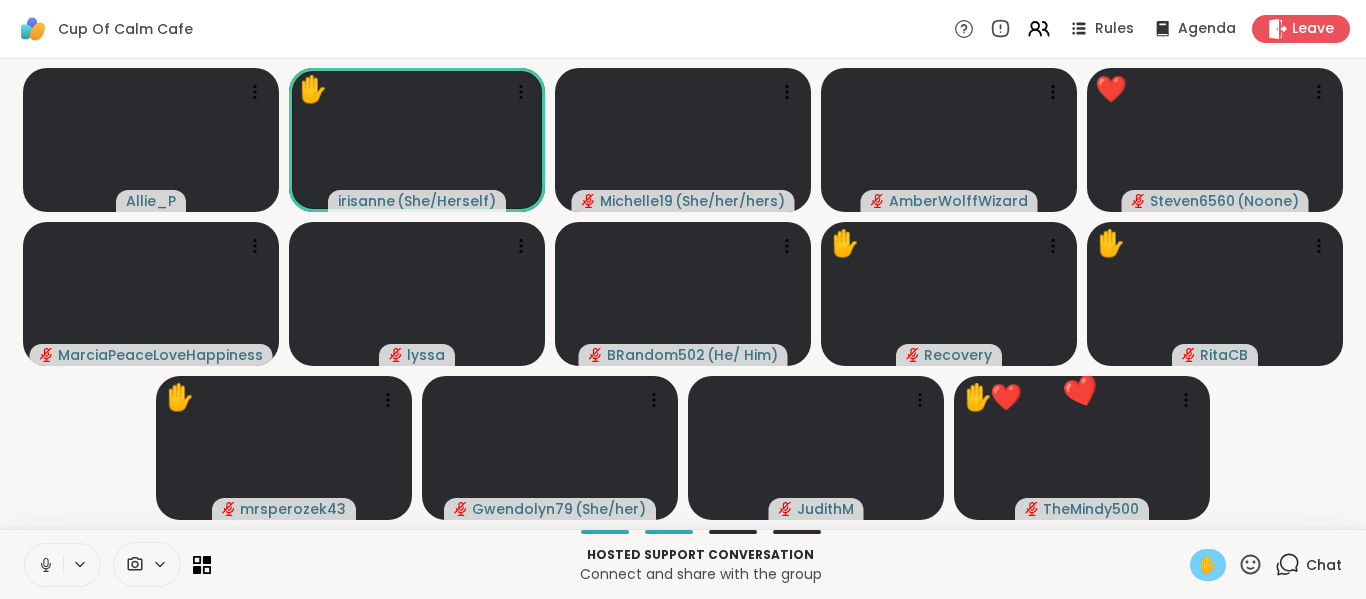 click 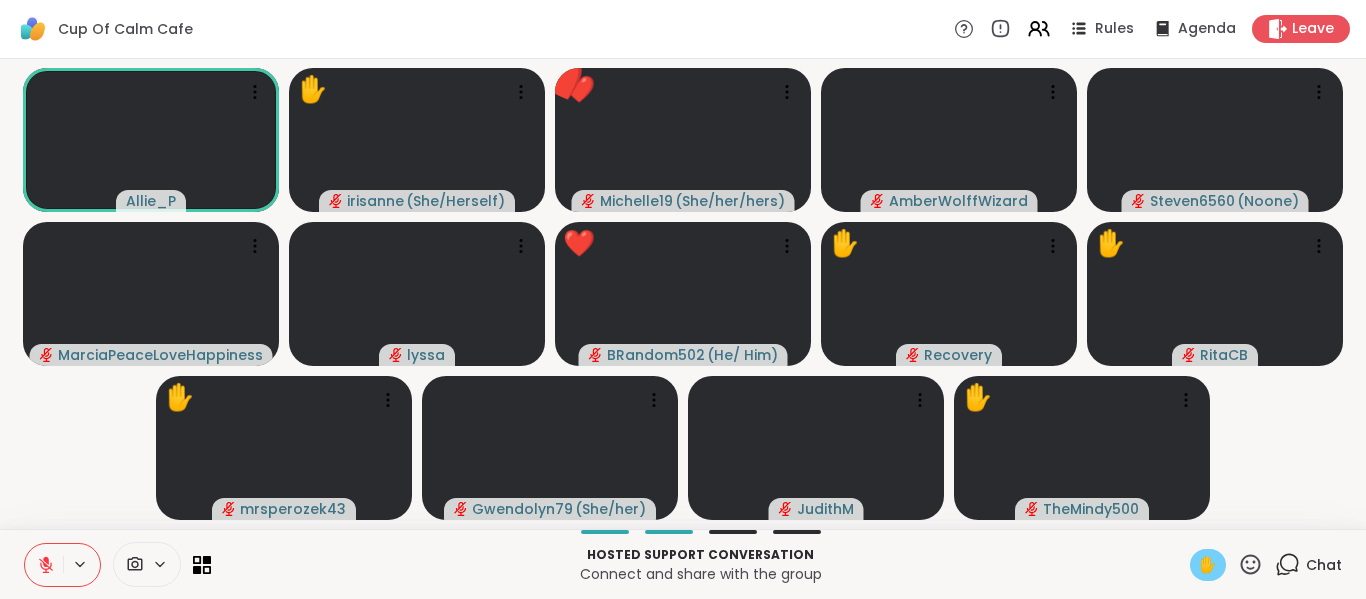 click on "✋" at bounding box center [1208, 565] 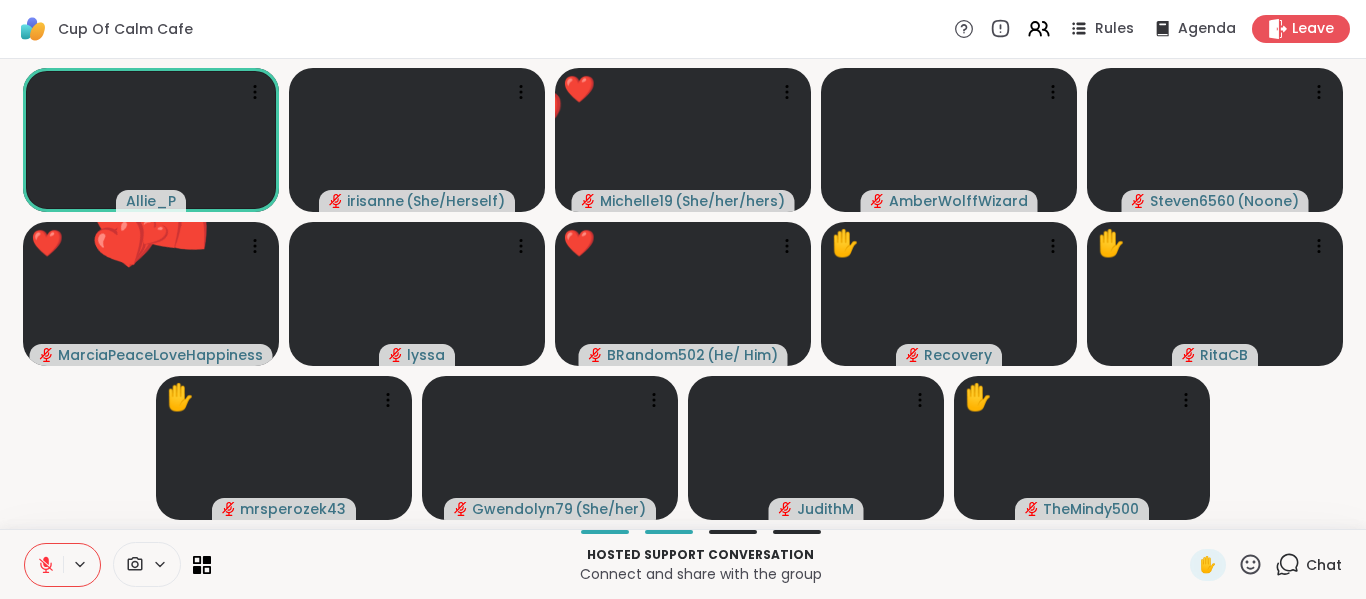 click on "Allie_P irisanne ( She/Herself ) ❤️ Michelle19 ( She/her/hers ) ❤️ ❤️ ❤️ ❤️ ❤️ ❤️ ❤️ ❤️ ❤️ ❤️ ❤️ ❤️ ❤️ ❤️ ❤️ ❤️ AmberWolffWizard Steven6560 ( Noone ) ❤️ MarciaPeaceLoveHappiness ❤️ ❤️ ❤️ ❤️ ❤️ ❤️ ❤️ ❤️ ❤️ ❤️ ❤️ ❤️ ❤️ ❤️ ❤️ ❤️ ❤️ ❤️ ❤️ ❤️ ❤️ ❤️ ❤️ ❤️ lyssa ❤️ BRandom502 ( He/ Him ) ❤️ ❤️ ❤️ ❤️ ❤️ ❤️ ❤️ ❤️ ❤️ ❤️ ❤️ ❤️ ❤️ ❤️ ❤️ ❤️ ❤️ ❤️ ❤️ ❤️ ❤️ ❤️ ❤️ ❤️ ✋ Recovery ✋ RitaCB ✋ mrsperozek43 Gwendolyn79 ( She/her ) JudithM ✋ TheMindy500" at bounding box center (683, 294) 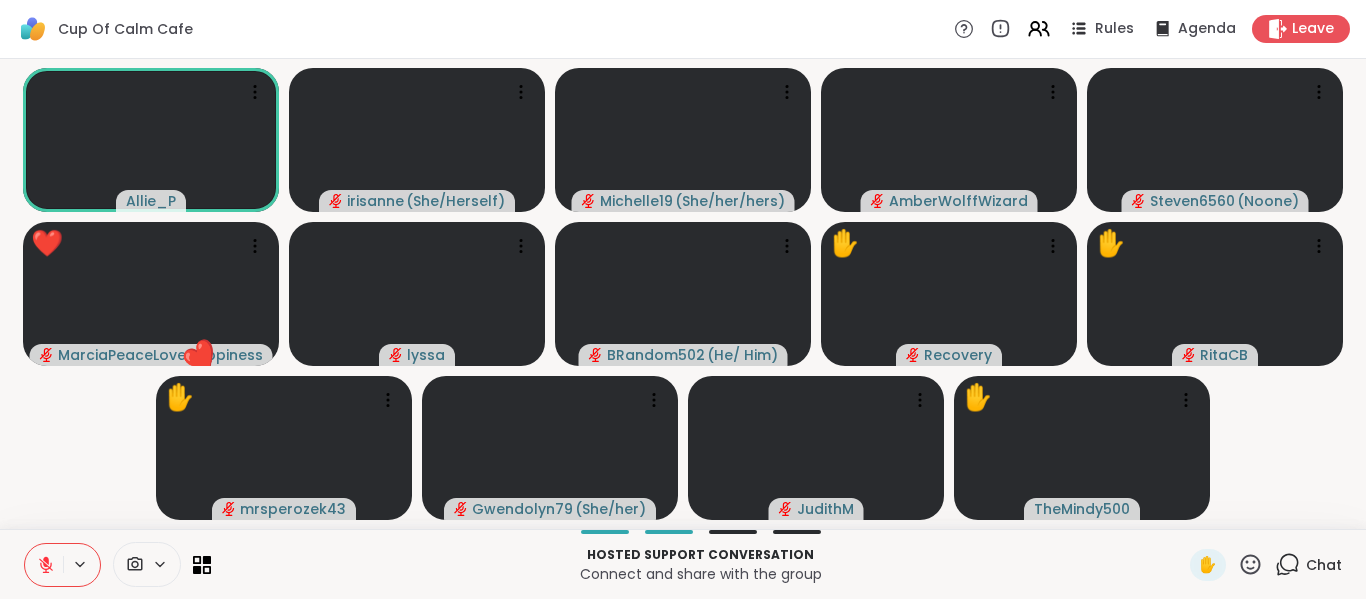 click 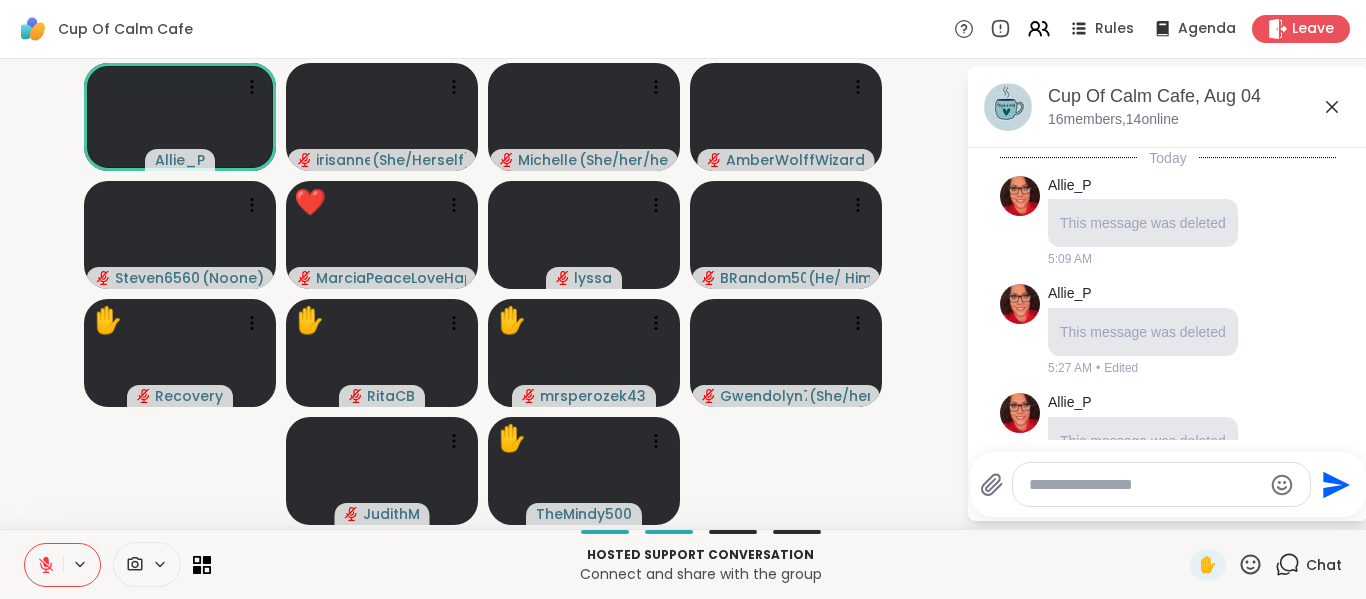 scroll, scrollTop: 1516, scrollLeft: 0, axis: vertical 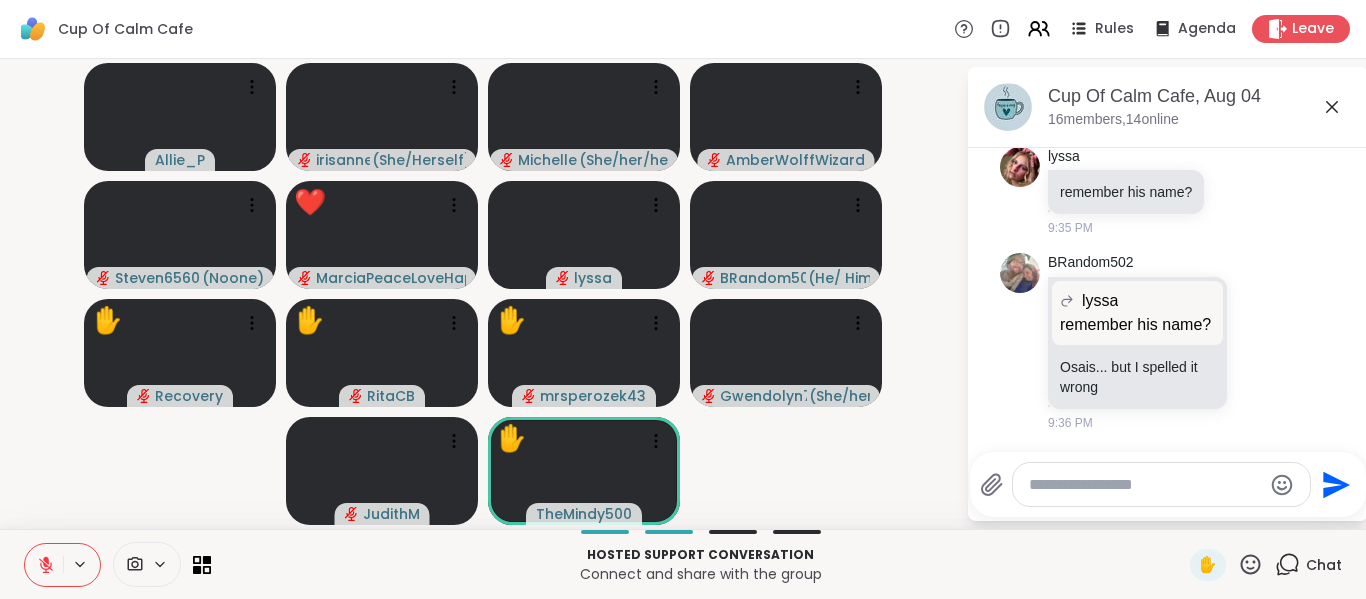 click at bounding box center (1145, 485) 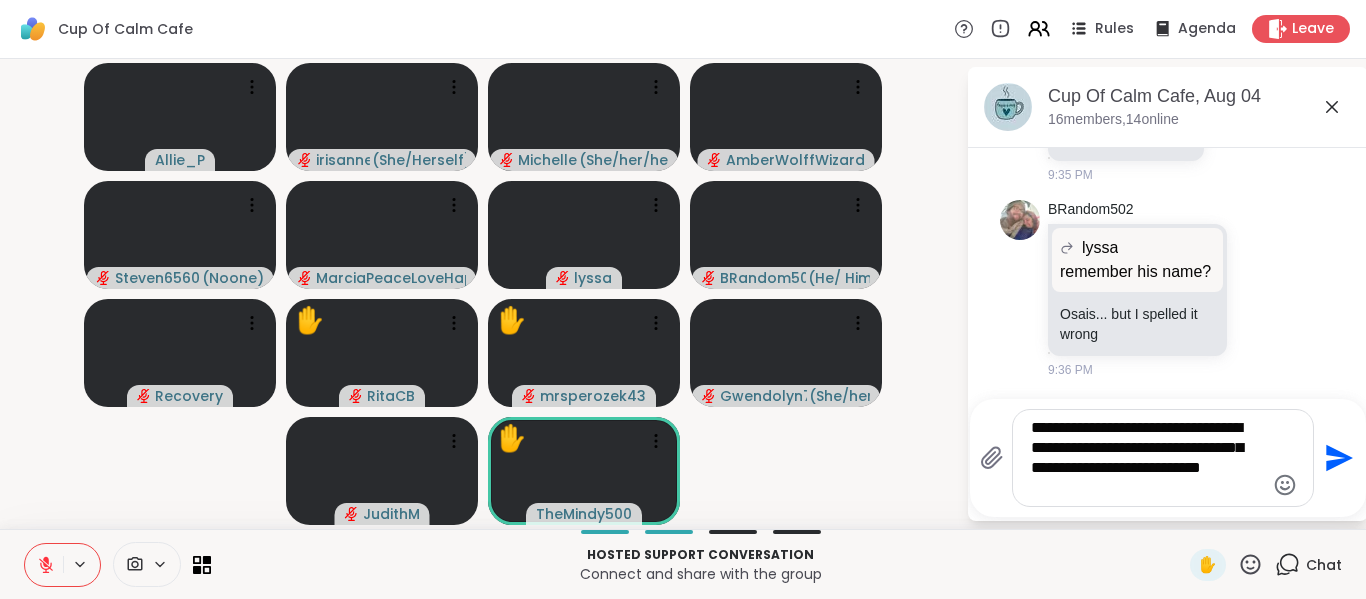 click on "**********" at bounding box center [1147, 458] 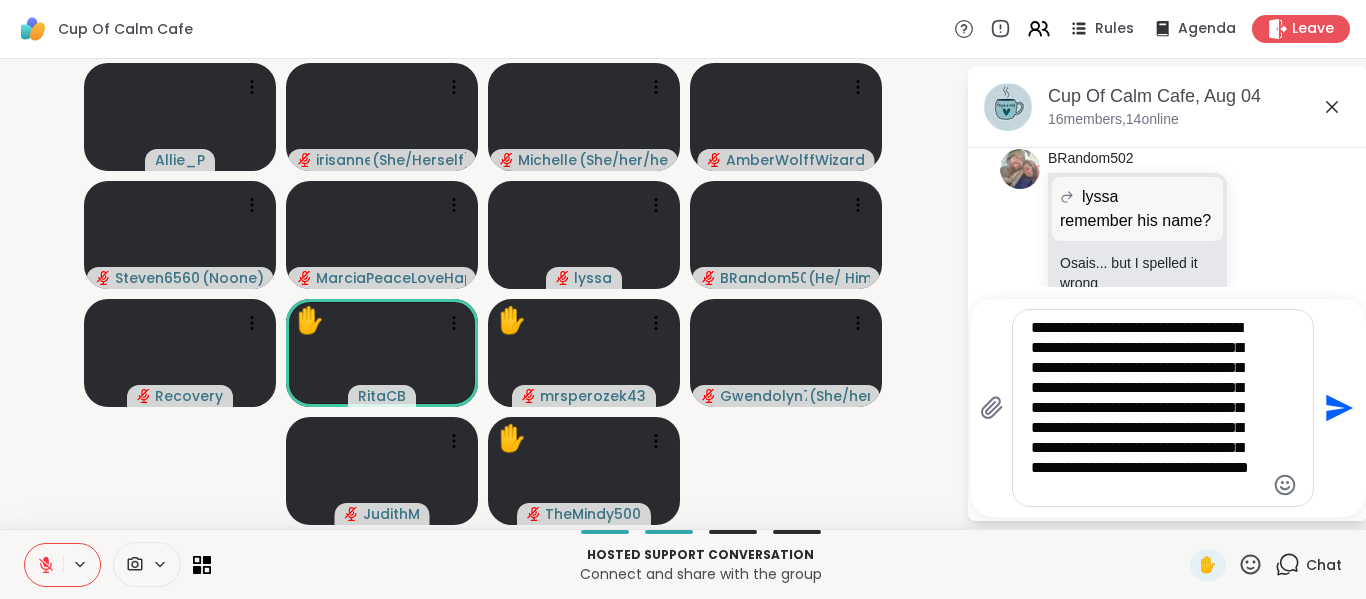 click on "**********" at bounding box center (1147, 408) 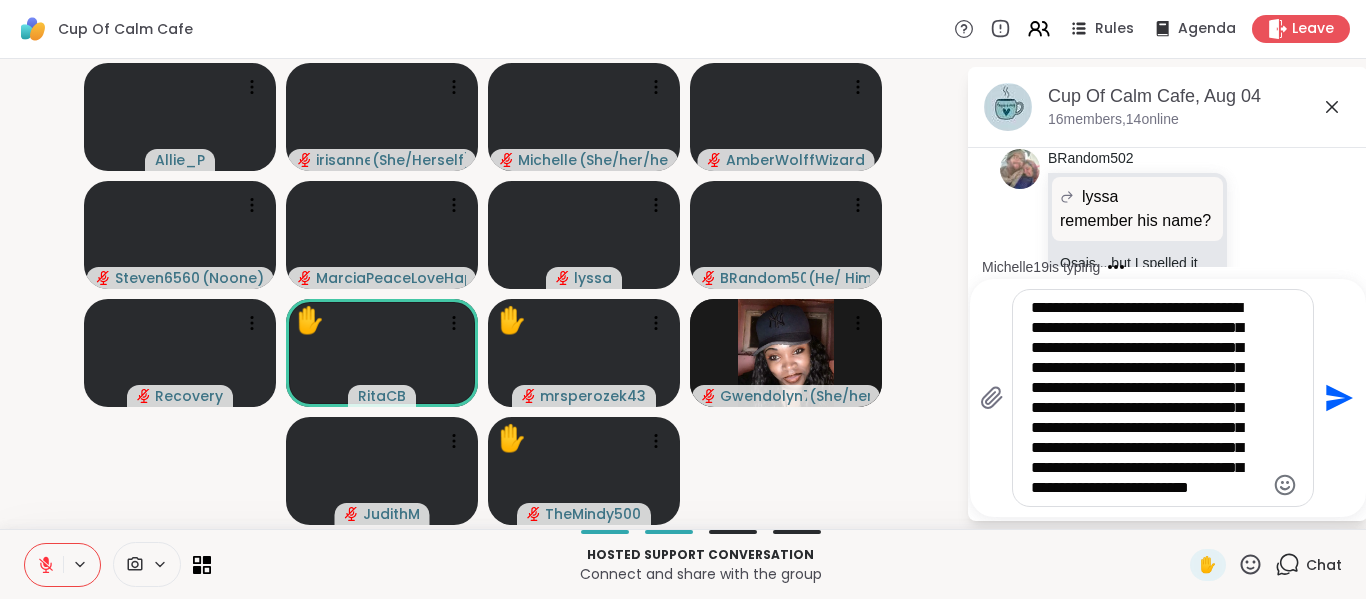 click 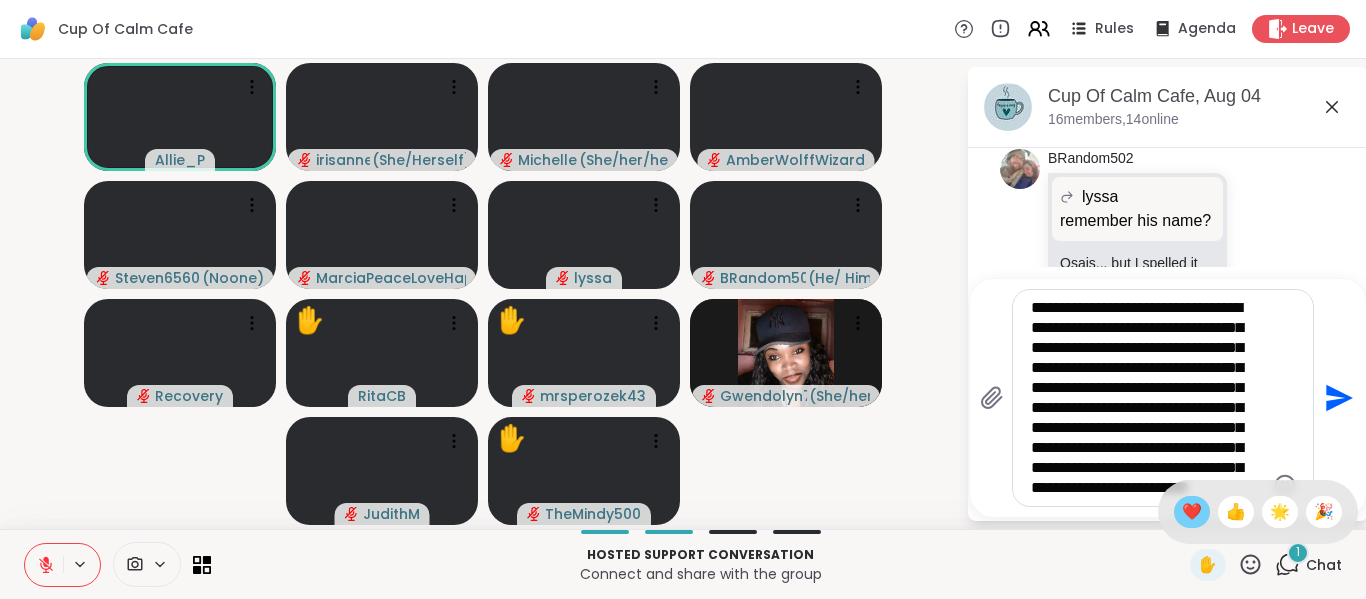 scroll, scrollTop: 1816, scrollLeft: 0, axis: vertical 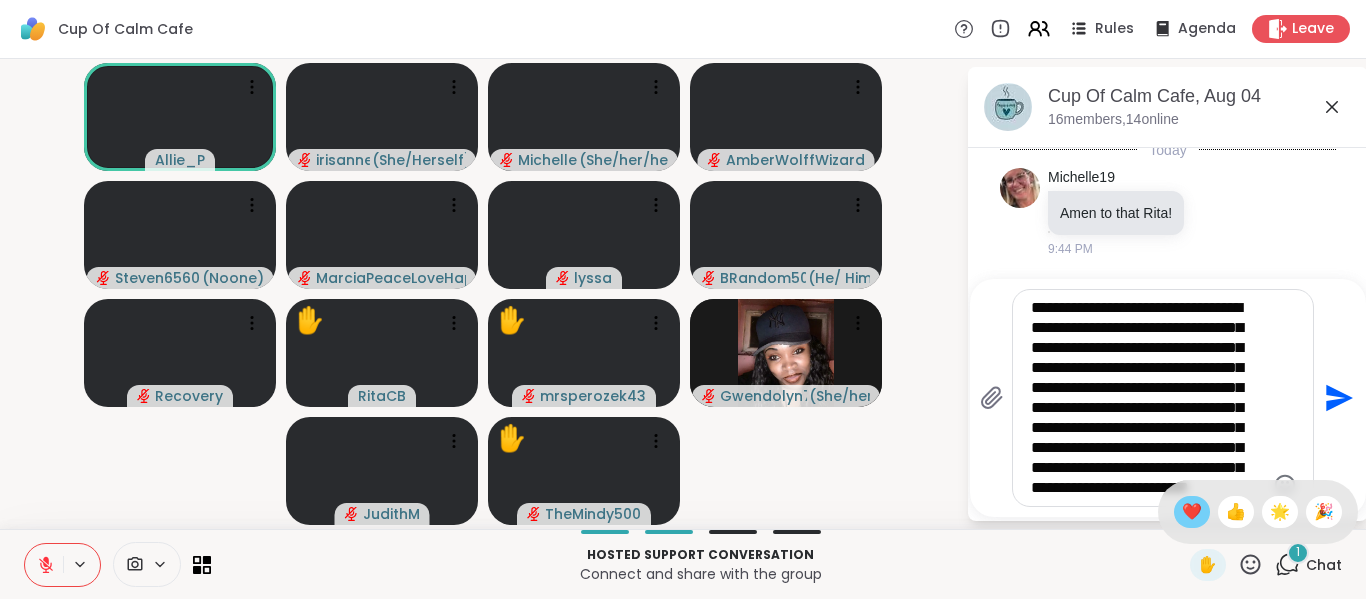 click on "❤️" at bounding box center [1192, 512] 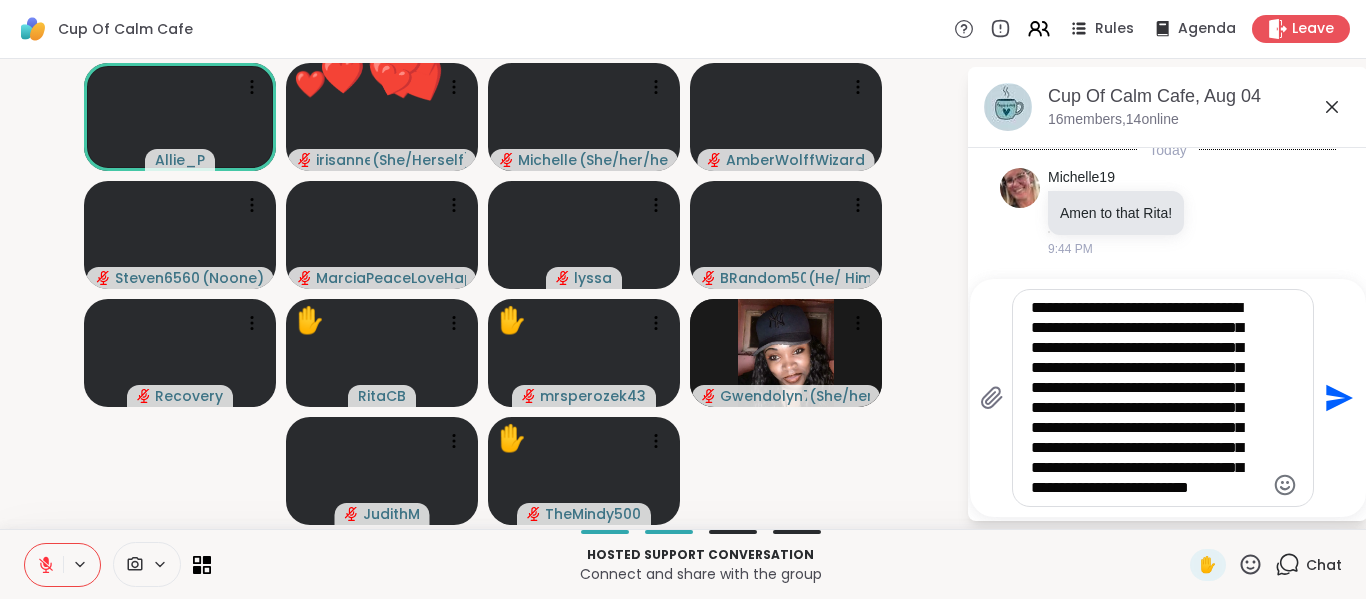 click on "**********" at bounding box center (1147, 398) 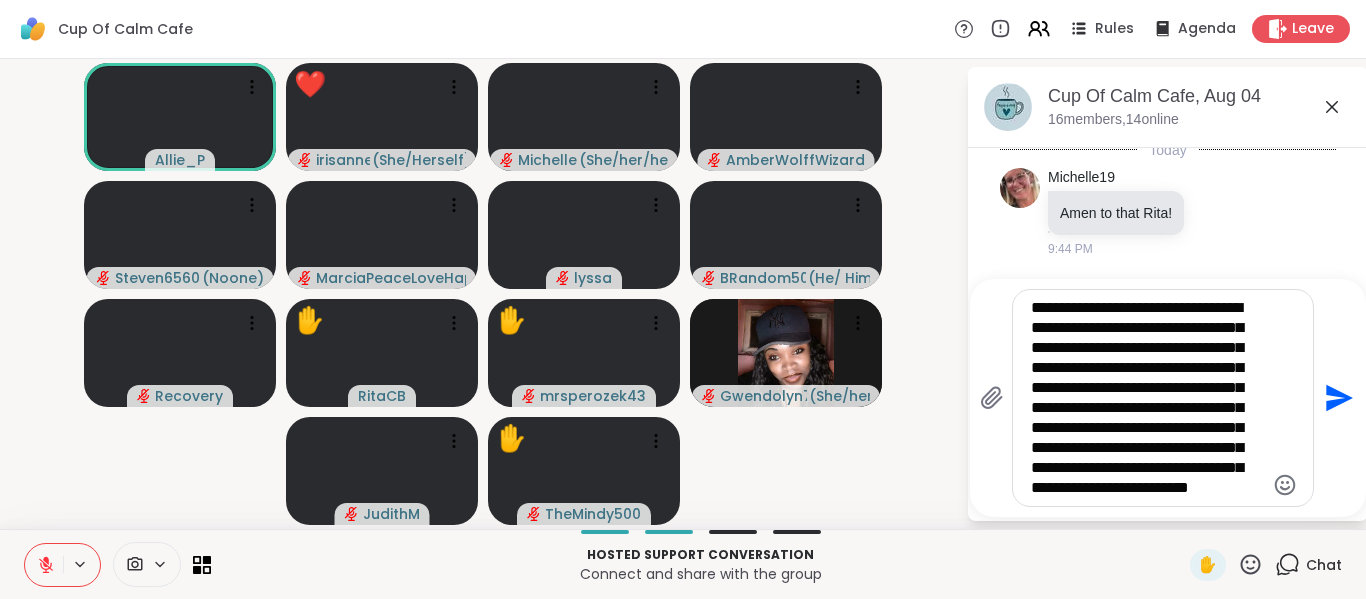 scroll, scrollTop: 20, scrollLeft: 0, axis: vertical 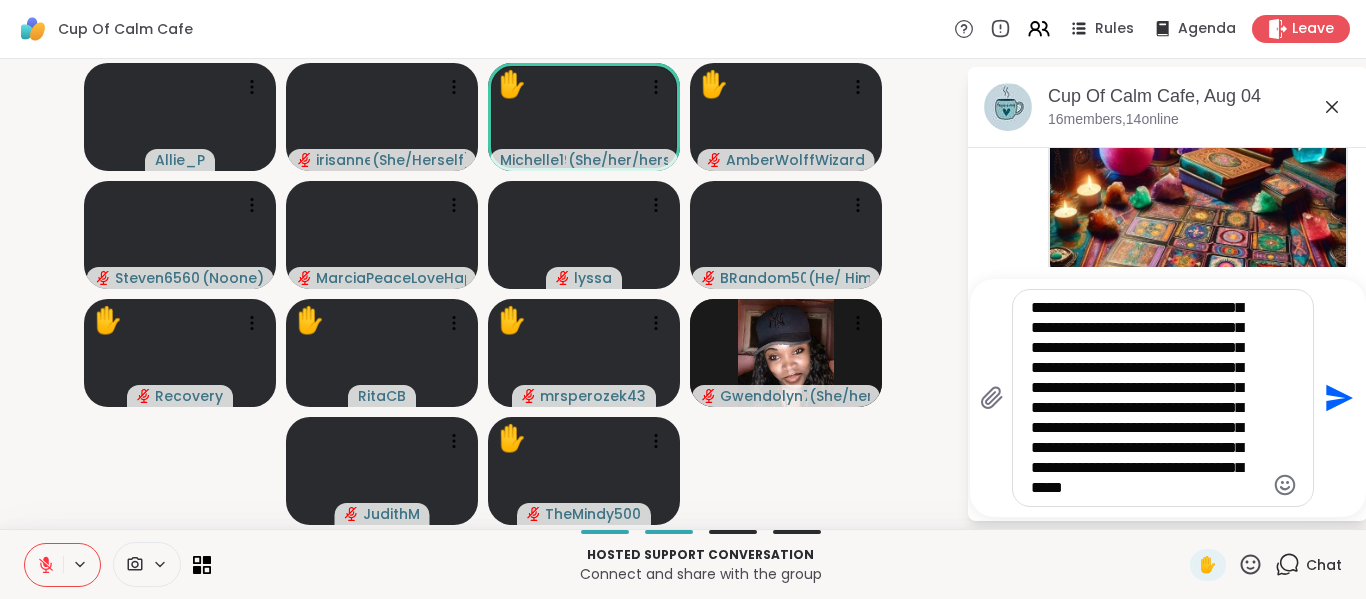 type on "**********" 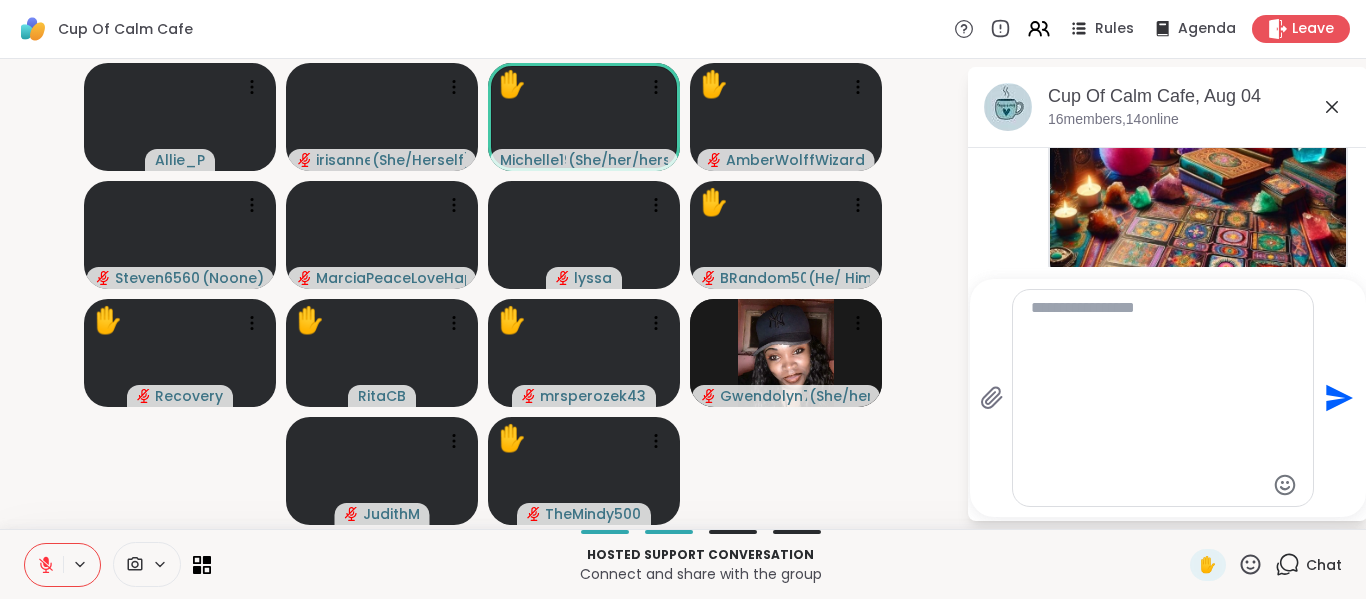 scroll, scrollTop: 0, scrollLeft: 0, axis: both 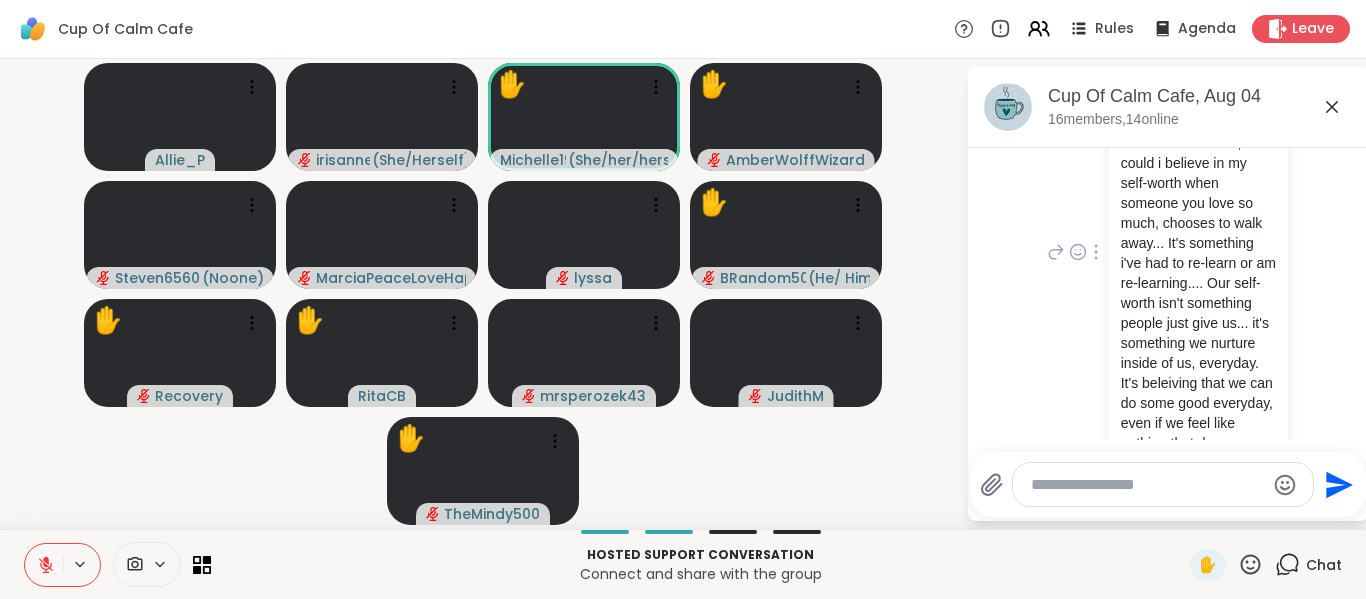 type 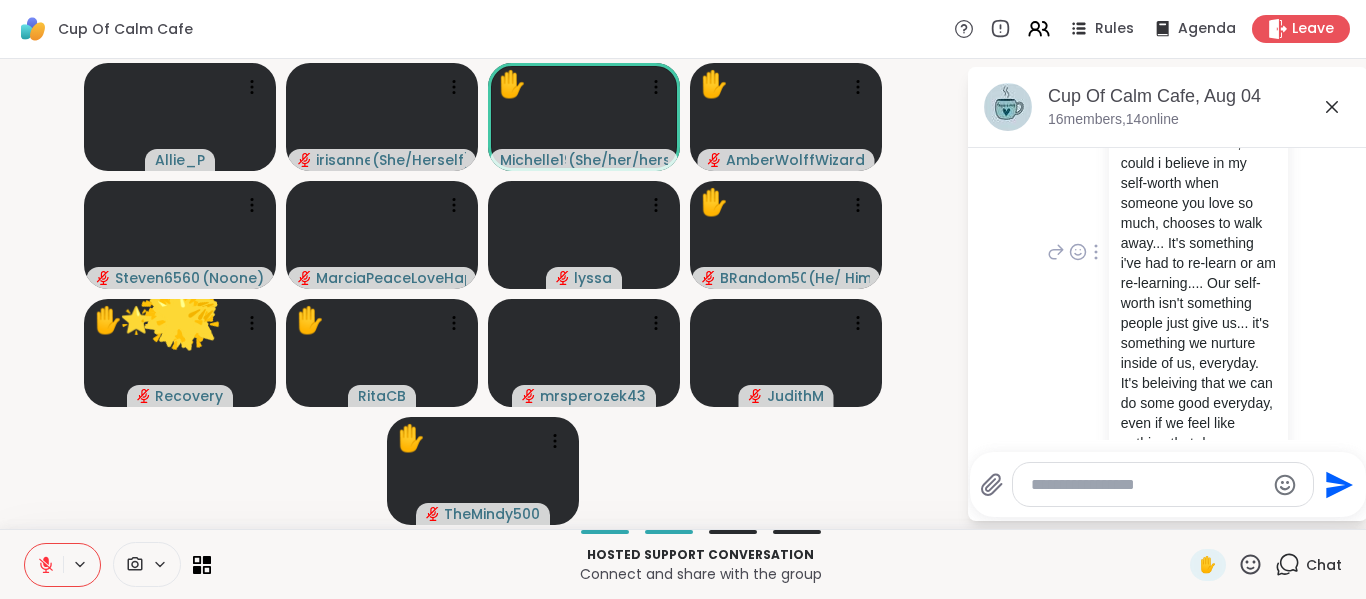 click at bounding box center [1096, 252] 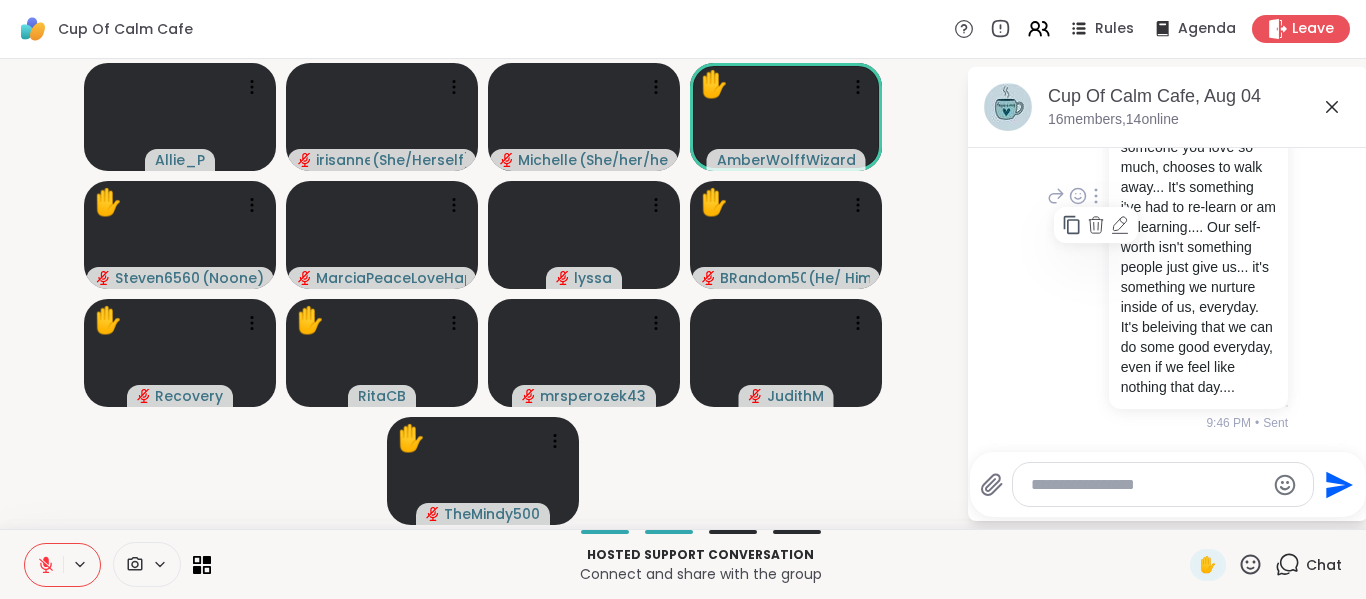scroll, scrollTop: 2716, scrollLeft: 0, axis: vertical 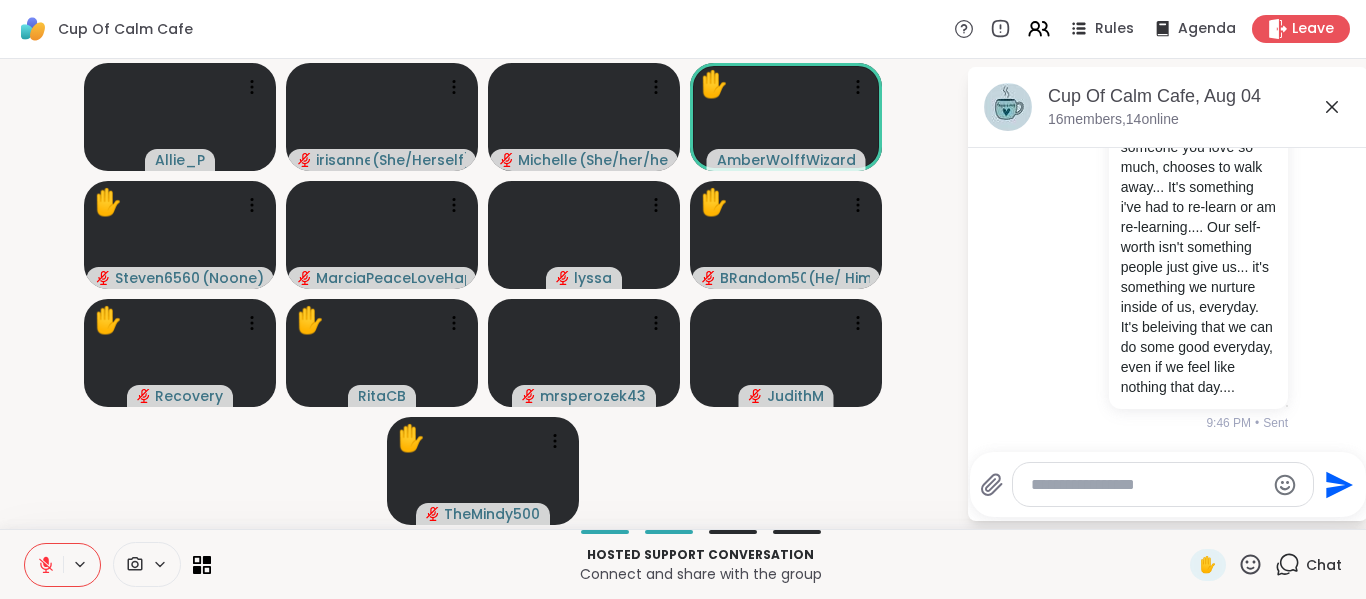 click 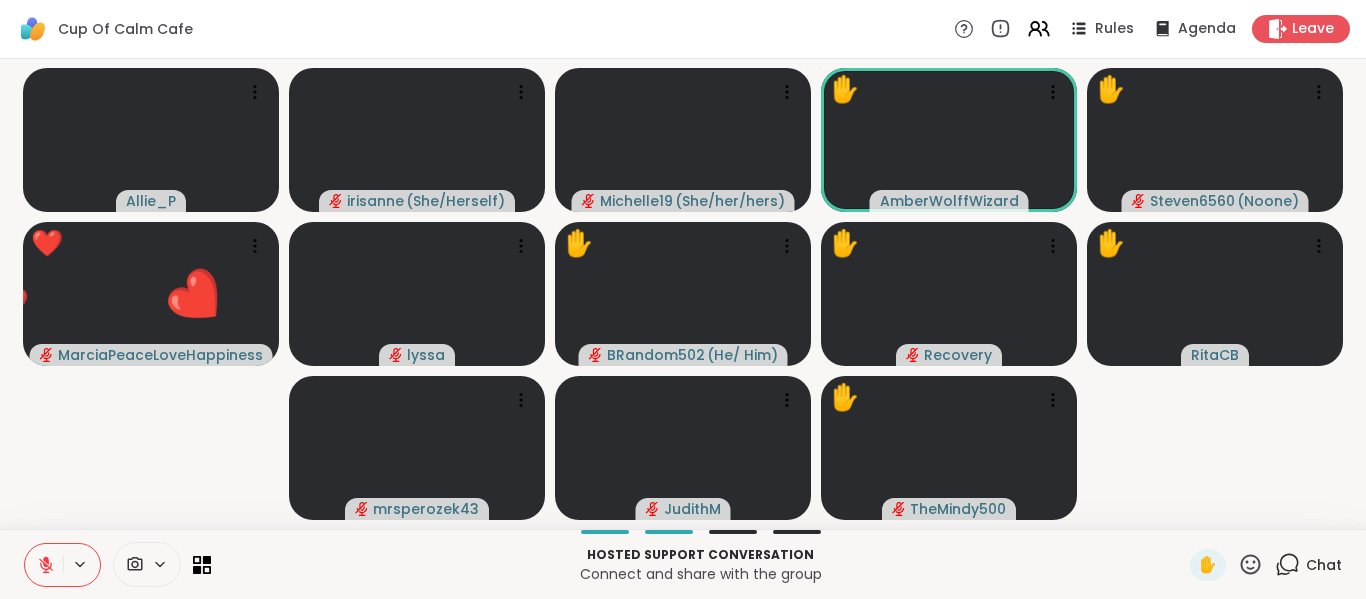 click 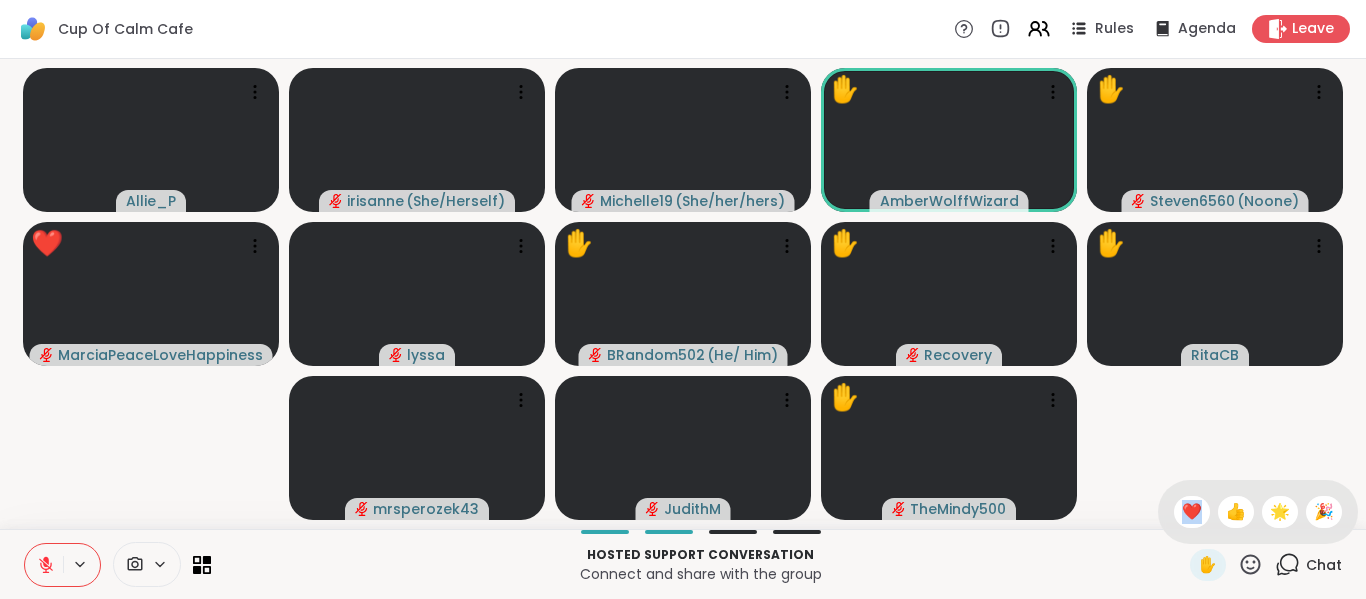 click 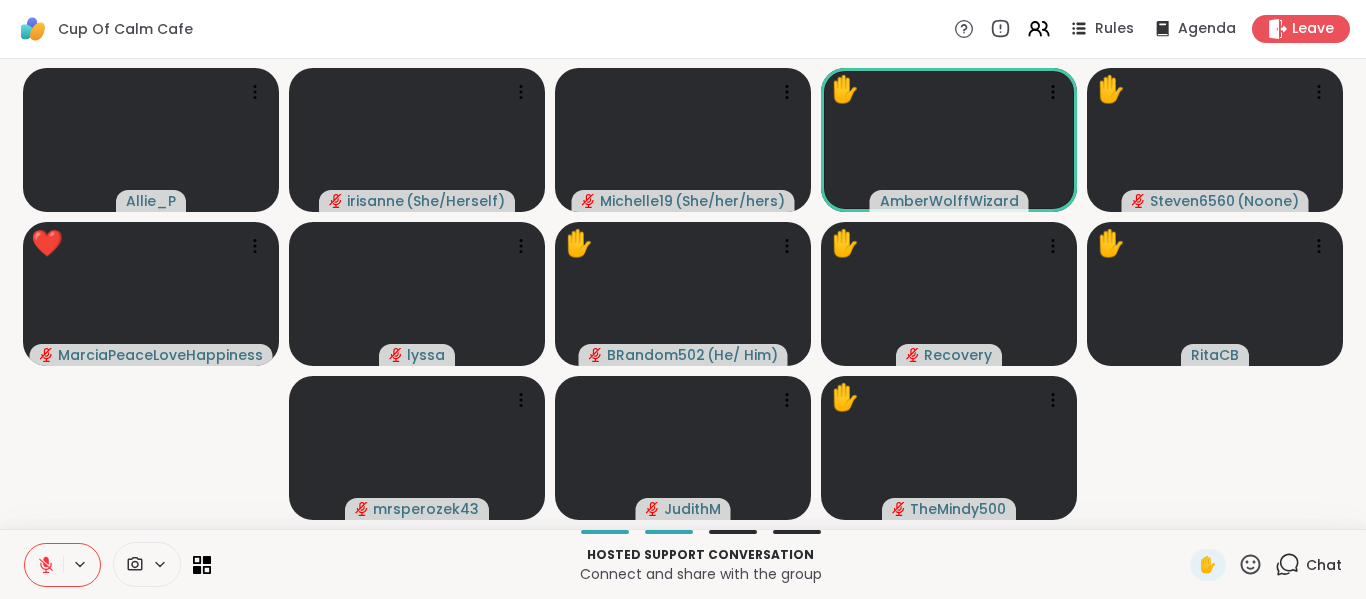 click 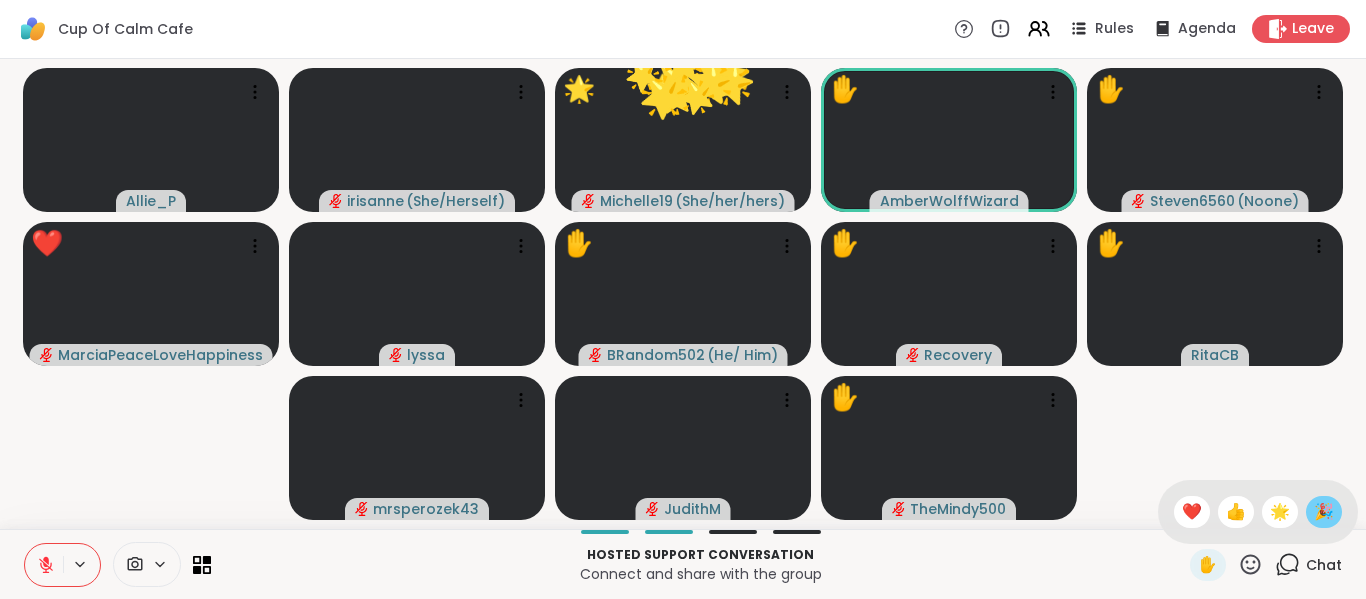 click on "🎉" at bounding box center [1324, 512] 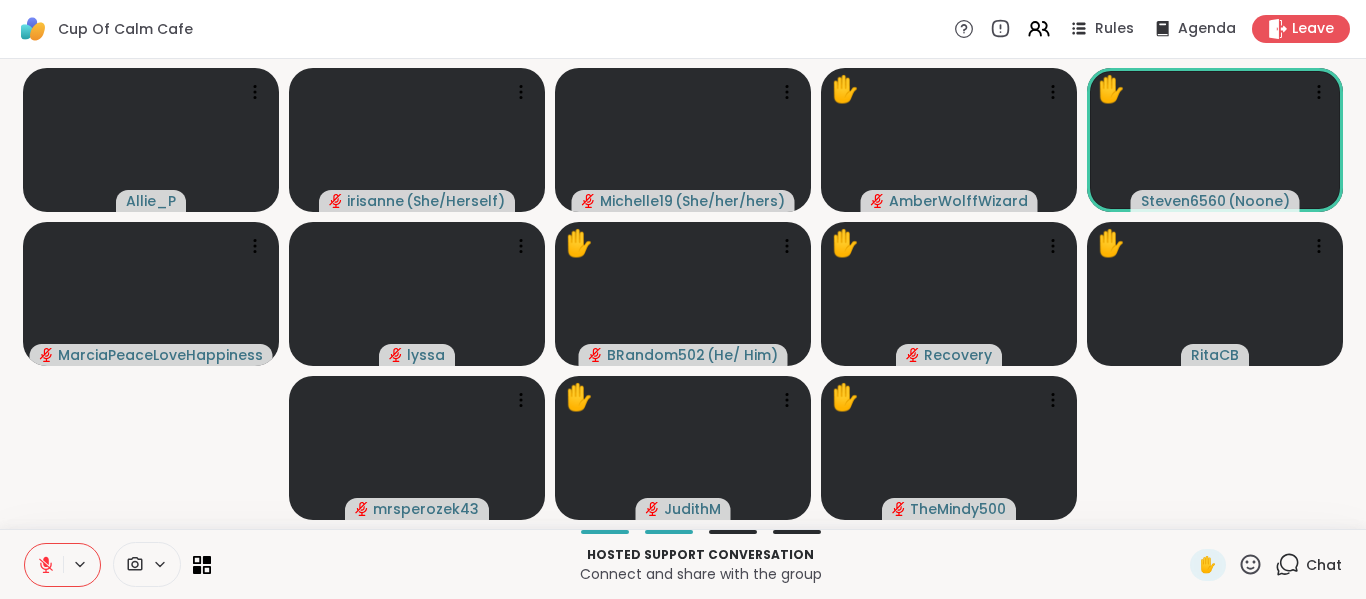 click 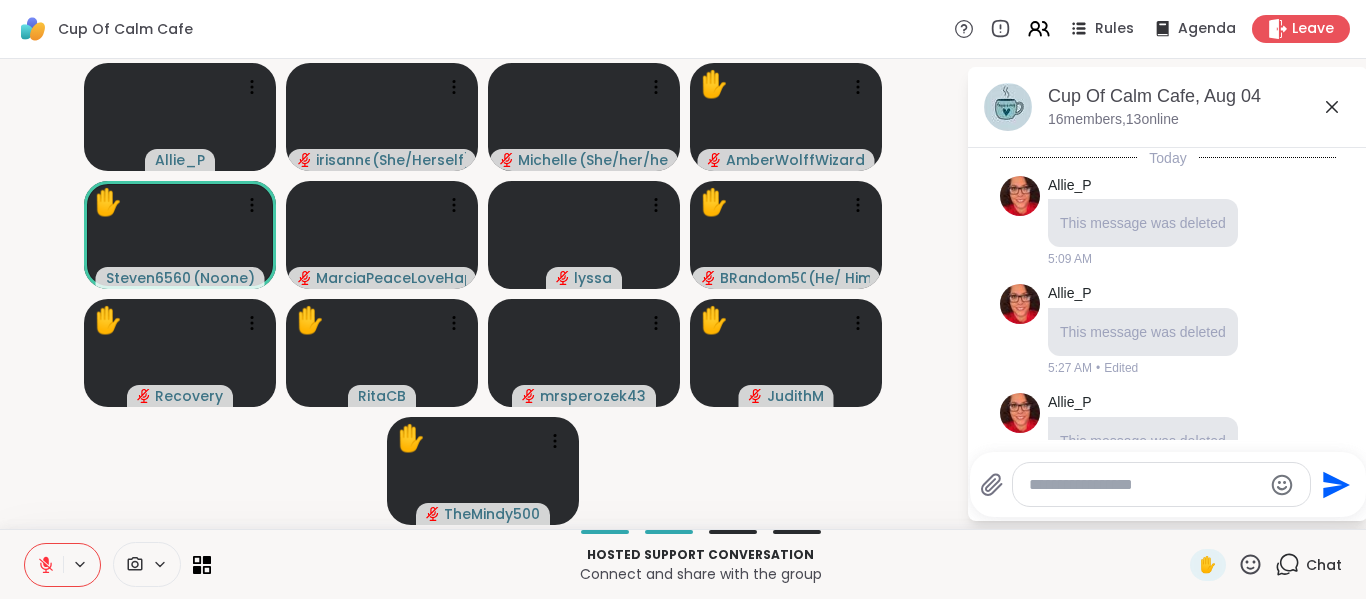 scroll, scrollTop: 2731, scrollLeft: 0, axis: vertical 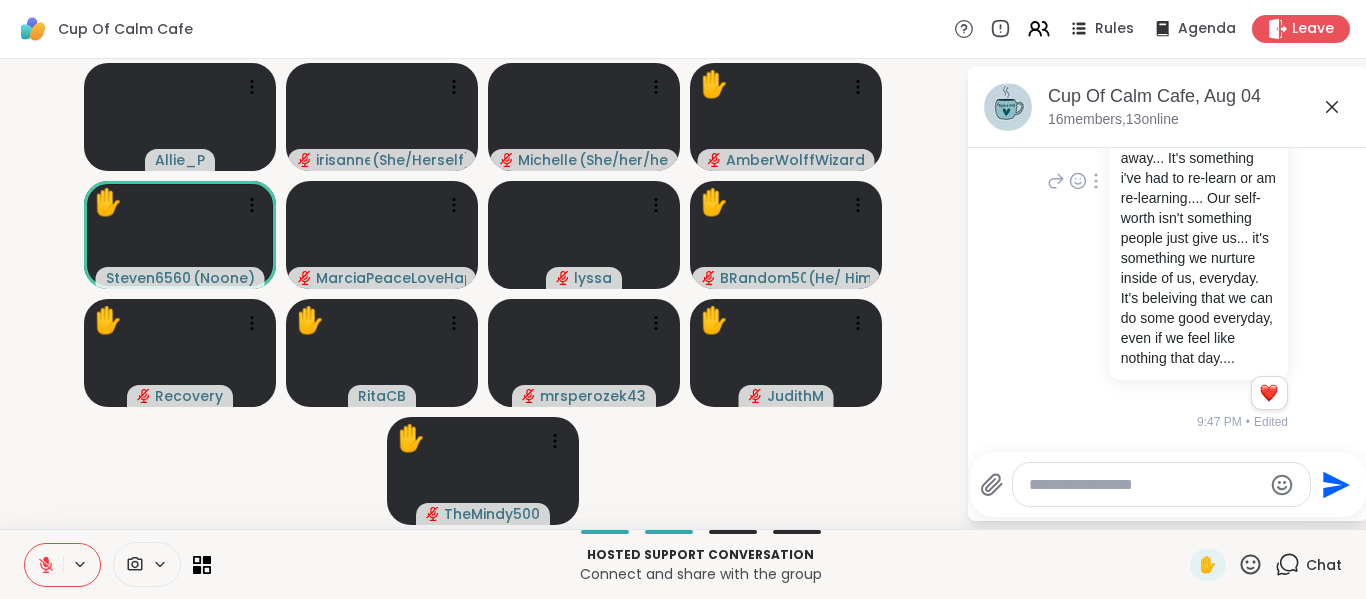 click on "You hi @BRandom502 when my partner asked for a divorce..... my self worth became hard to believe too. Almost felt like, how could i believe in my self-worth when someone you love so much, chooses to walk away... It's something i've had to re-learn or am re-learning.... Our self-worth isn't something people just give us... it's something we nurture inside of us, everyday. It's beleiving that we can do some good everyday, even if we feel like nothing that day.... 1 1 9:47 PM • Edited" at bounding box center [1168, 182] 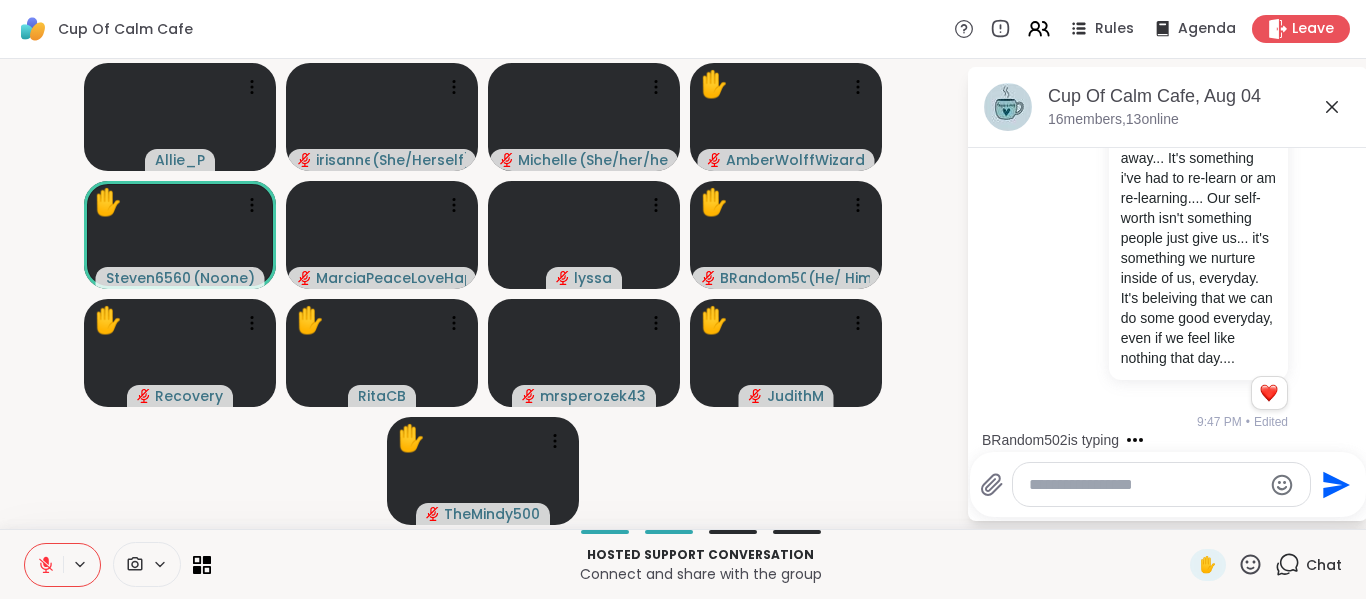 click 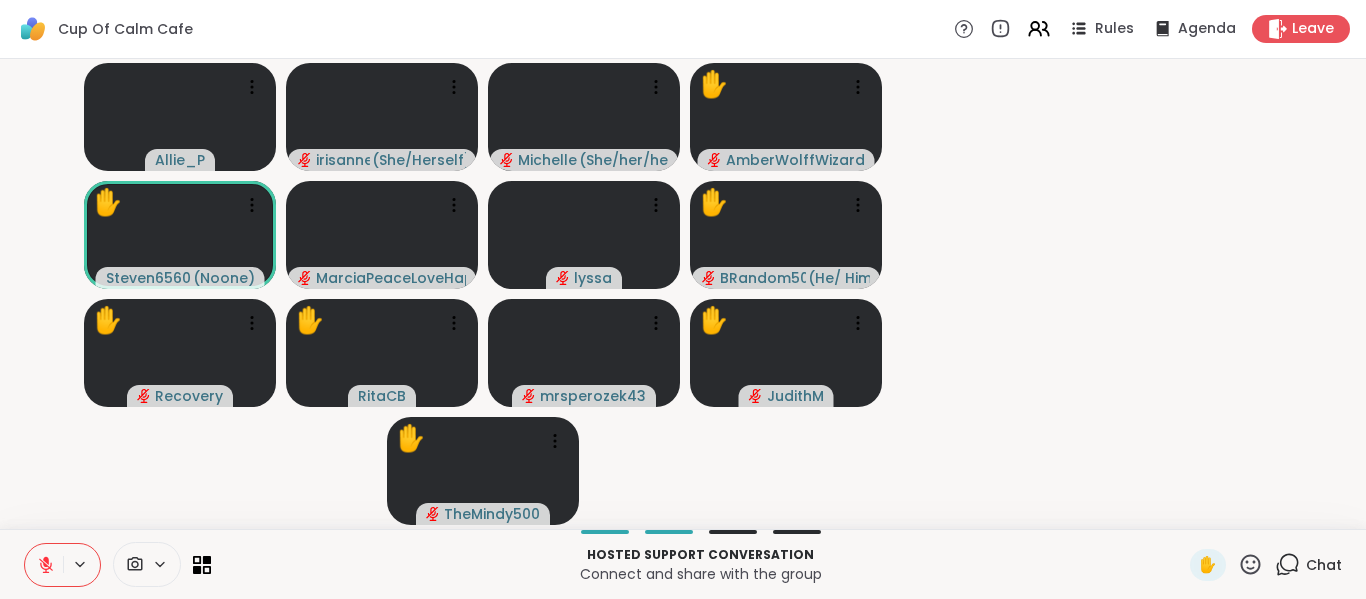 click at bounding box center (180, 235) 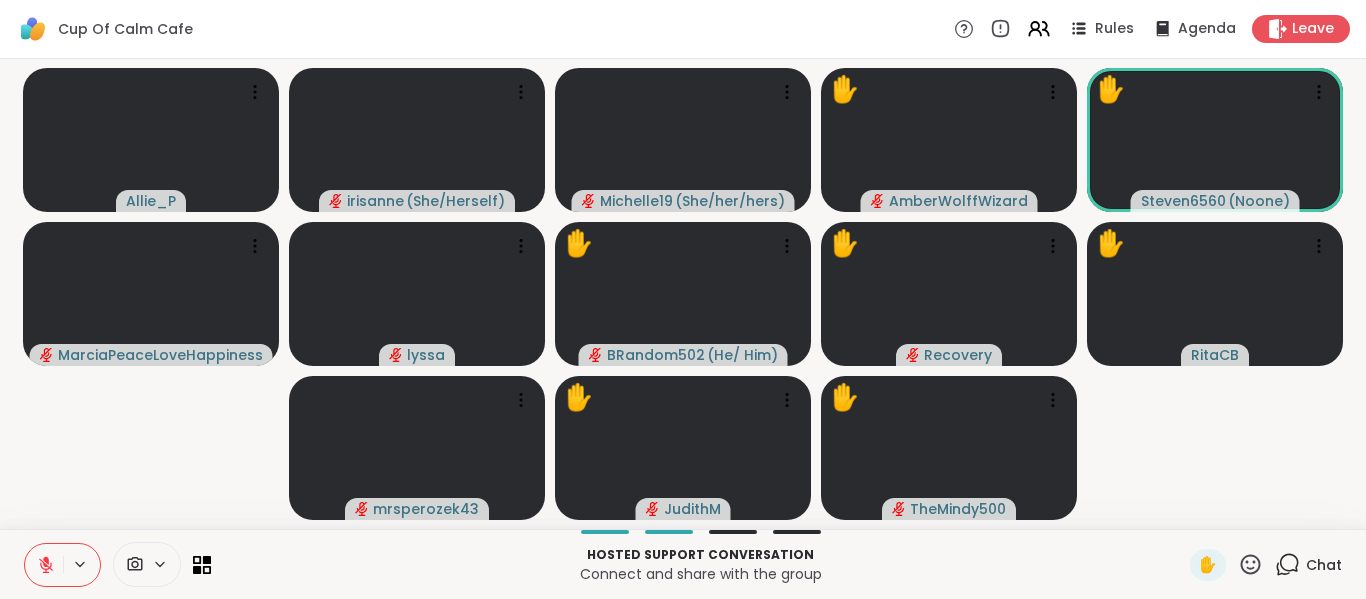 click on "[FIRST]_[LAST] [FIRST]_[LAST] [PRONOUNS] [FIRST]_[LAST] [PRONOUNS] ✋ [FIRST] [LAST] [PRONOUNS] ✋ [FIRST]_[LAST] [PRONOUNS] [FIRST]_[LAST] [PRONOUNS] ✋ [FIRST]_[LAST] [PRONOUNS] ✋ [FIRST]_[LAST] [PRONOUNS] ✋ [FIRST]_[LAST] [PRONOUNS] ✋ [FIRST]_[LAST] [PRONOUNS]" at bounding box center (683, 294) 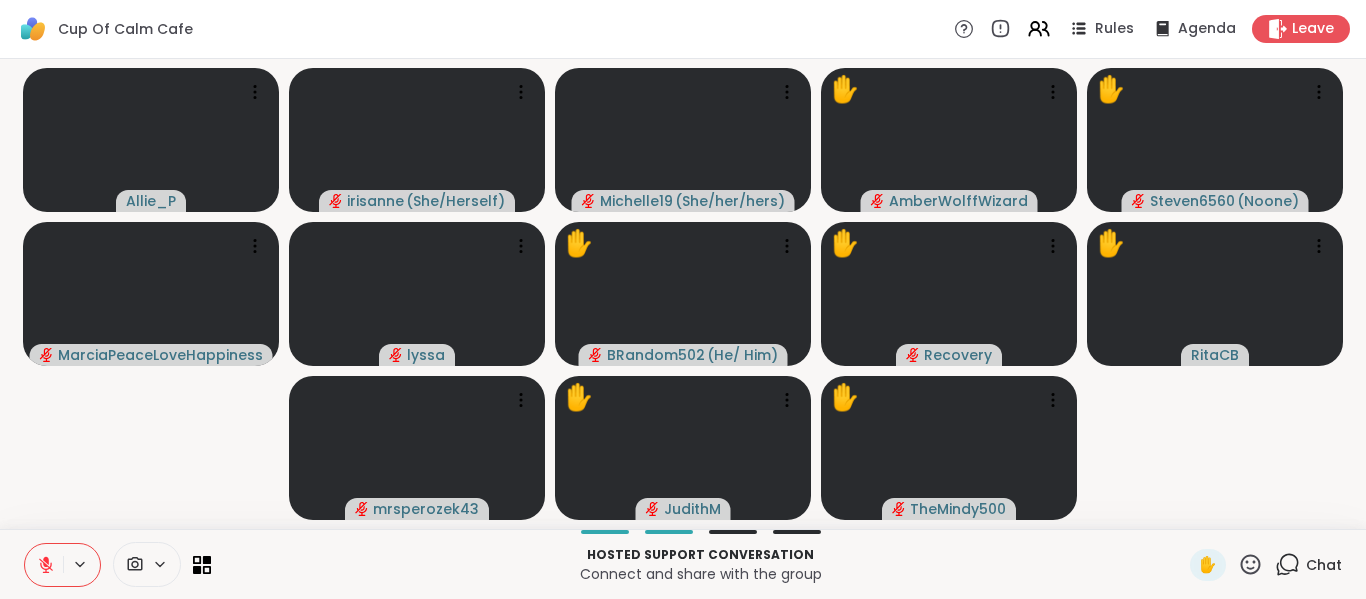 click 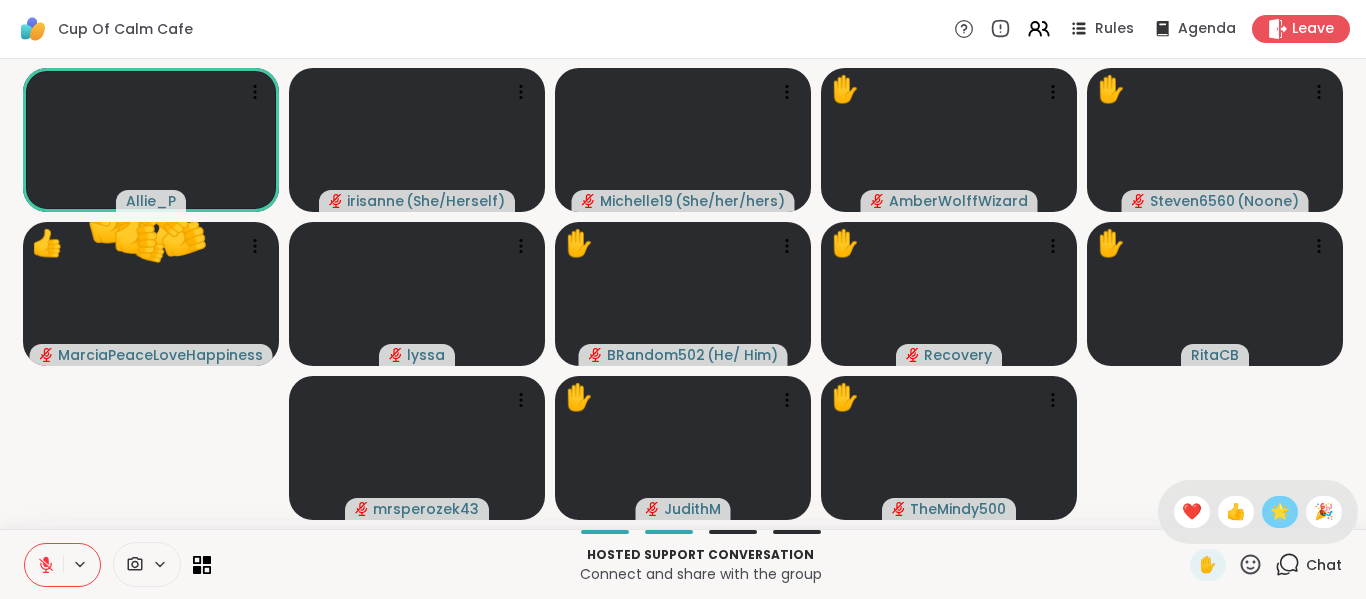 click on "🌟" at bounding box center (1280, 512) 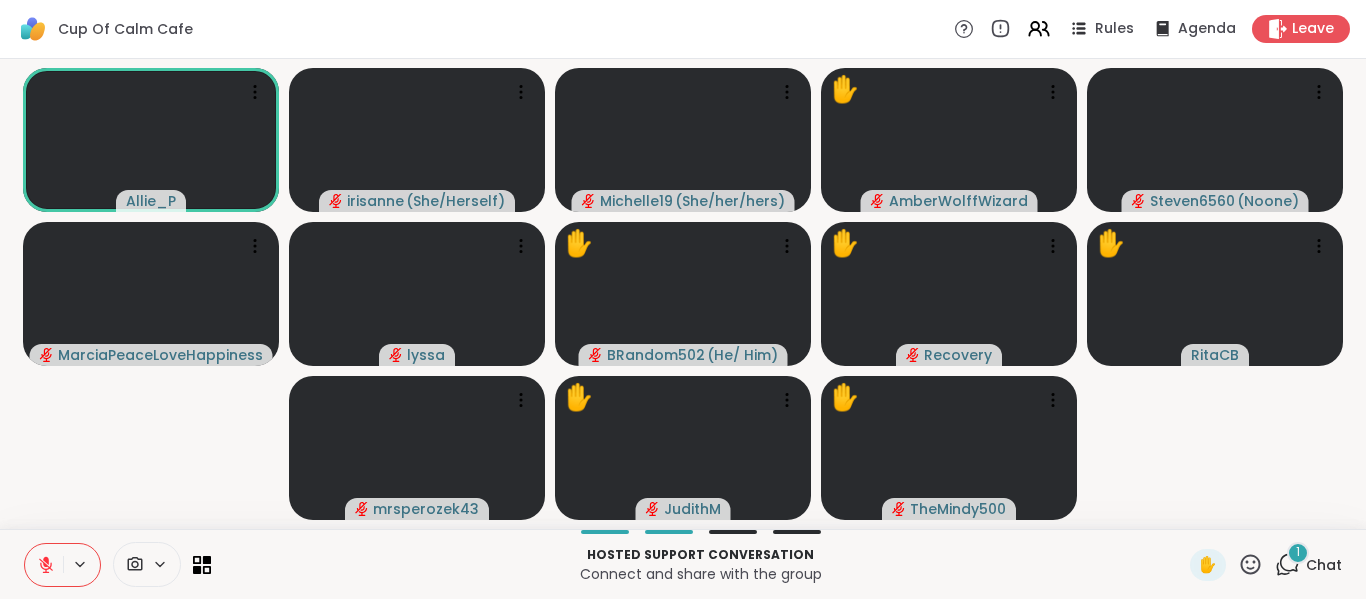 click 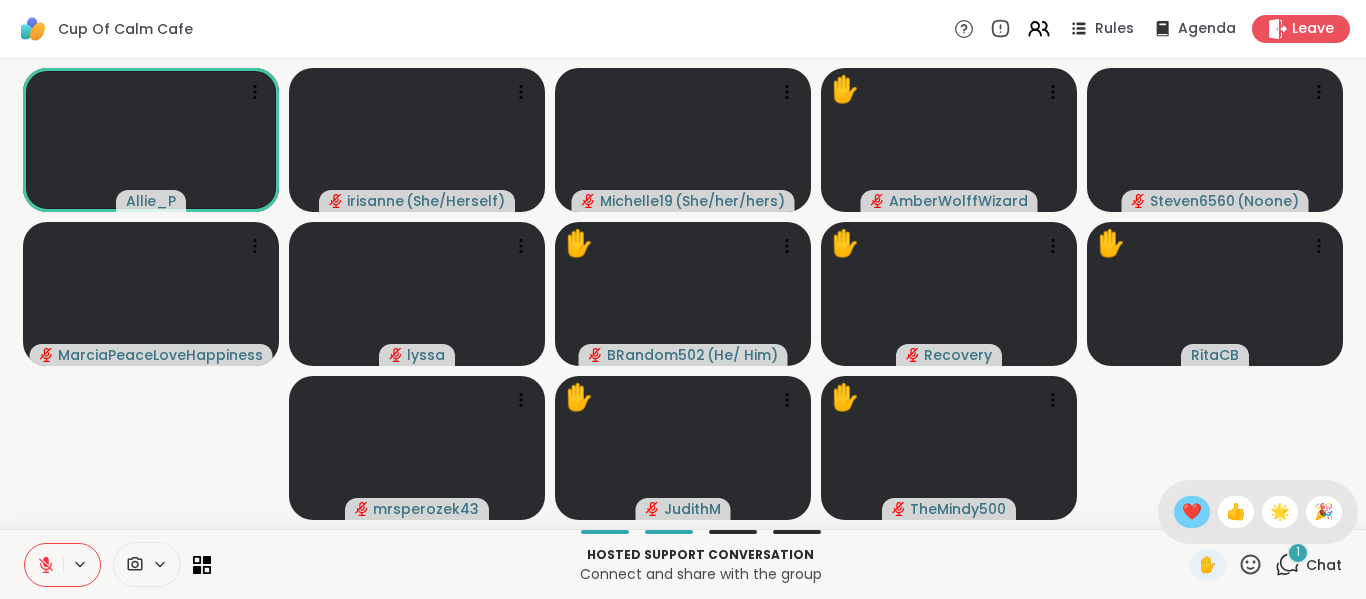 click on "❤️" at bounding box center (1192, 512) 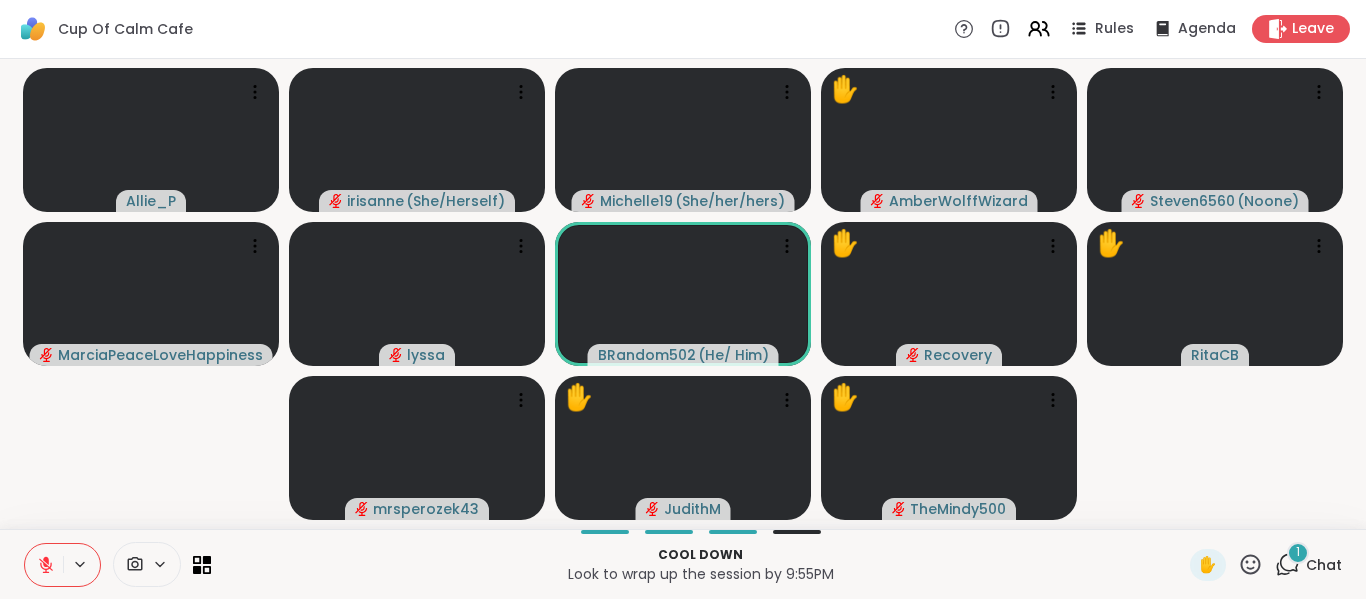 click 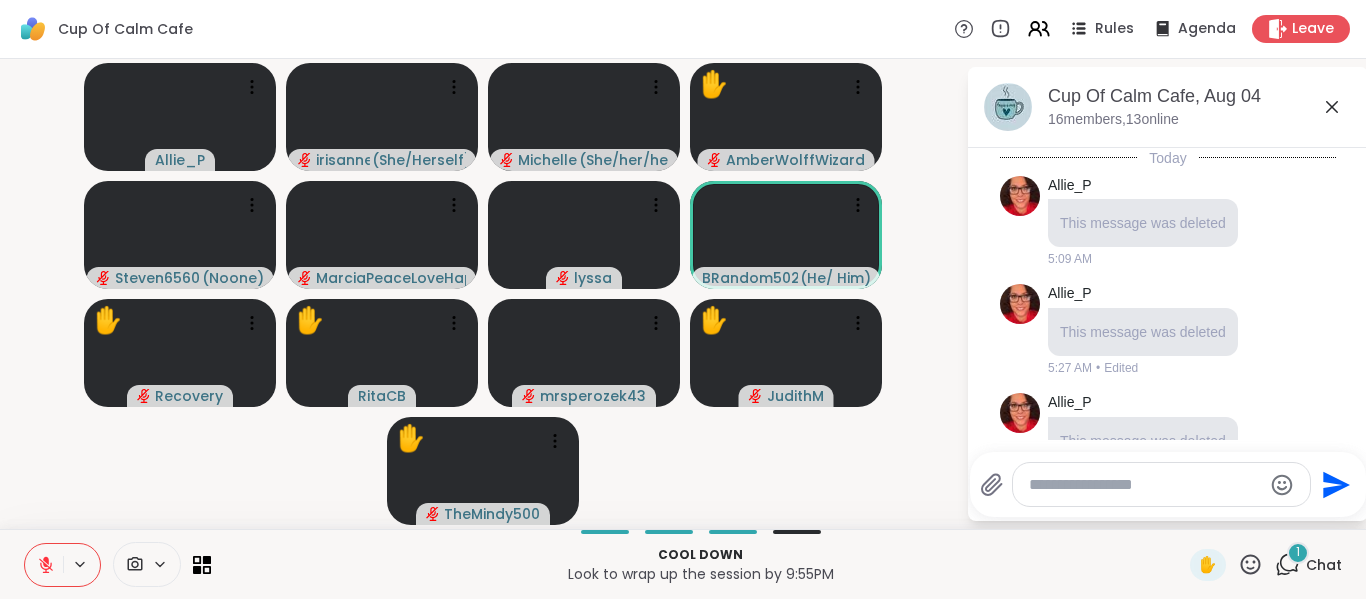 scroll, scrollTop: 3021, scrollLeft: 0, axis: vertical 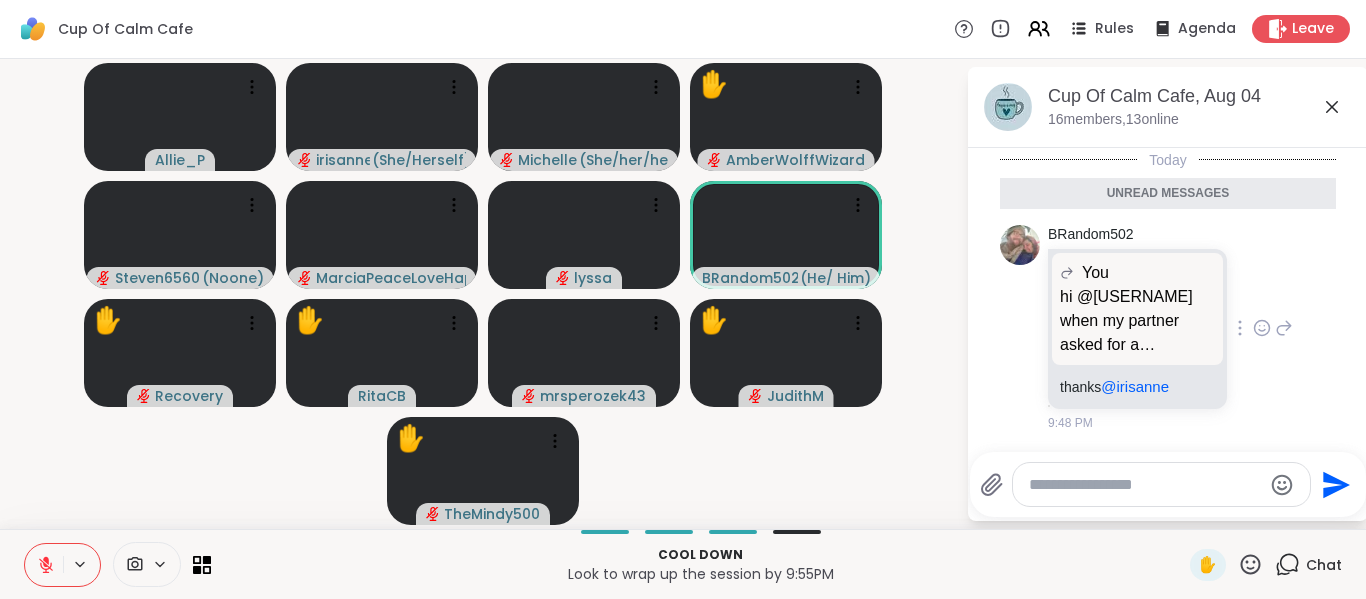 click 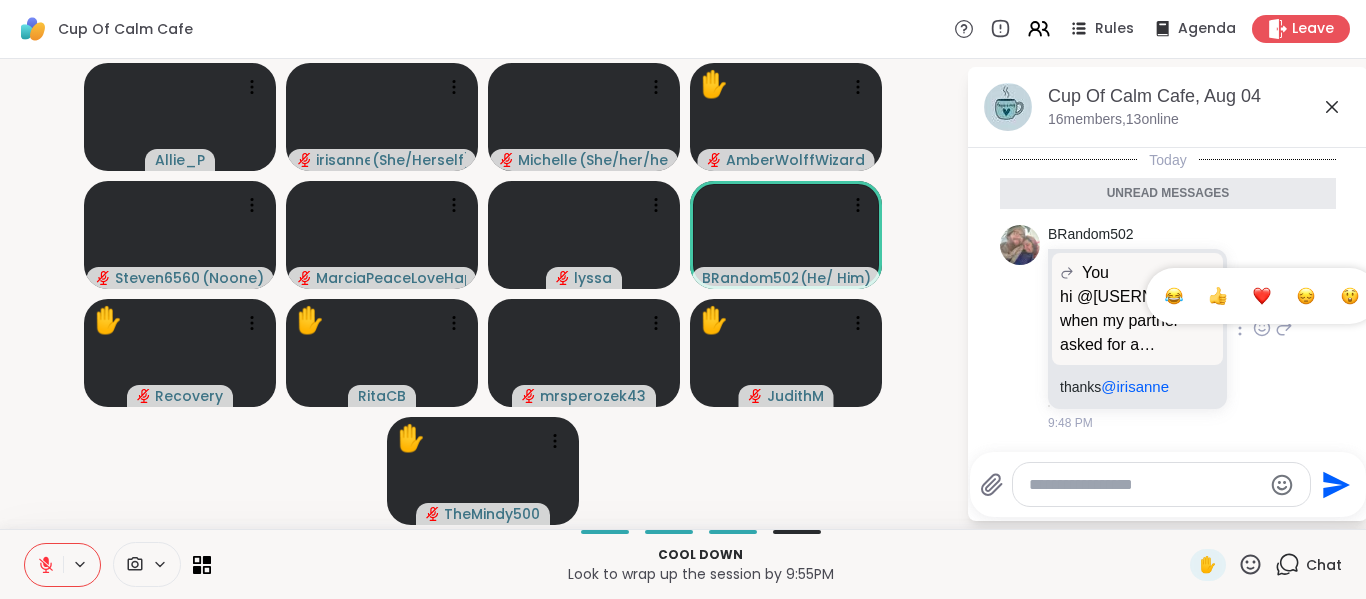 click at bounding box center (1218, 296) 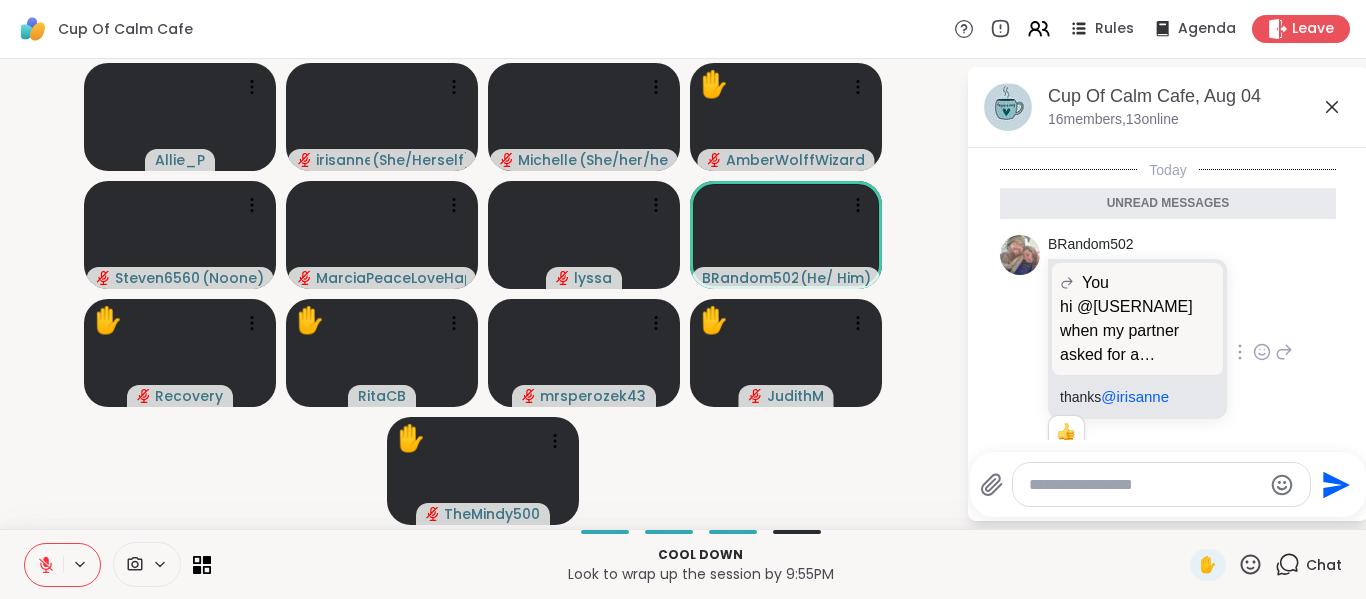 scroll, scrollTop: 2786, scrollLeft: 0, axis: vertical 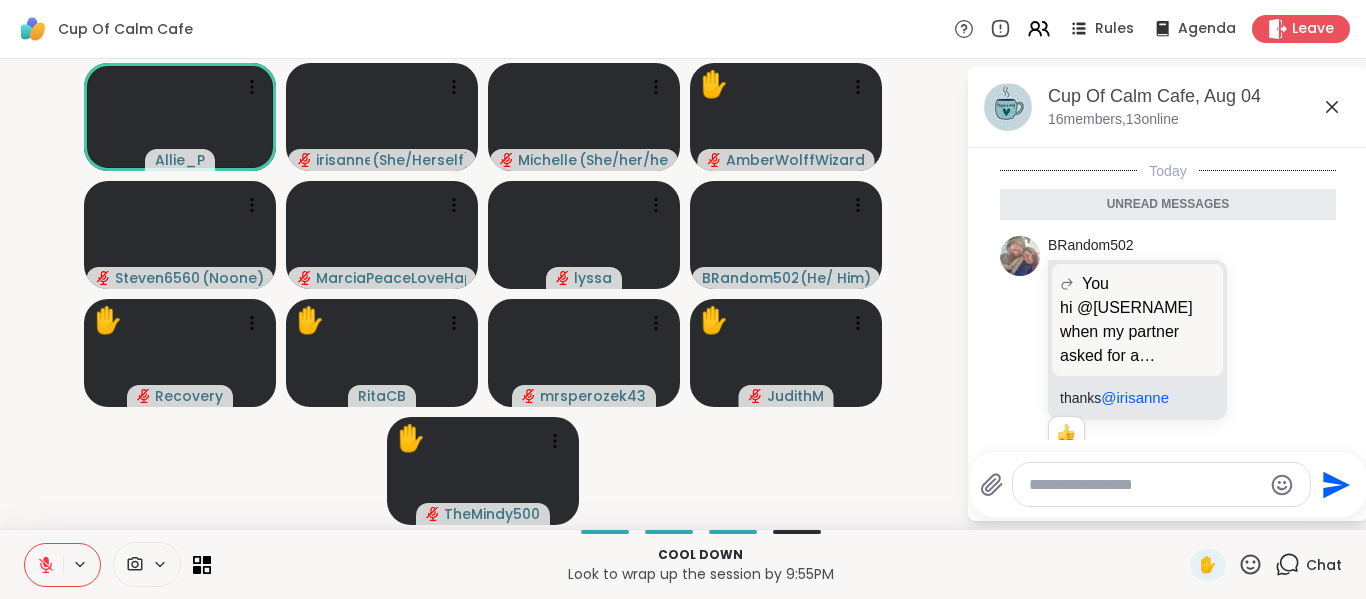 click 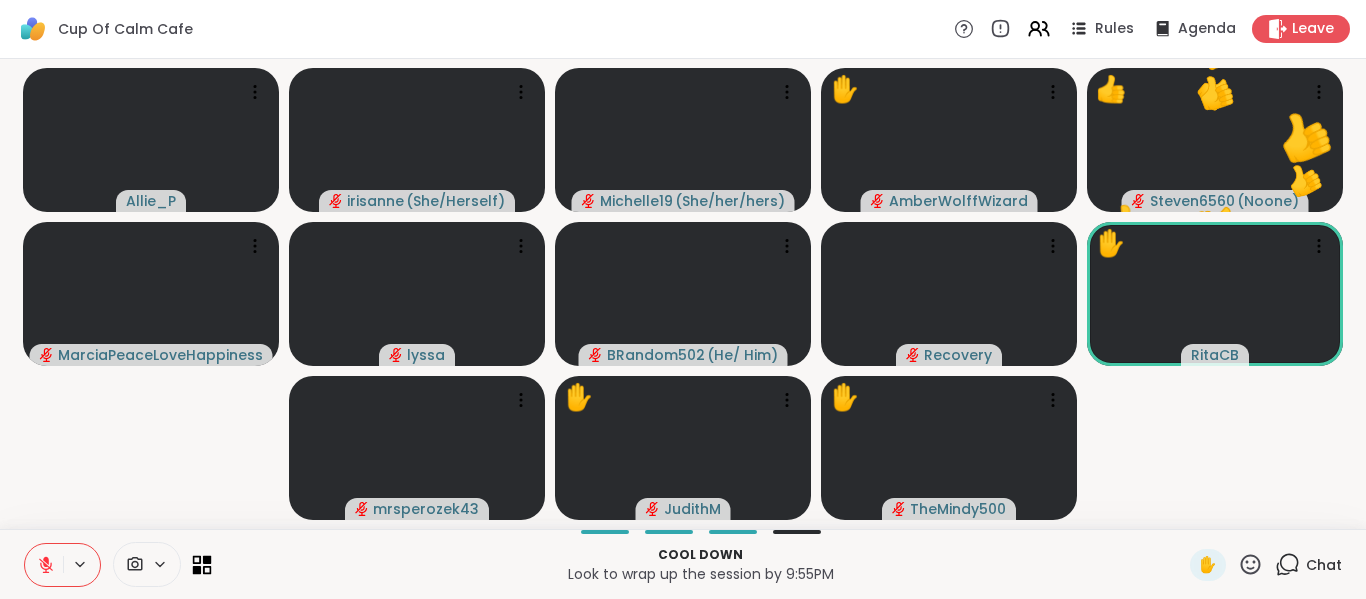 click 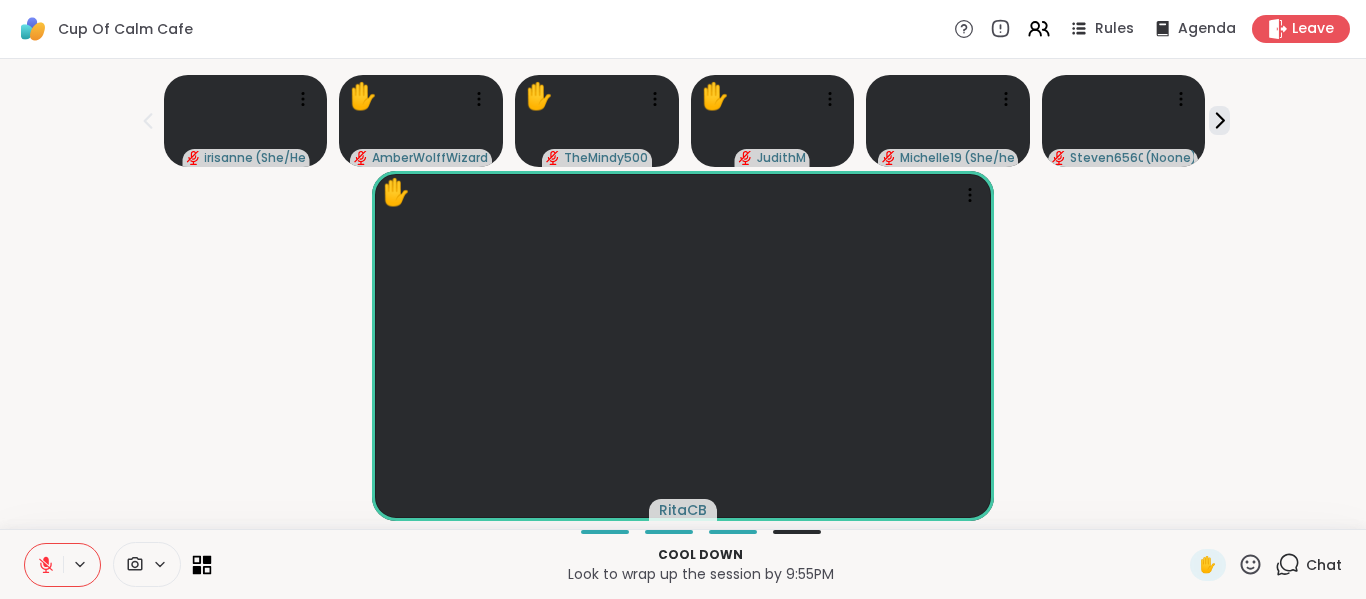 click 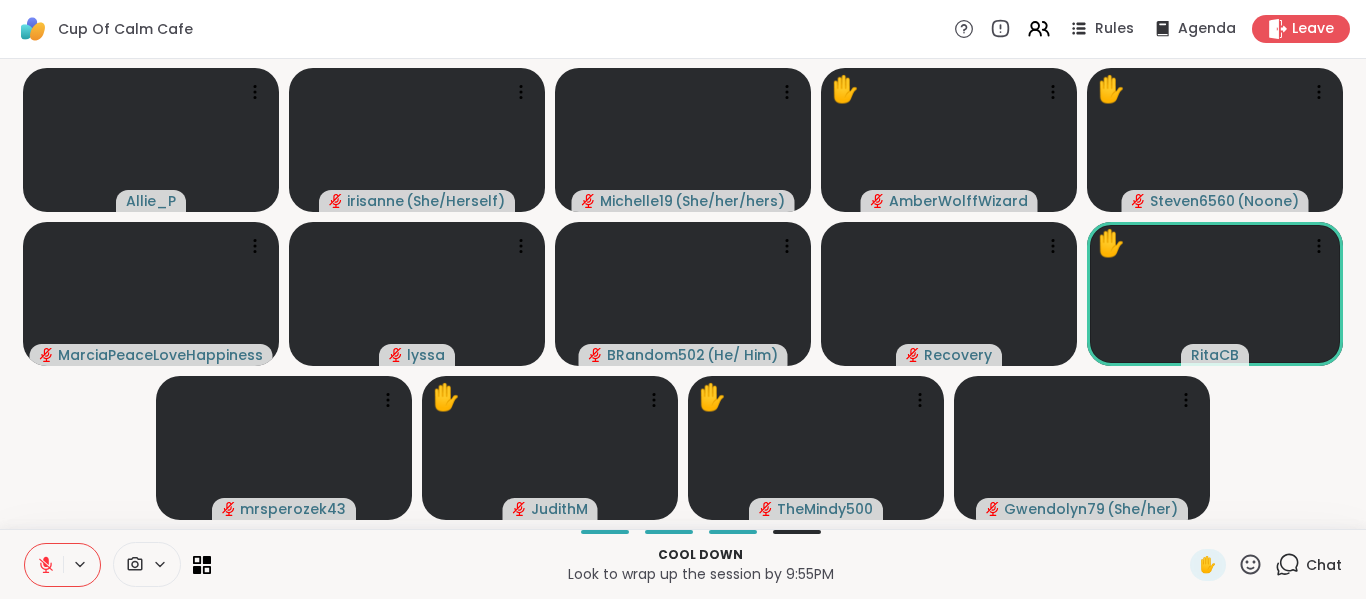 click 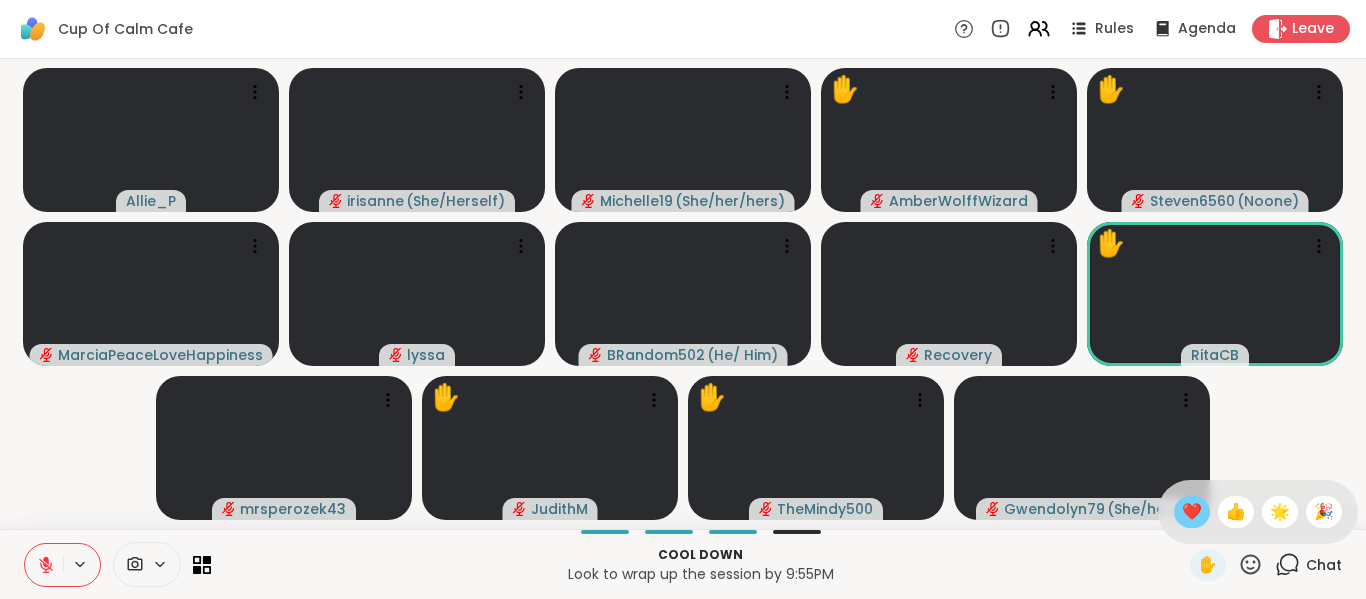 click on "❤️" at bounding box center [1192, 512] 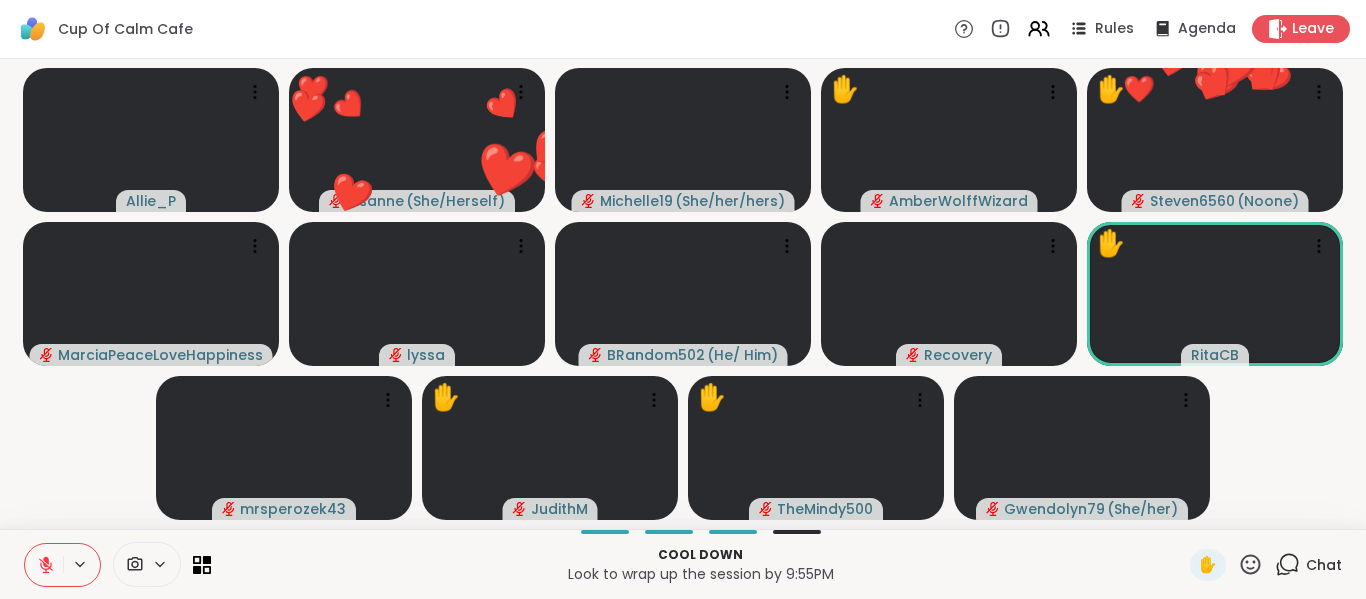 click 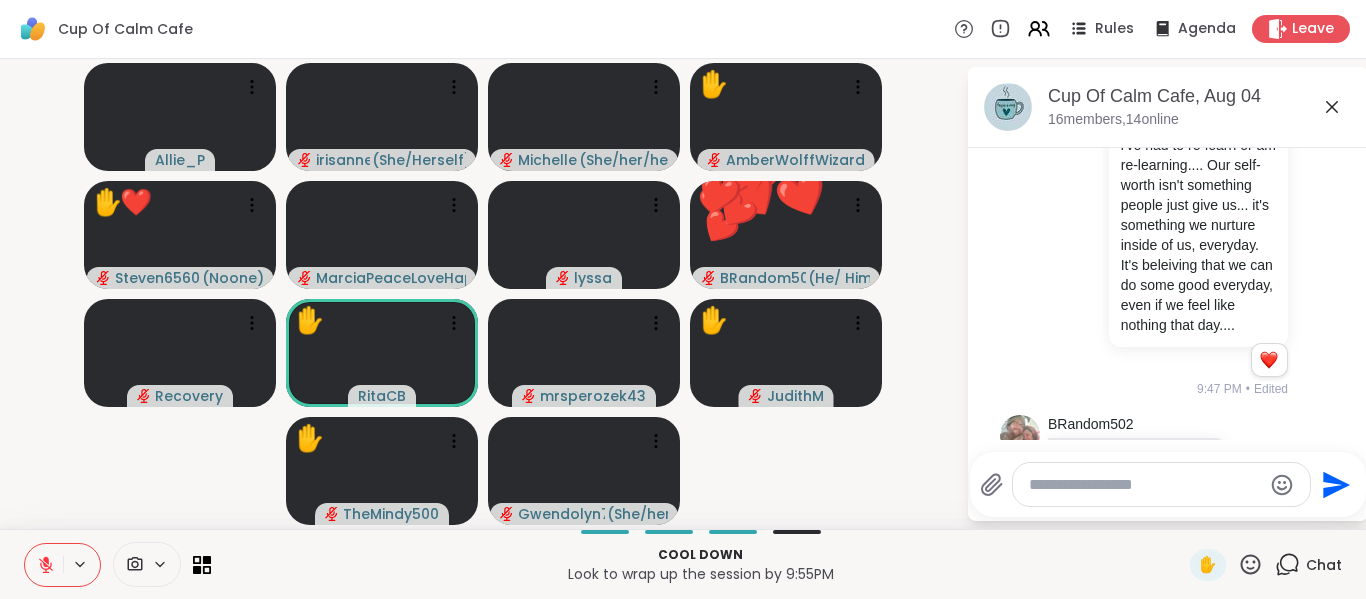 scroll, scrollTop: 2982, scrollLeft: 0, axis: vertical 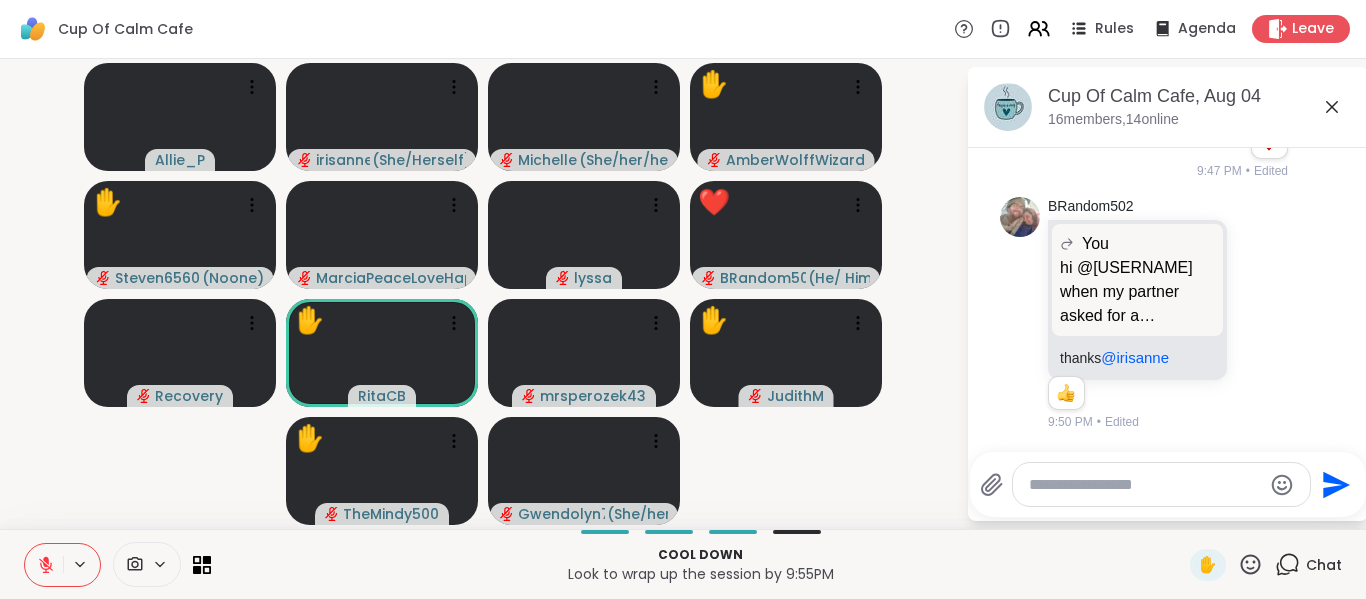click 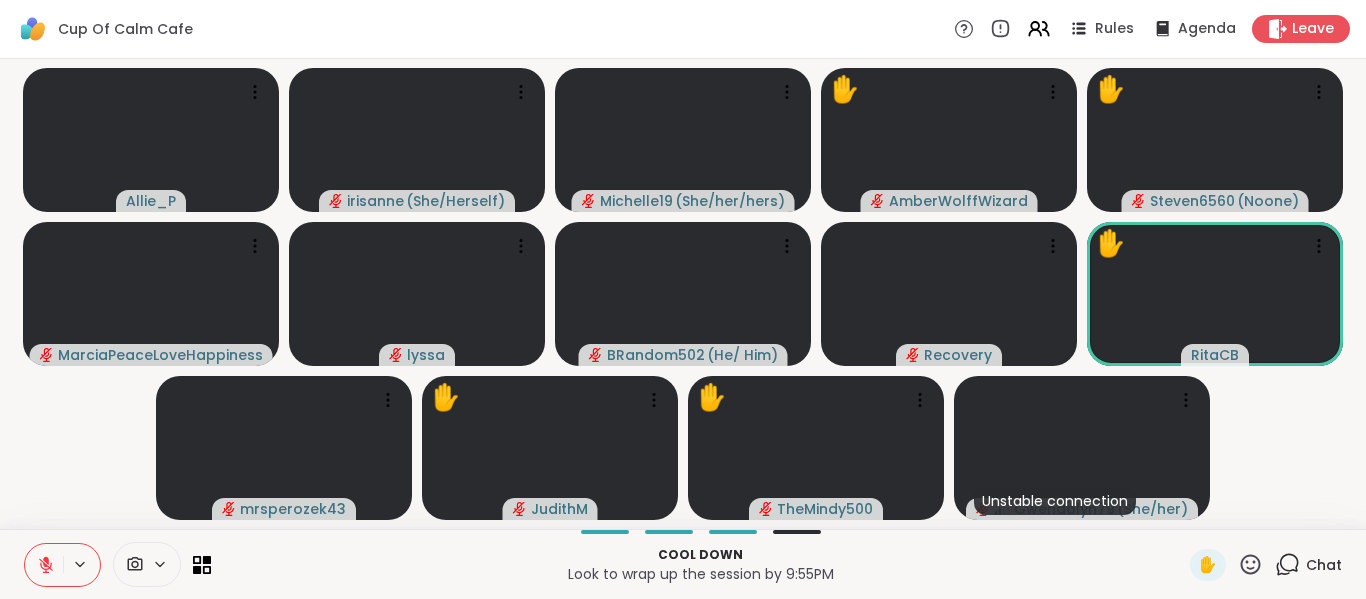 click at bounding box center (117, 564) 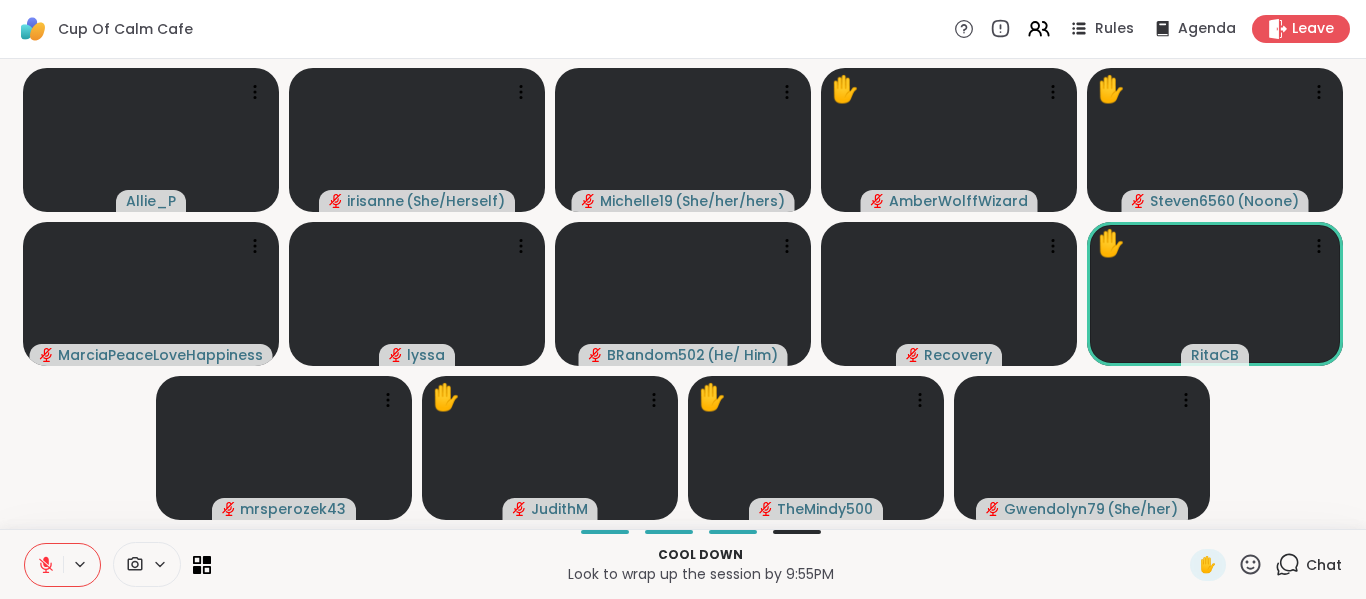 drag, startPoint x: 195, startPoint y: 576, endPoint x: 213, endPoint y: 558, distance: 25.455845 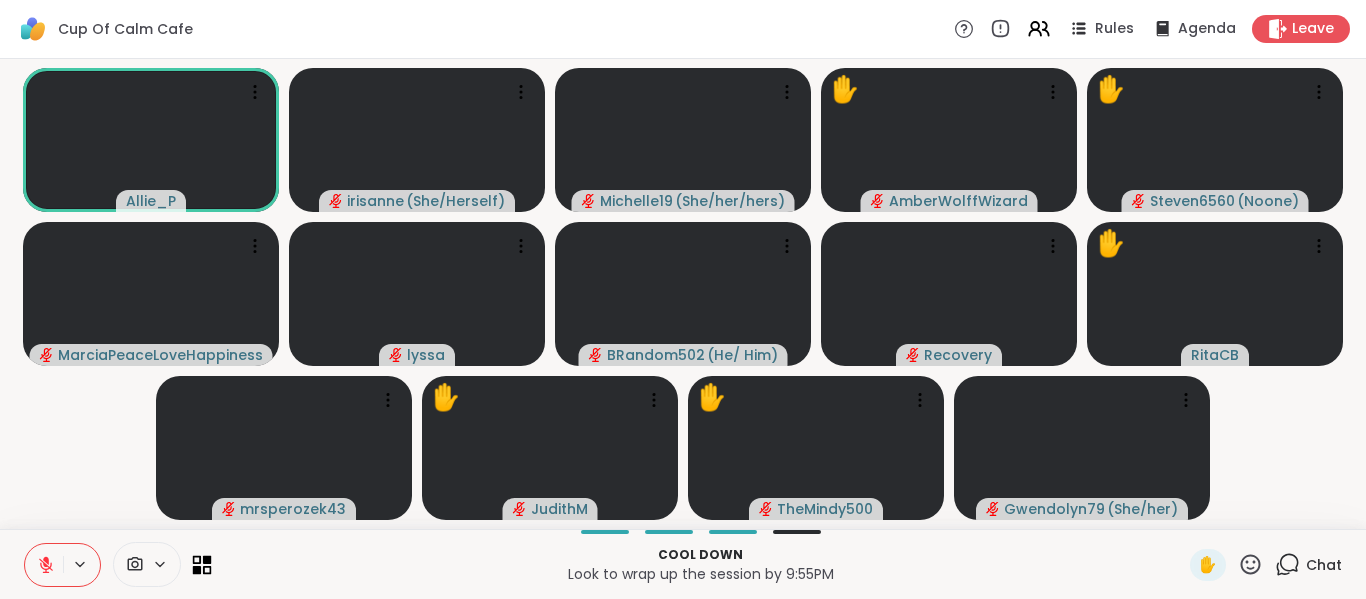 click 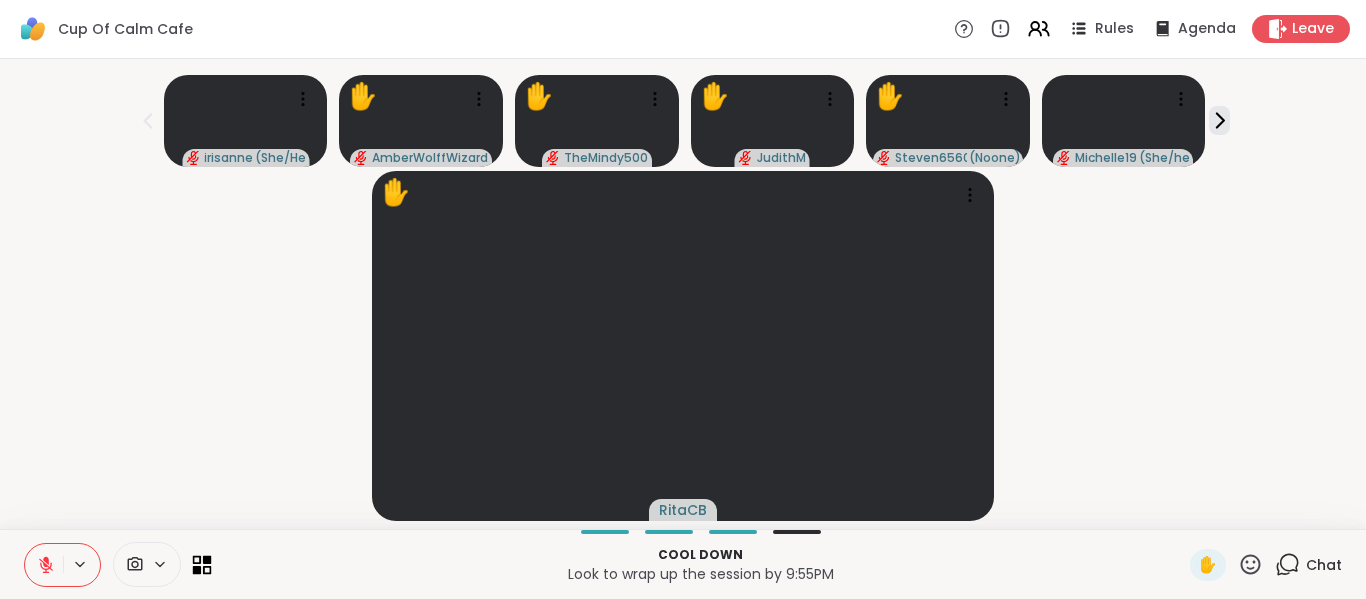 click 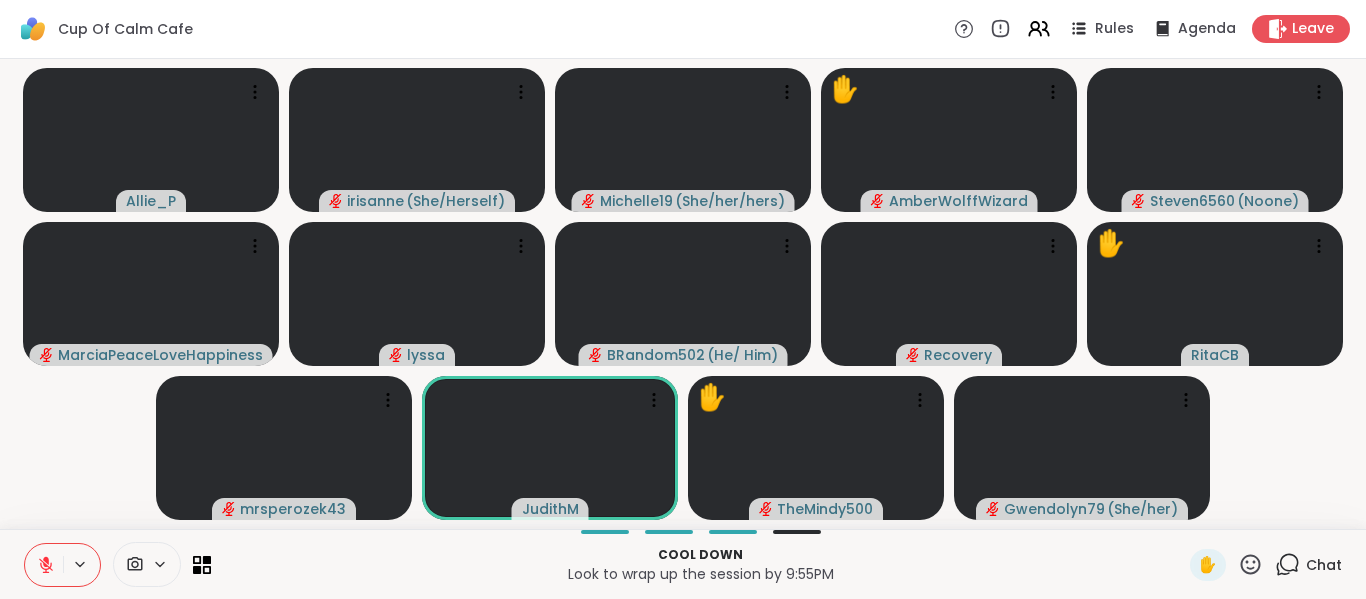click on "[USERNAME] [USERNAME] ( She/Herself ) [USERNAME] ( She/her/hers ) ✋ [USERNAME] [USERNAME] [USERNAME] ( Noone ) [USERNAME] [USERNAME] [USERNAME] ( He/ Him ) [USERNAME] ✋ [USERNAME] [USERNAME] [USERNAME] ✋ [USERNAME] Unstable connection [USERNAME] ( She/her )" at bounding box center (683, 294) 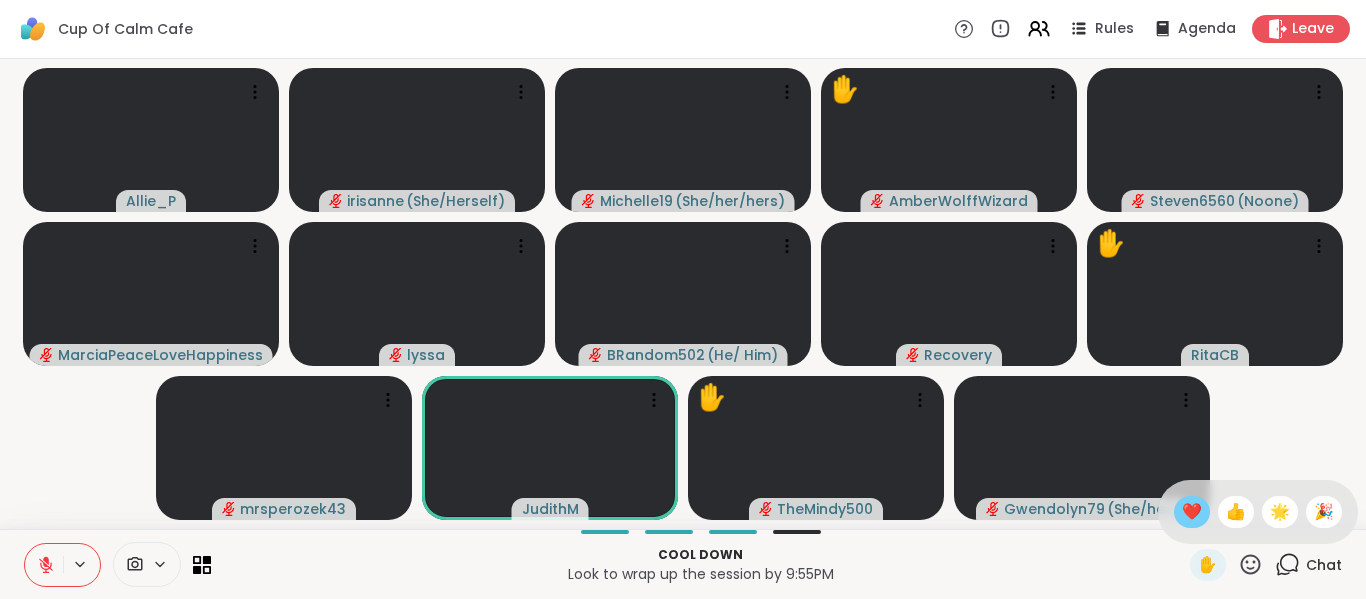 click on "❤️" at bounding box center [1192, 512] 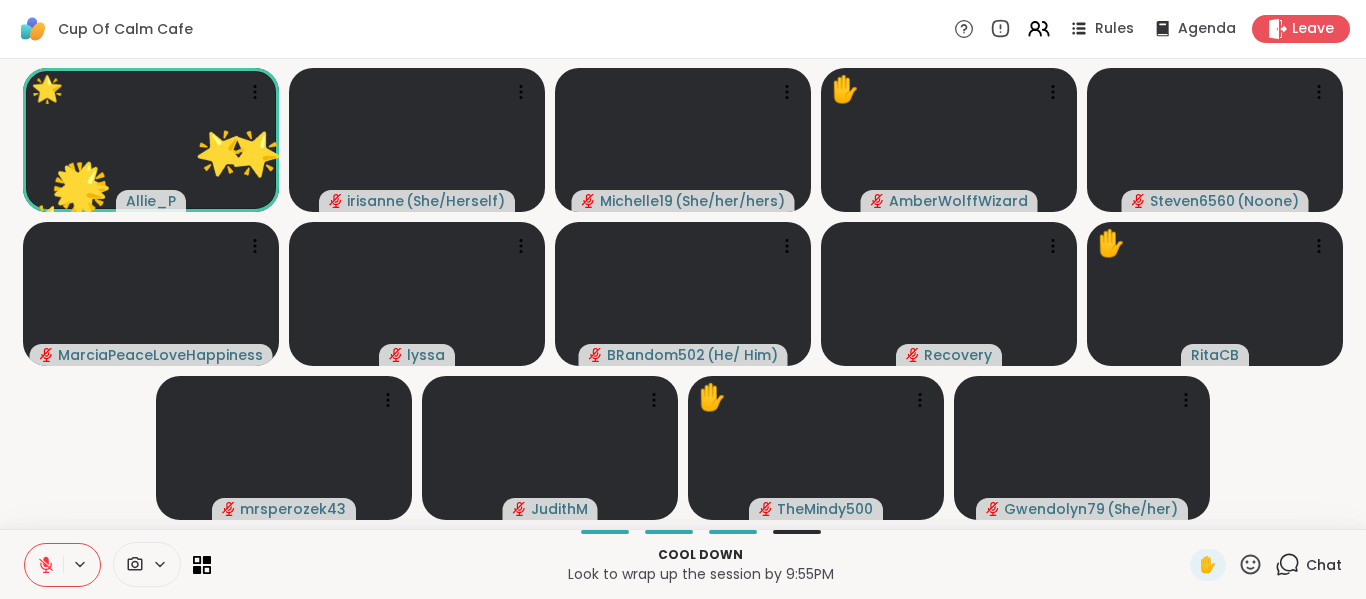 click on "Chat" at bounding box center [1308, 565] 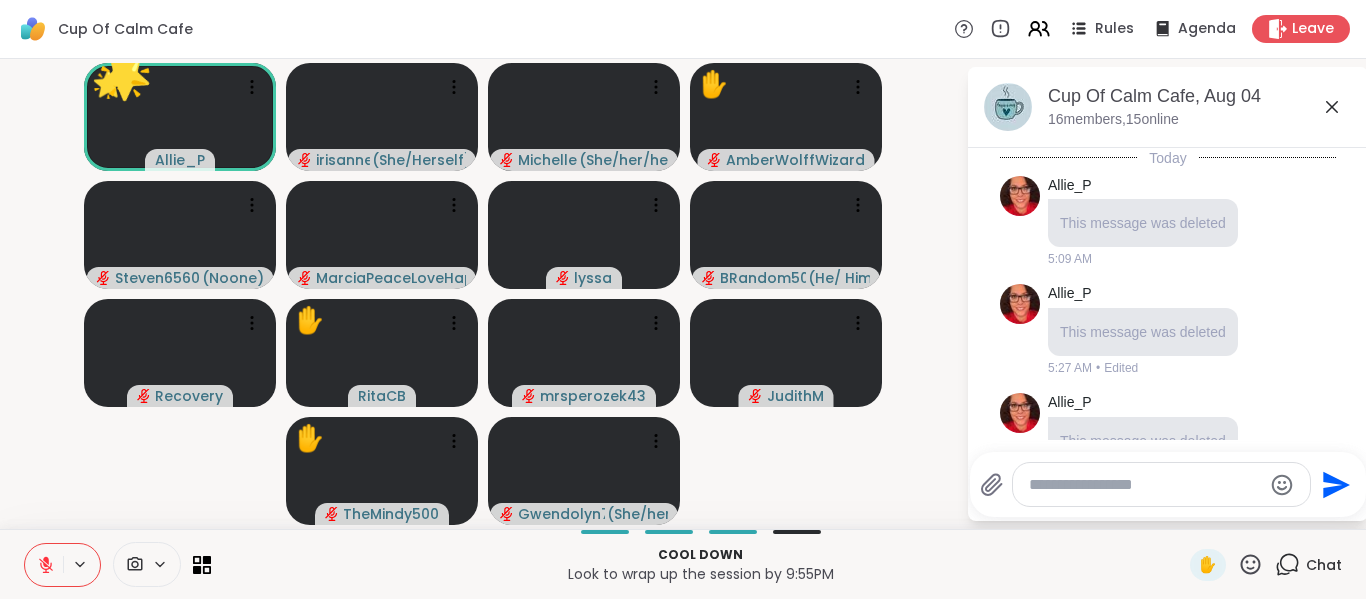 scroll, scrollTop: 2982, scrollLeft: 0, axis: vertical 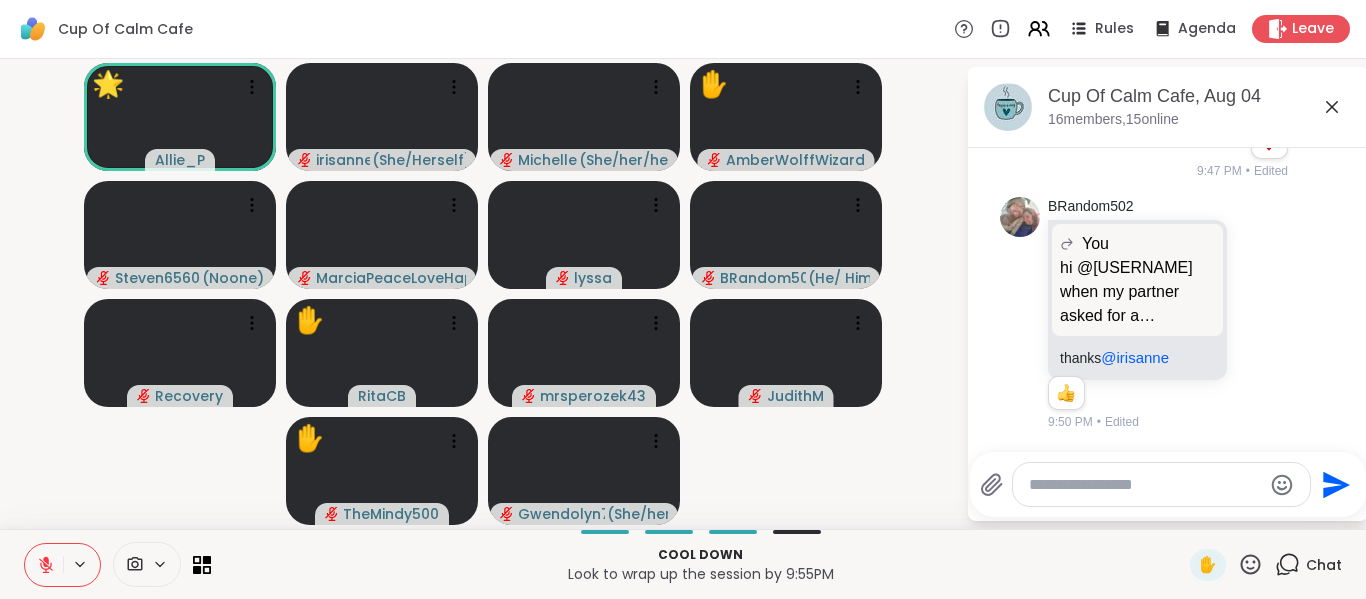 click at bounding box center [1145, 485] 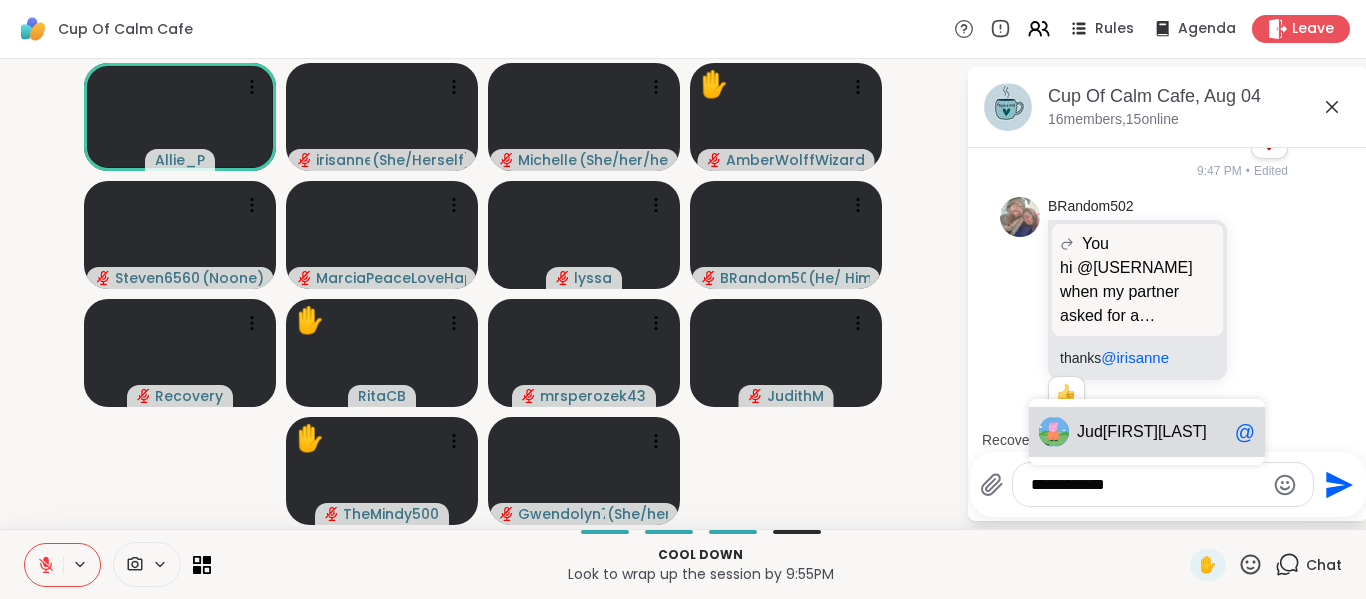 type on "**********" 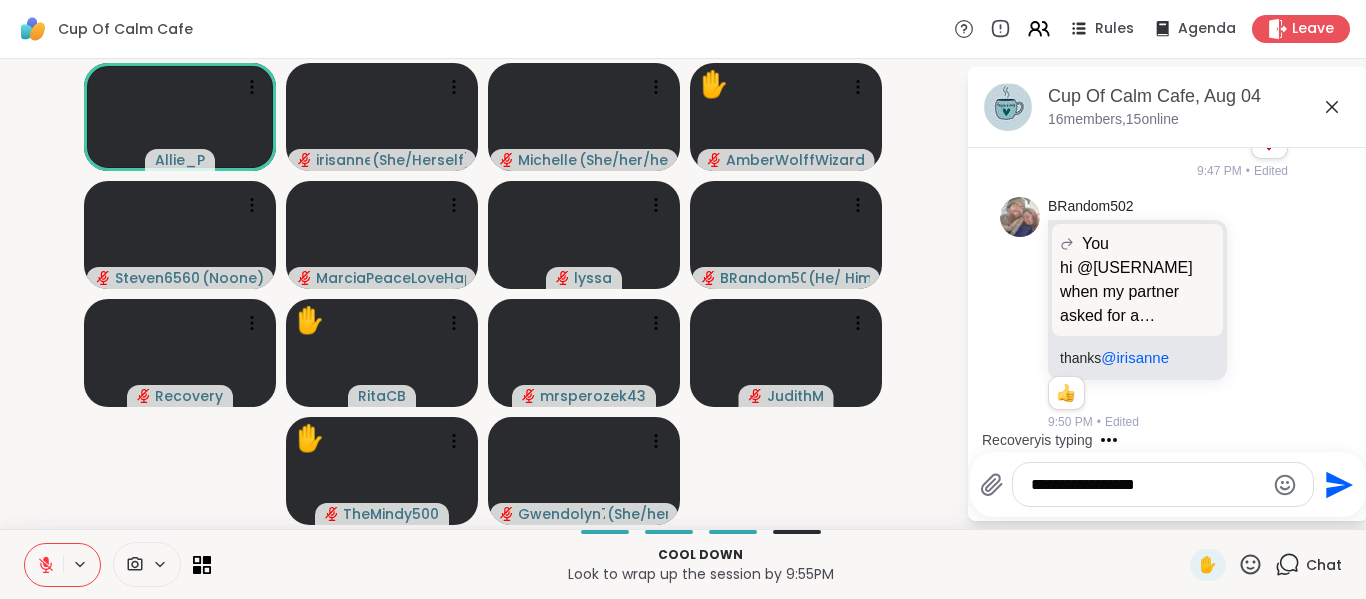 type 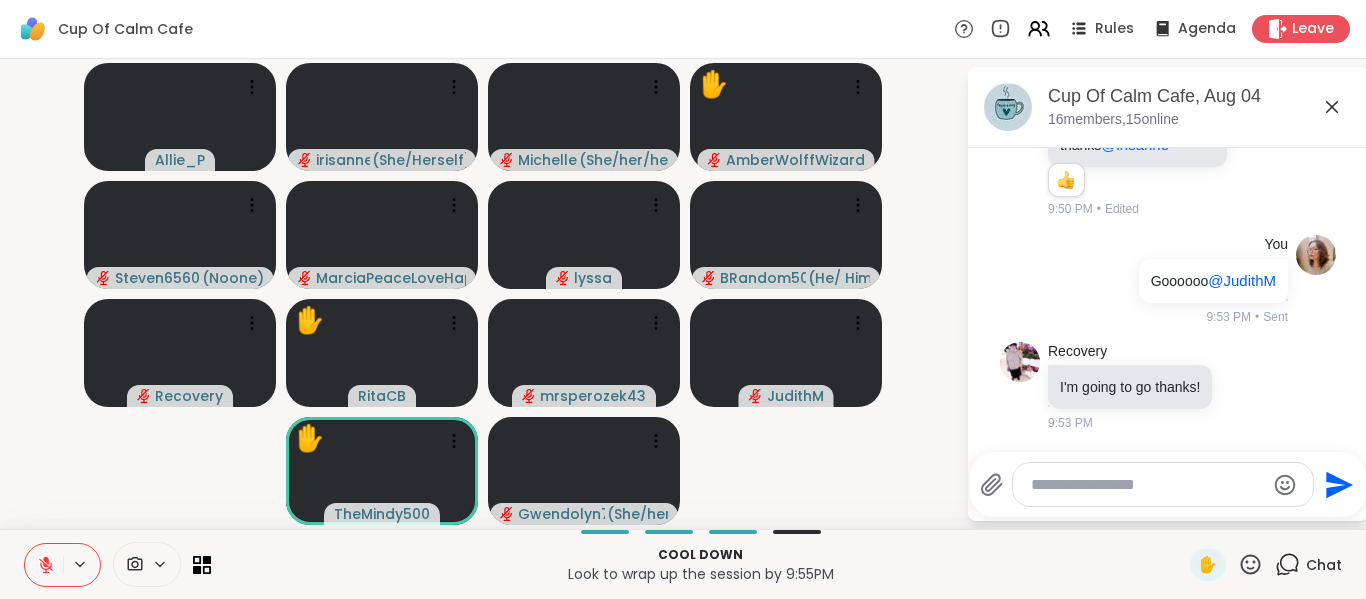 scroll, scrollTop: 3215, scrollLeft: 0, axis: vertical 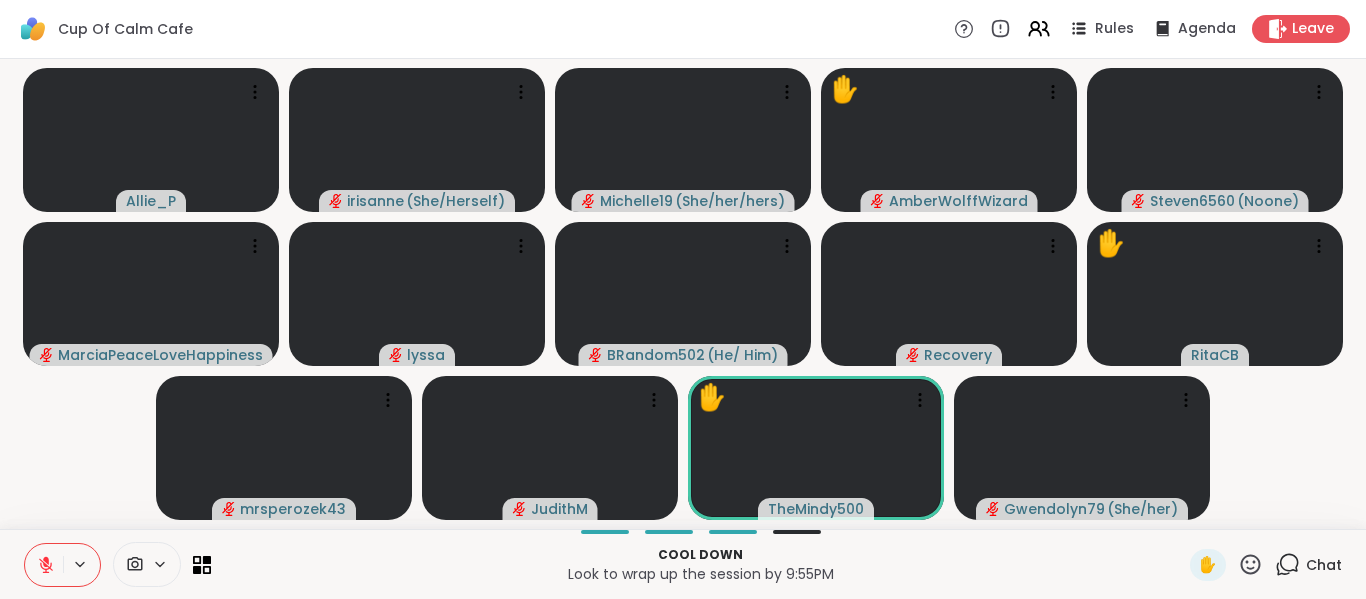 click 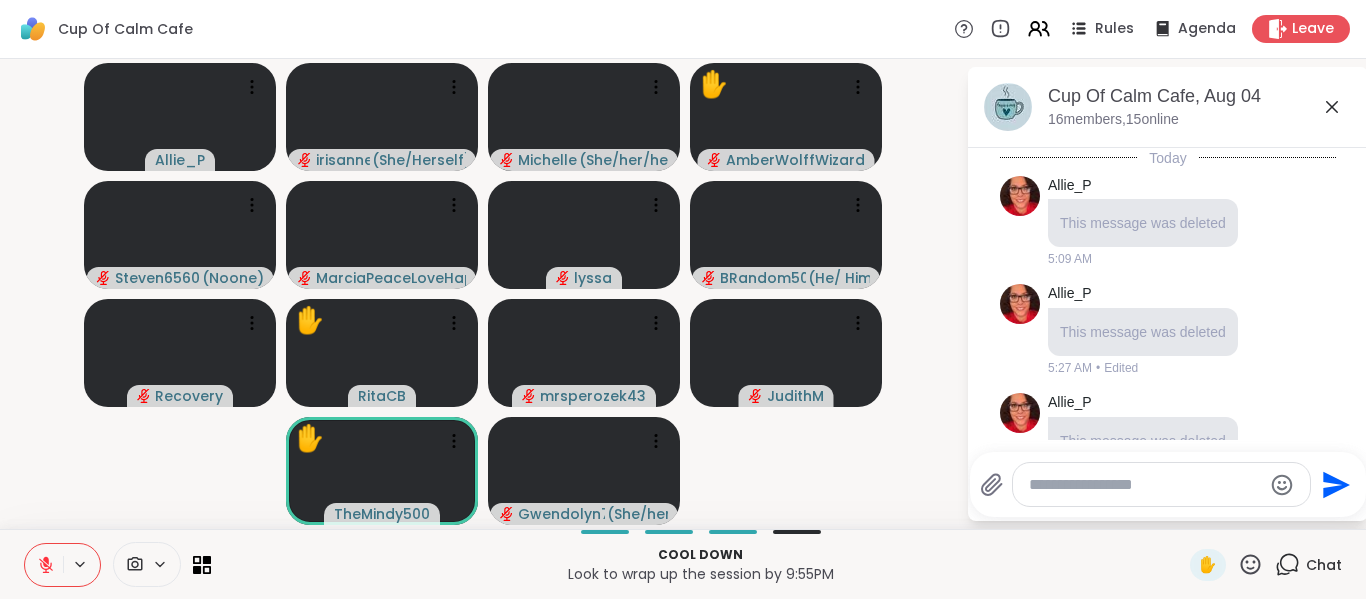 scroll, scrollTop: 3215, scrollLeft: 0, axis: vertical 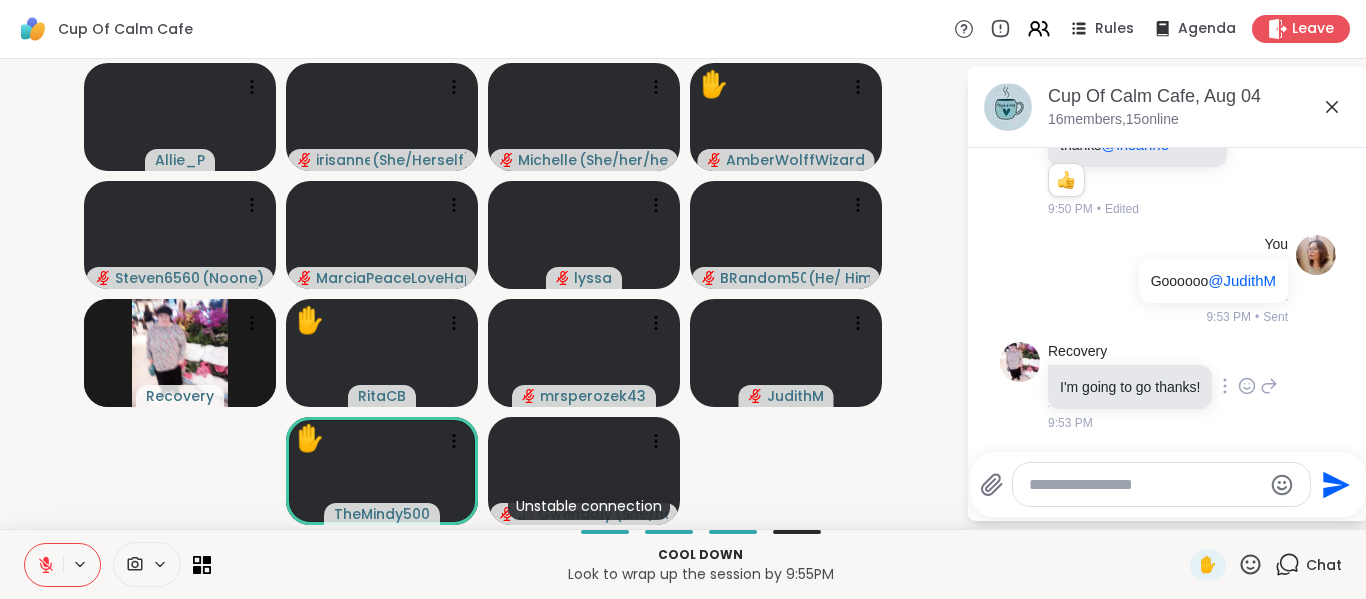 click 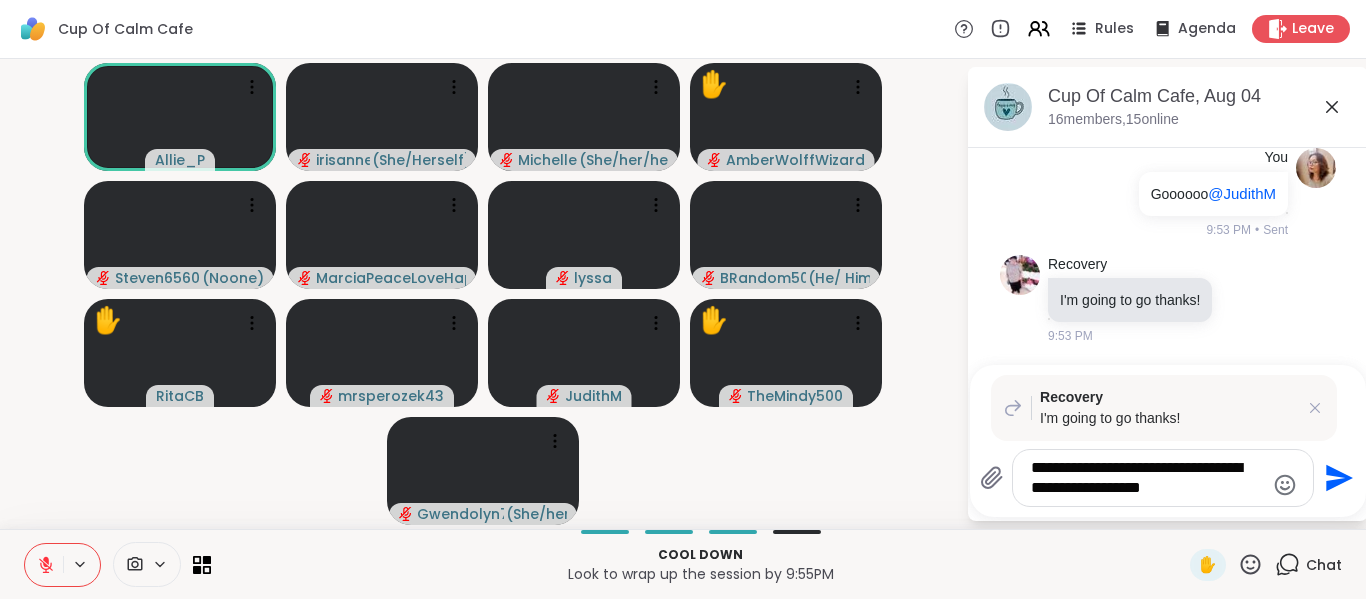 type on "**********" 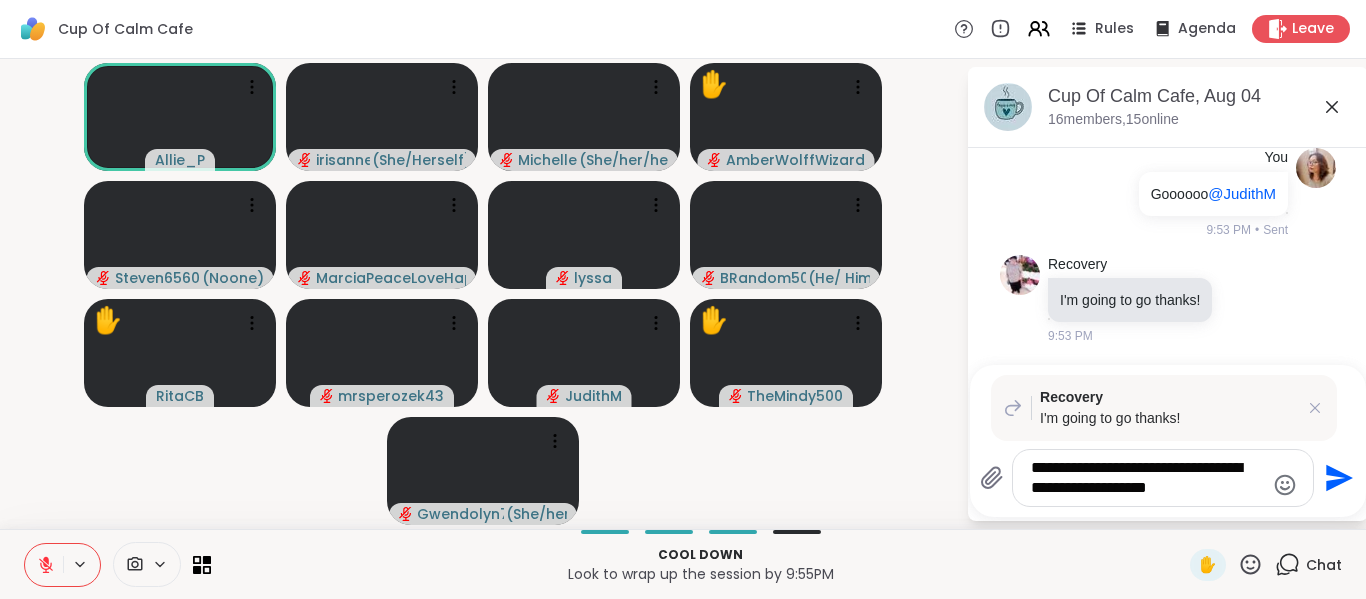 type 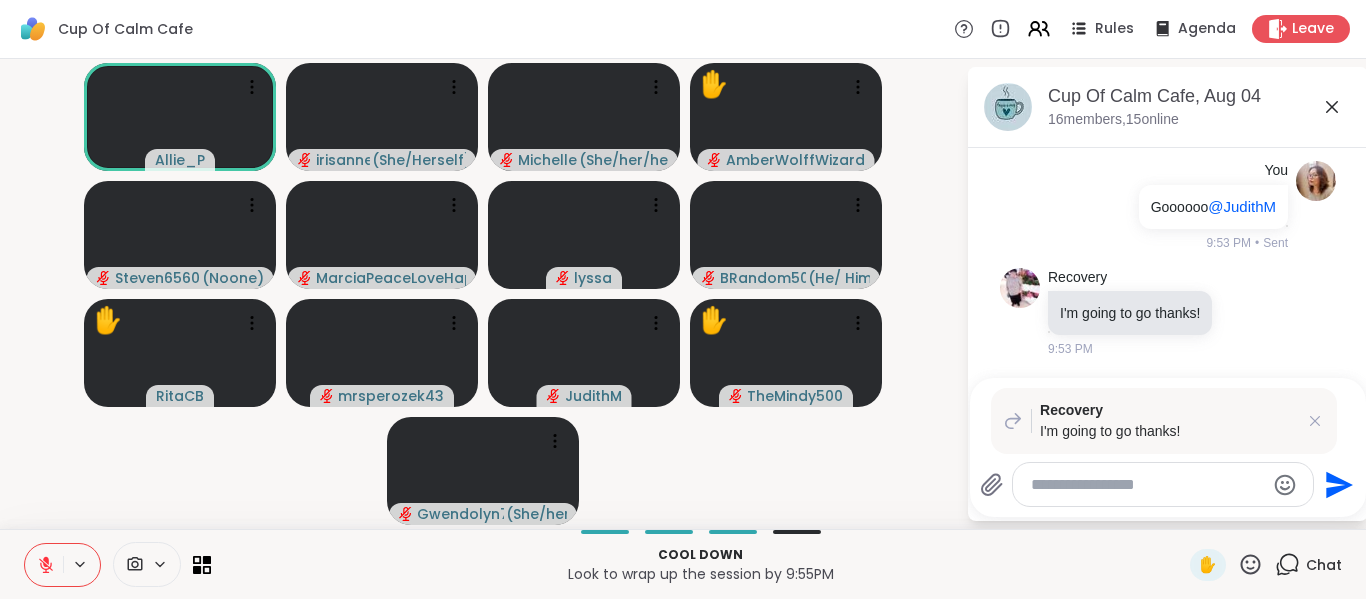 scroll, scrollTop: 3454, scrollLeft: 0, axis: vertical 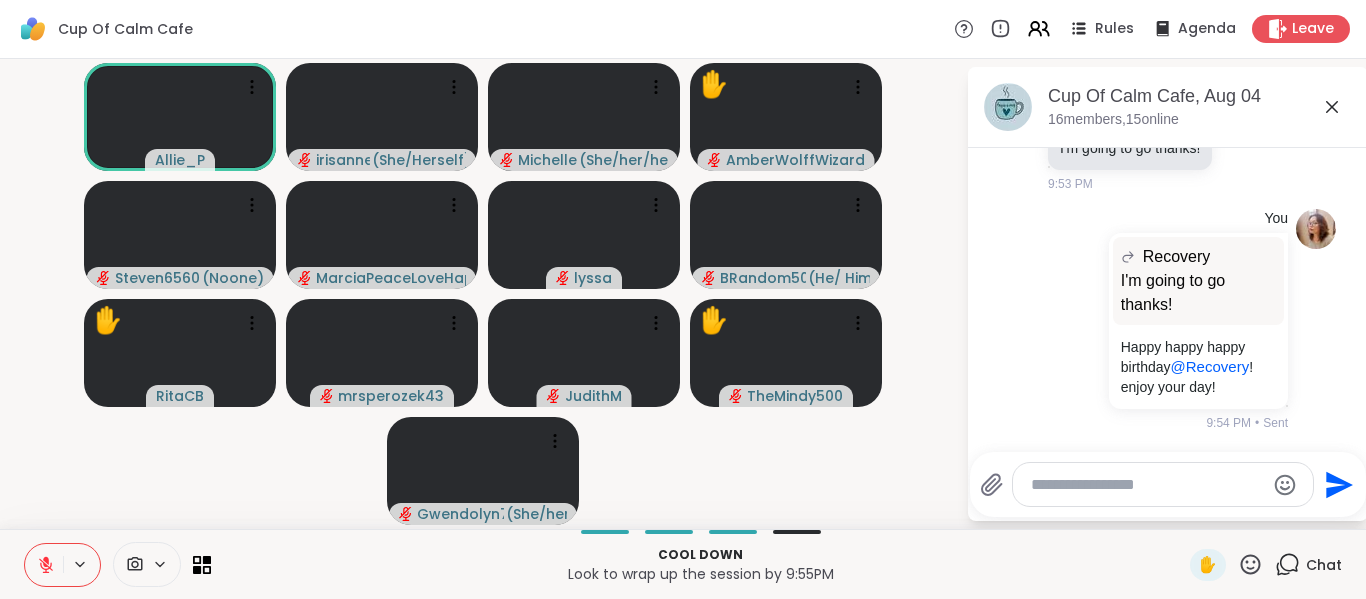 click 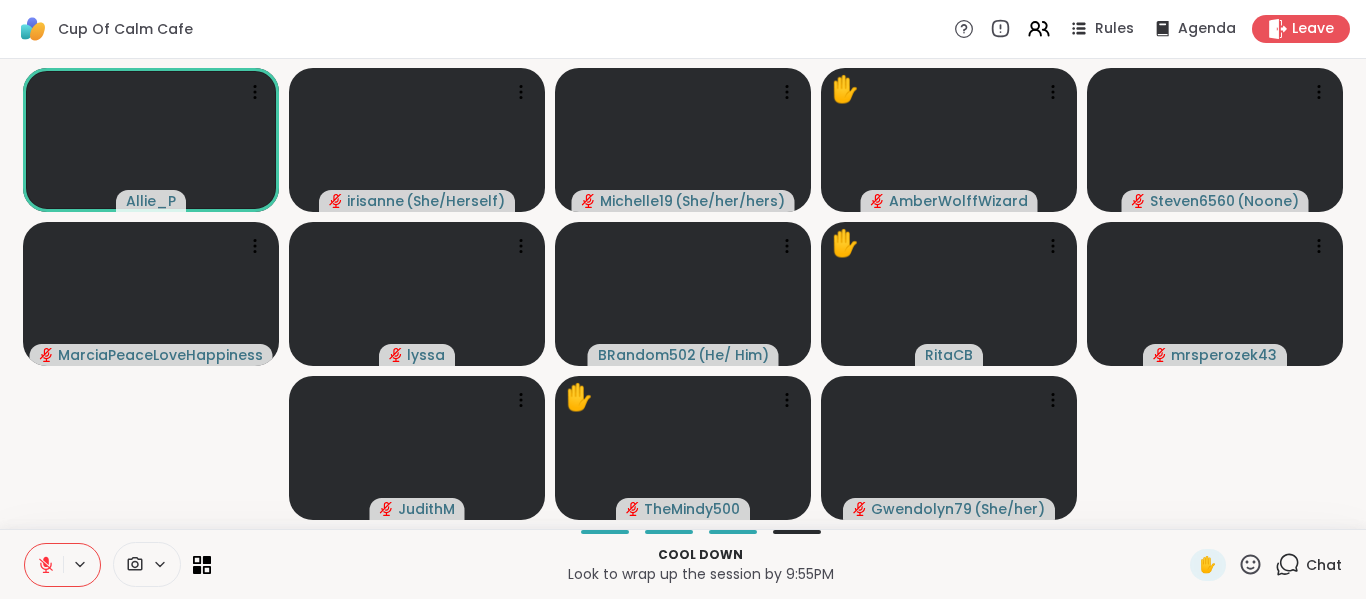 click 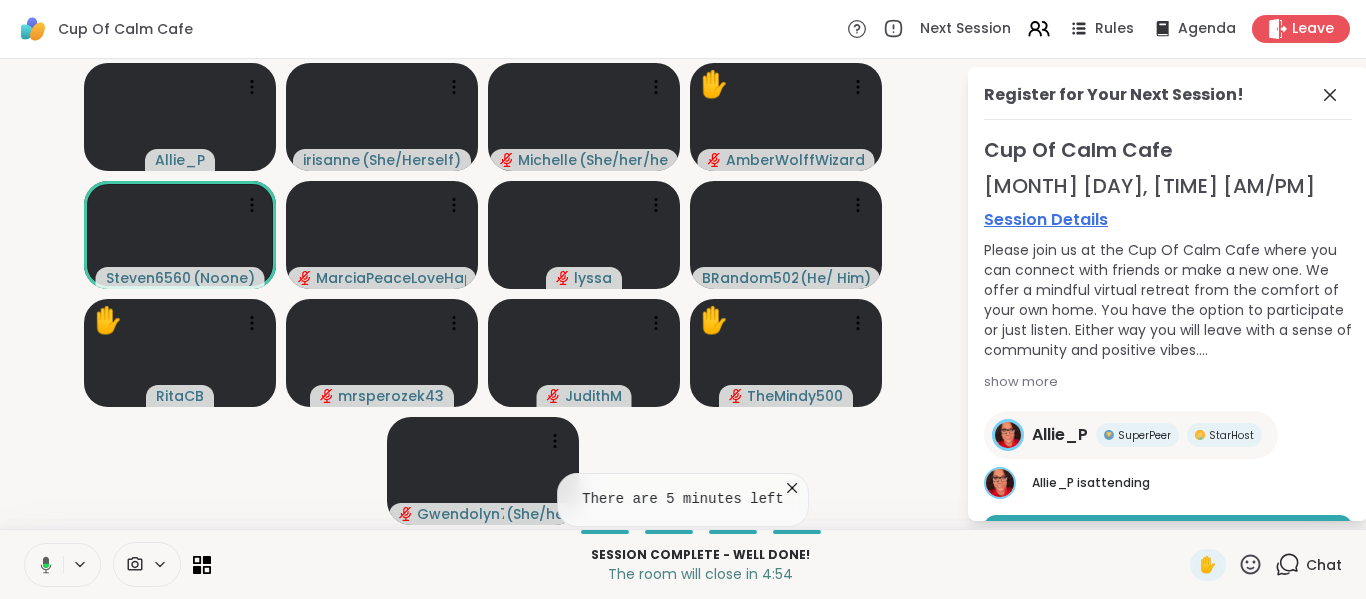 click on "Register for Your Next Session!" at bounding box center (1168, 101) 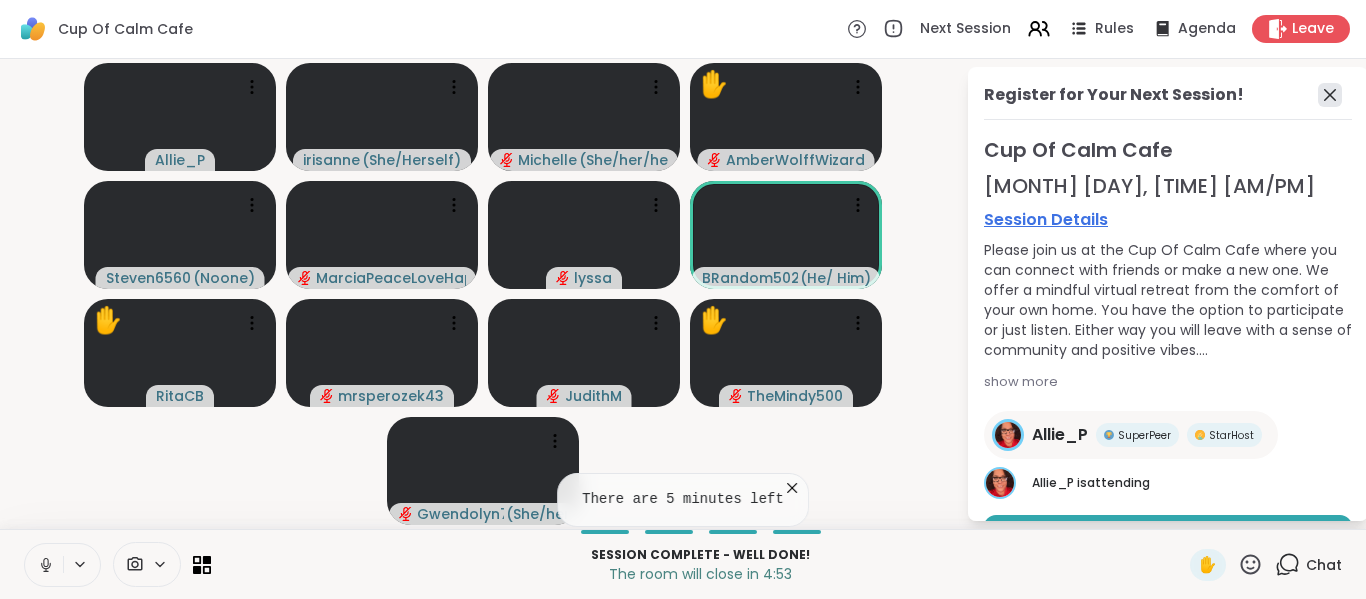 click 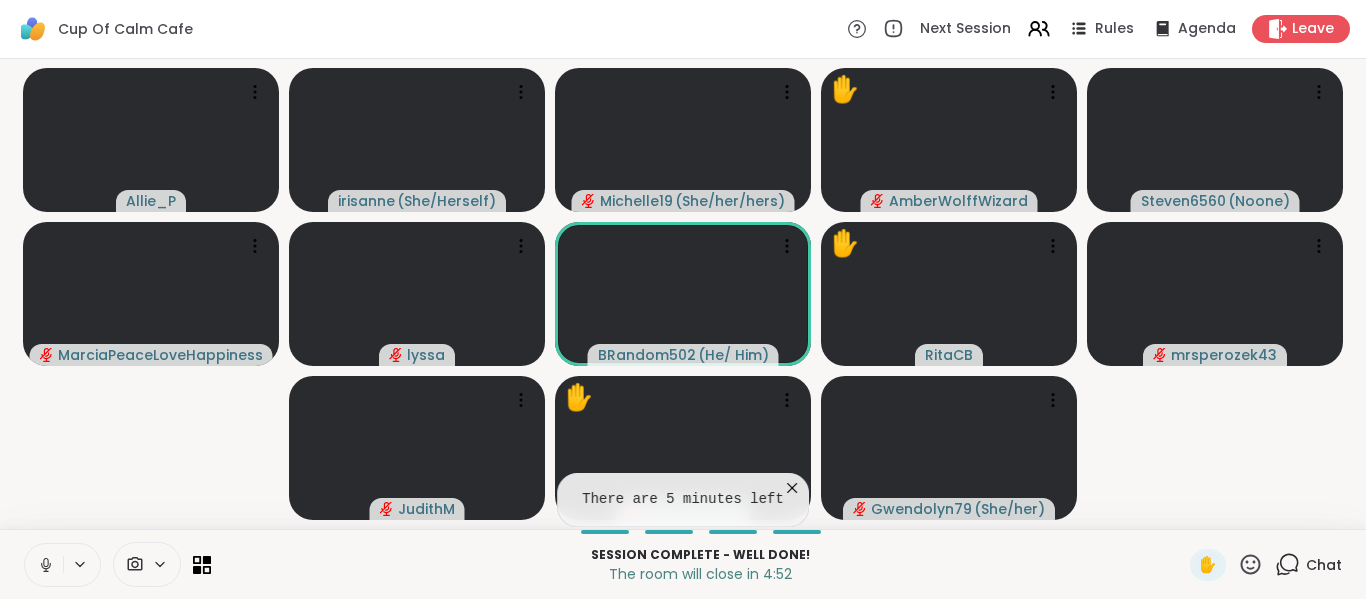 click on "Allie_P irisanne ( She/Herself ) Michelle19 ( She/her/hers ) ✋ AmberWolffWizard Steven6560 ( Noone ) MarciaPeaceLoveHappiness lyssa BRandom502 ( He/ Him ) ✋ RitaCB mrsperozek43 JudithM ✋ TheMindy500 Gwendolyn79 ( She/her )" at bounding box center (683, 294) 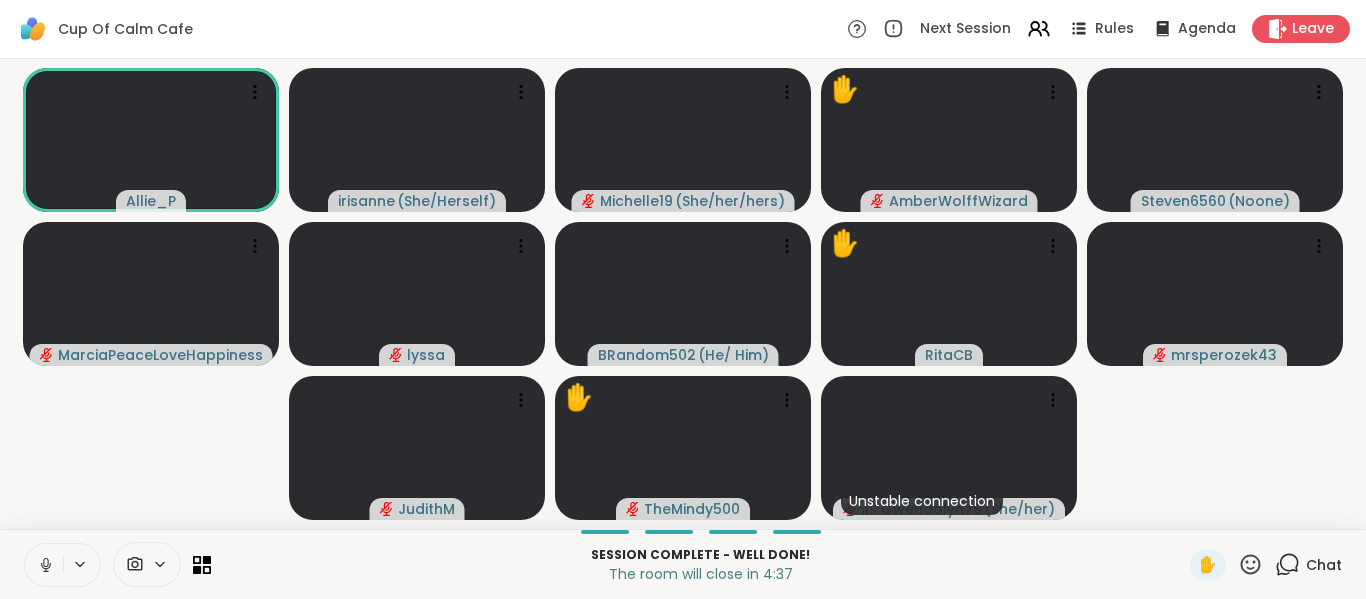 click on "[USERNAME] [USERNAME] ( She/Herself ) [USERNAME] ( She/her/hers ) ✋ [USERNAME] [USERNAME] [USERNAME] ( Noone ) [USERNAME] [USERNAME] [USERNAME] ( He/ Him ) ✋ [USERNAME] [USERNAME] [USERNAME] ✋ [USERNAME] Unstable connection [USERNAME] ( She/her )" at bounding box center (683, 294) 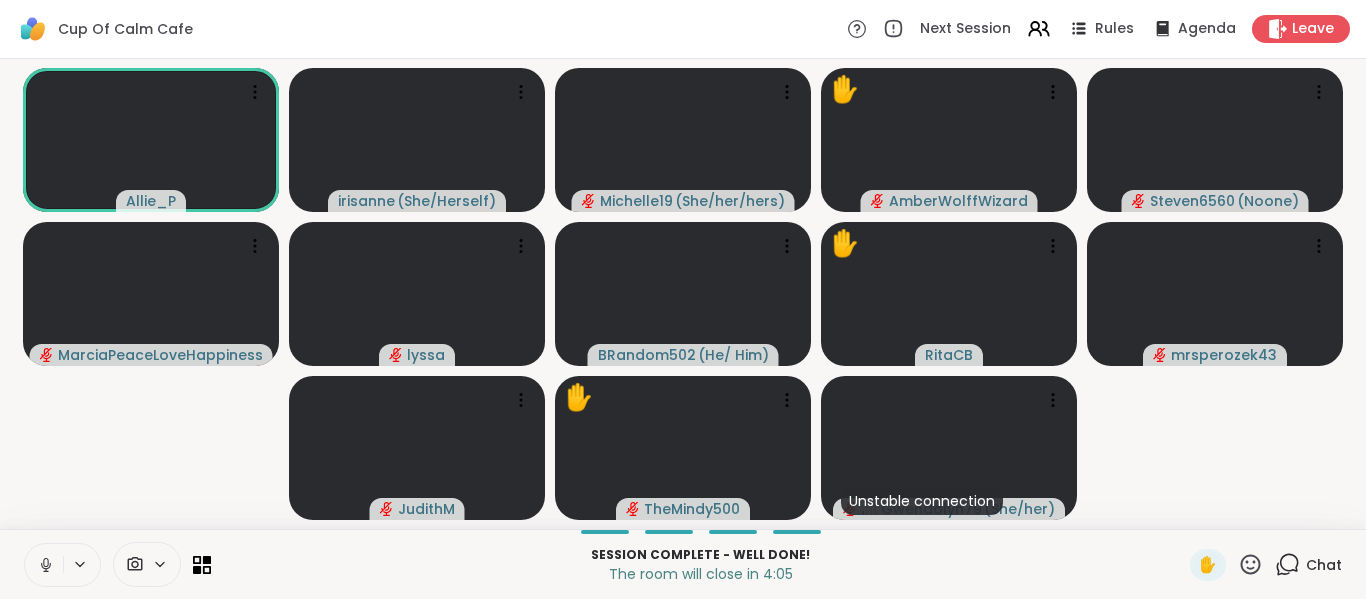 click 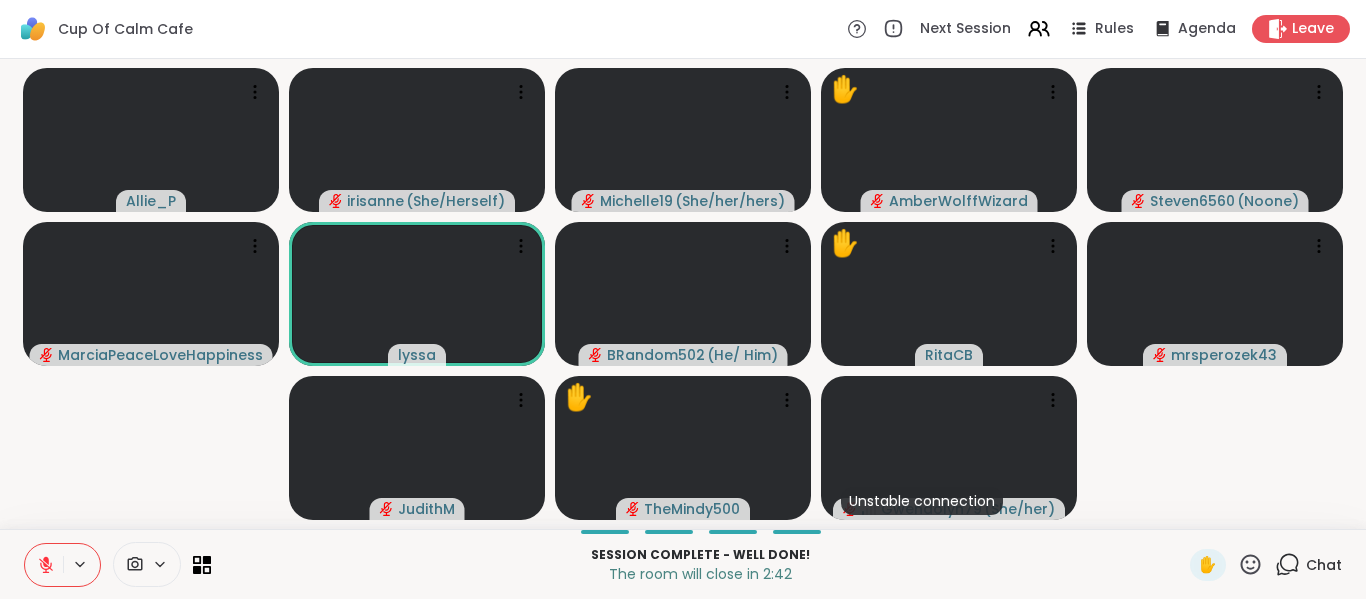 click 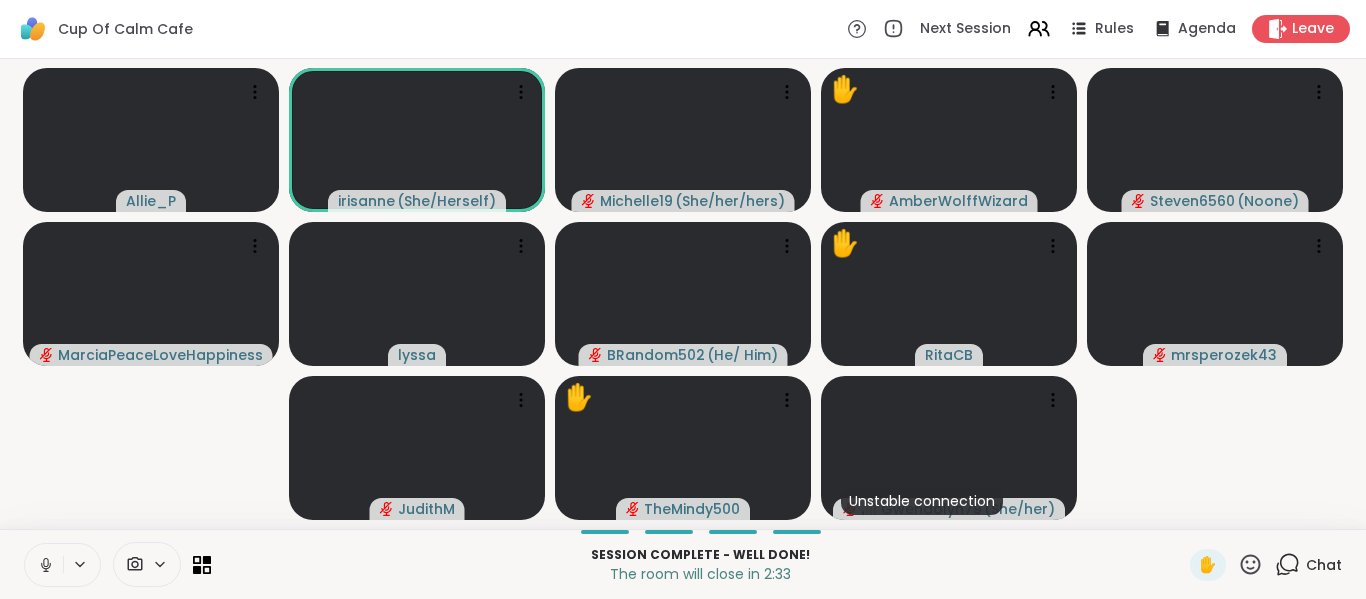 click 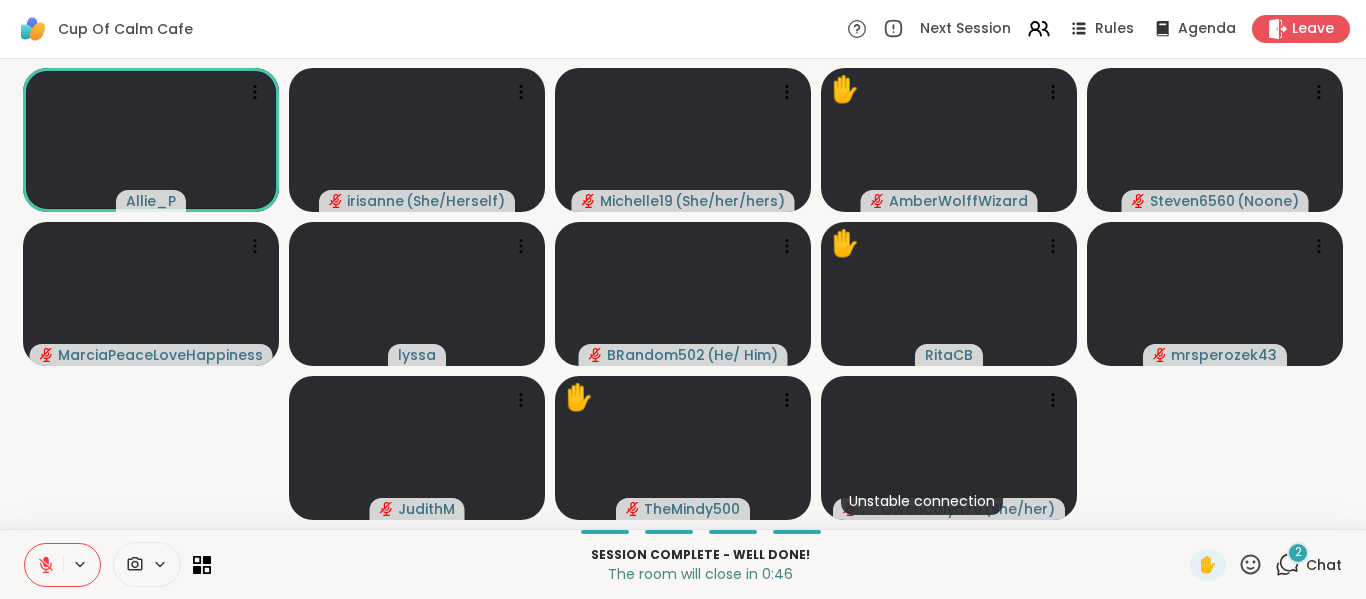 click 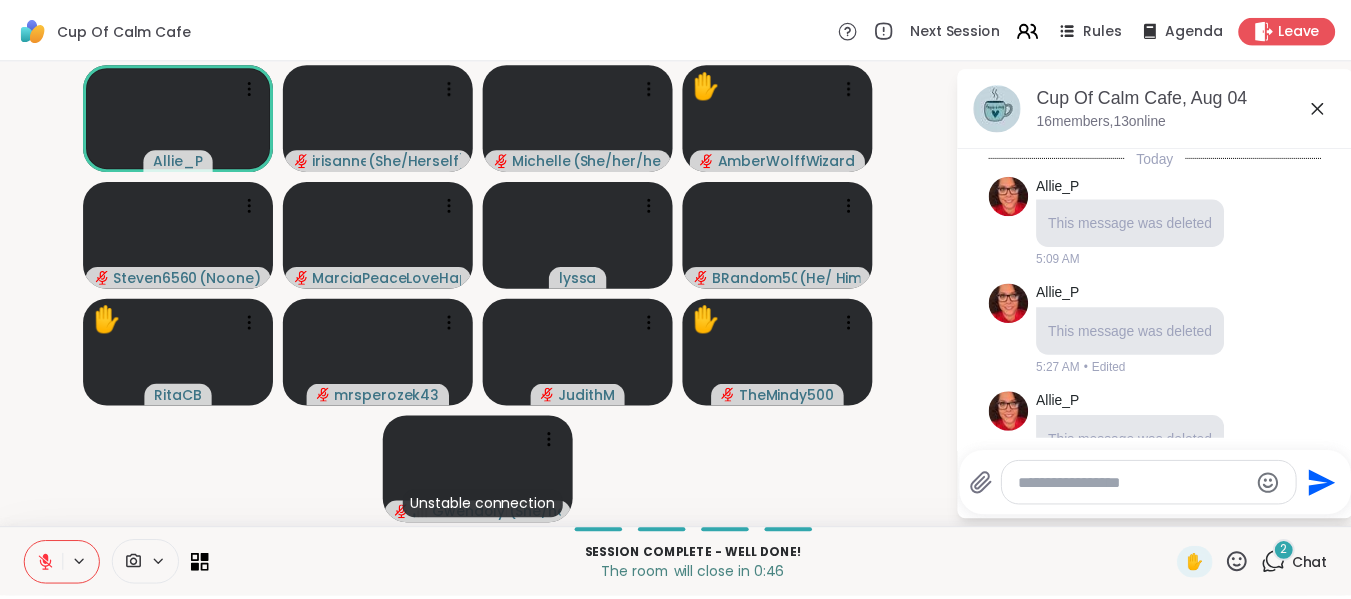 scroll, scrollTop: 3815, scrollLeft: 0, axis: vertical 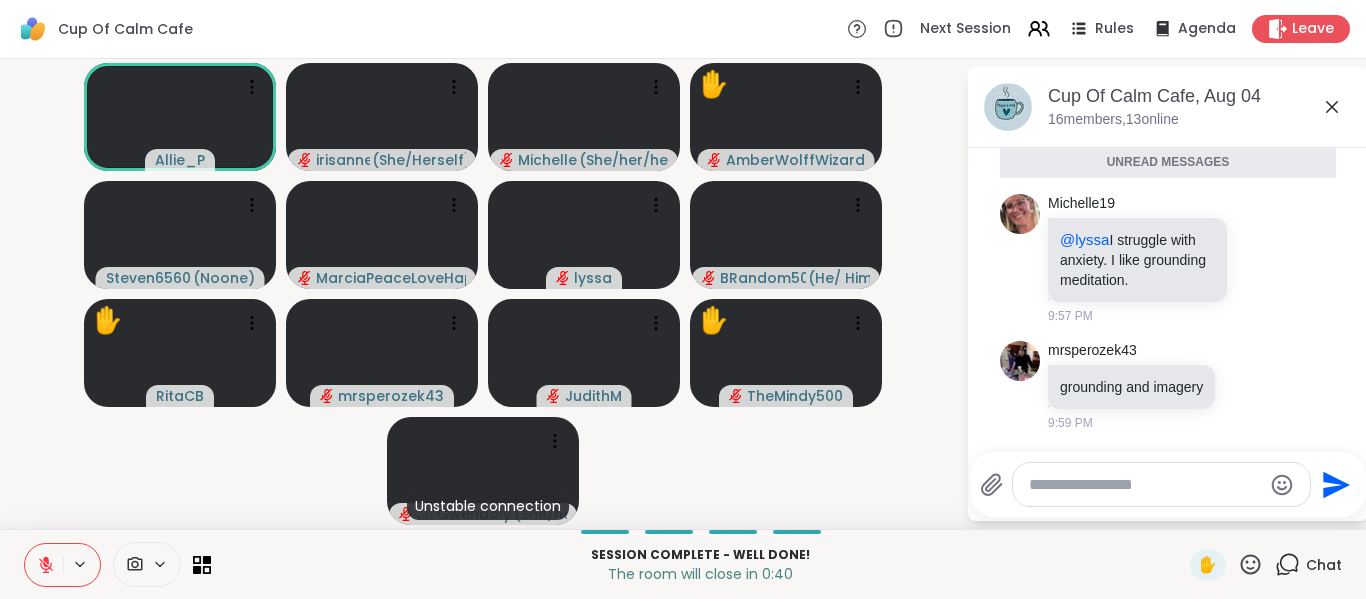 click at bounding box center [44, 565] 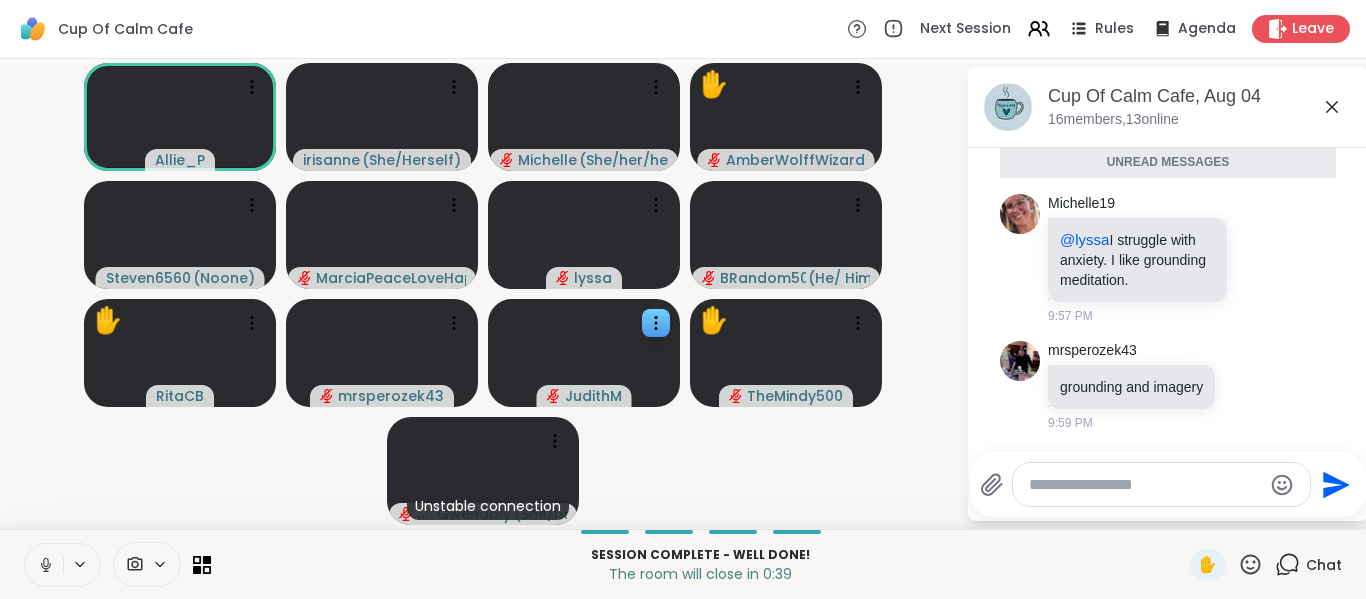 drag, startPoint x: 39, startPoint y: 551, endPoint x: 601, endPoint y: 394, distance: 583.51776 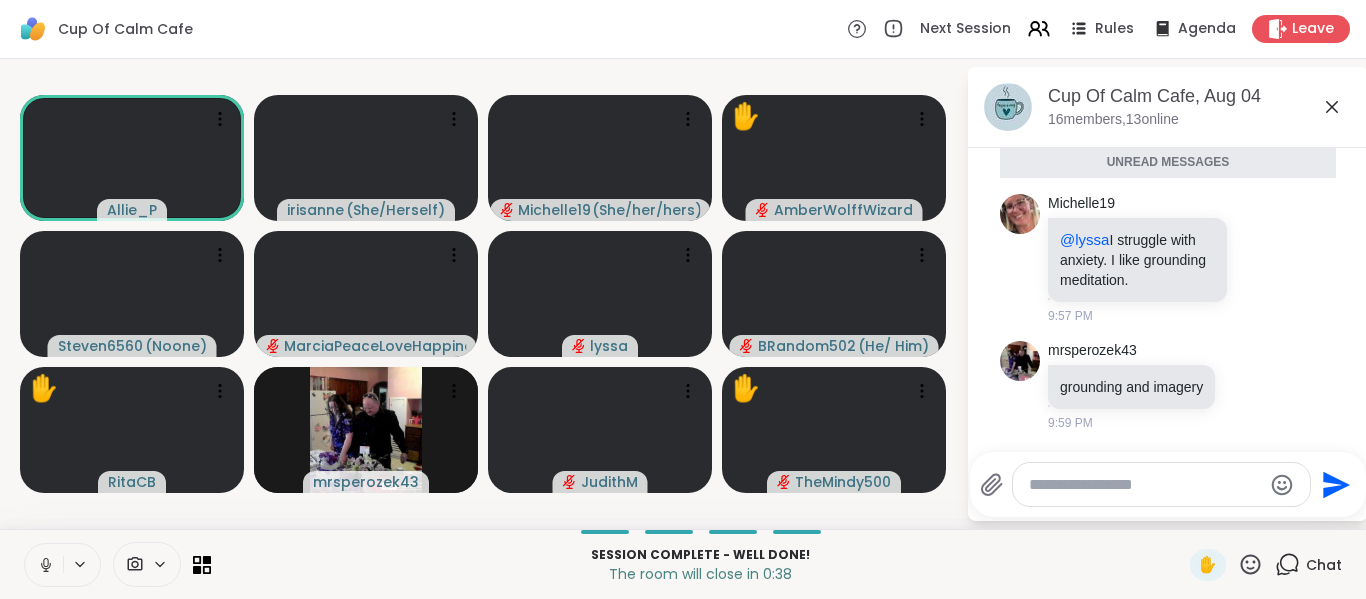 click 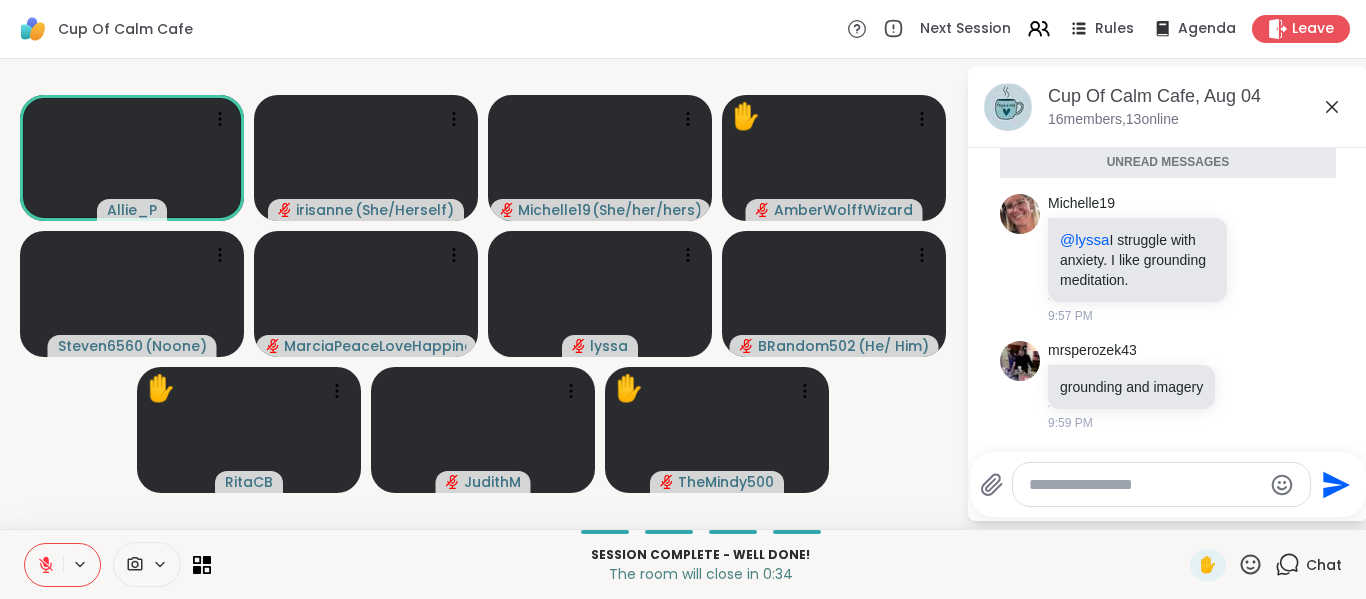 click 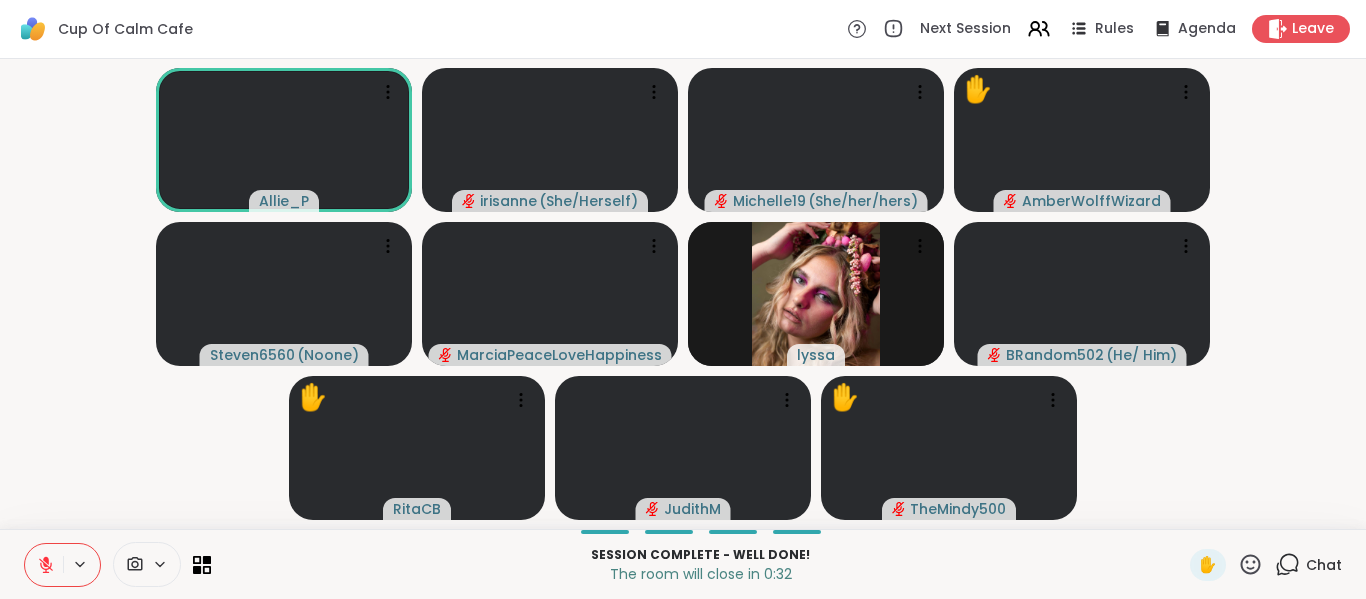 click 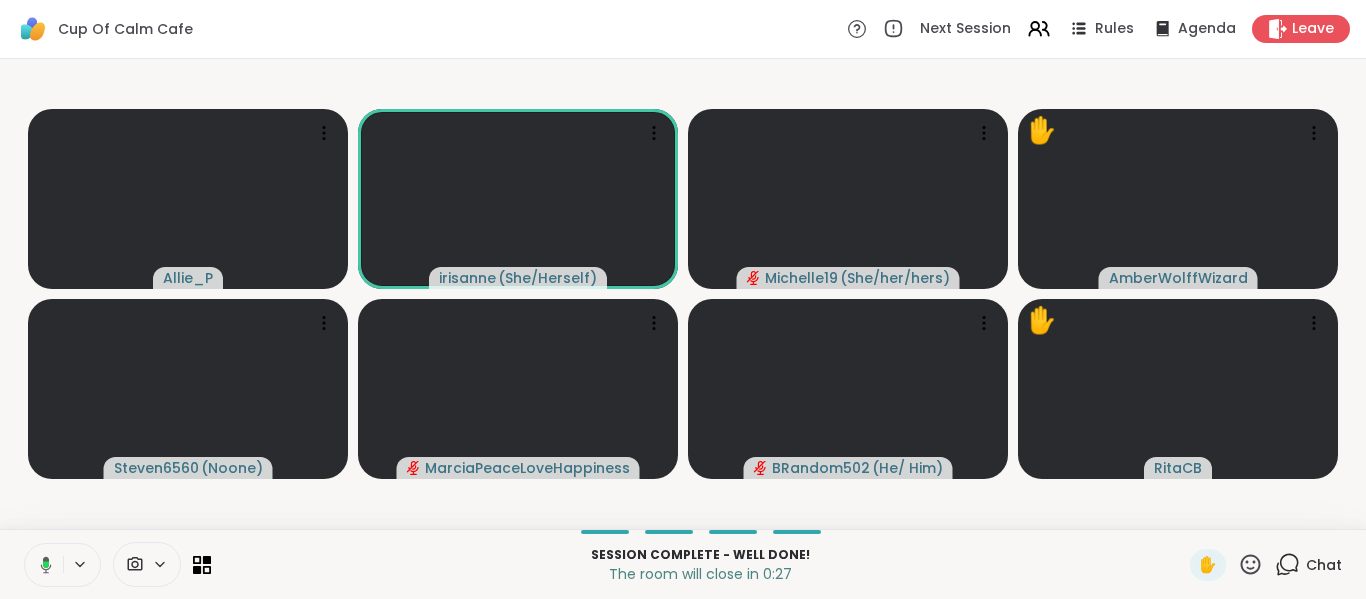 click 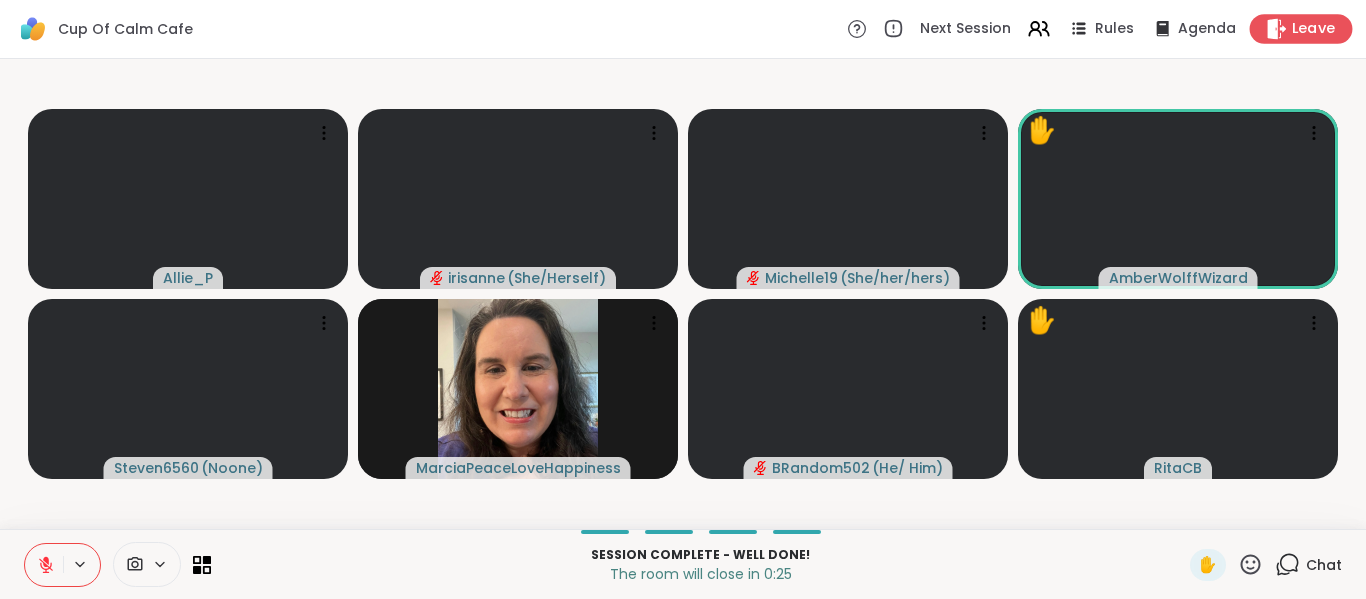 click on "Leave" at bounding box center (1314, 29) 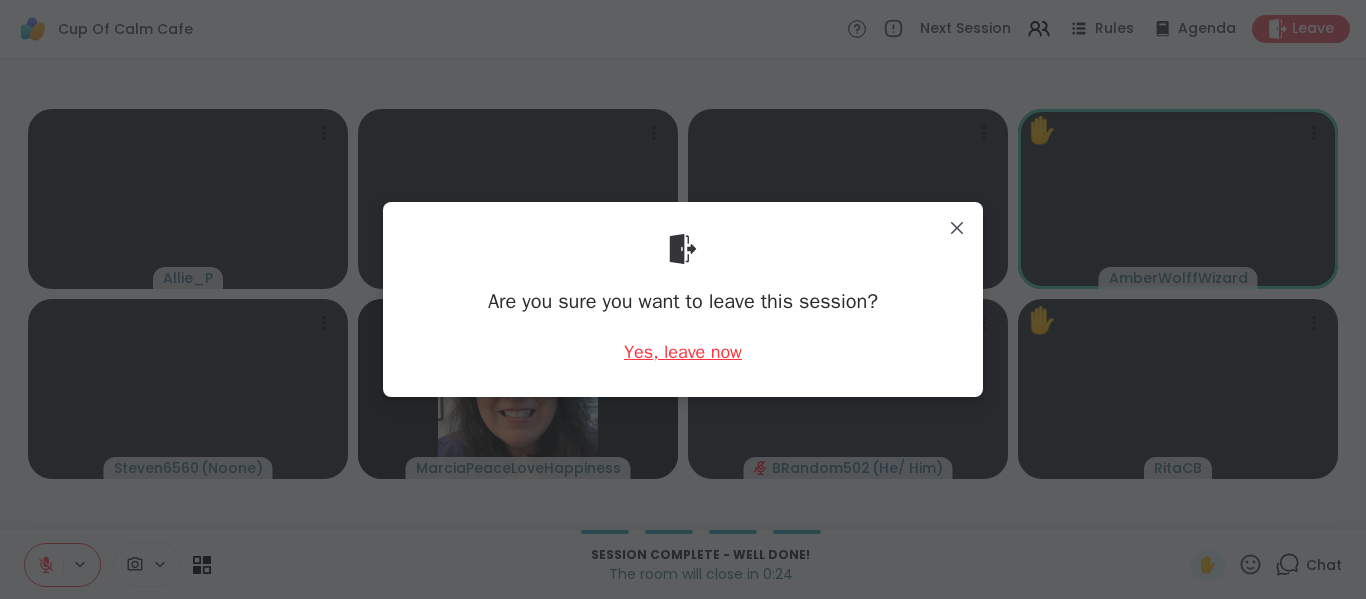 click on "Yes, leave now" at bounding box center [683, 352] 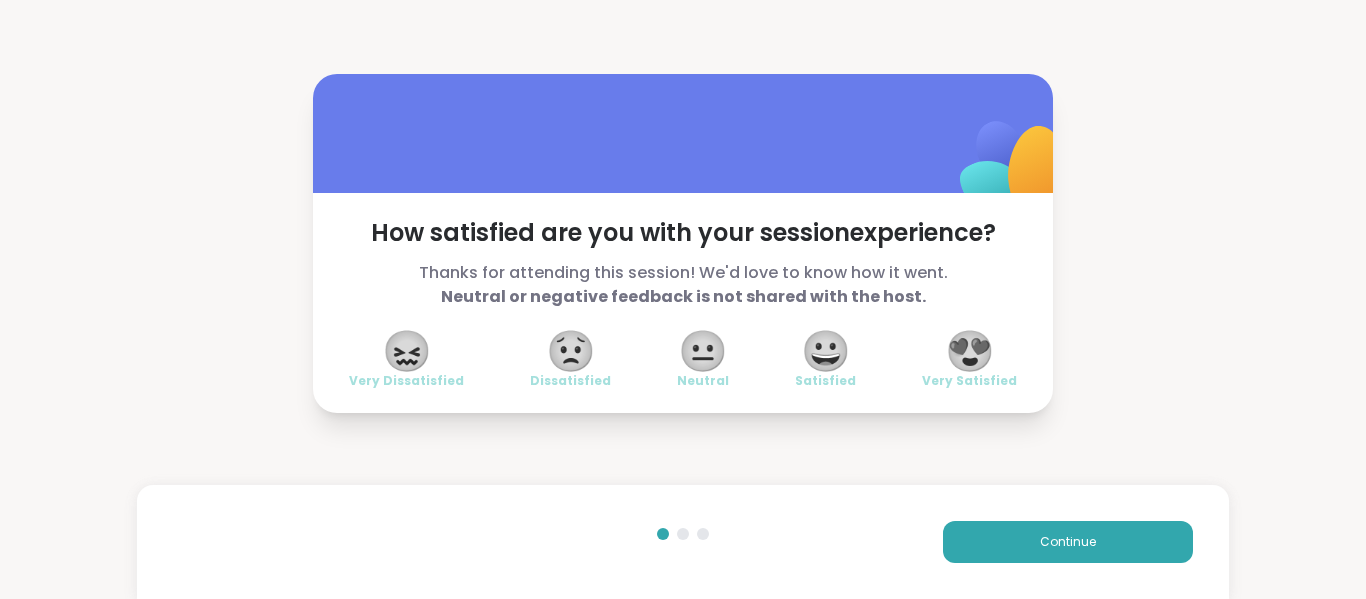 click on "😍" at bounding box center [970, 351] 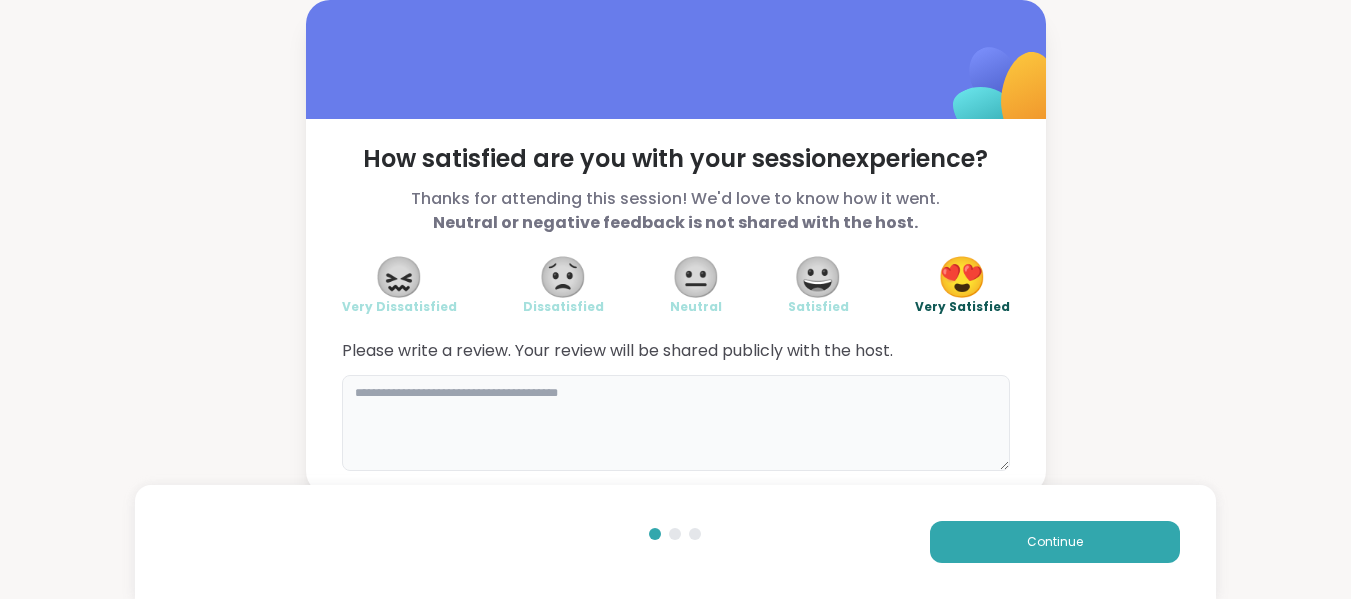 click at bounding box center (676, 423) 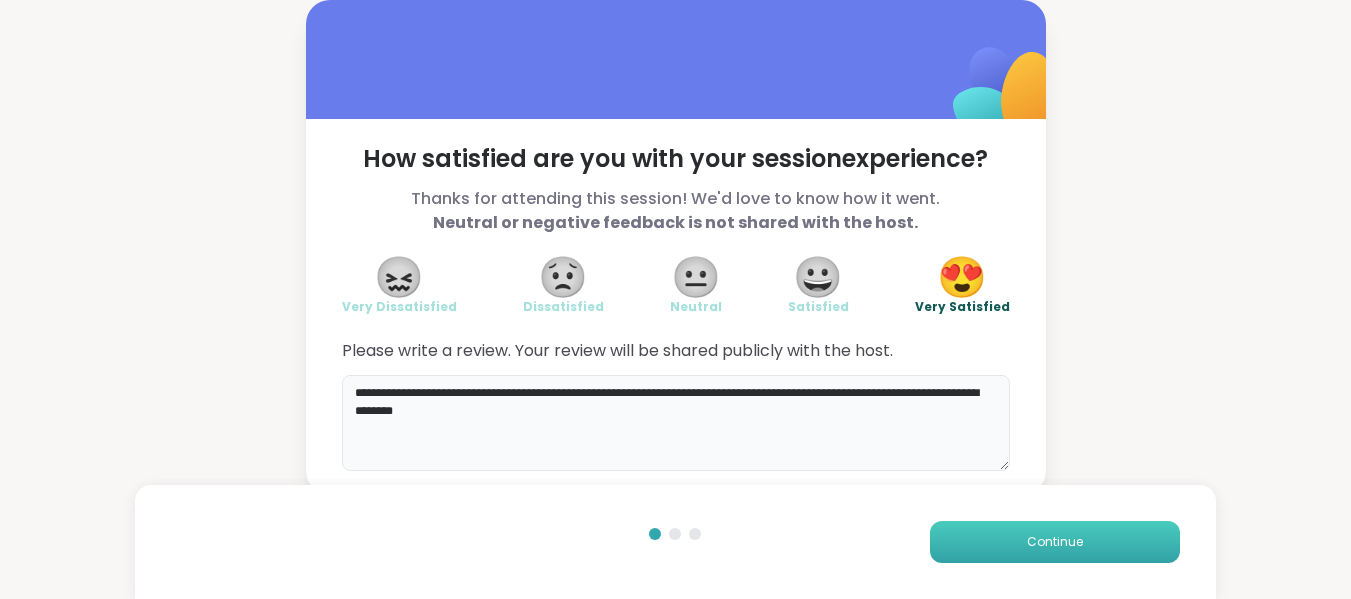 type on "**********" 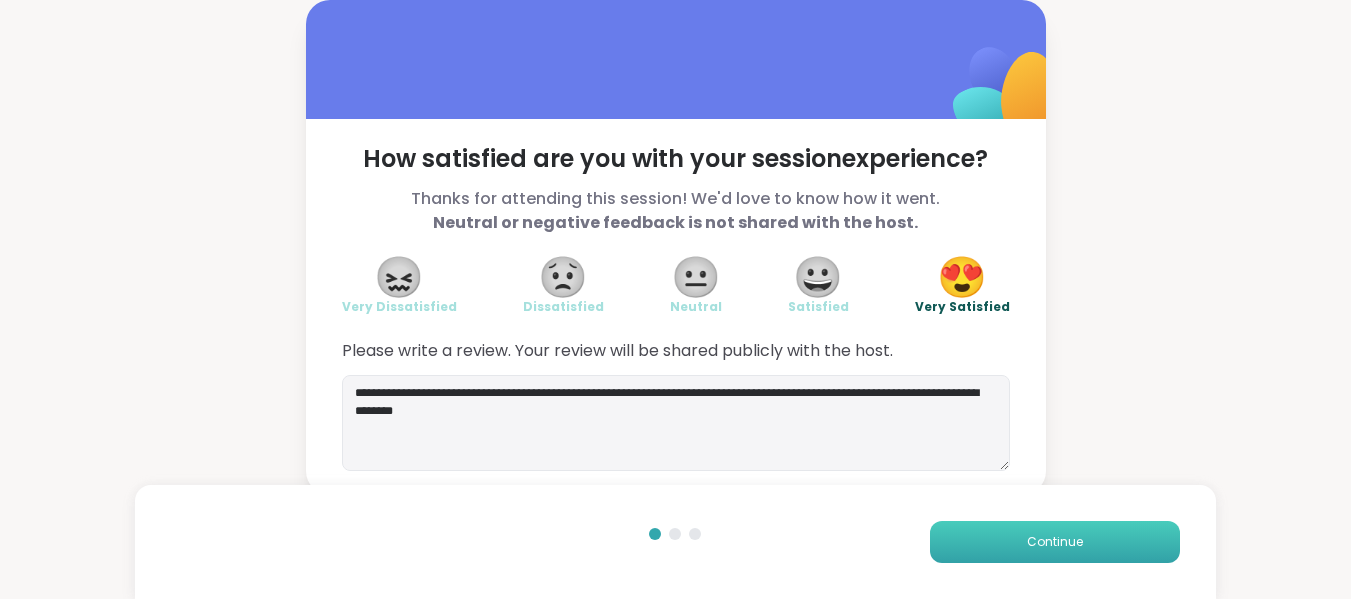 click on "Continue" at bounding box center (1055, 542) 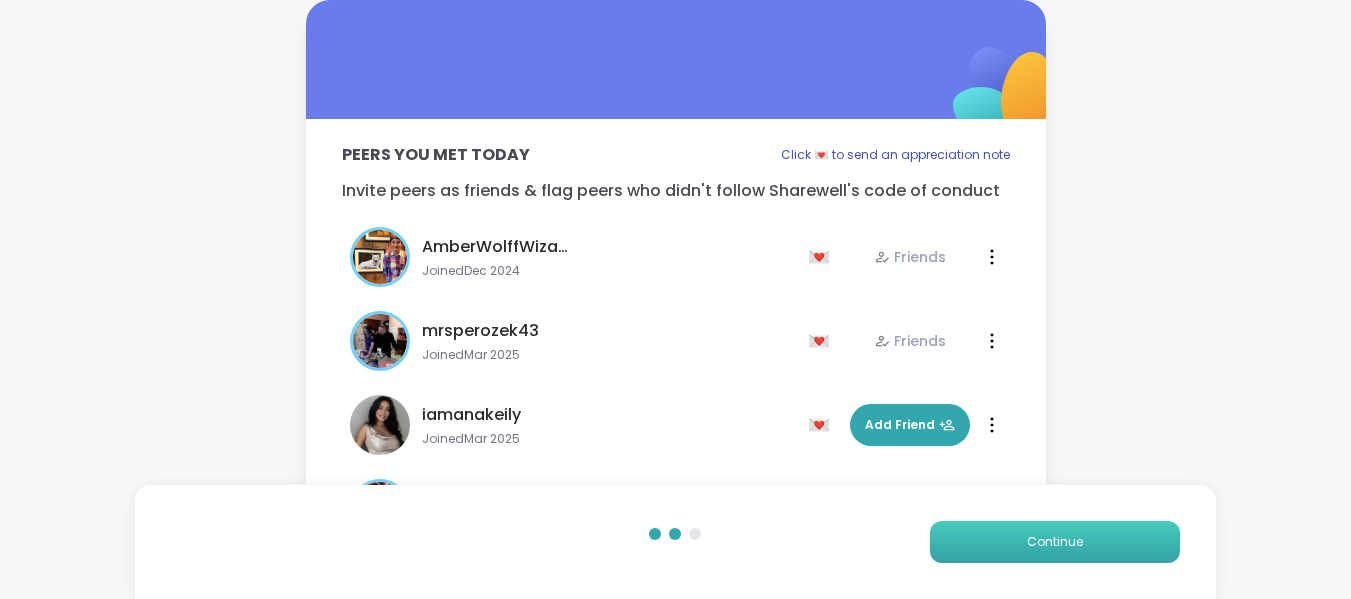 click on "Continue" at bounding box center (1055, 542) 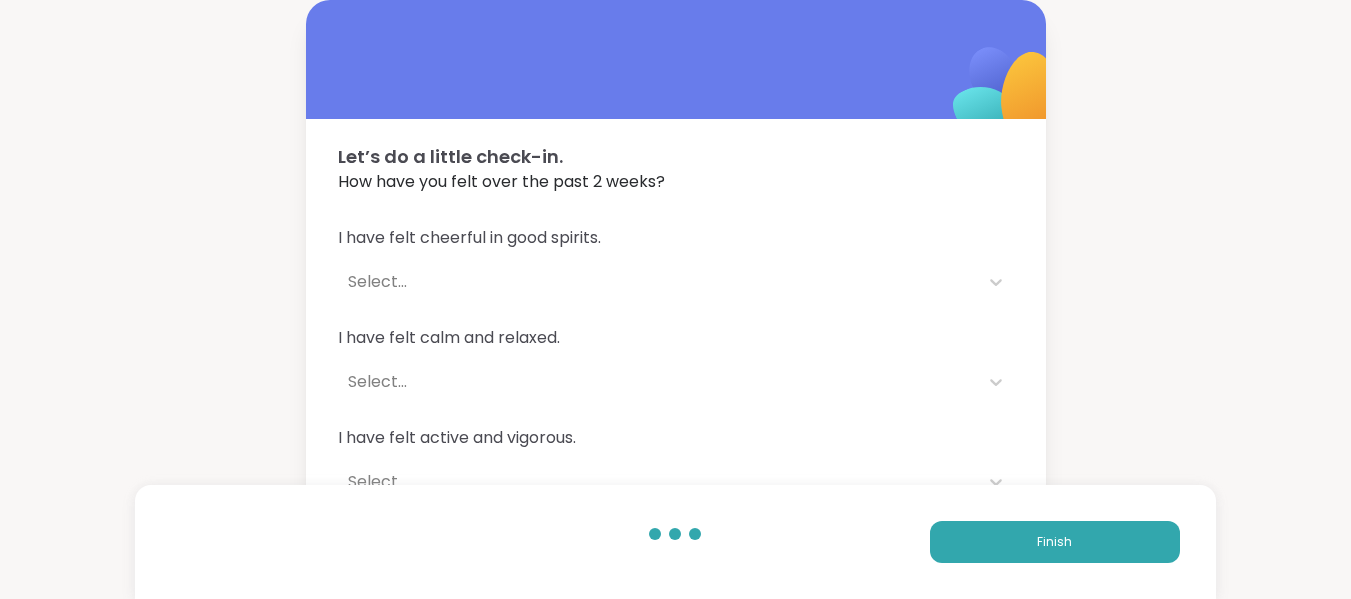 scroll, scrollTop: 239, scrollLeft: 0, axis: vertical 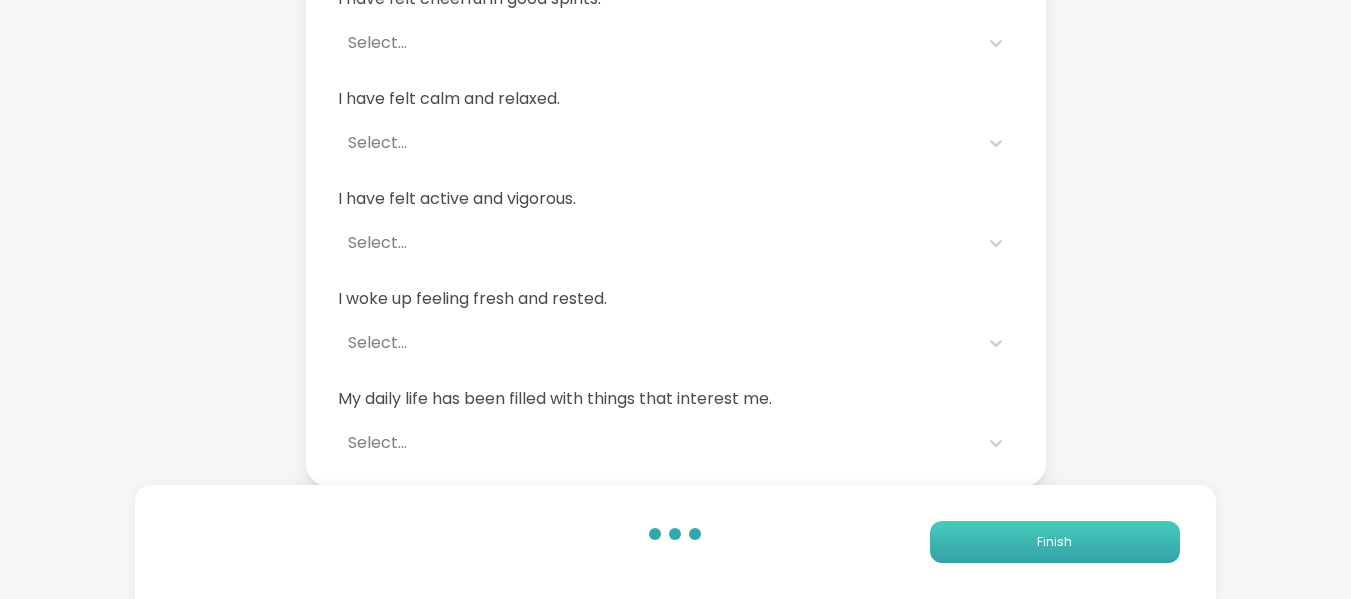 click on "Finish" at bounding box center (1055, 542) 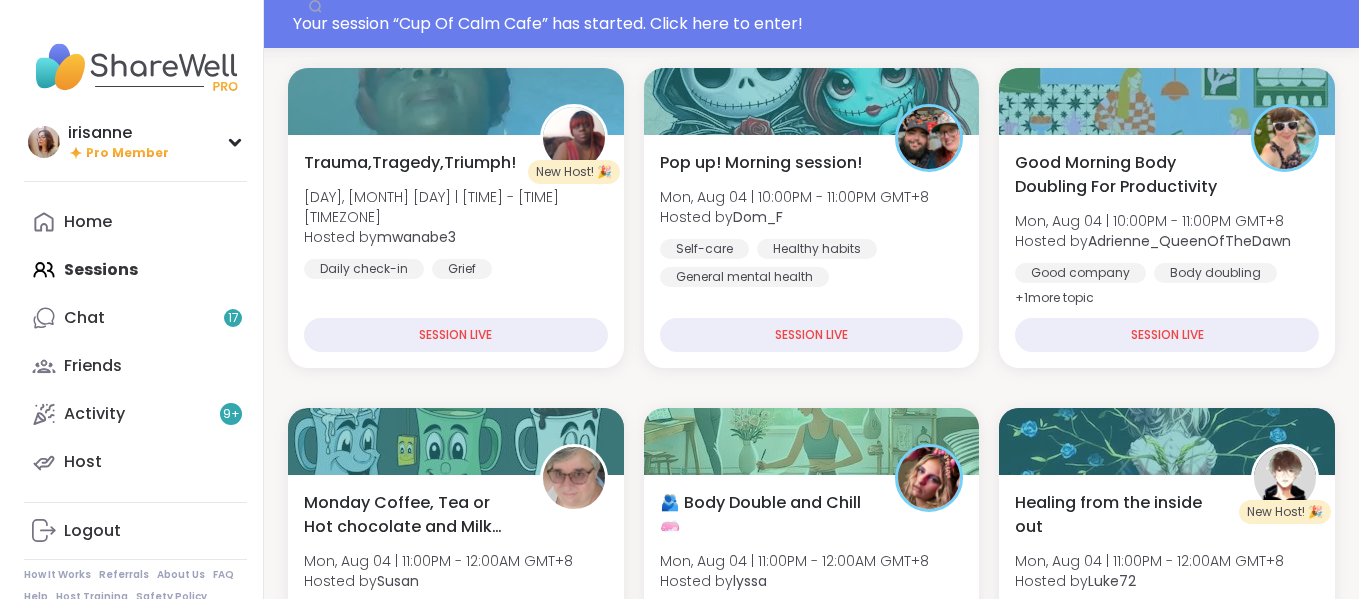 scroll, scrollTop: 291, scrollLeft: 0, axis: vertical 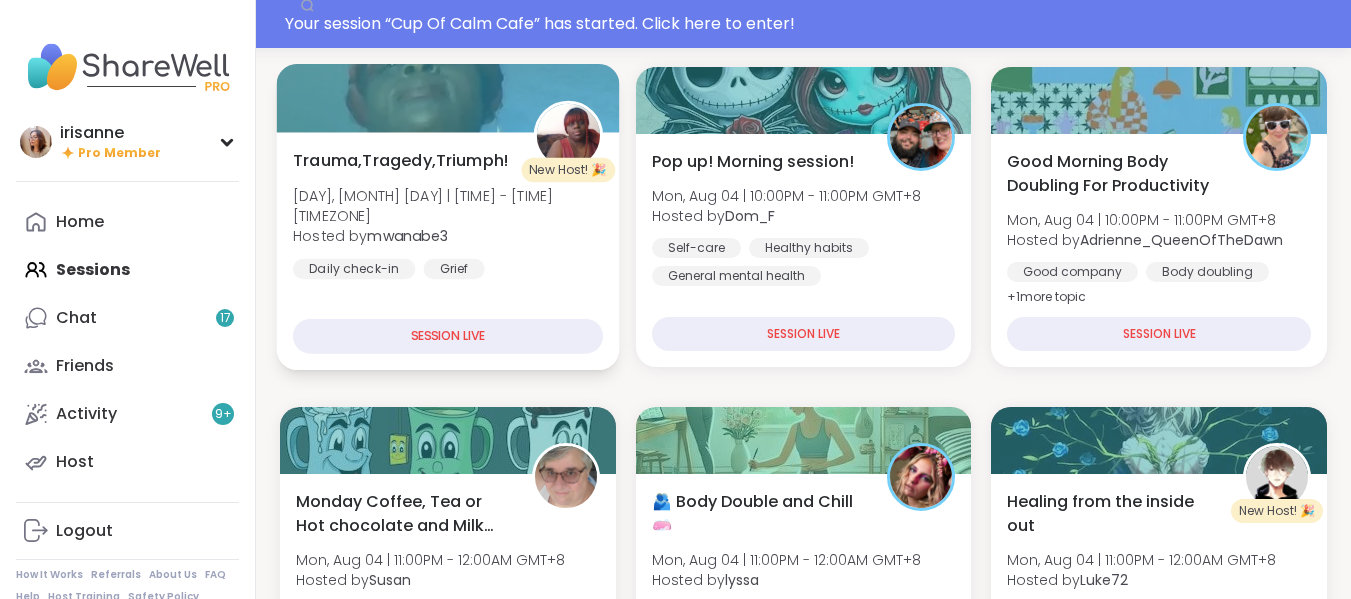 click on "Daily check-in Grief Chronic Illness" at bounding box center [448, 283] 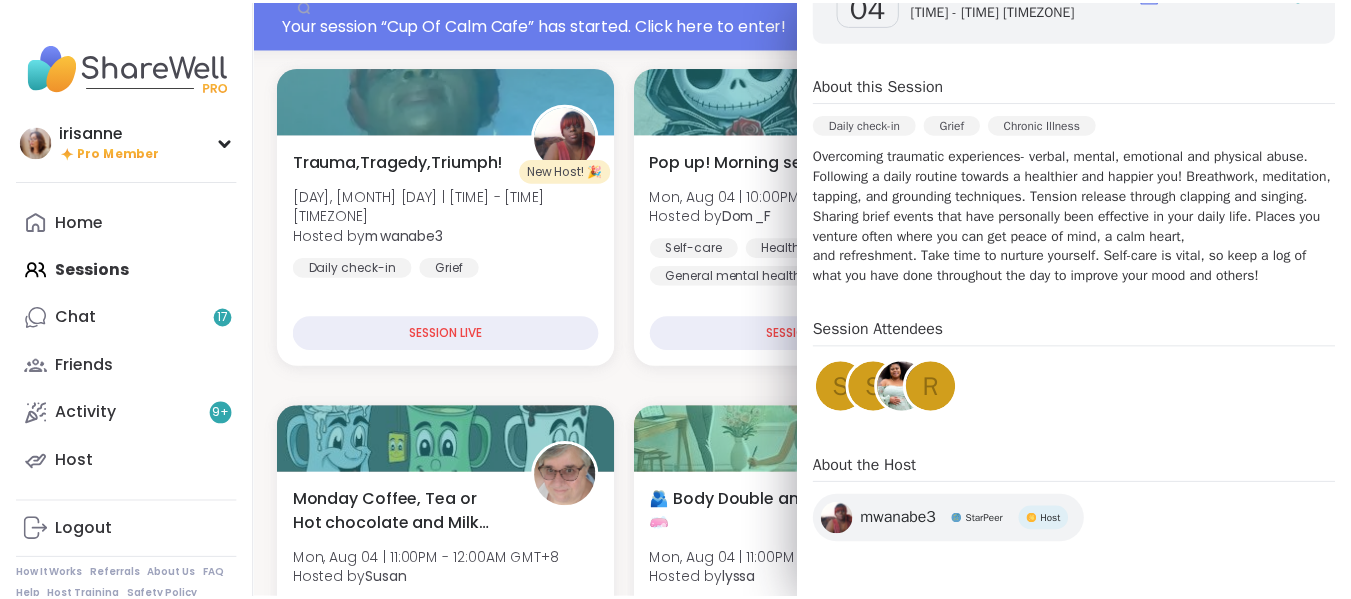 scroll, scrollTop: 350, scrollLeft: 0, axis: vertical 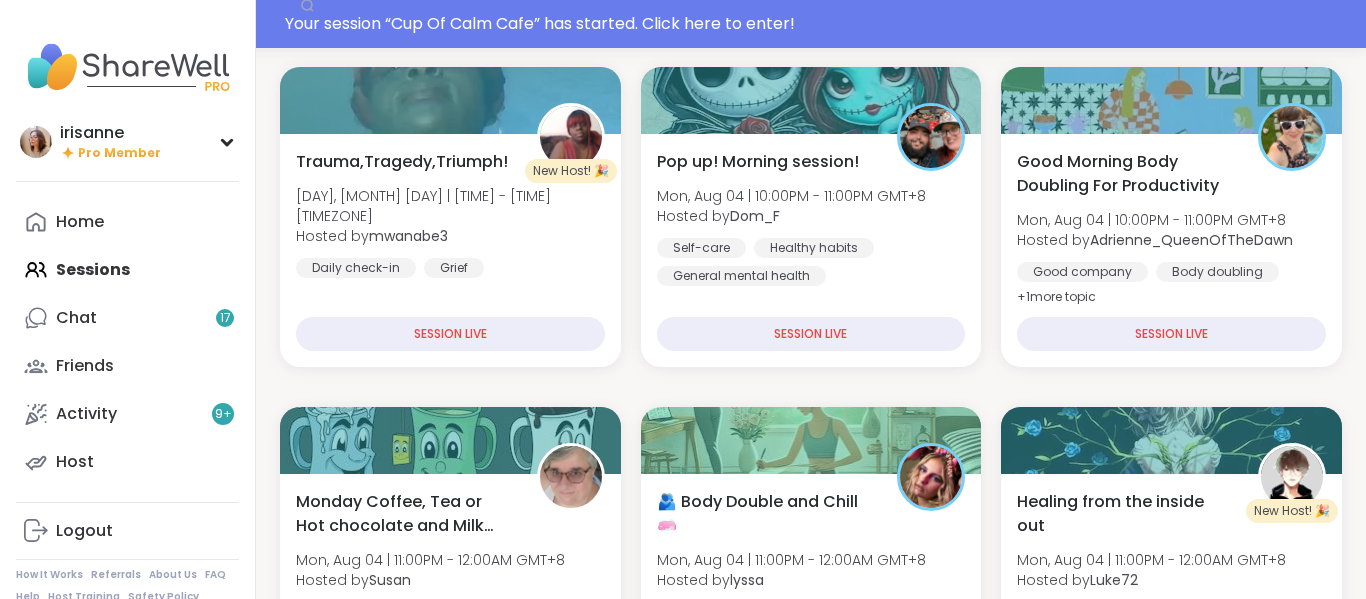 click on "New Host! 🎉 Trauma,Tragedy,Triumph! [DAY], [MONTH] [DAY] | [TIME] - [TIME] [TIMEZONE] Hosted by [USERNAME] Daily check-in Grief Chronic Illness SESSION LIVE Pop up! Morning session! [DAY], [MONTH] [DAY] | [TIME] - [TIME] [TIMEZONE] Hosted by [USERNAME] Self-care Healthy habits General mental health SESSION LIVE Good Morning Body Doubling For Productivity [DAY], [MONTH] [DAY] | [TIME] - [TIME] [TIMEZONE] Hosted by [USERNAME] Good company Body doubling Goal-setting + 1 more topic SESSION LIVE Monday Coffee, Tea or Hot chocolate and Milk Club [DAY], [MONTH] [DAY] | [TIME] - [TIME] [TIMEZONE] Hosted by [USERNAME] Loneliness General mental health Self-care + 1 more topic Session Full Full 🫂 Body Double and Chill 🧼 Mon, [MONTH] [DAY] | [TIME] - [TIME] [TIMEZONE] Hosted by [USERNAME] Loneliness Body doubling Abandonment + 1 more topic 59 minutes away! Going New Host! 🎉 Healing from the inside out [DAY], [MONTH] [DAY] | [TIME] - [TIME] [TIMEZONE] Hosted by [USERNAME] PTSD Childhood trauma CPTSD Sign Up 14 spots left Aftermath of Cheating Cheating Infidelity Sign Up" at bounding box center [811, 2087] 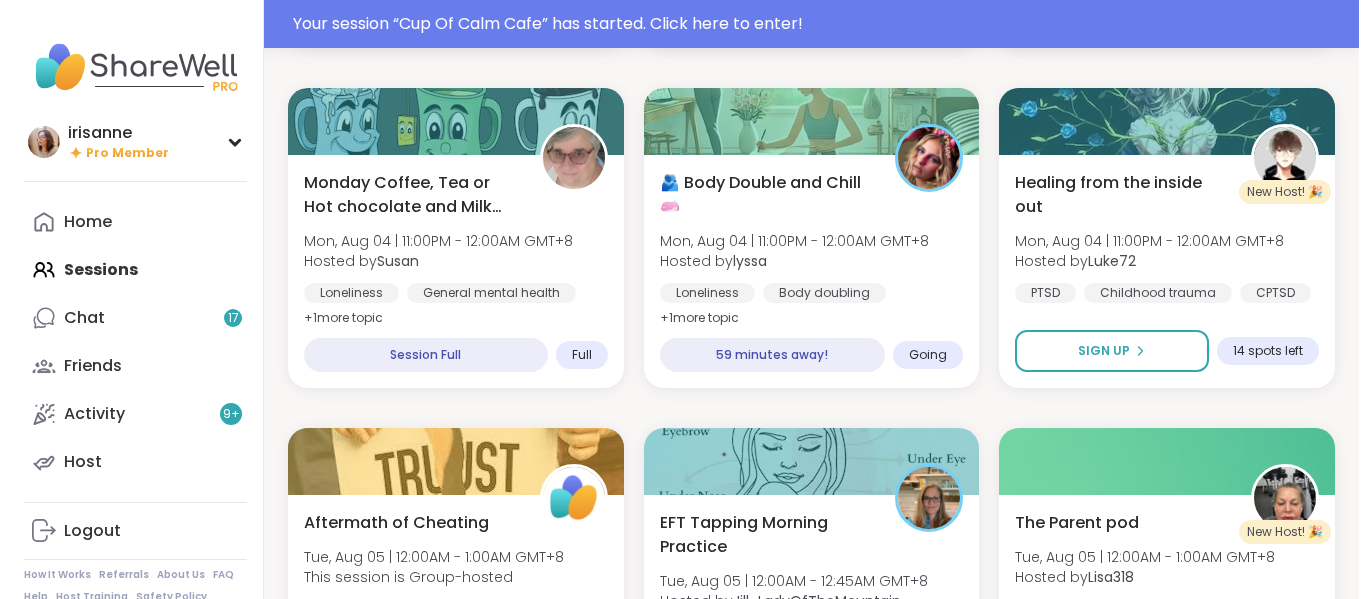 scroll, scrollTop: 610, scrollLeft: 0, axis: vertical 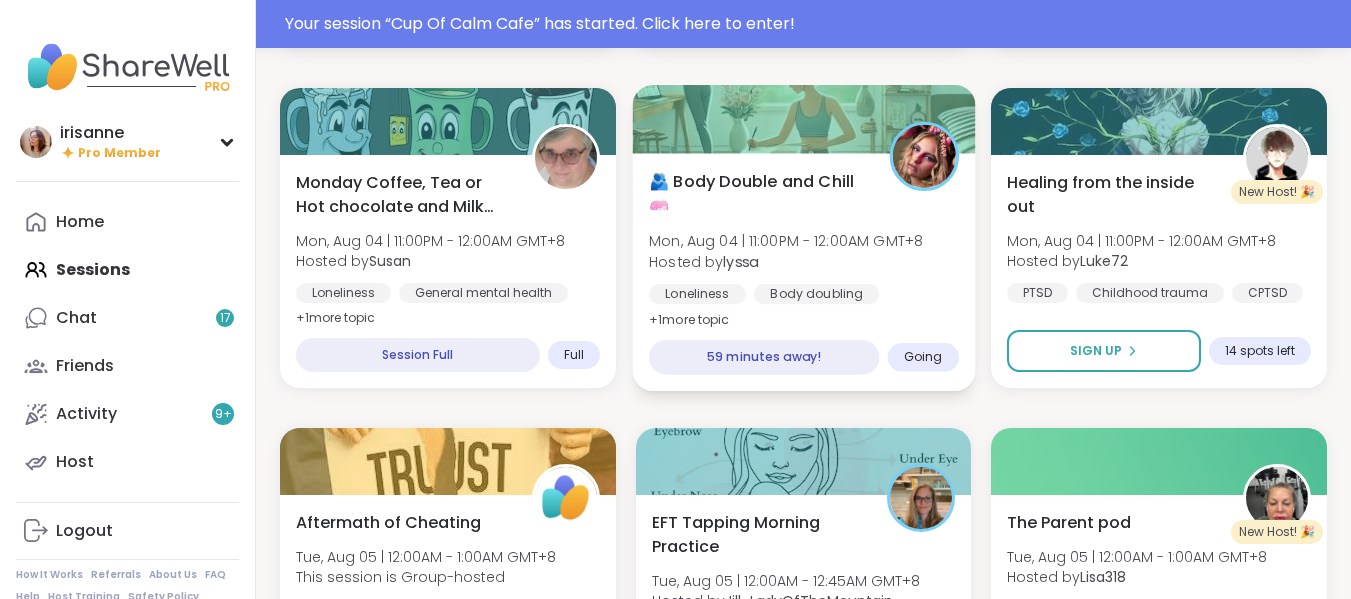click on "Mon, Aug 04 | 11:00PM - 12:00AM GMT+8" at bounding box center (786, 241) 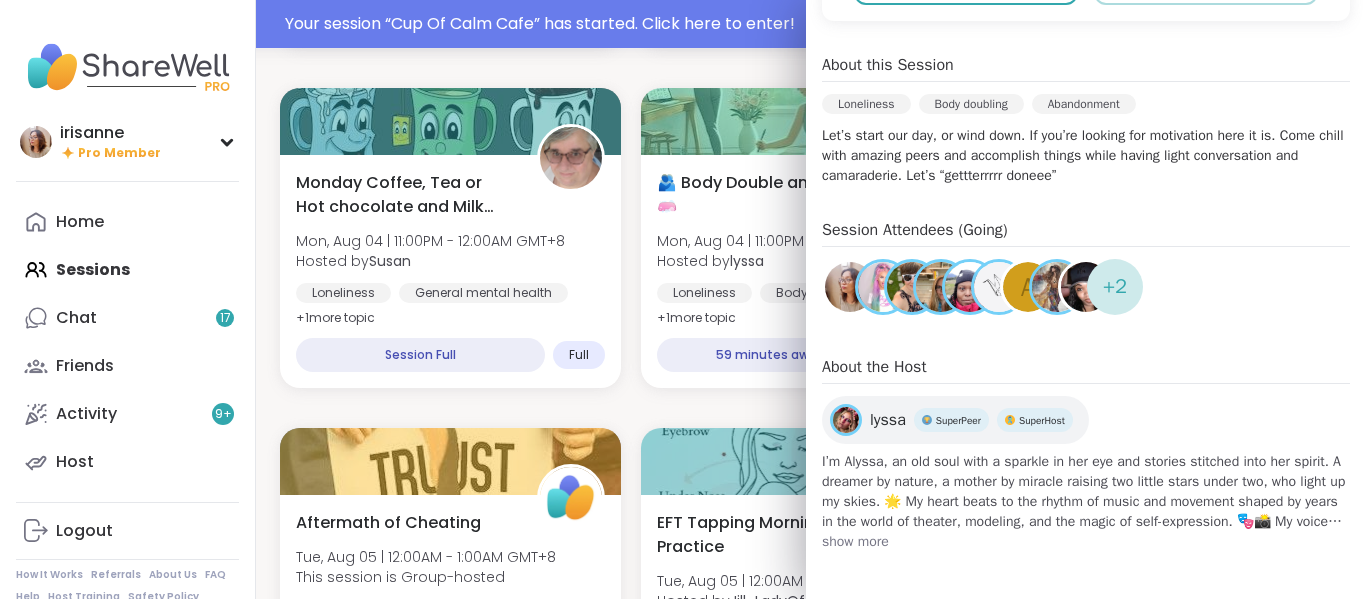scroll, scrollTop: 523, scrollLeft: 0, axis: vertical 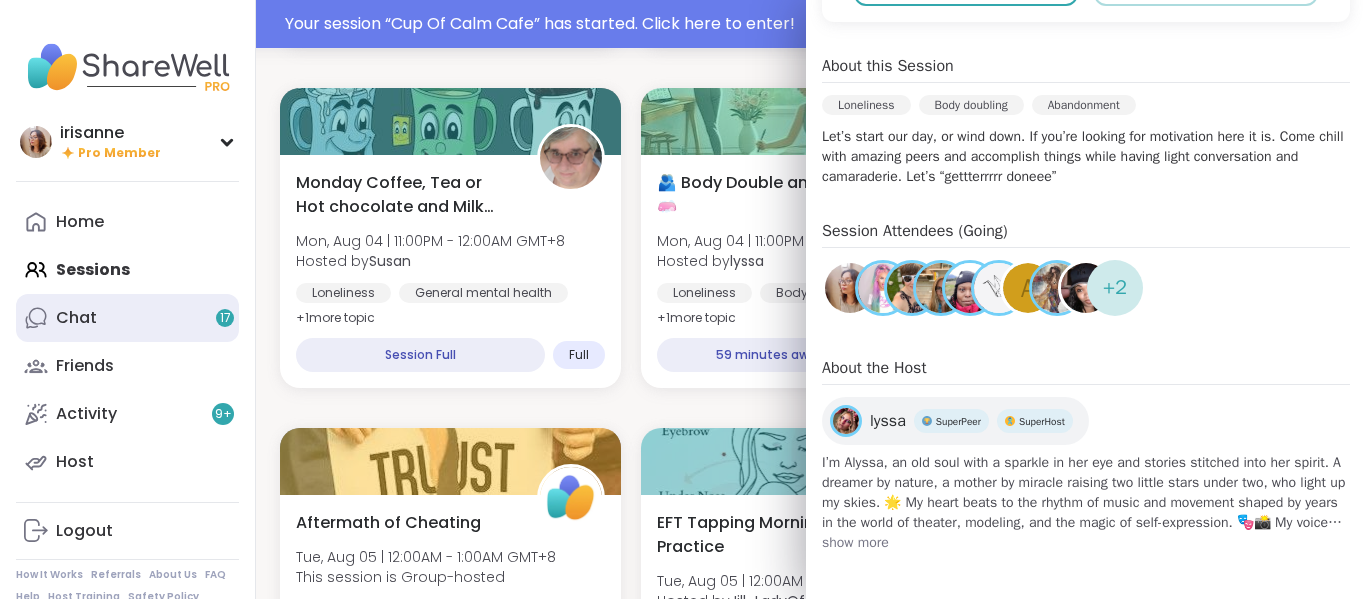 click on "Chat 17" at bounding box center [127, 318] 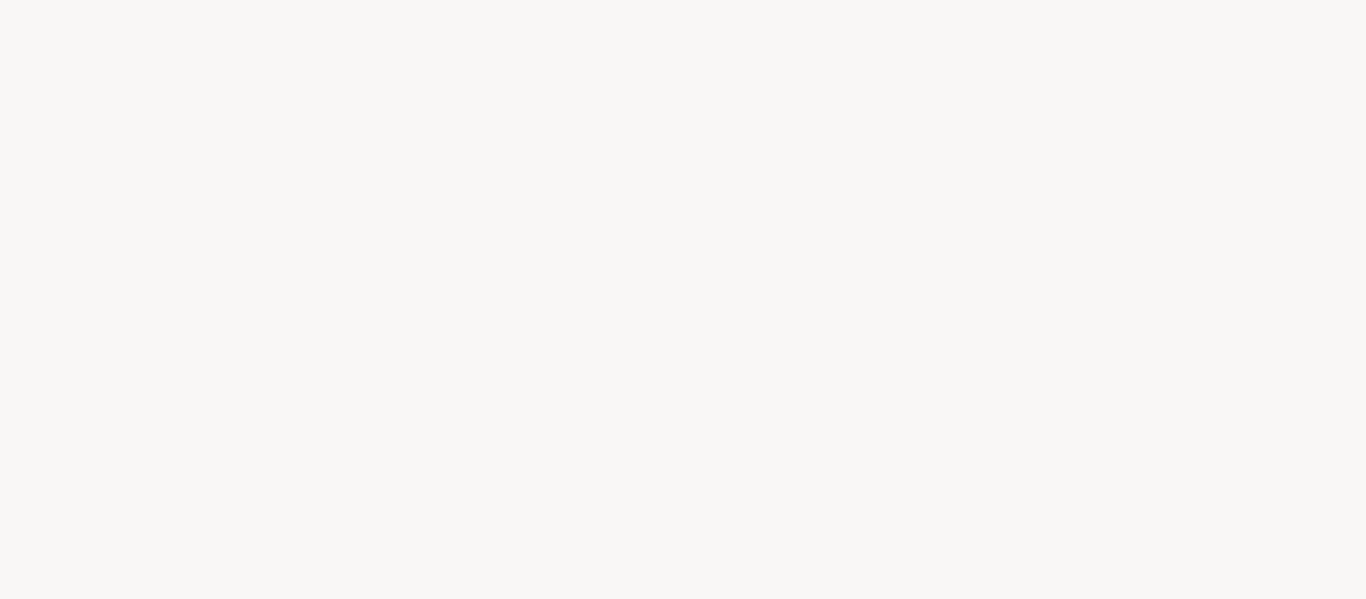 scroll, scrollTop: 0, scrollLeft: 0, axis: both 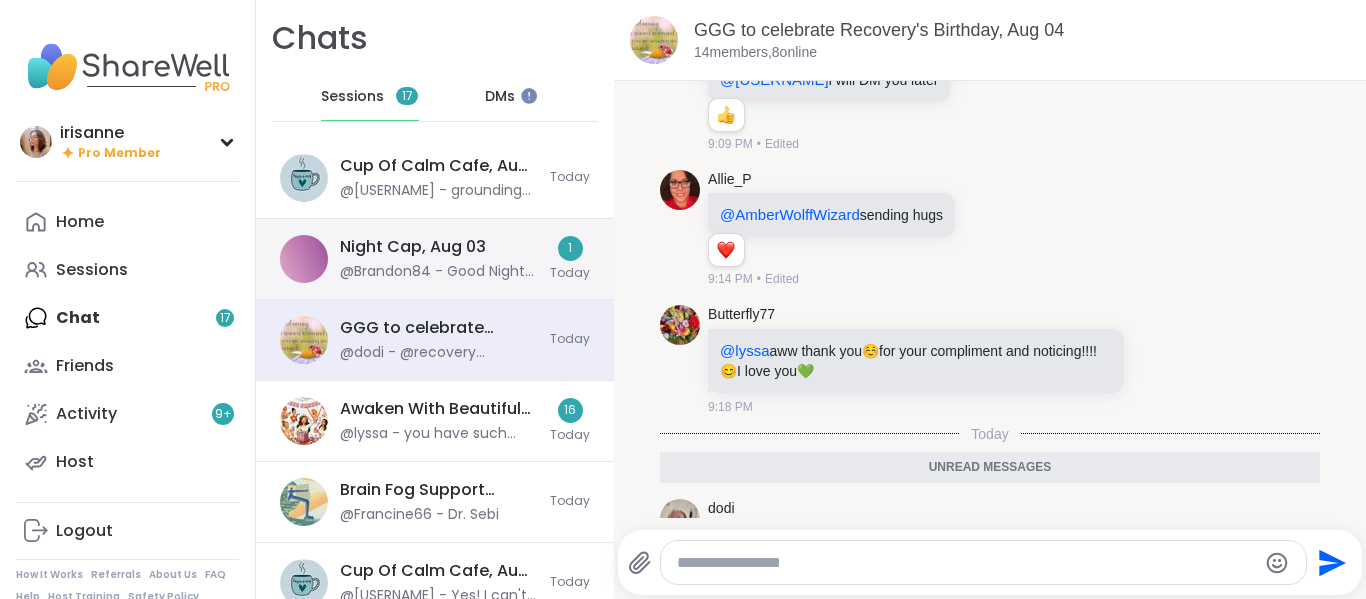 click on "@Brandon84 - Good Night Iris I love seeing in sessions also thx you are an incredible inspiration" at bounding box center (439, 272) 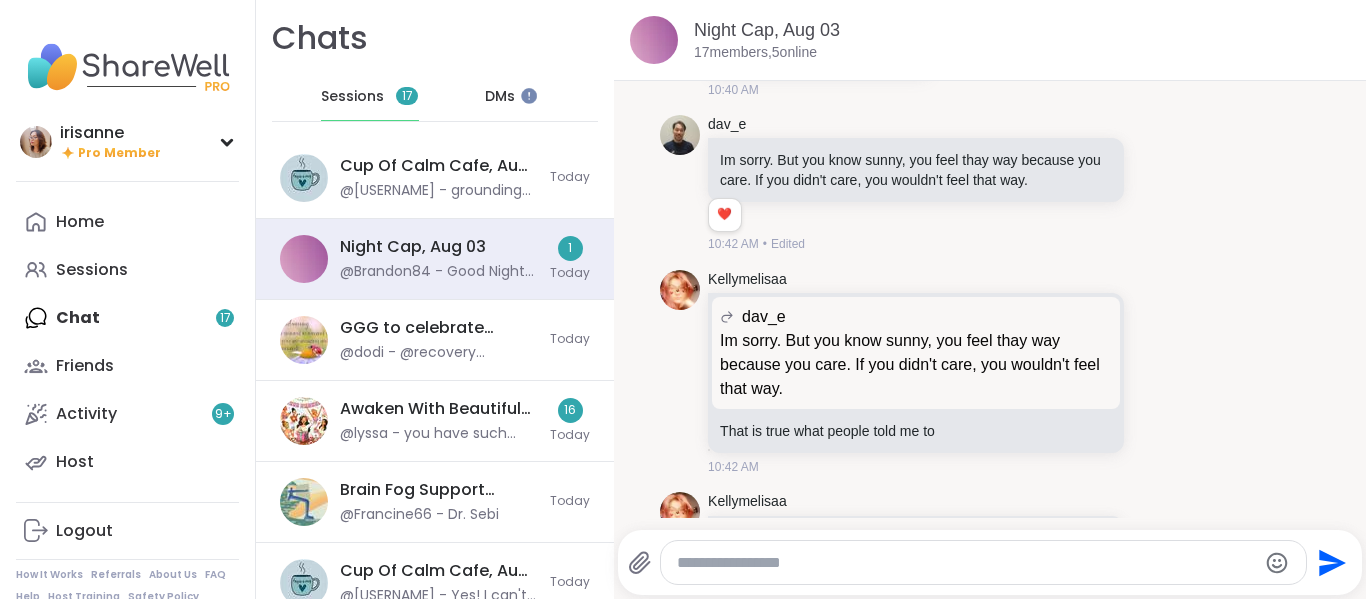 scroll, scrollTop: 10276, scrollLeft: 0, axis: vertical 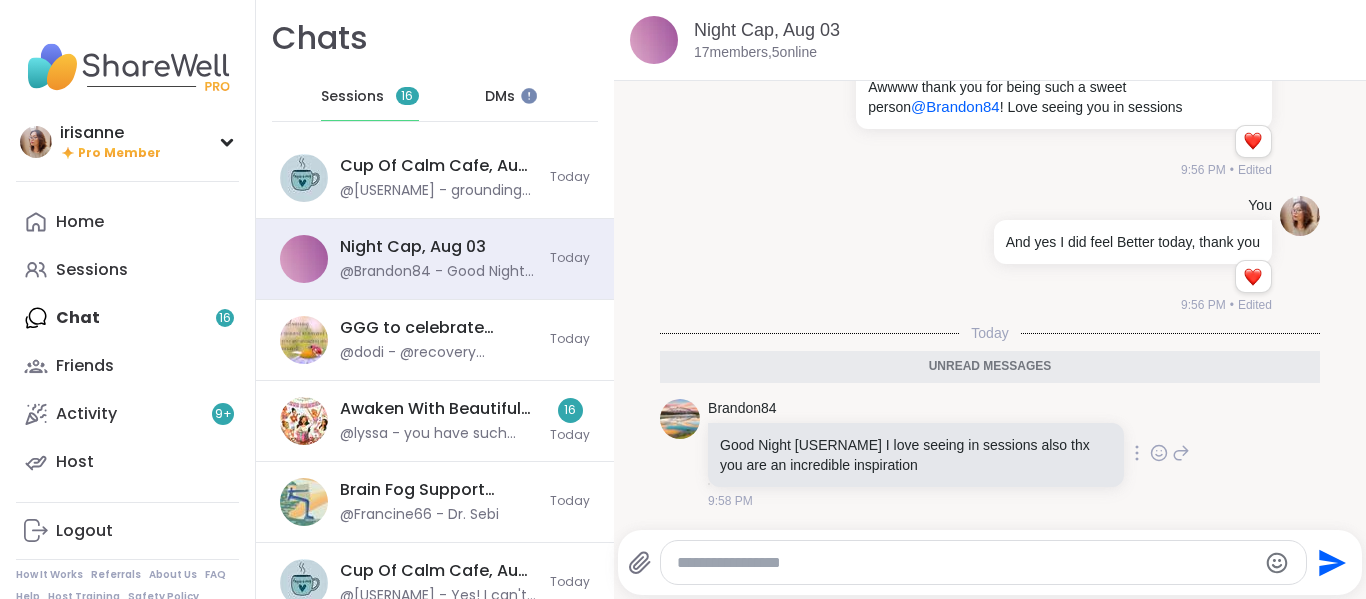 click 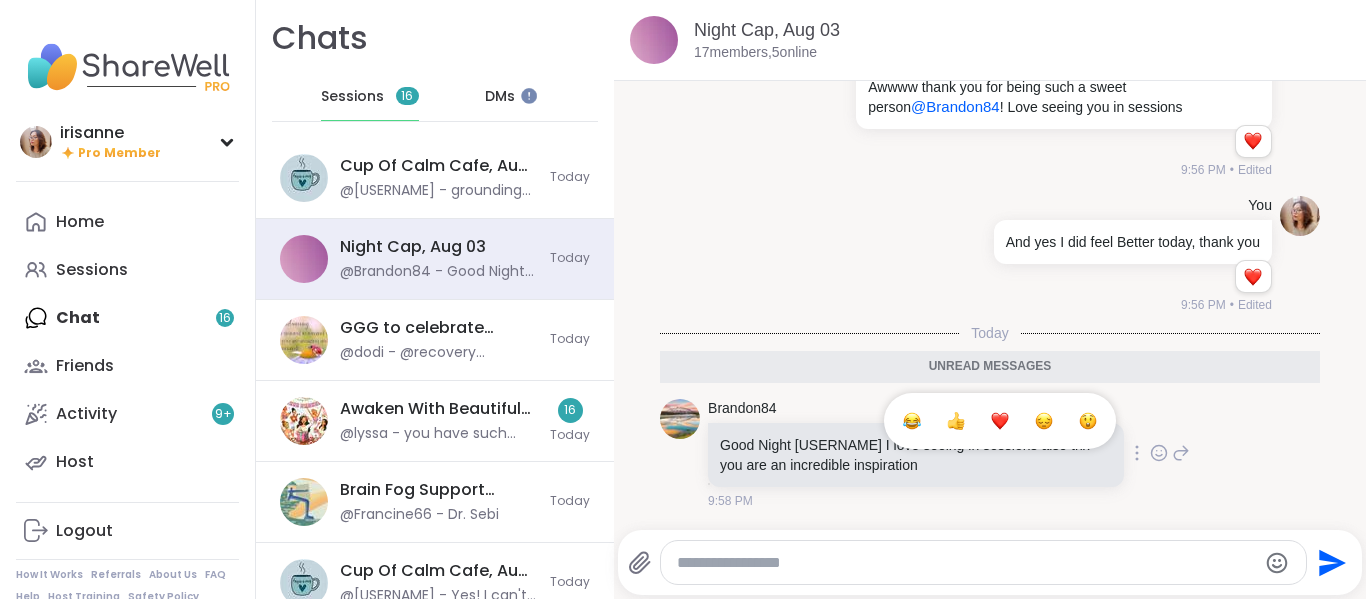 click at bounding box center [1000, 421] 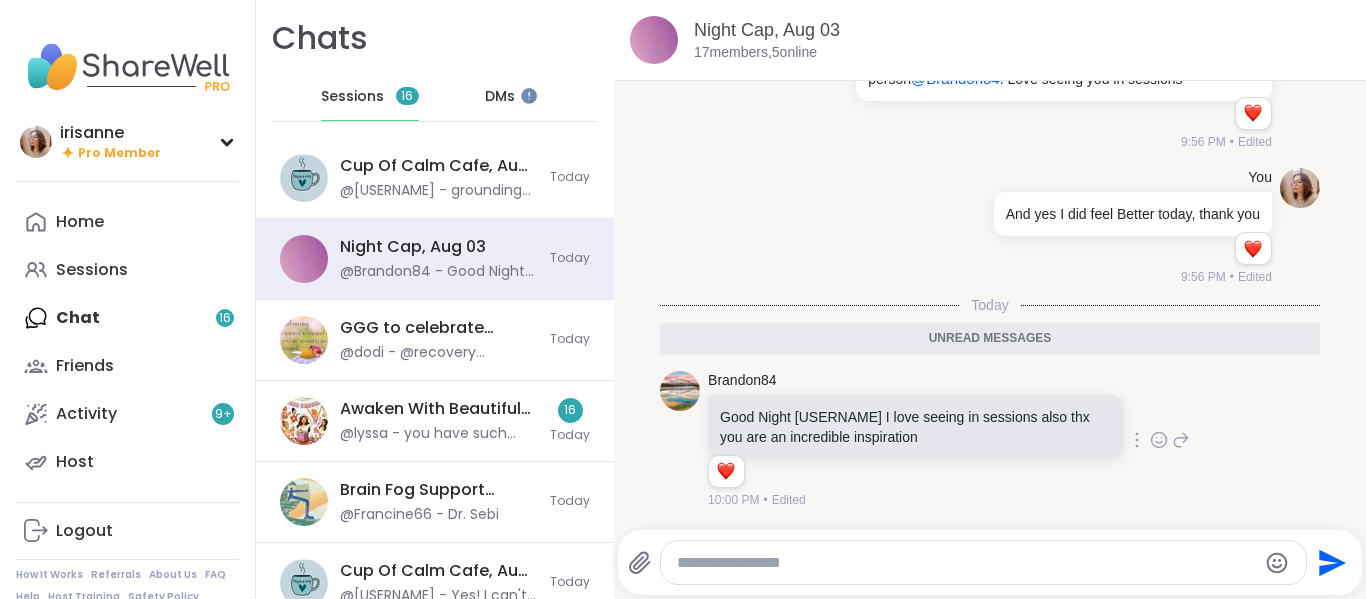 scroll, scrollTop: 10304, scrollLeft: 0, axis: vertical 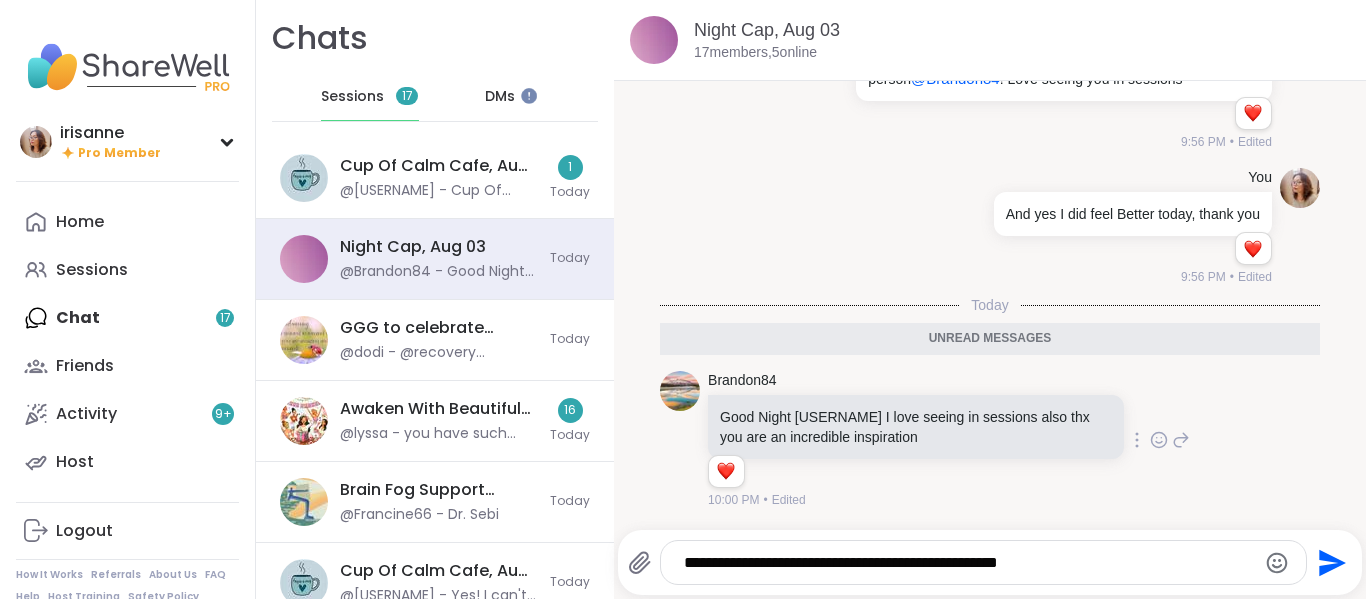 type on "**********" 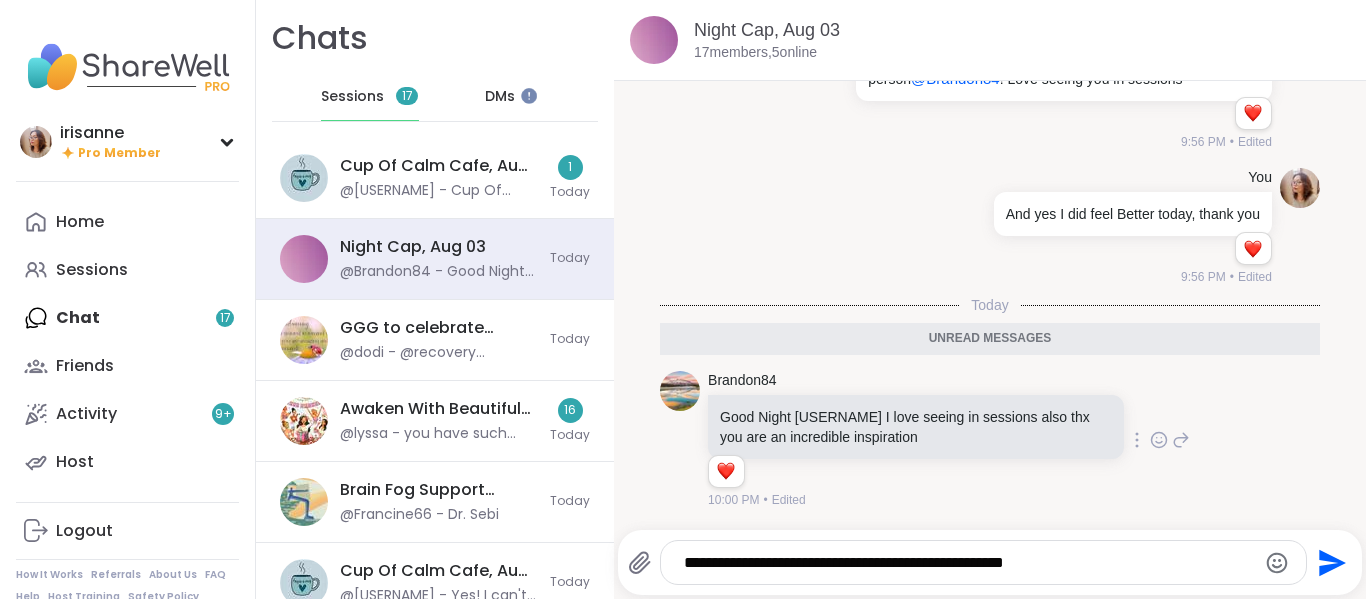 type 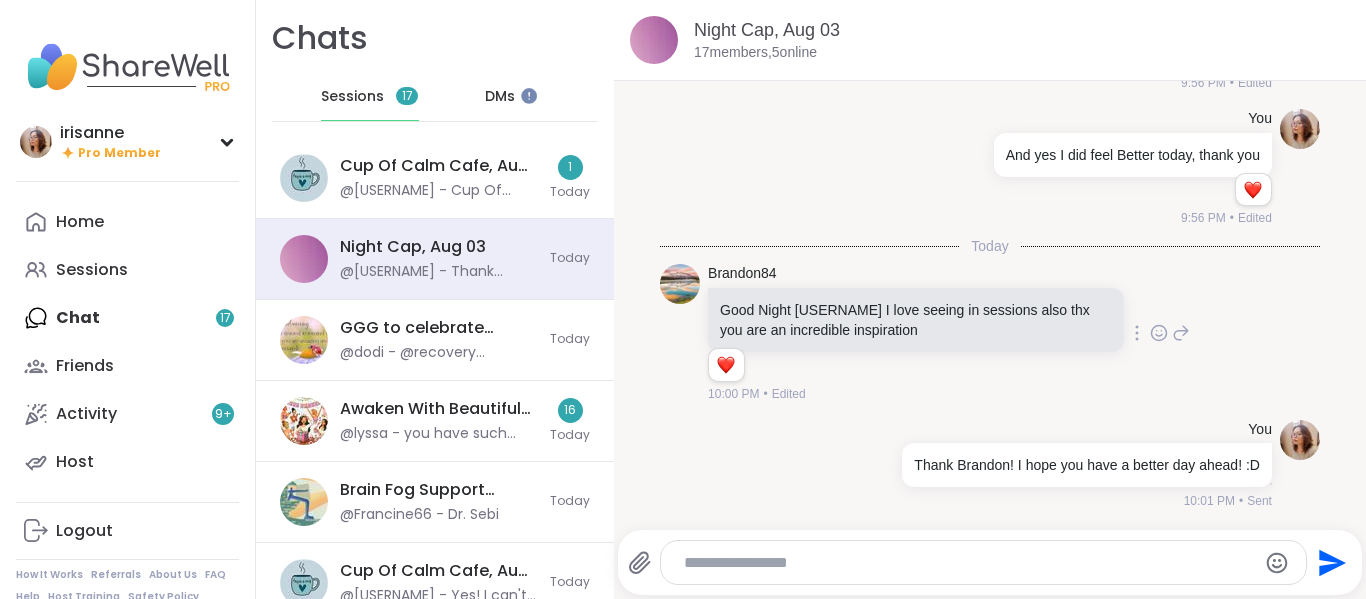 scroll, scrollTop: 10363, scrollLeft: 0, axis: vertical 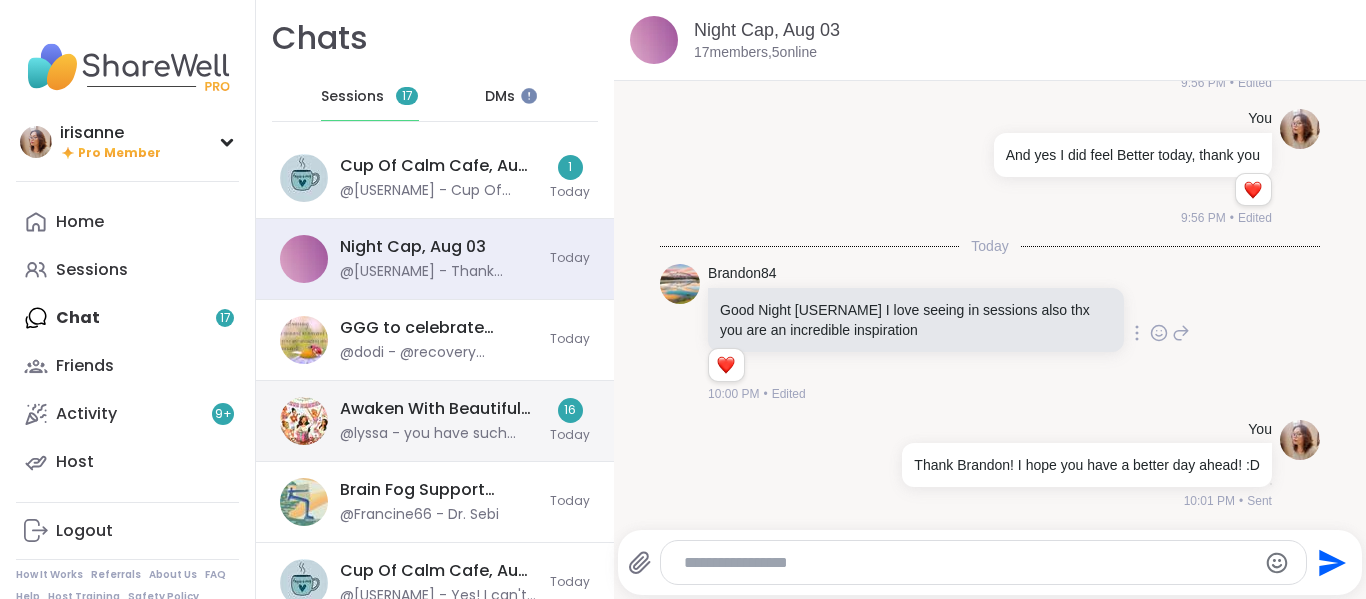 click on "Awaken With Beautiful Souls AFFIROMA BDAY!, Aug 04" at bounding box center [439, 409] 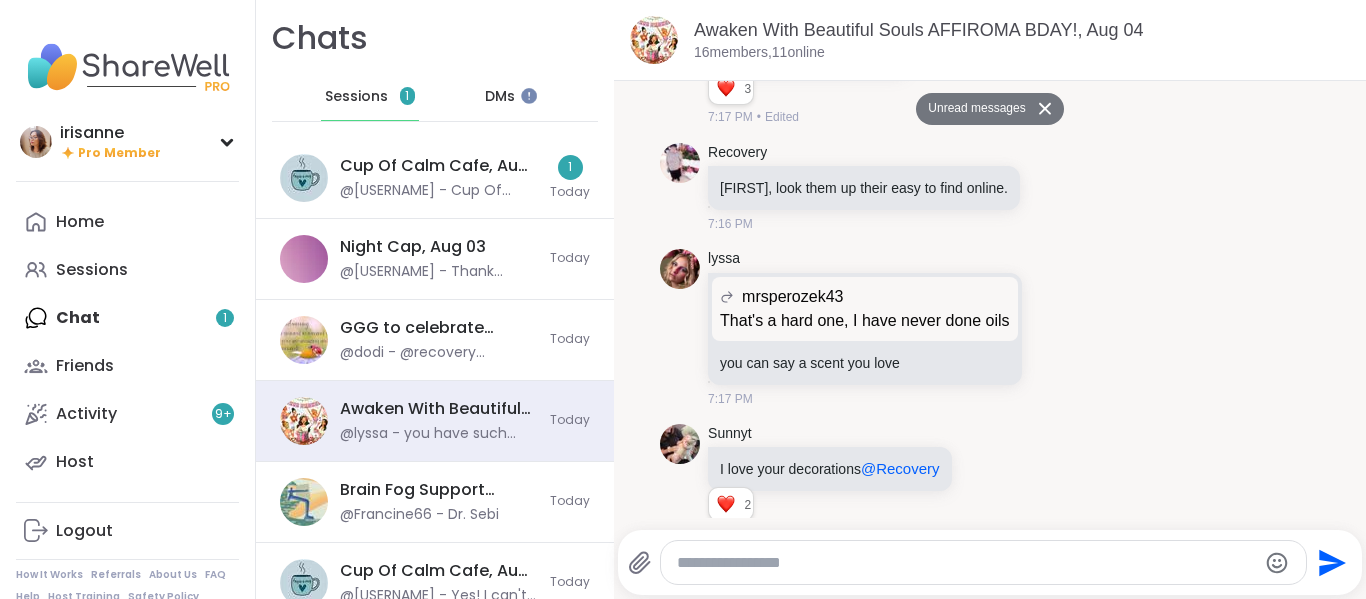 scroll, scrollTop: 12096, scrollLeft: 0, axis: vertical 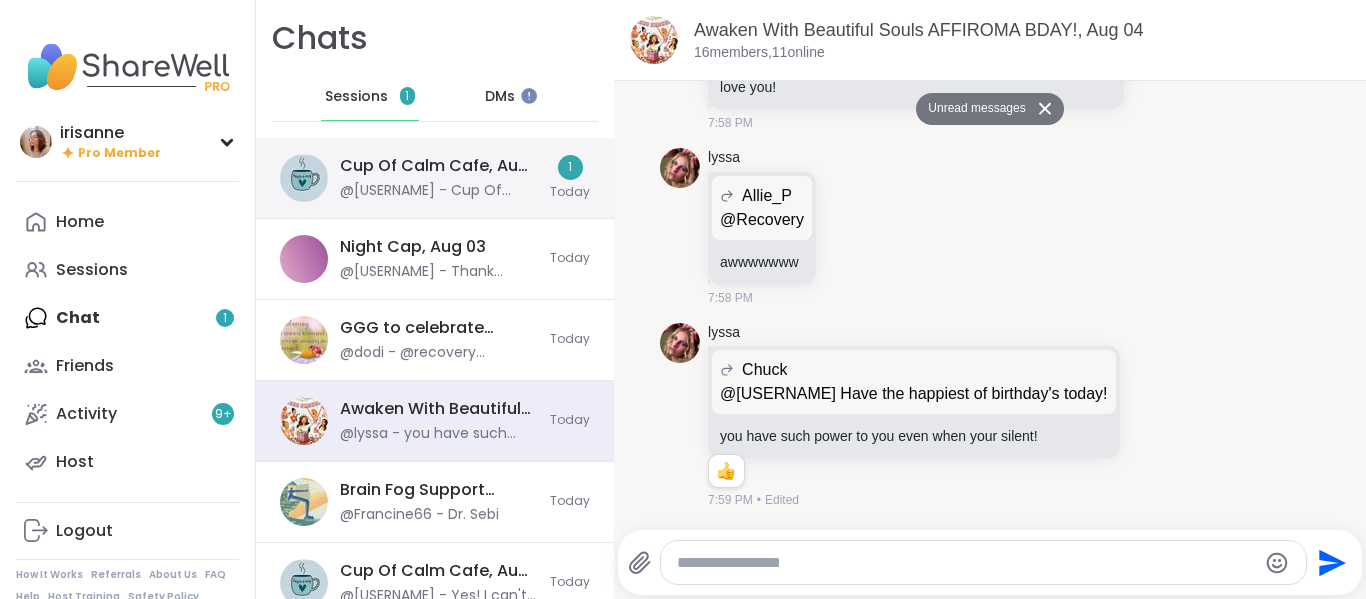 click on "@[USERNAME] - Cup Of Calm Cafe: Serenity Sunday - Activities in a zen environment,
Motivation Monday - Word association and affirmations,
Tranquility Tuesday - Meditations,
Wellness Wednesday - Self care,
Thankful Thursday - Expressing gratitude,
Feel Good Friday - Good vibes with great friends,
Shiny Saturday - Discuss our glimmers of the week" at bounding box center (439, 191) 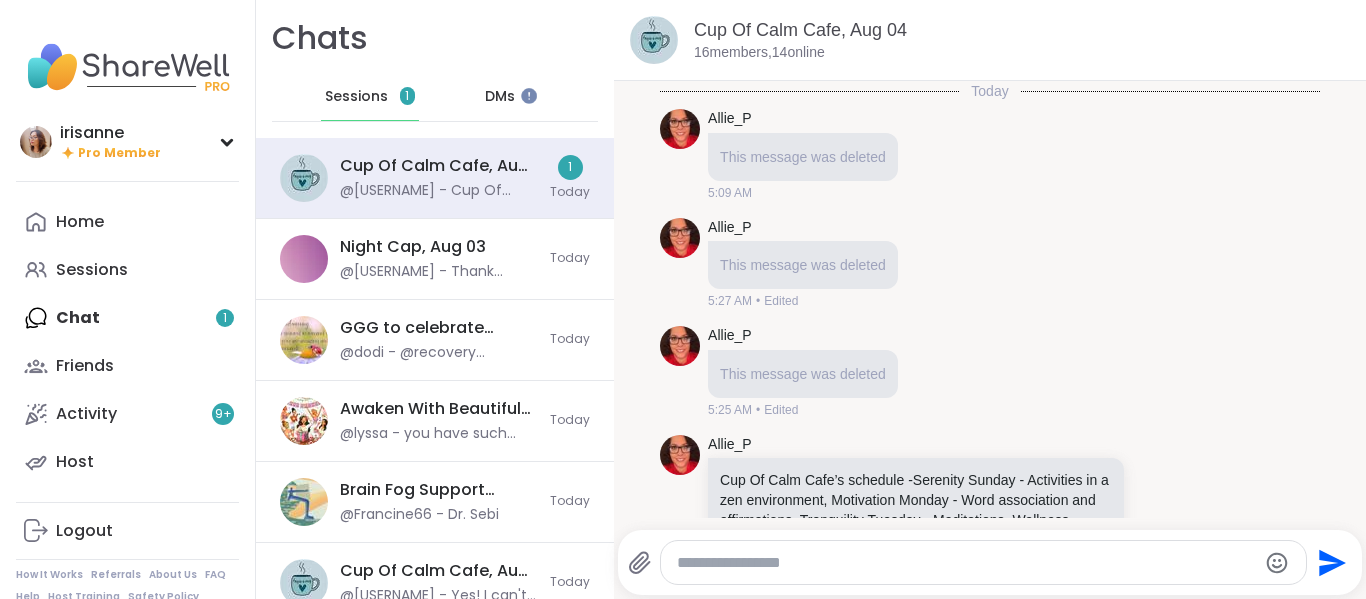 scroll, scrollTop: 2828, scrollLeft: 0, axis: vertical 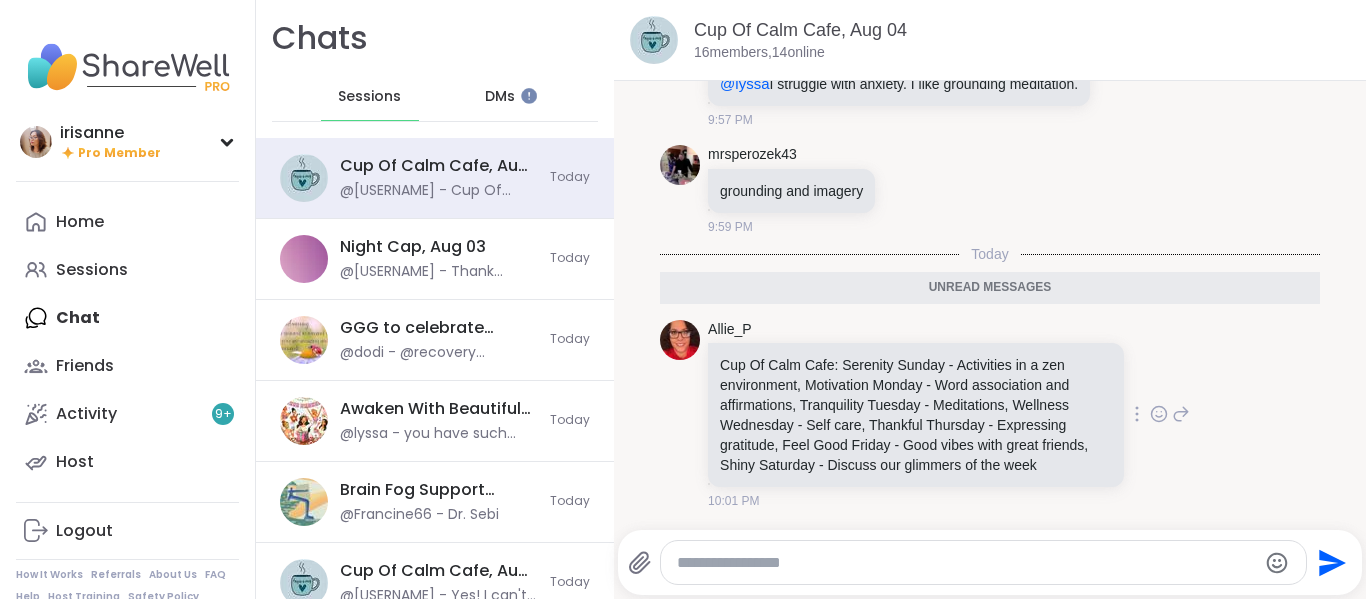 click 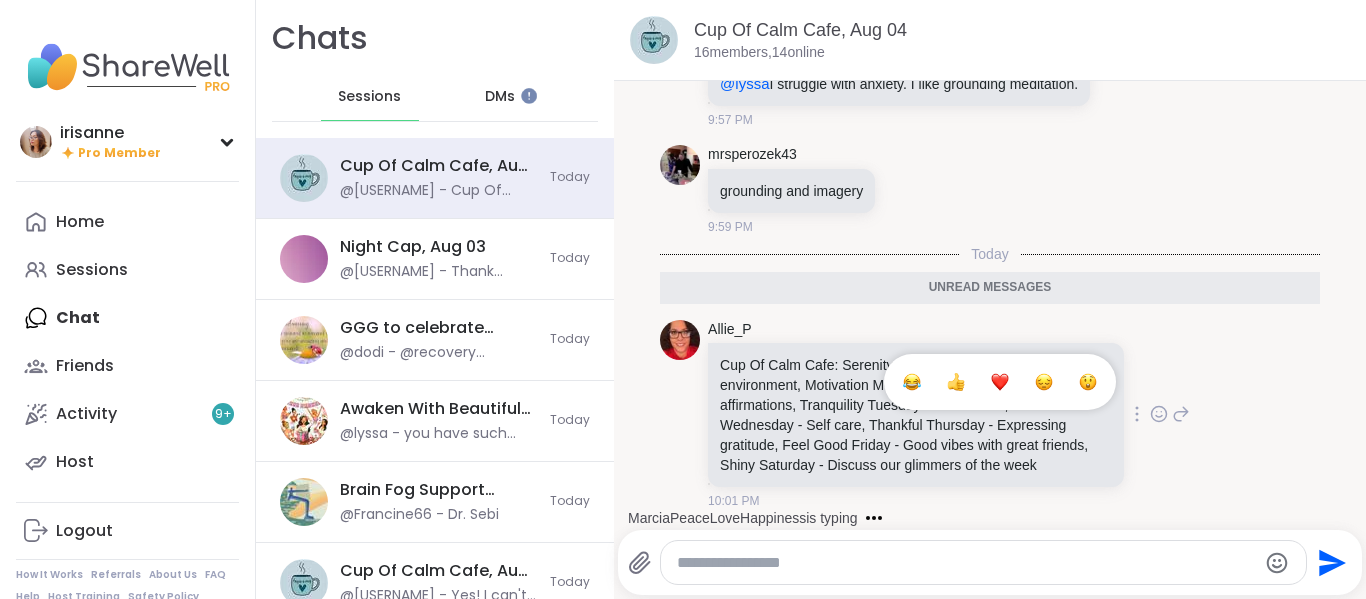 click at bounding box center (1000, 382) 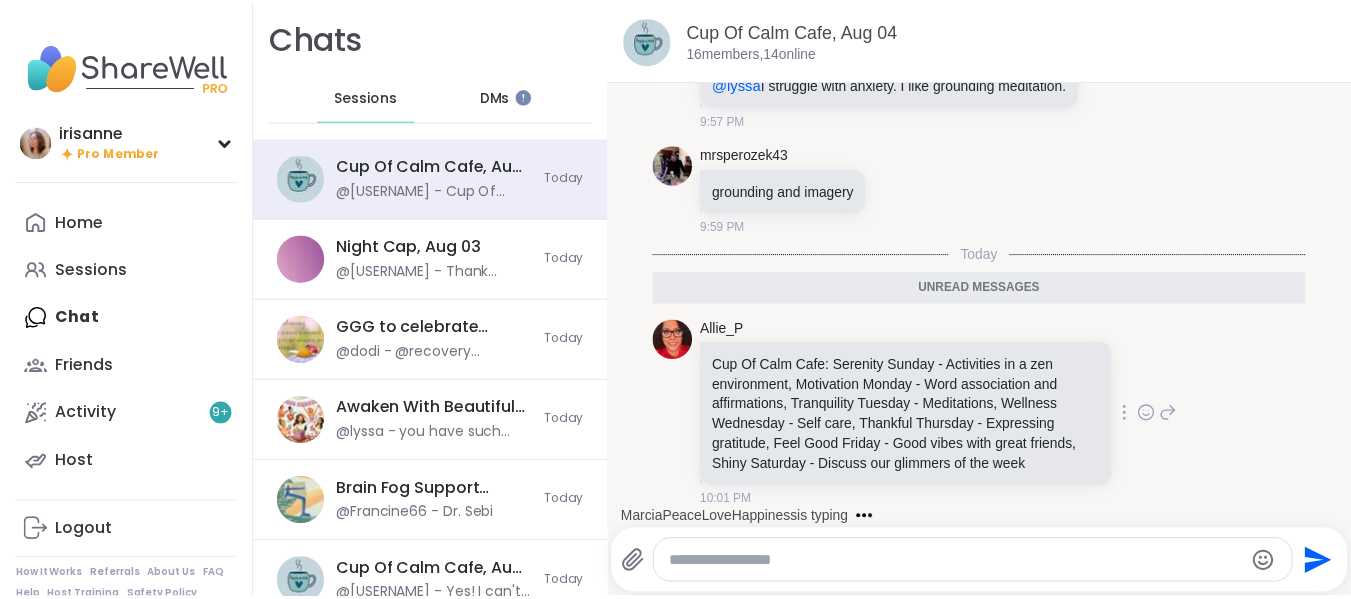 scroll, scrollTop: 2857, scrollLeft: 0, axis: vertical 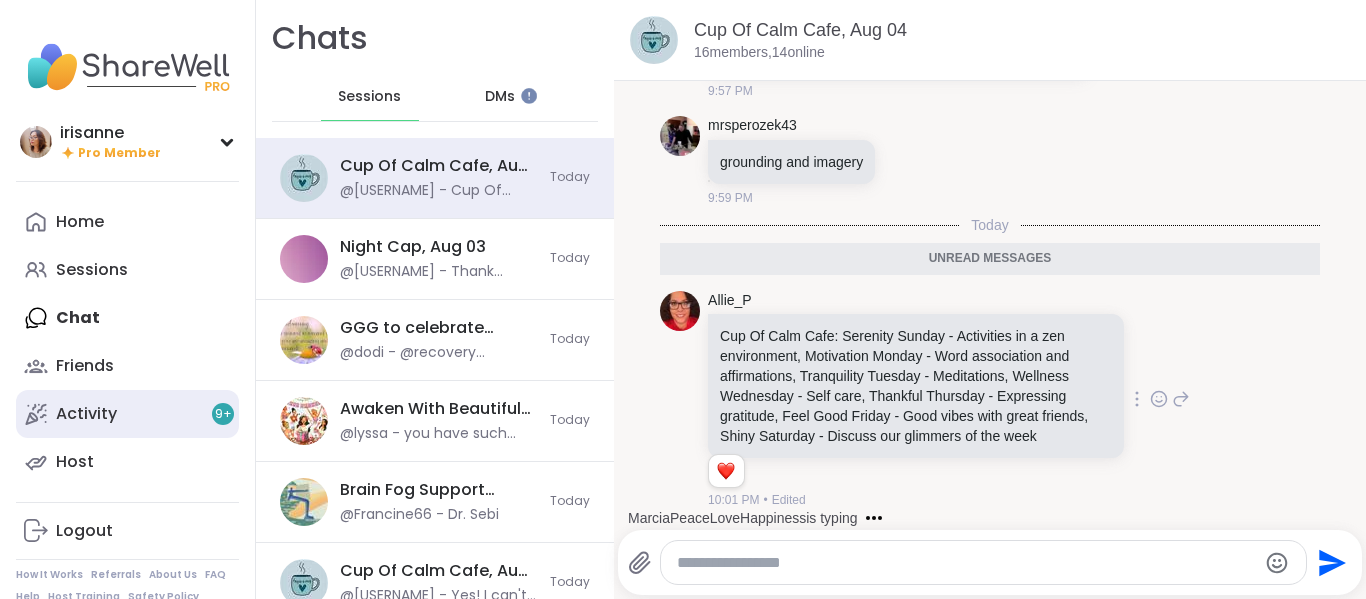click on "Activity 9 +" at bounding box center (127, 414) 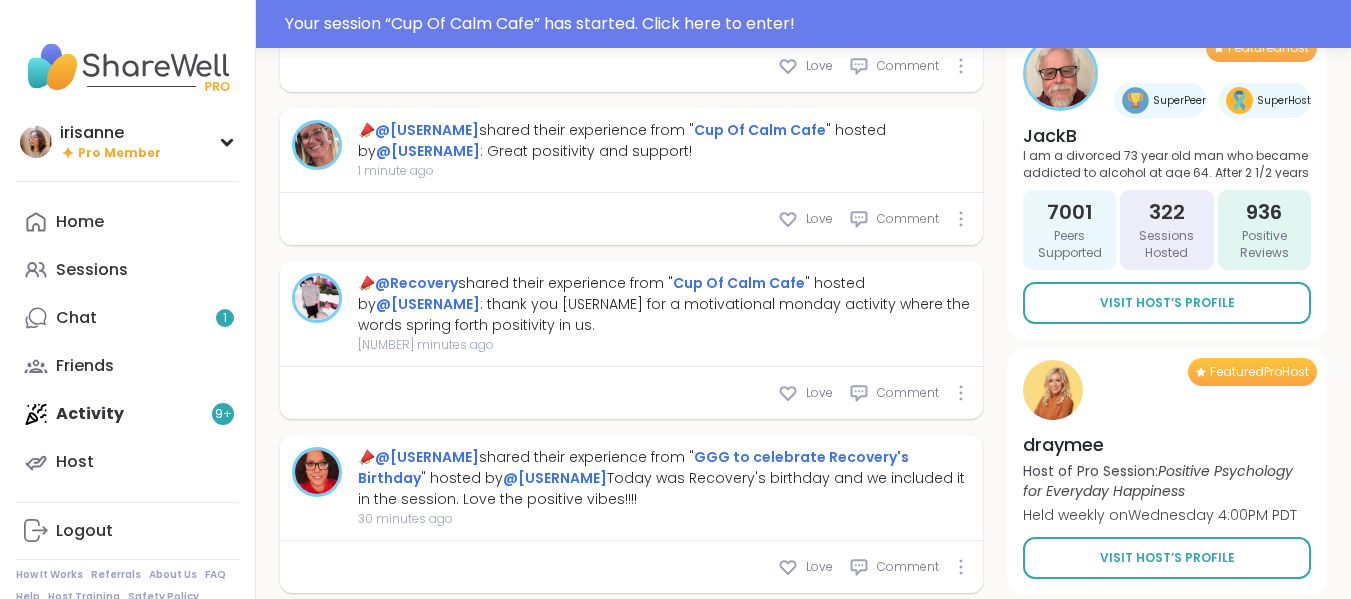 scroll, scrollTop: 1081, scrollLeft: 0, axis: vertical 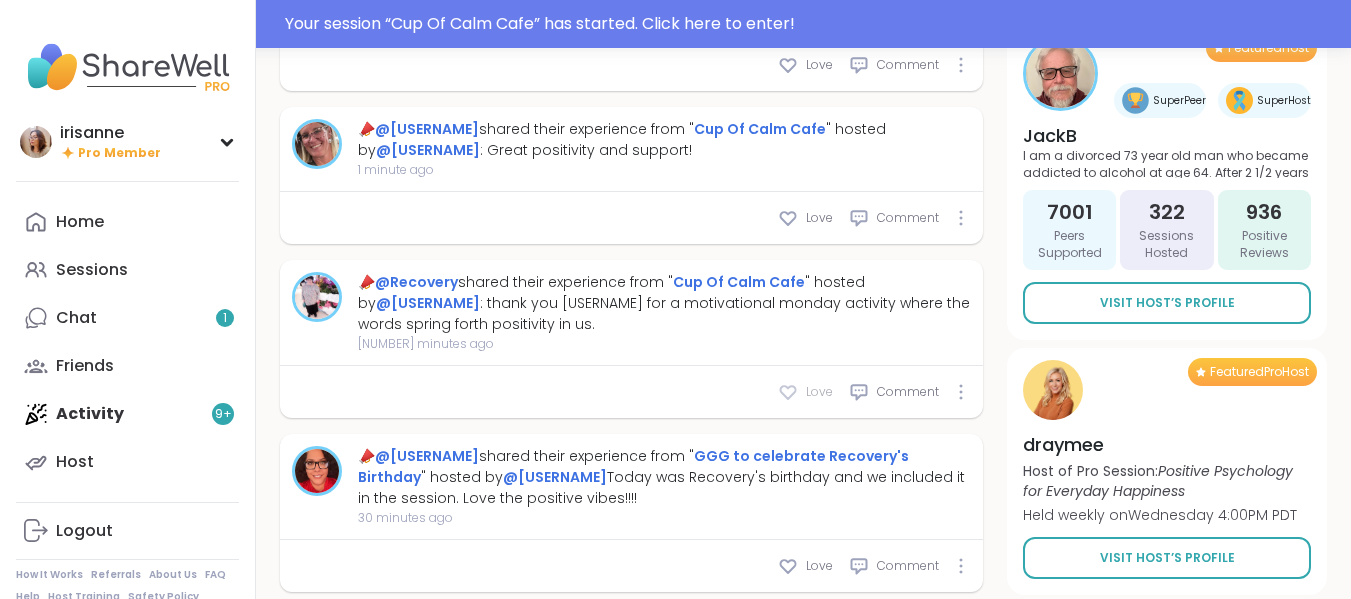 click 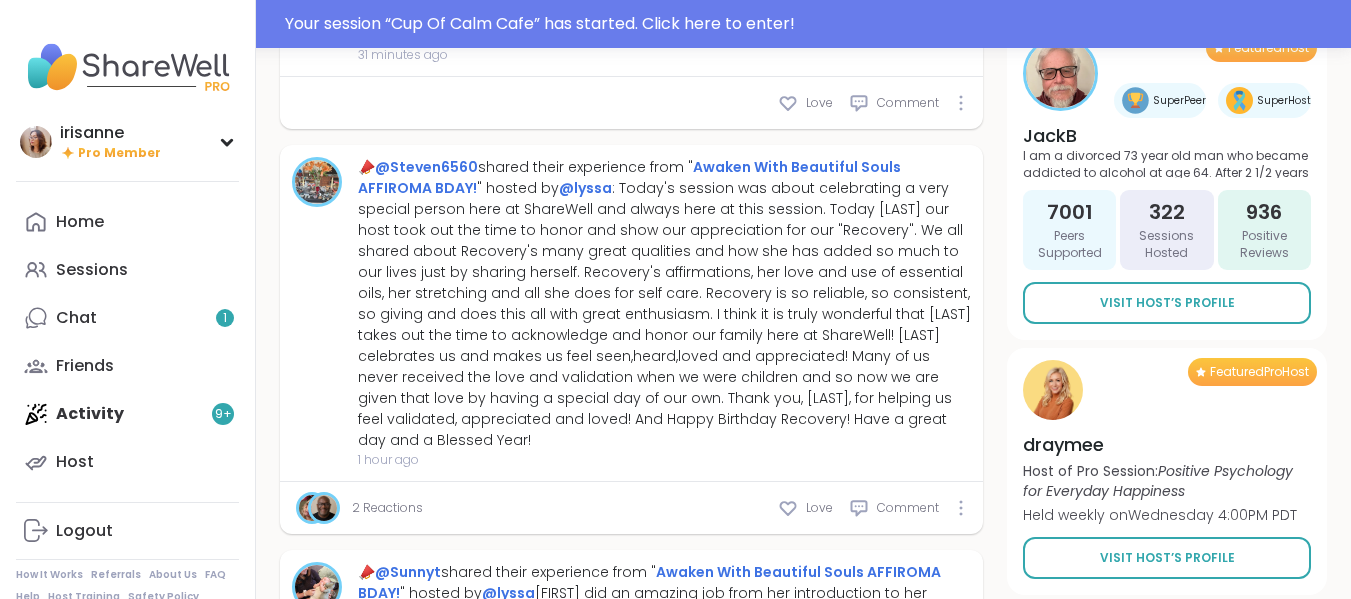 scroll, scrollTop: 1719, scrollLeft: 0, axis: vertical 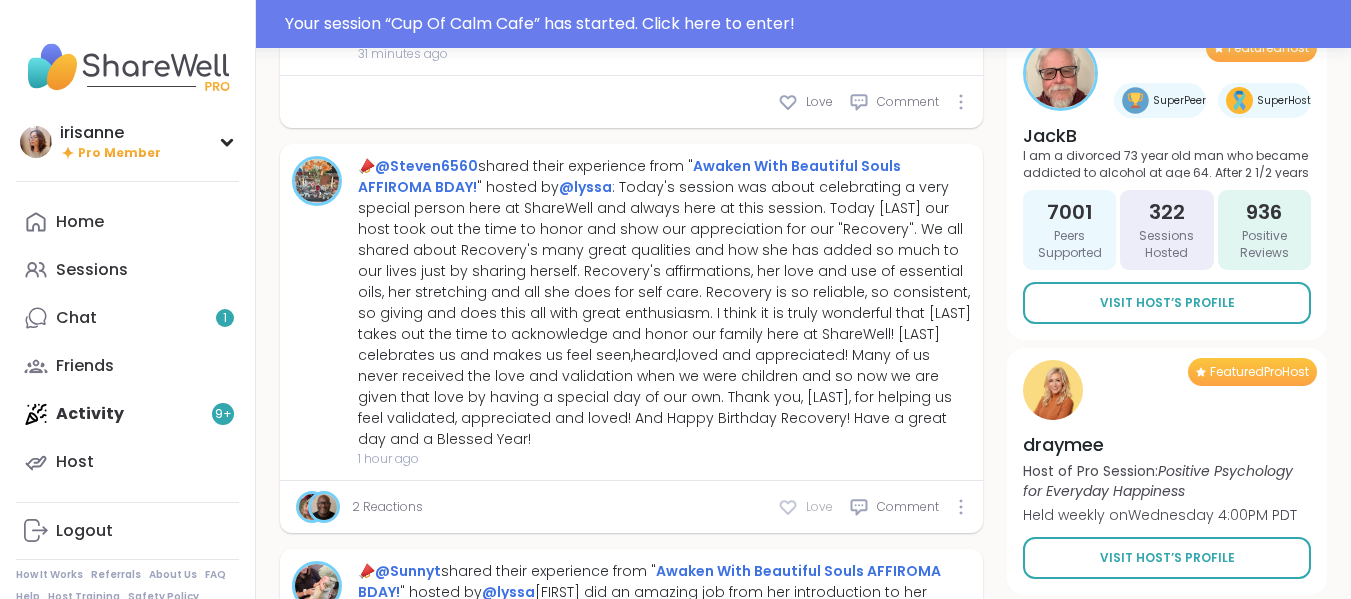 drag, startPoint x: 782, startPoint y: 543, endPoint x: 790, endPoint y: 536, distance: 10.630146 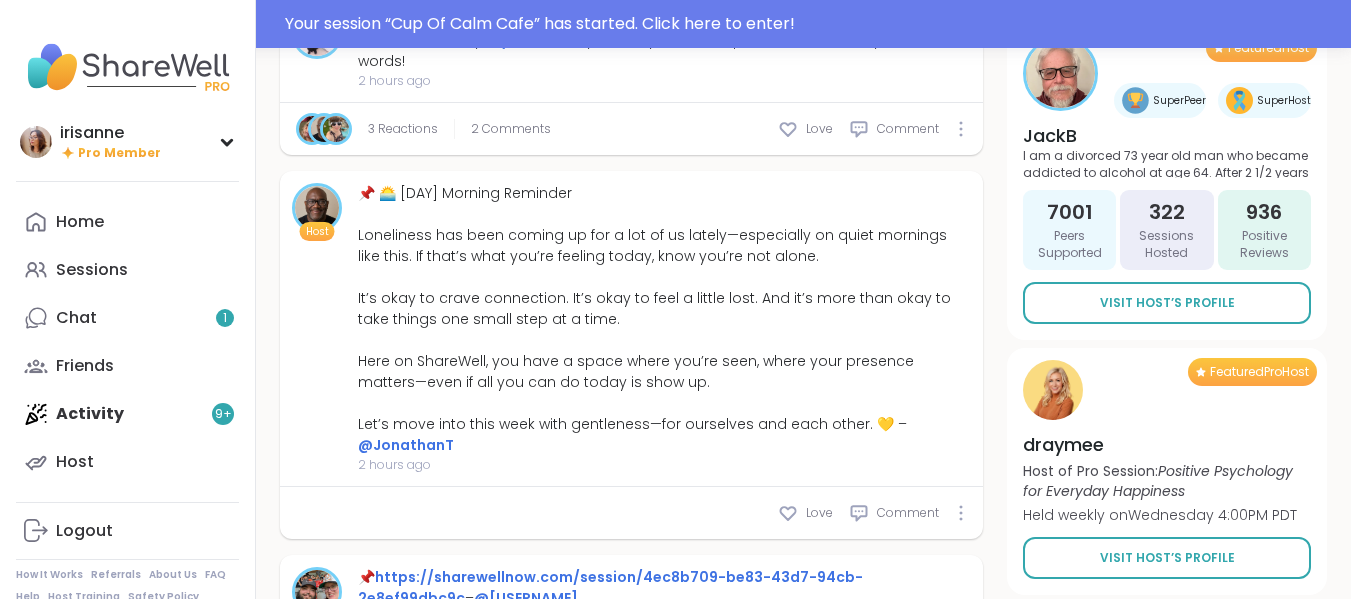 scroll, scrollTop: 3136, scrollLeft: 0, axis: vertical 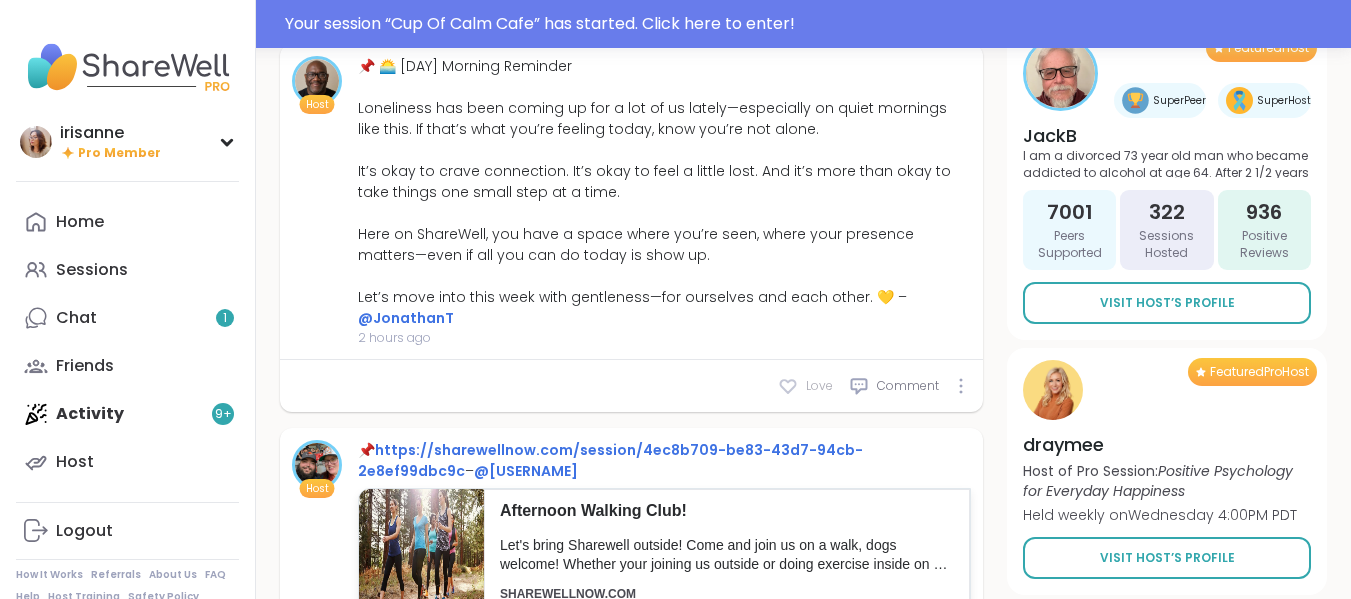 click 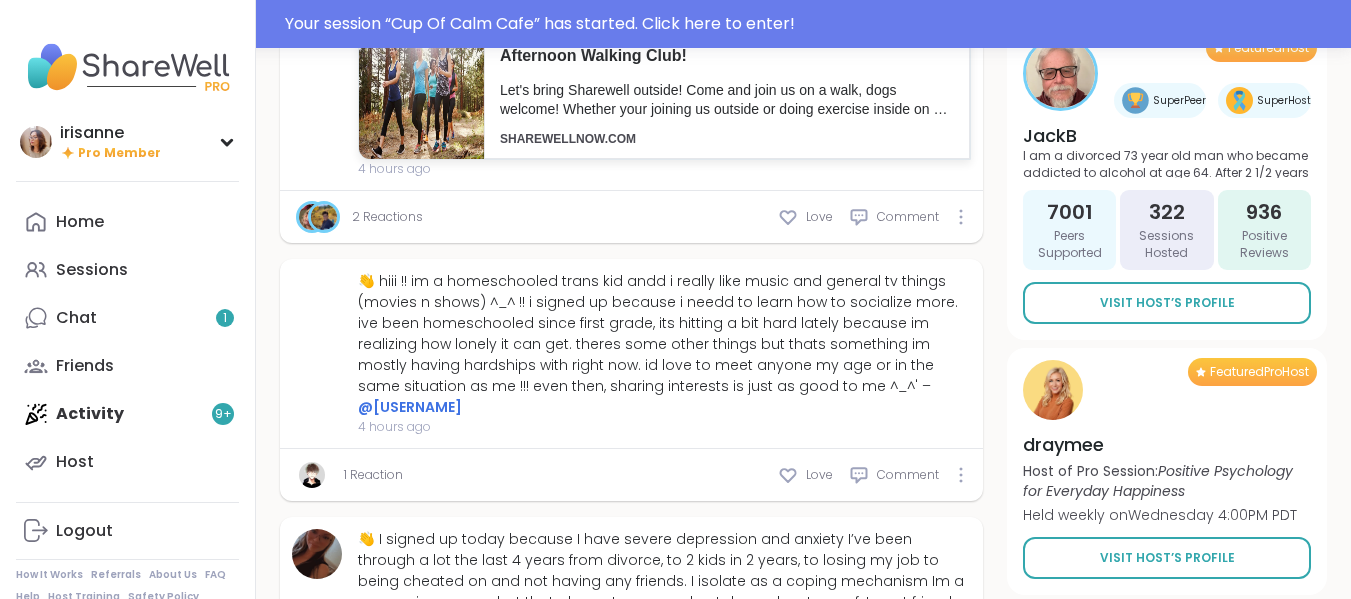 scroll, scrollTop: 3593, scrollLeft: 0, axis: vertical 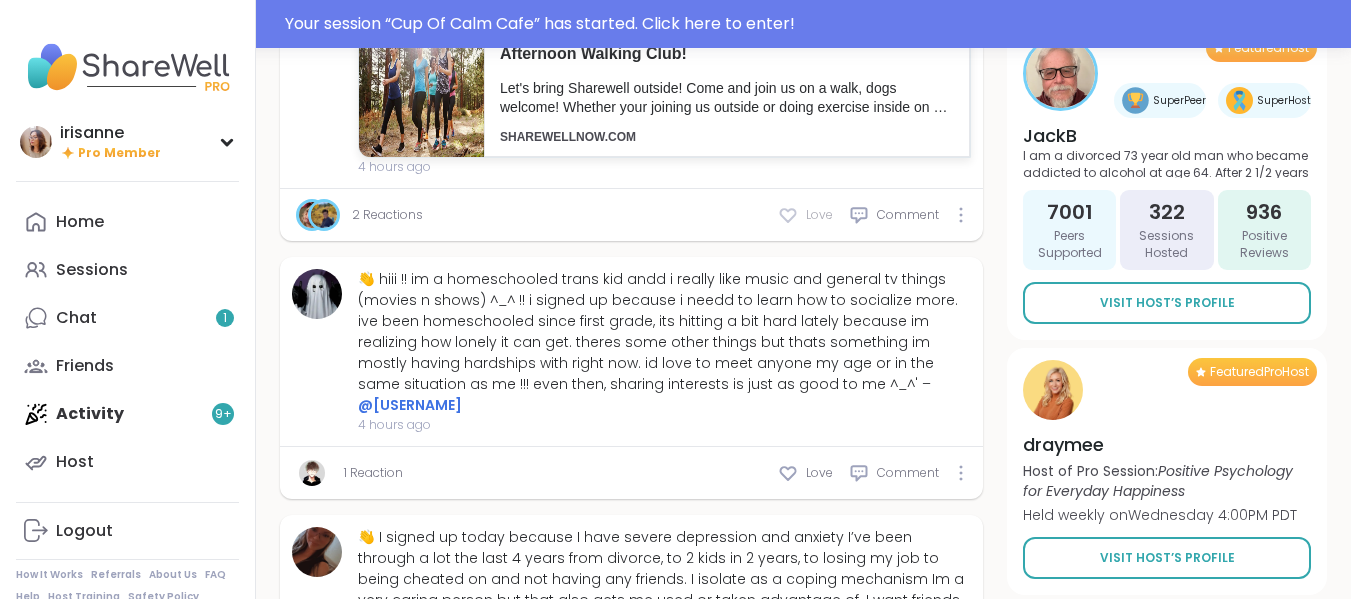 click 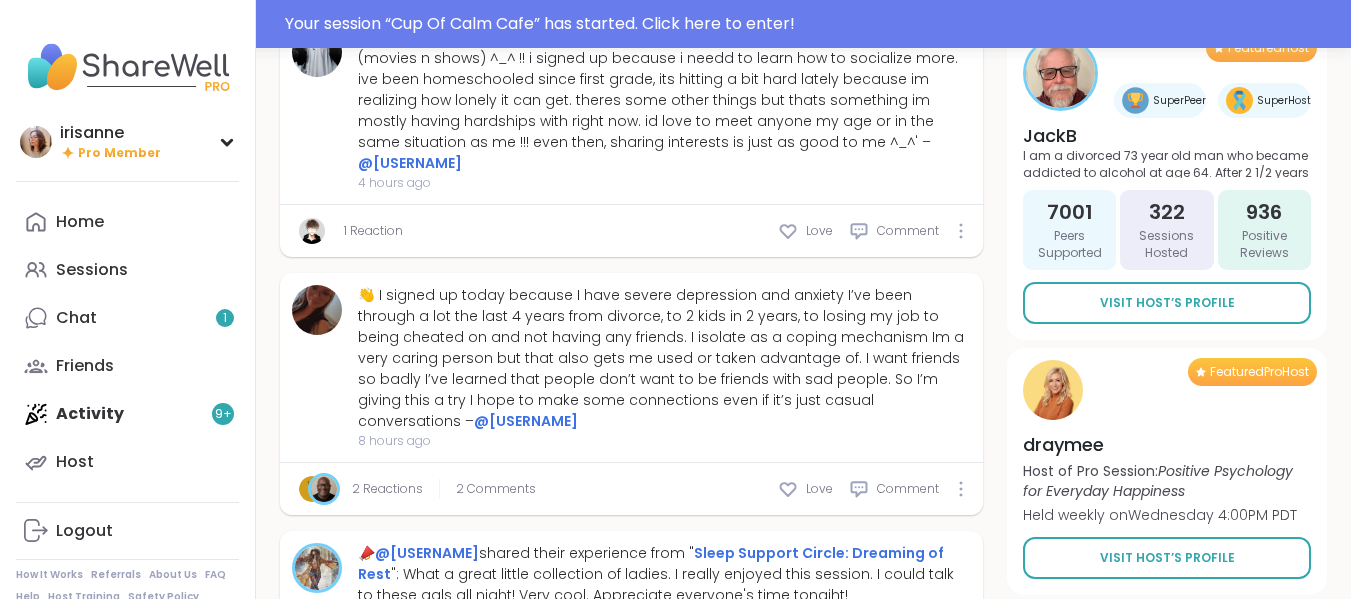 scroll, scrollTop: 3836, scrollLeft: 0, axis: vertical 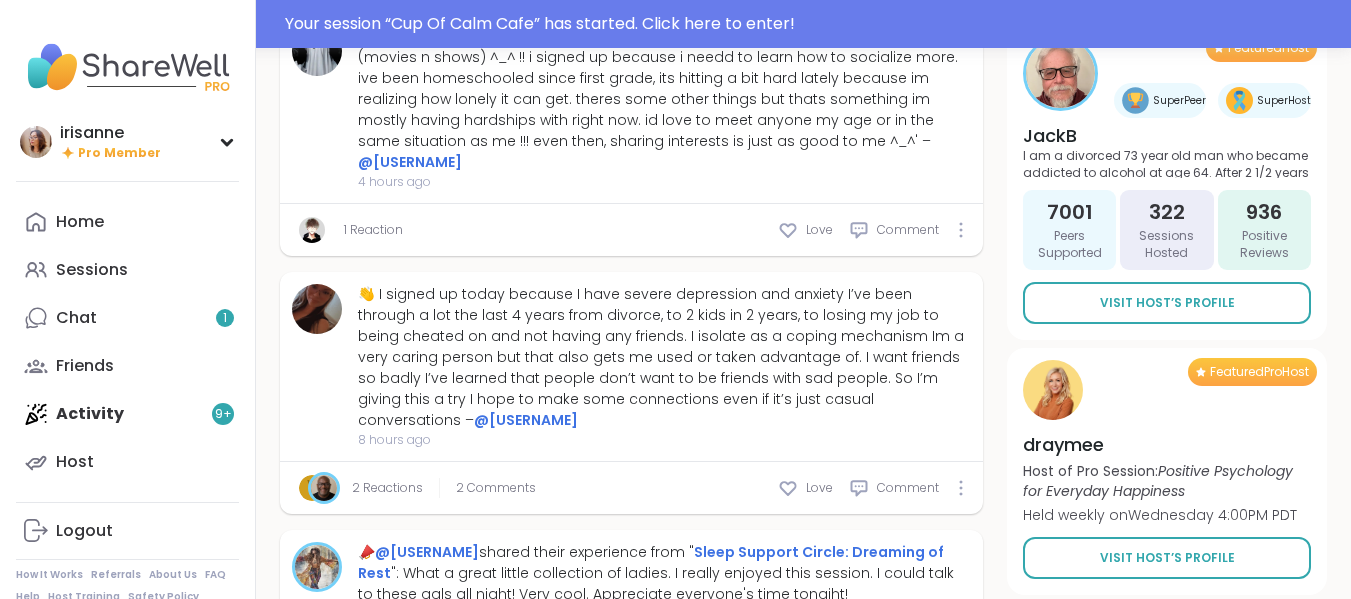click on "V 2 Reactions 2   Comments Love Comment" at bounding box center (631, 488) 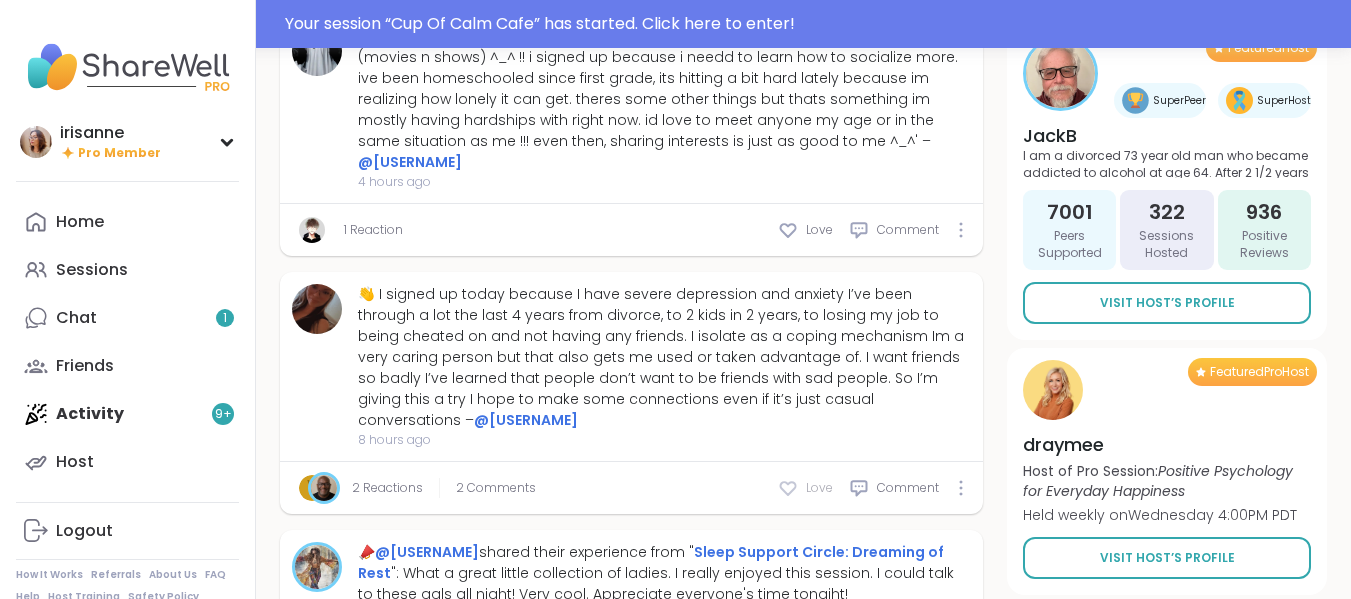 click 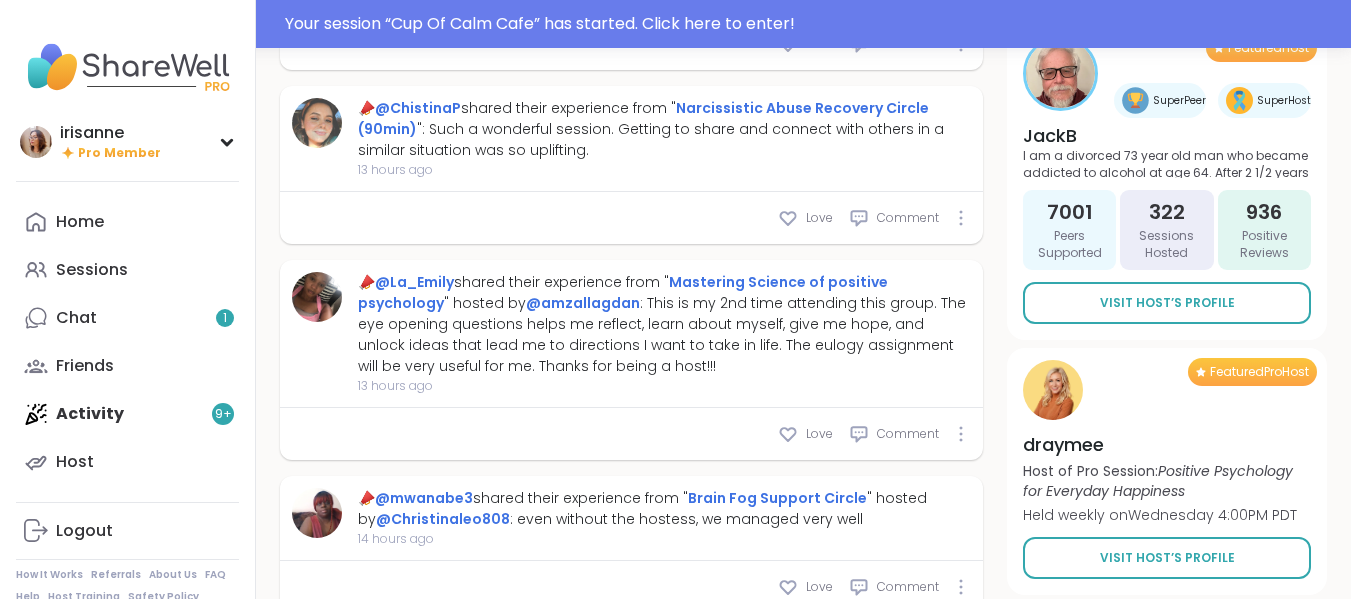 scroll, scrollTop: 8369, scrollLeft: 0, axis: vertical 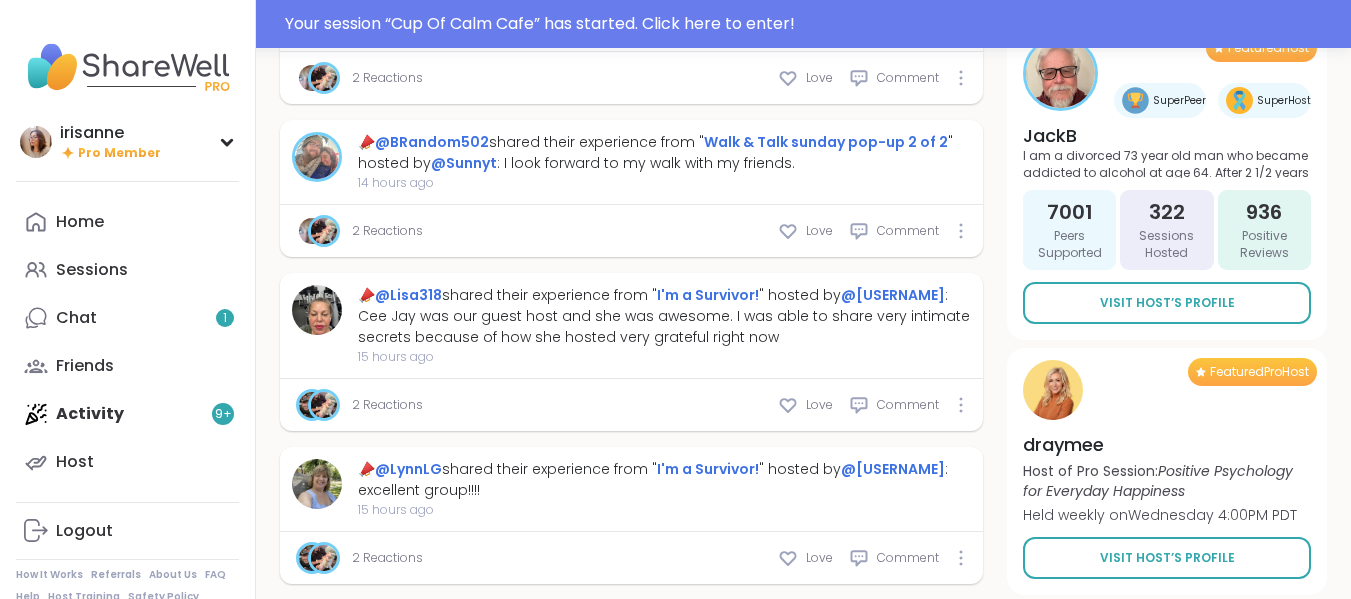 type on "*" 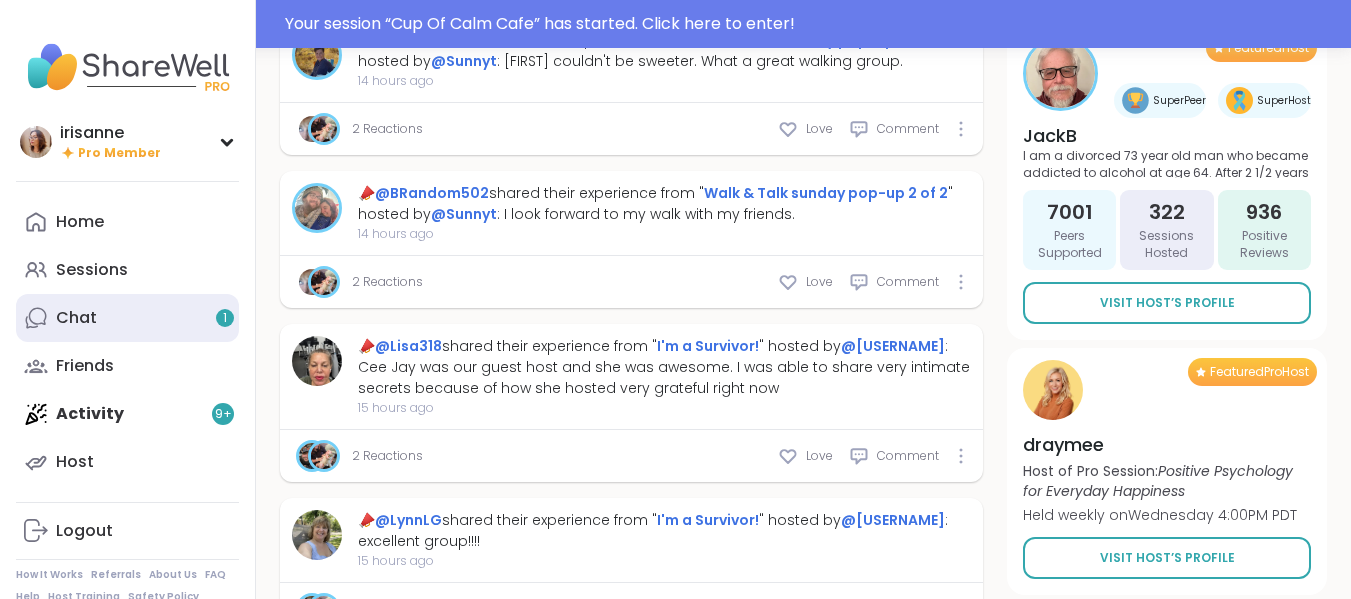 click on "Chat 1" at bounding box center (127, 318) 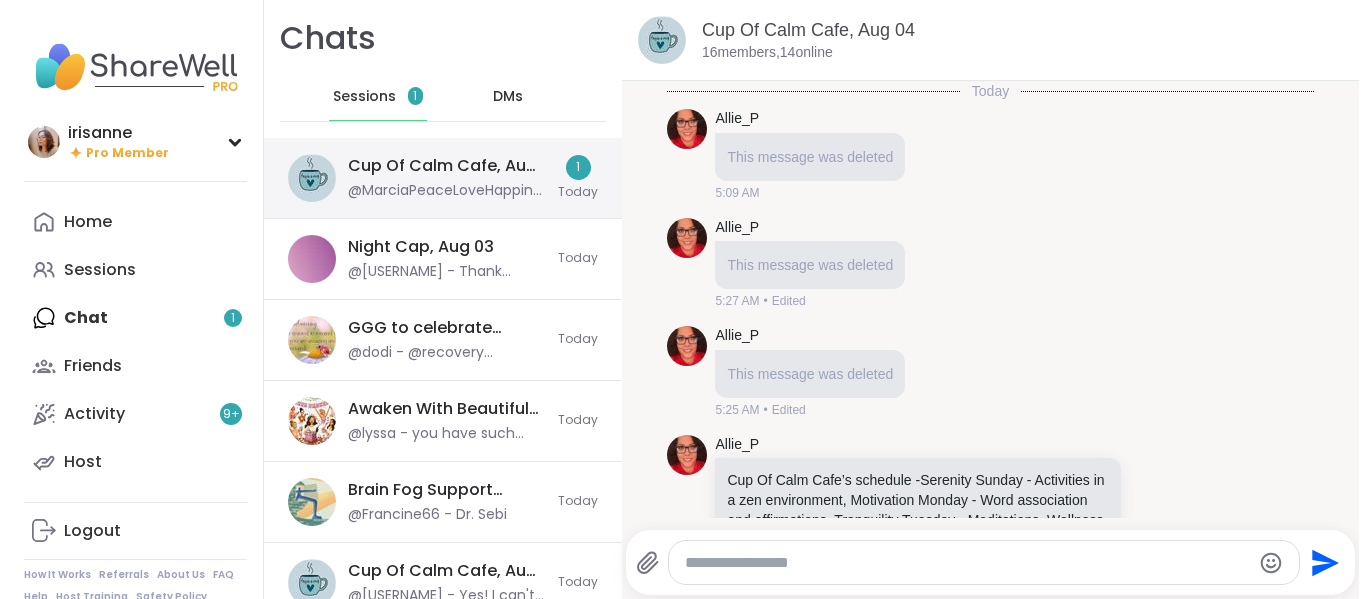 scroll, scrollTop: 0, scrollLeft: 0, axis: both 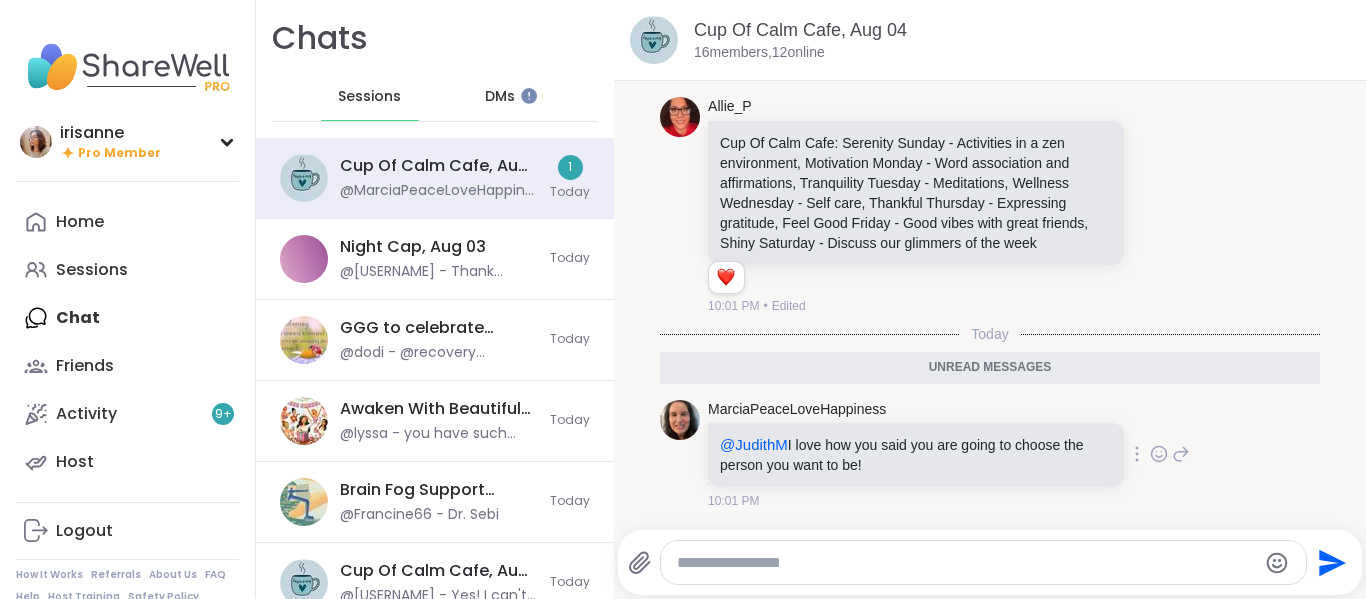 click 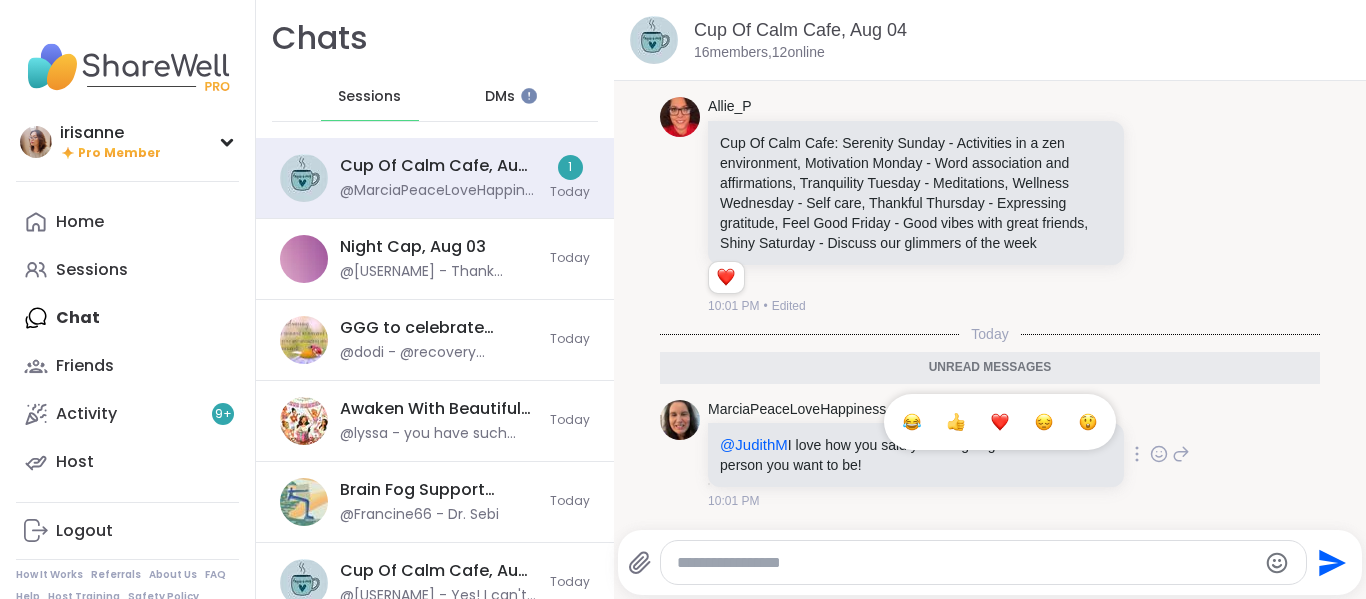 click at bounding box center (956, 422) 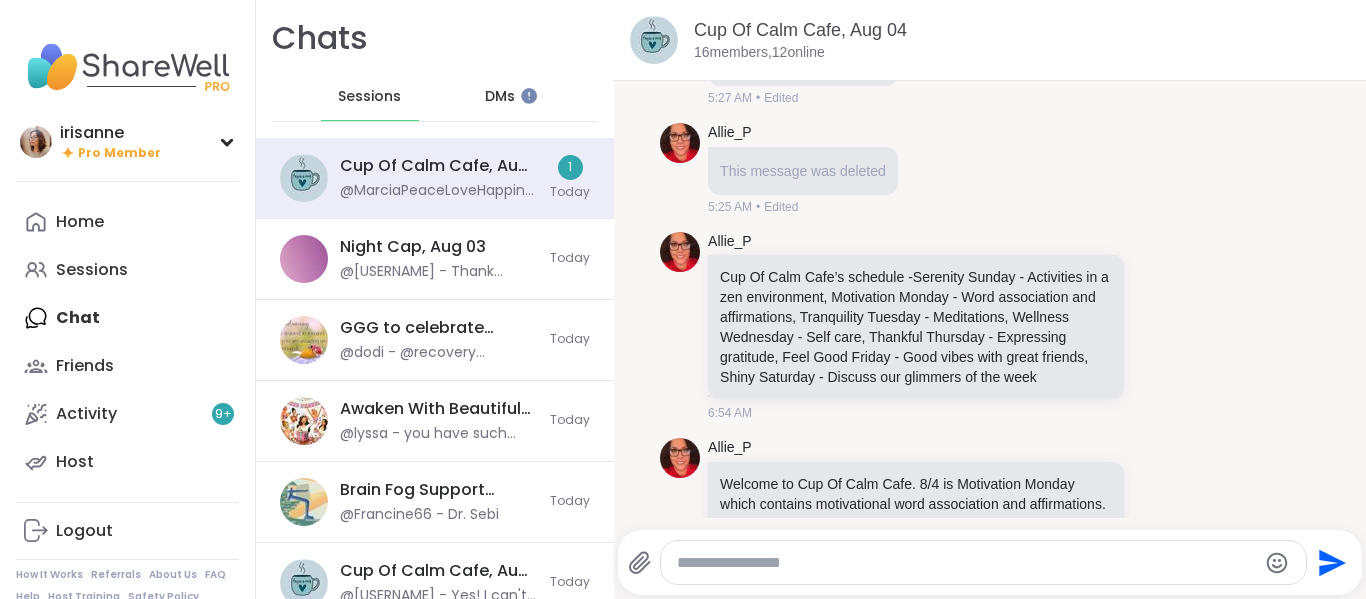 scroll, scrollTop: 0, scrollLeft: 0, axis: both 